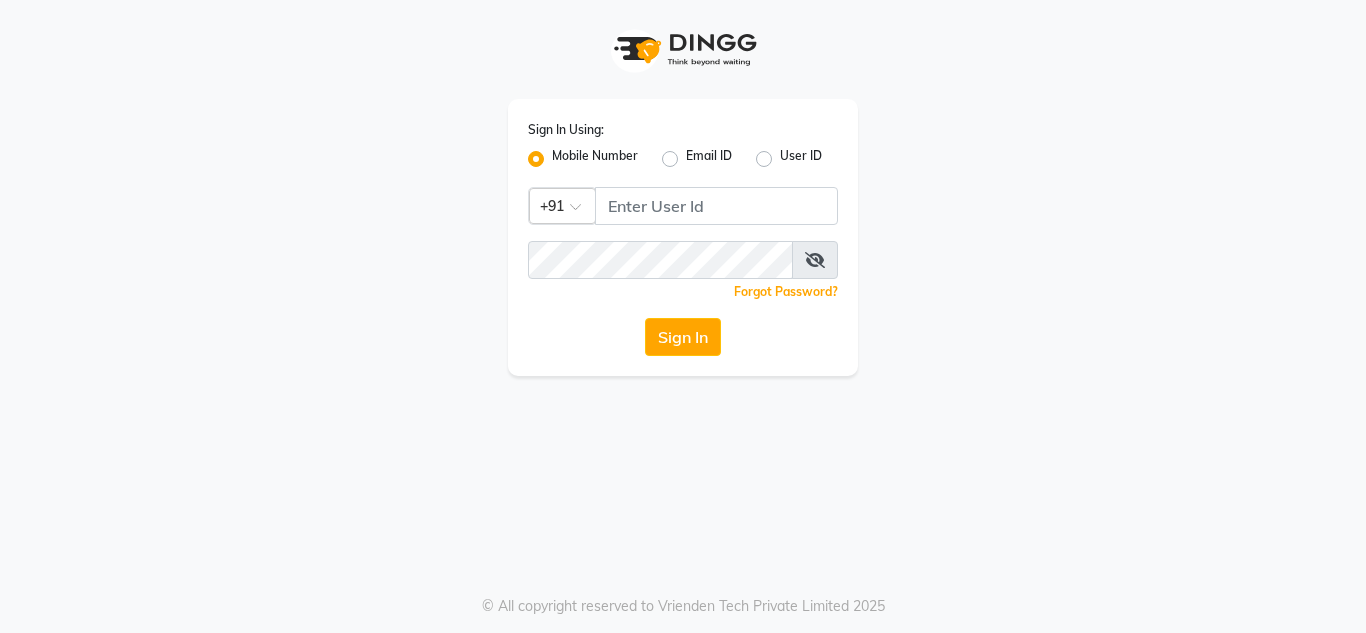scroll, scrollTop: 0, scrollLeft: 0, axis: both 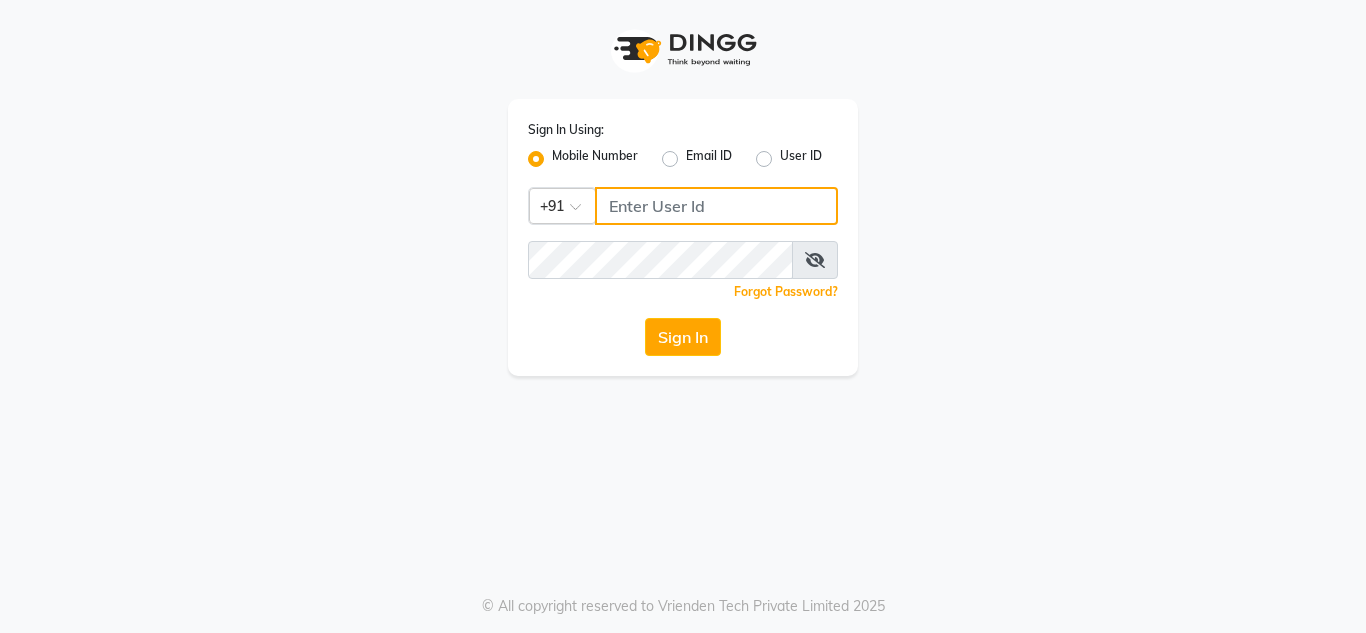 click 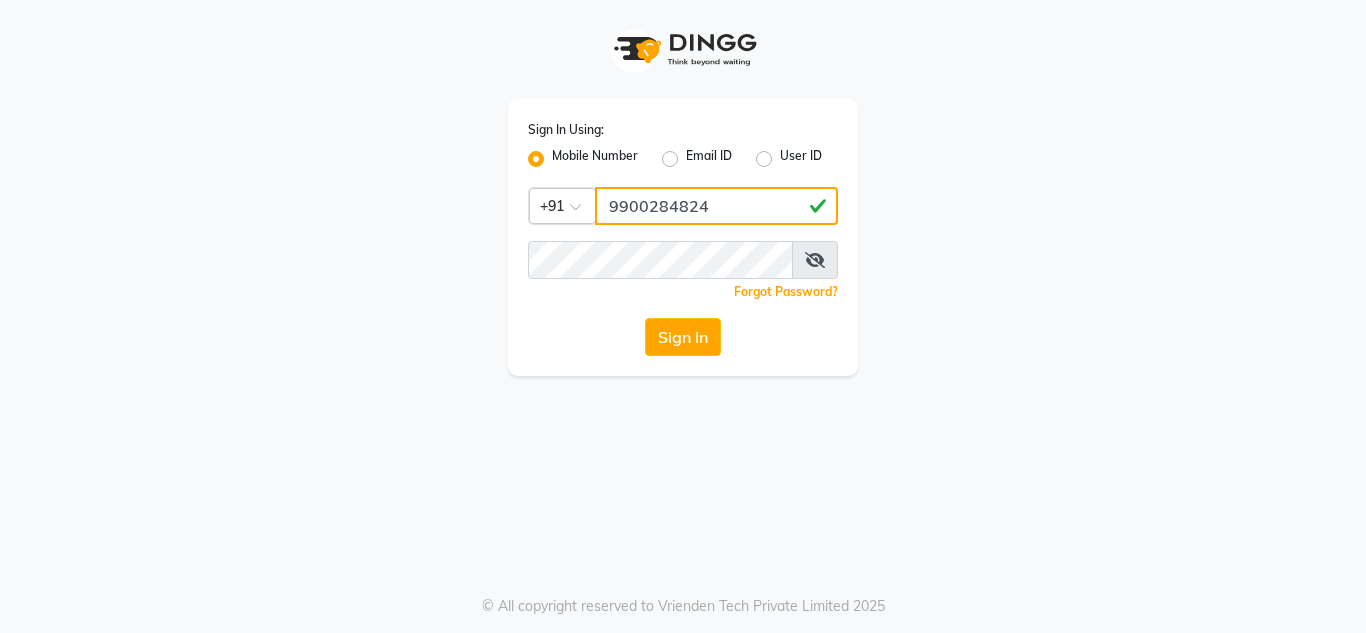 type on "9900284824" 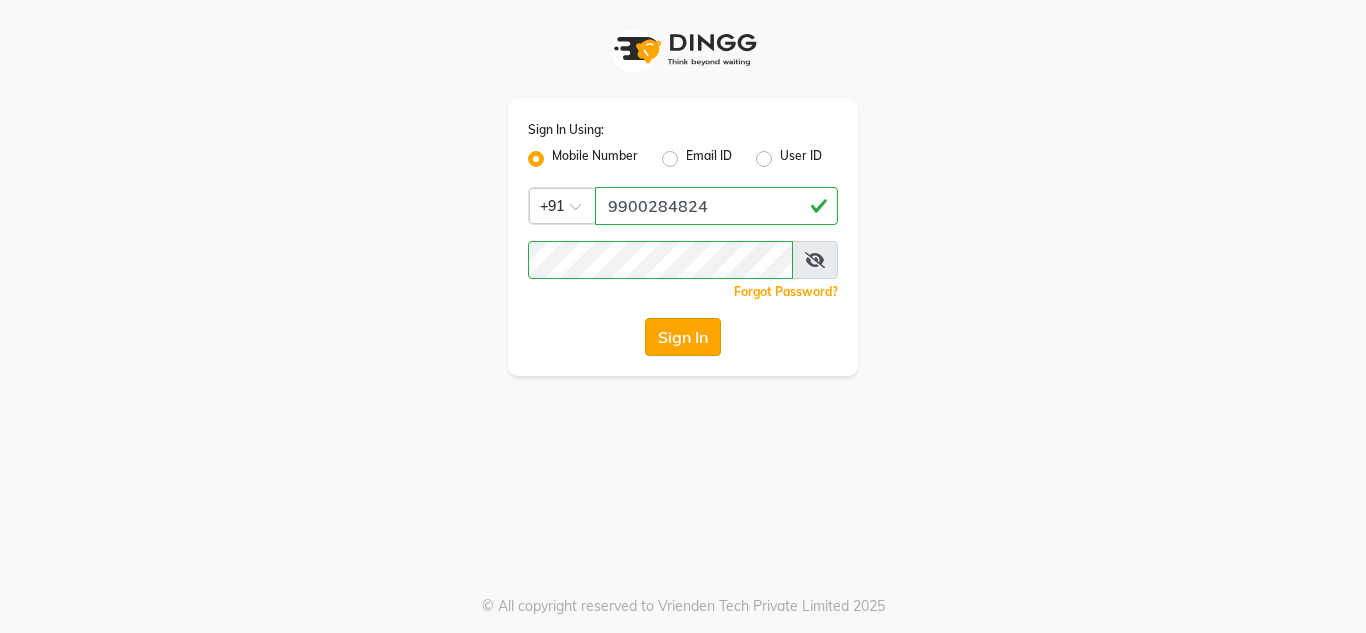 click on "Sign In" 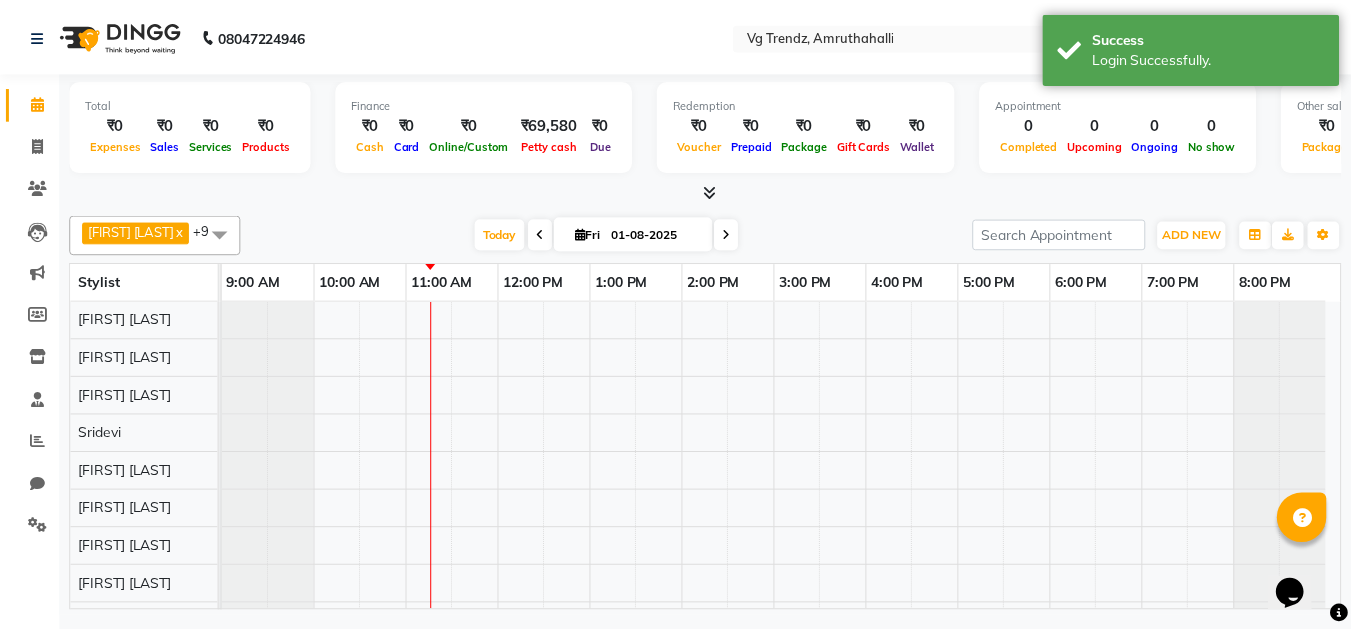 scroll, scrollTop: 0, scrollLeft: 0, axis: both 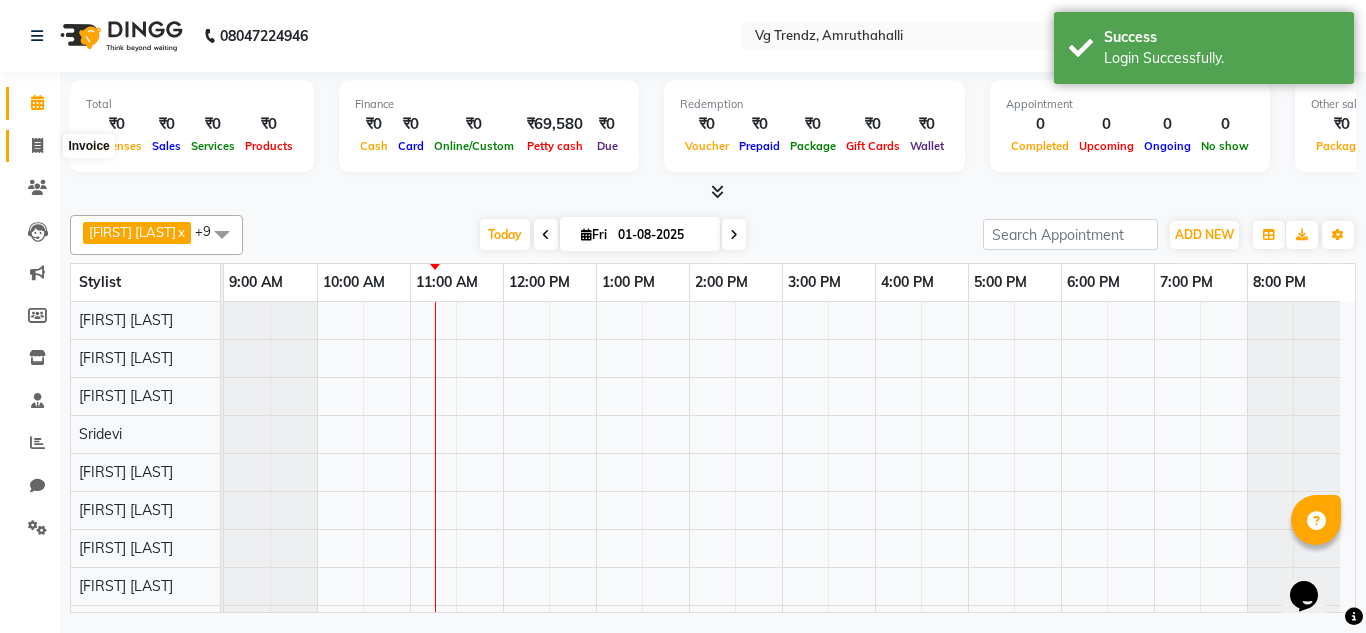 click 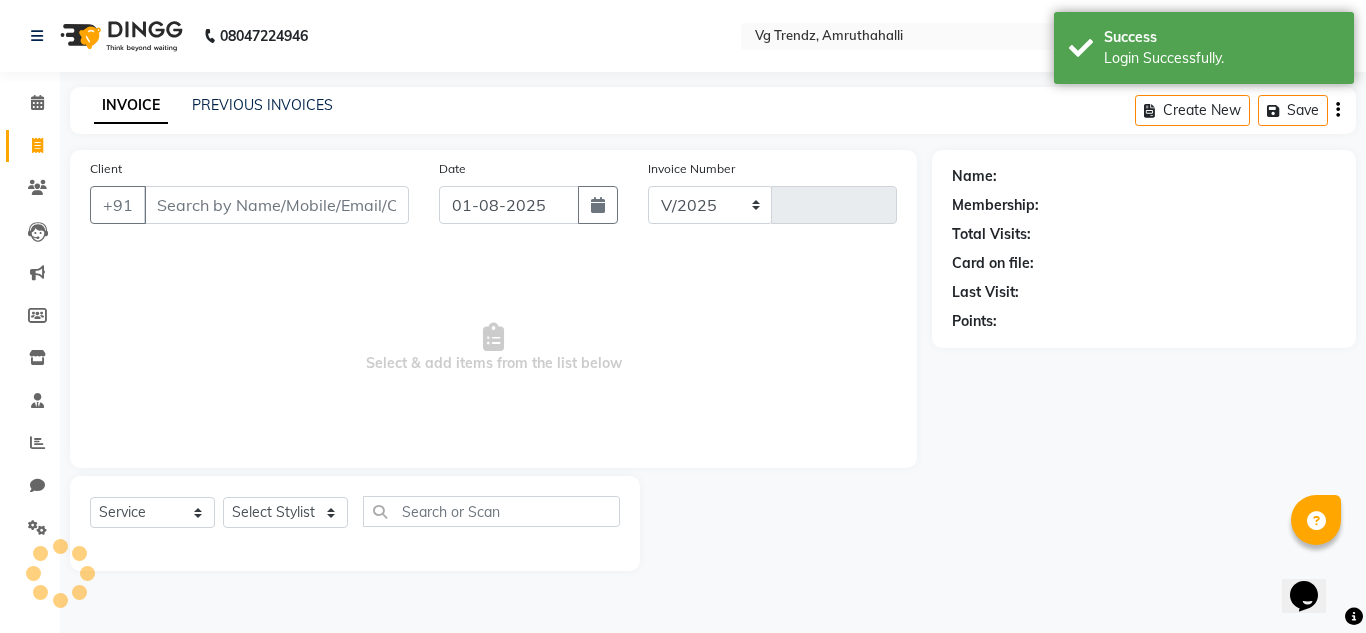 select on "5536" 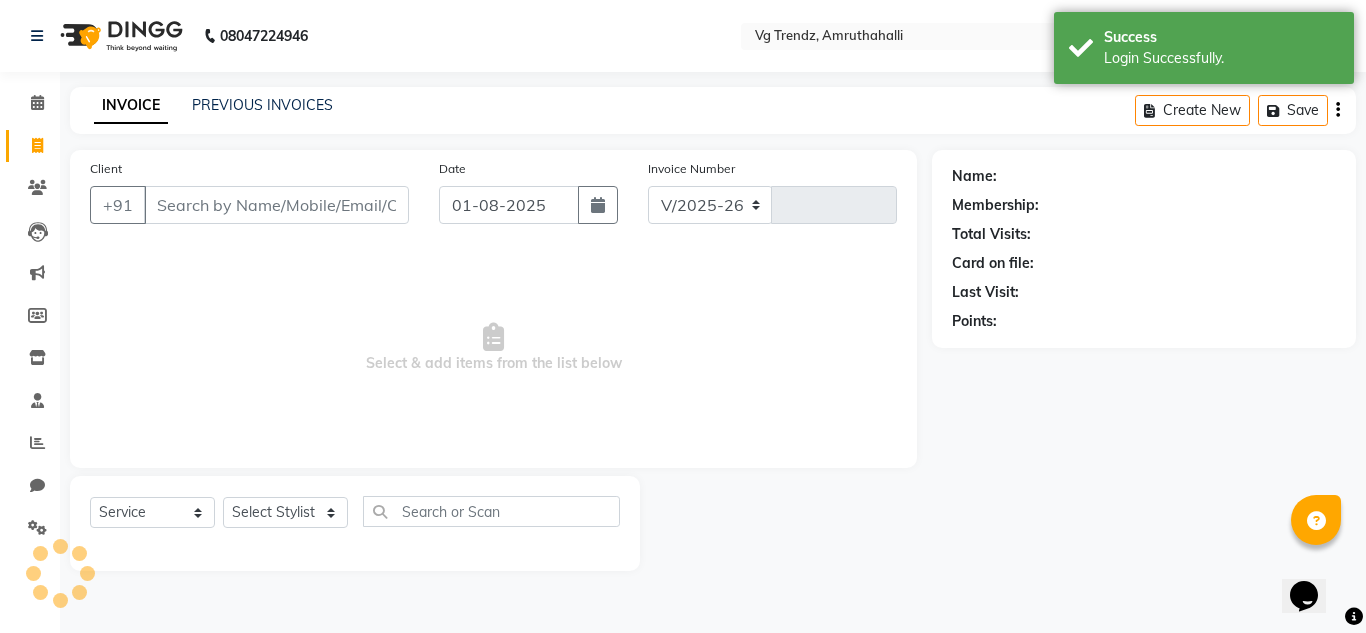 type on "1766" 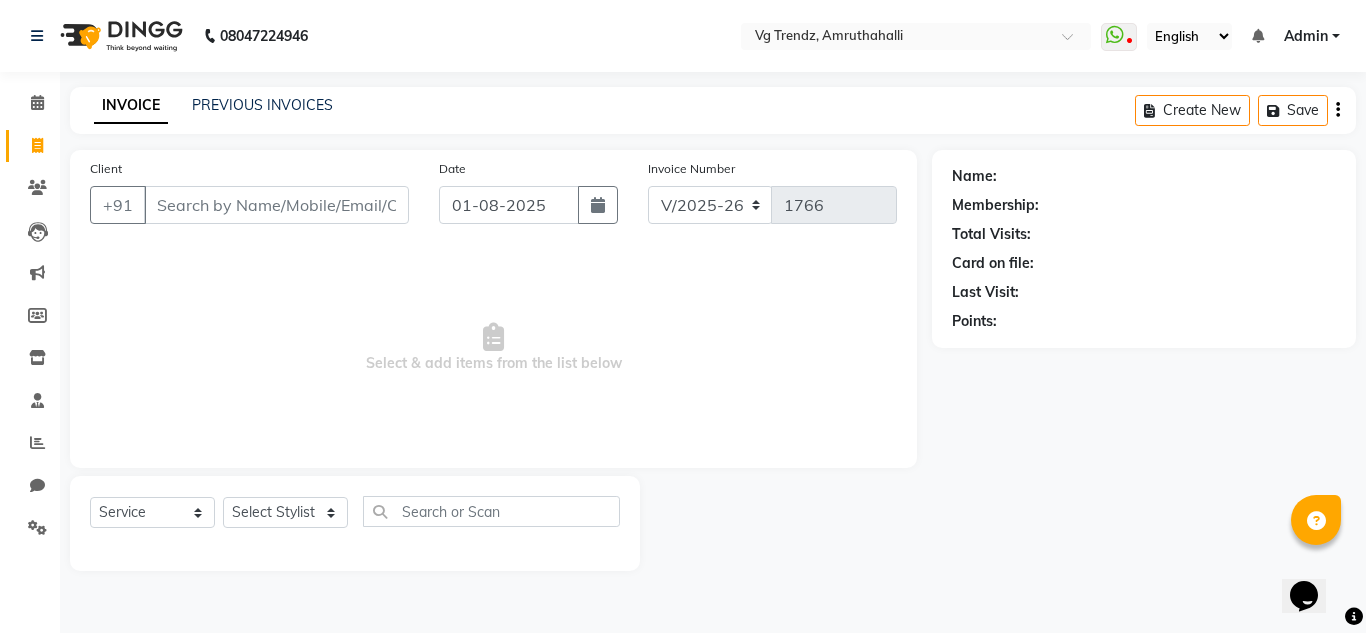 click on "INVOICE PREVIOUS INVOICES Create New   Save" 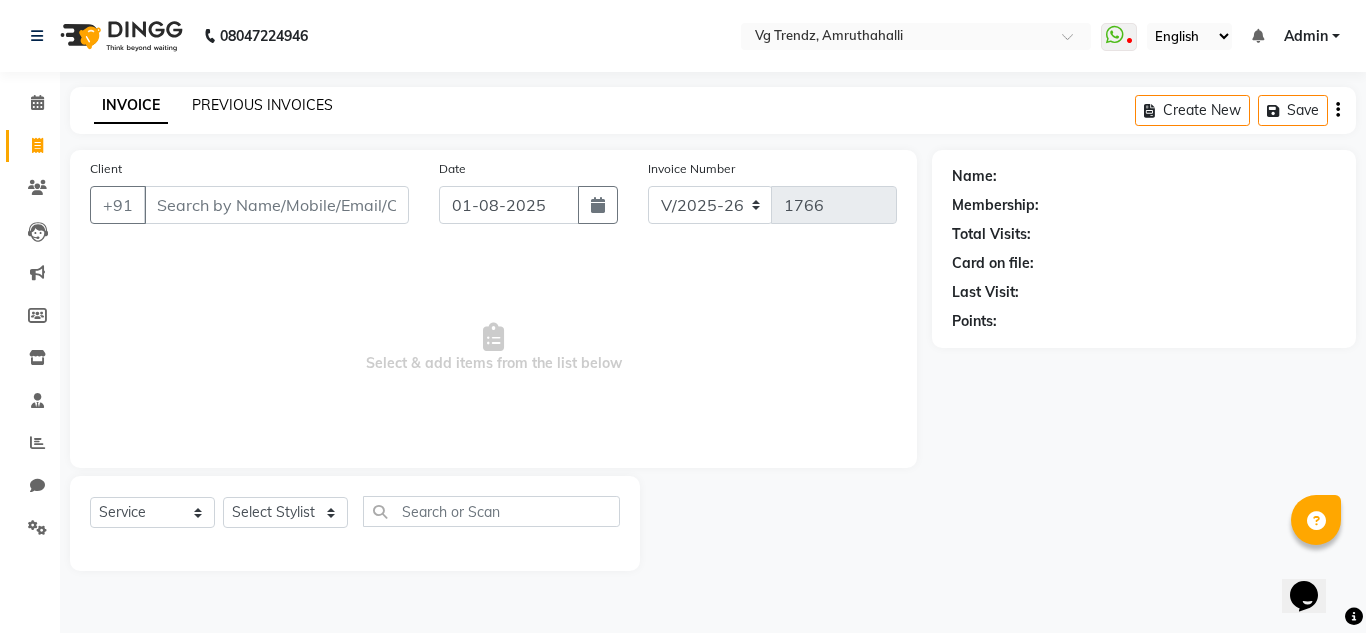 click on "PREVIOUS INVOICES" 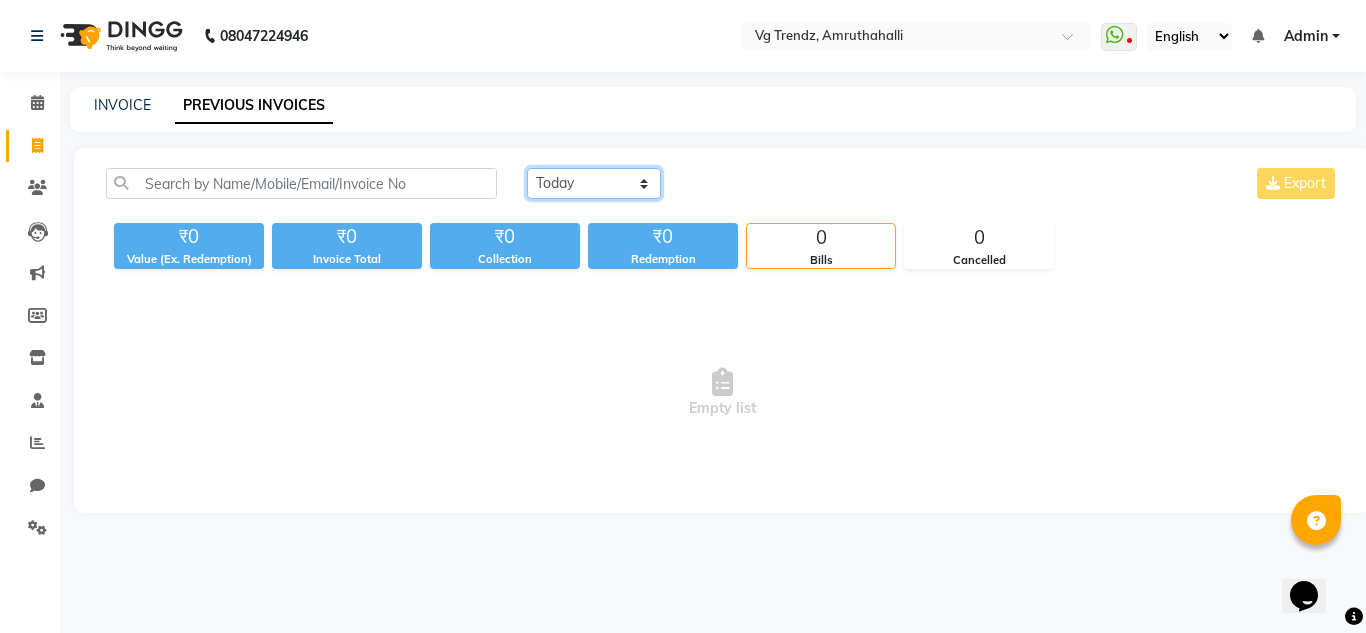 click on "Today Yesterday Custom Range" 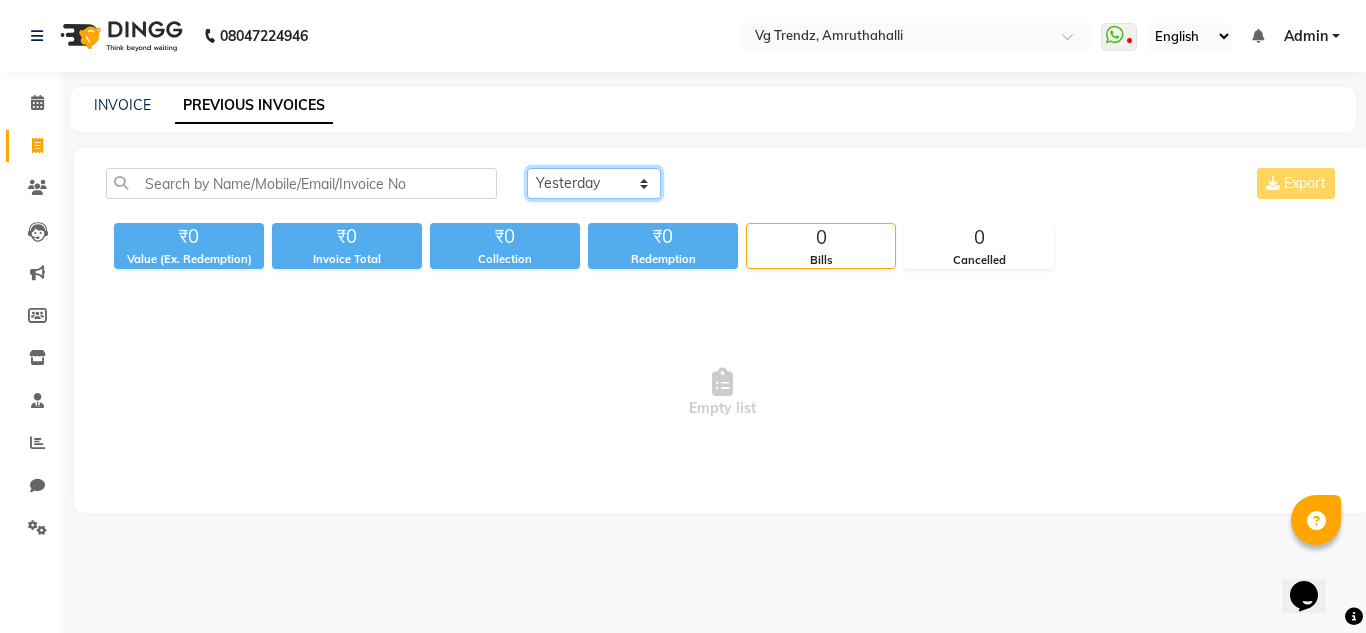 click on "Today Yesterday Custom Range" 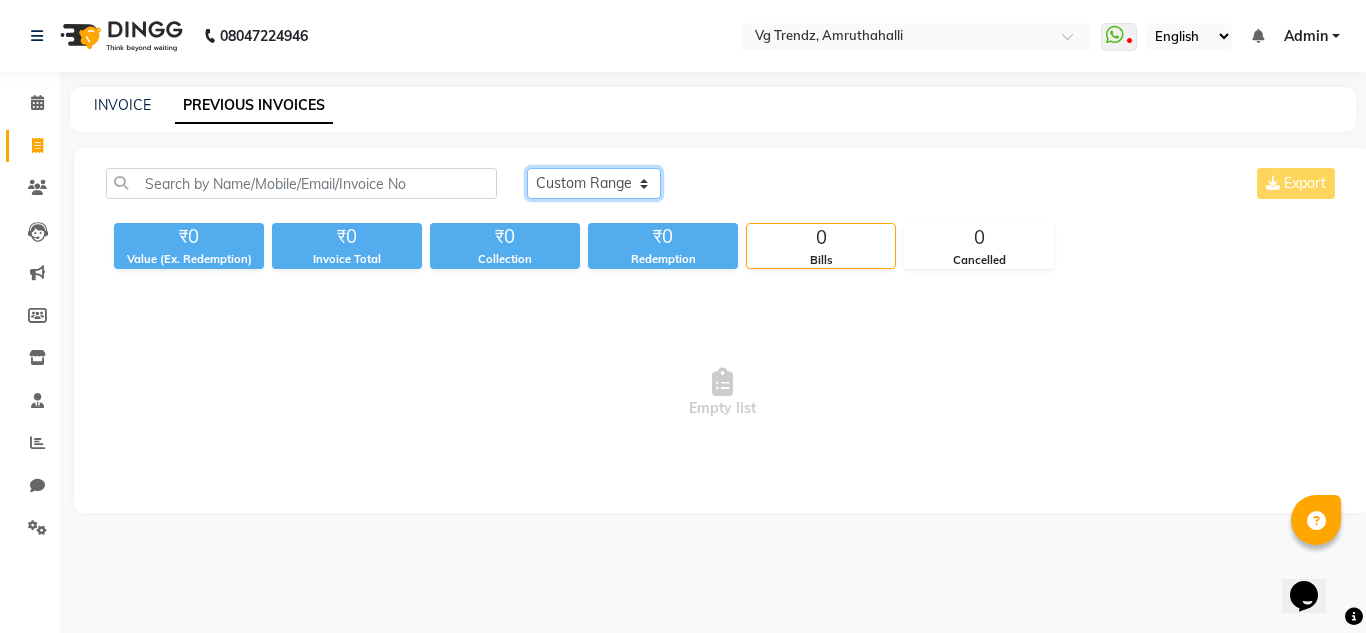 click on "Today Yesterday Custom Range" 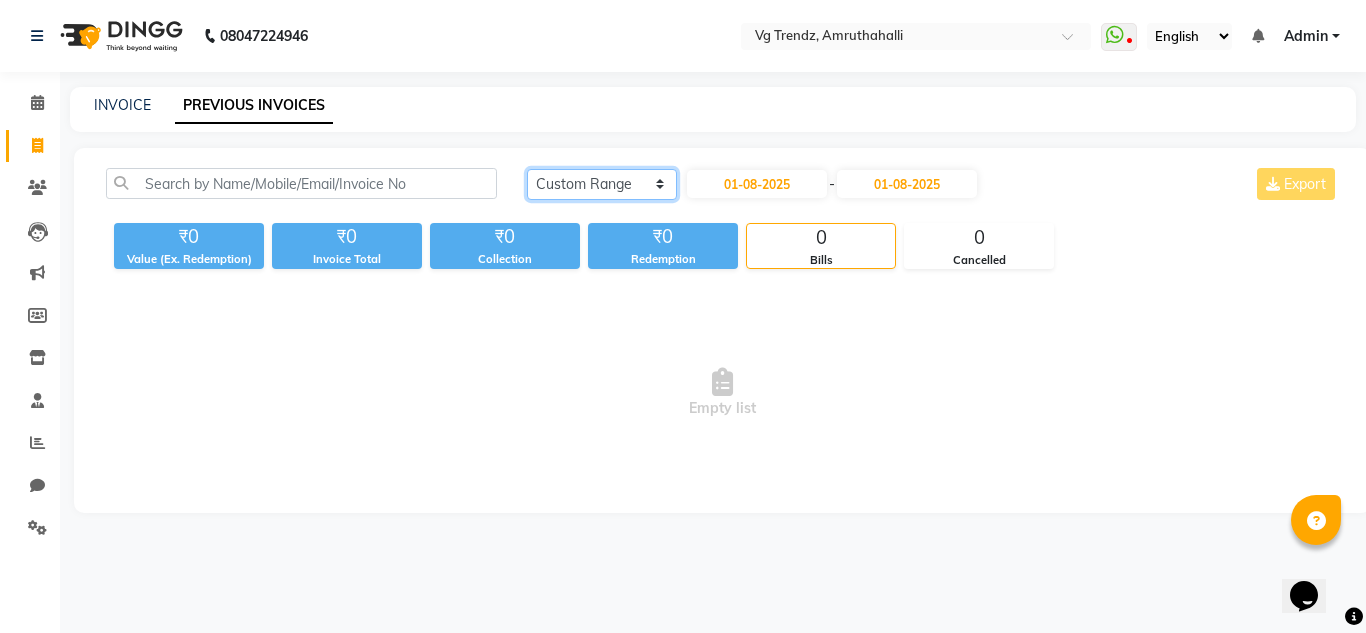 click on "Today Yesterday Custom Range" 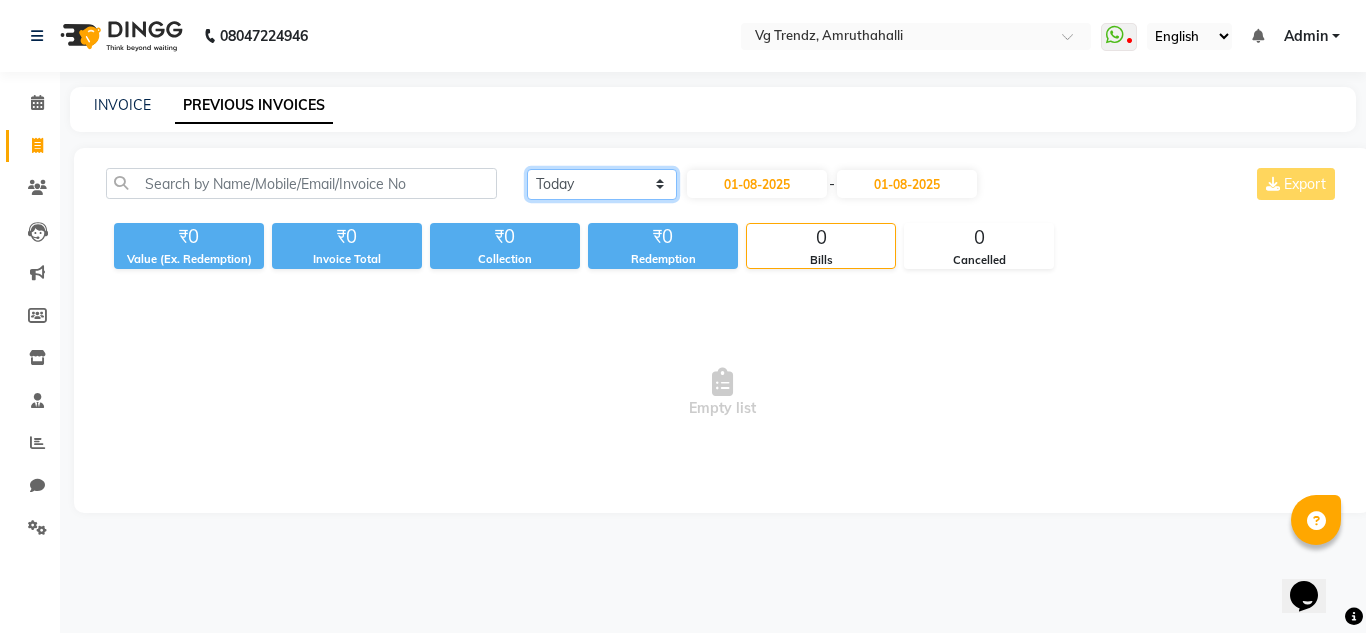 click on "Today Yesterday Custom Range" 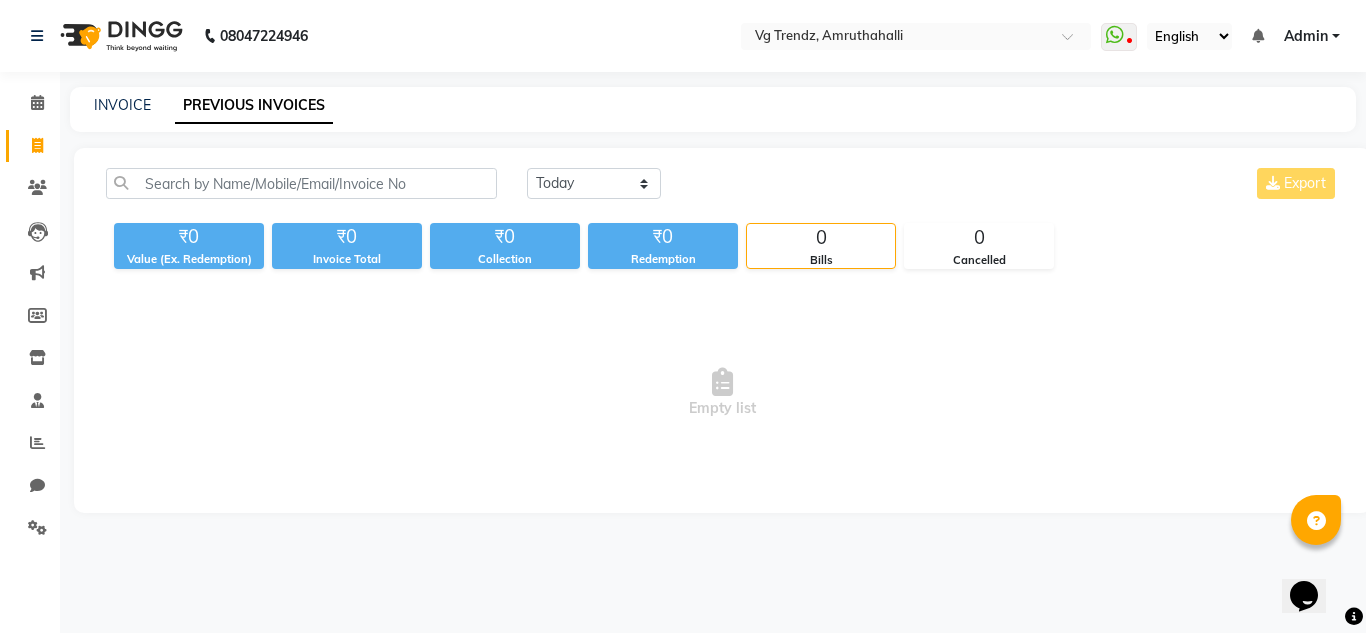 click on "INVOICE" 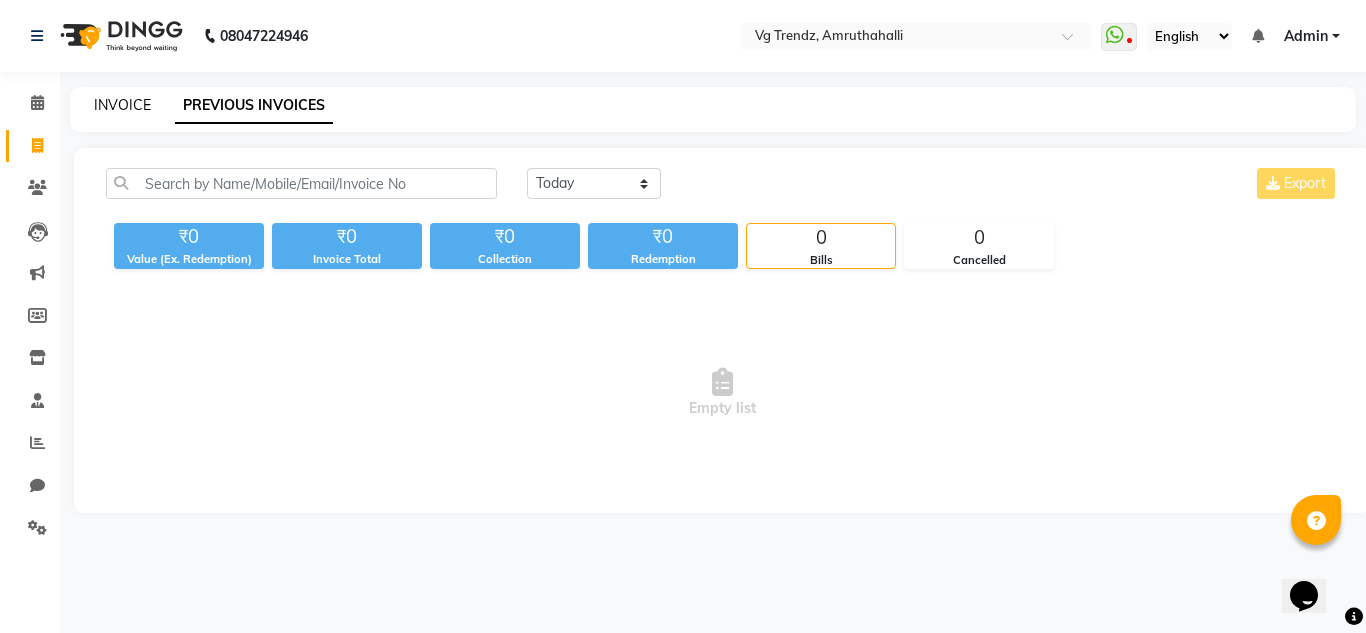 click on "INVOICE" 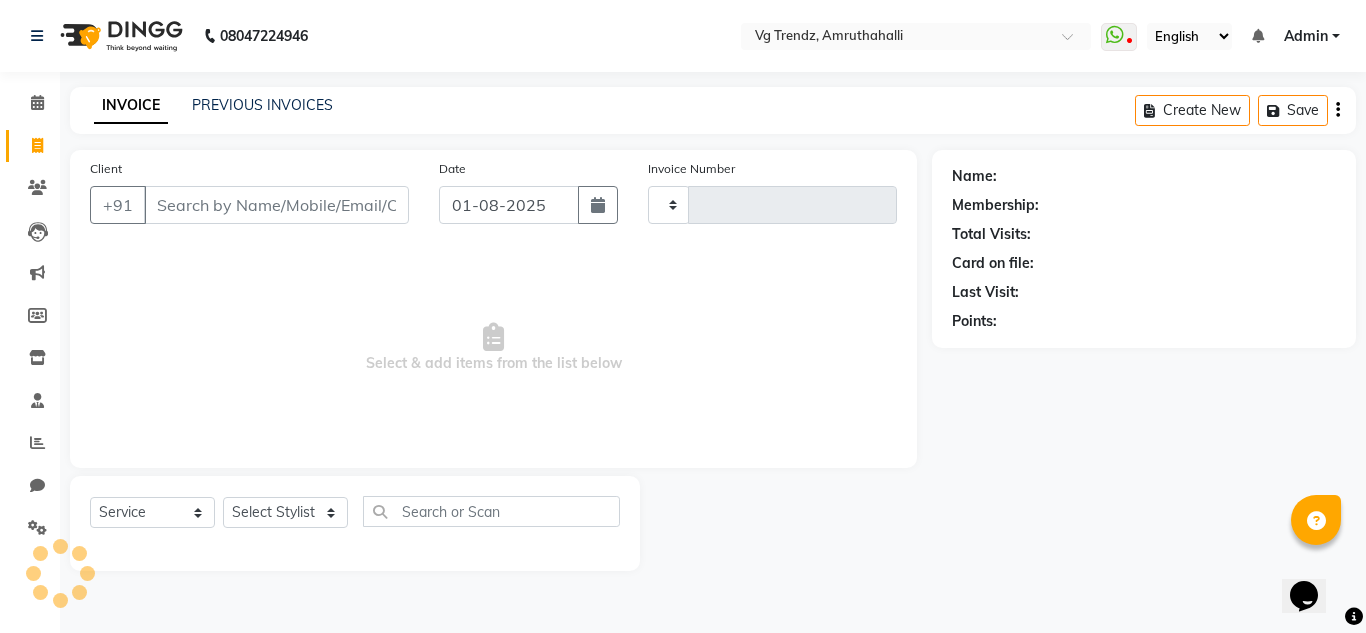 type on "1766" 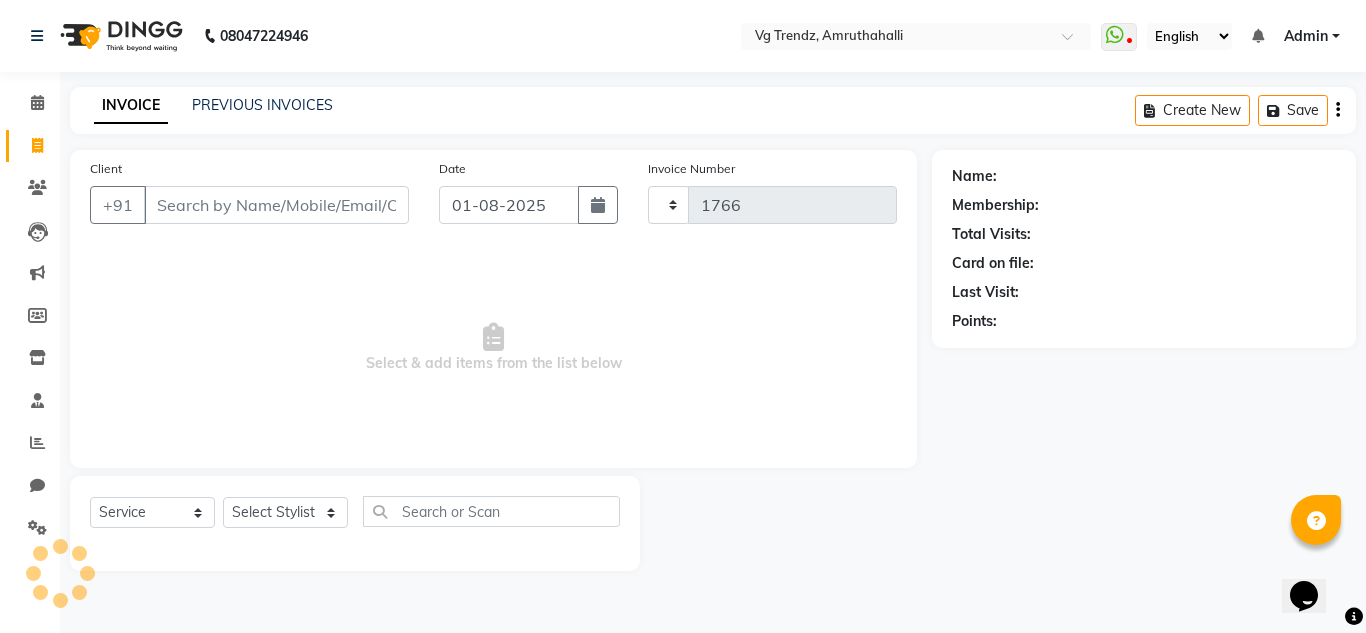 select on "5536" 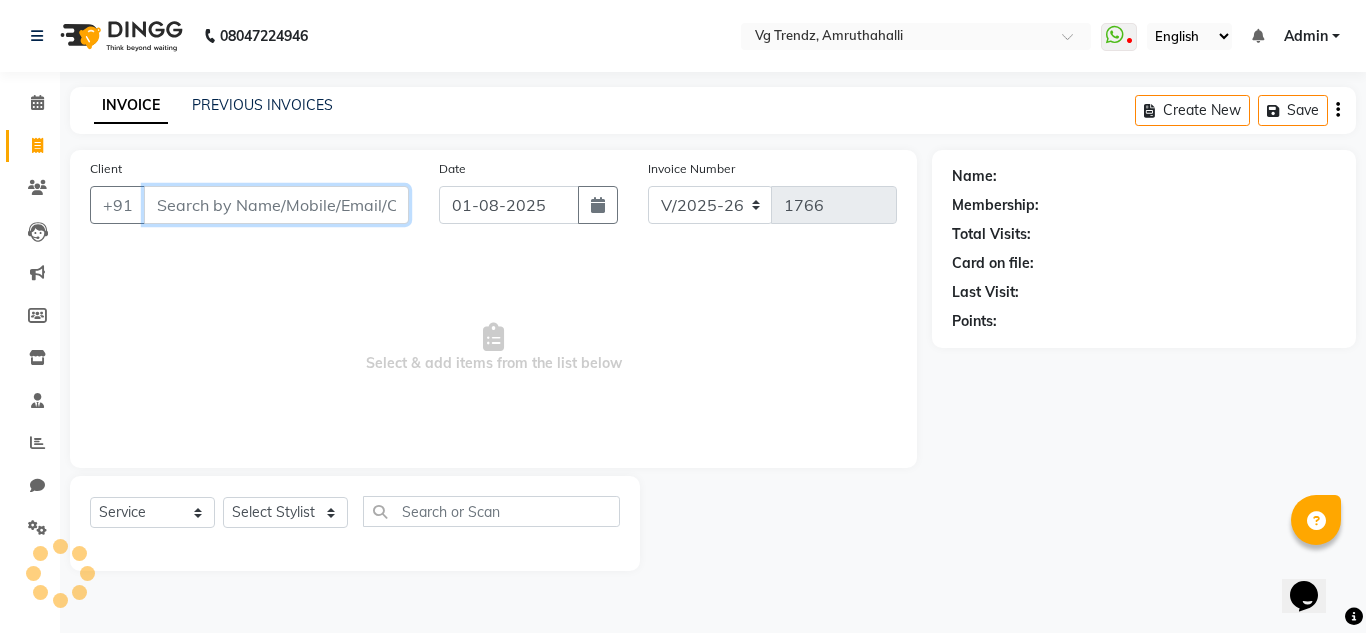 click on "Client" at bounding box center [276, 205] 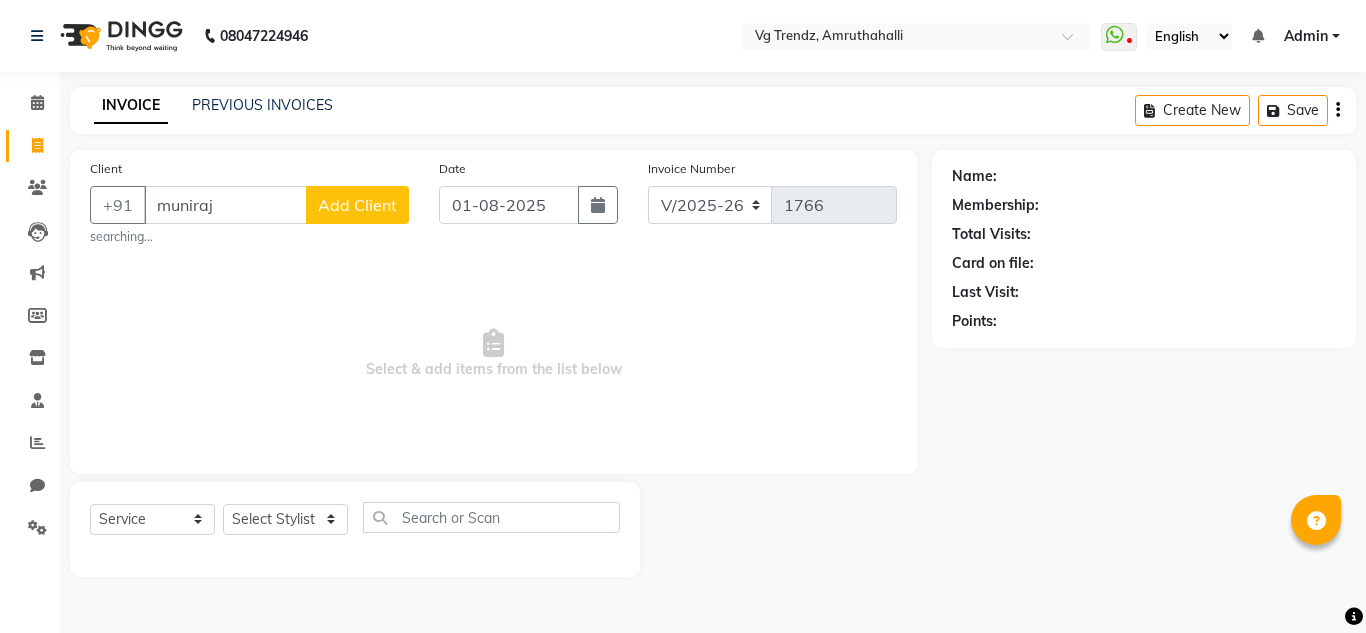 click on "Select & add items from the list below" at bounding box center (493, 354) 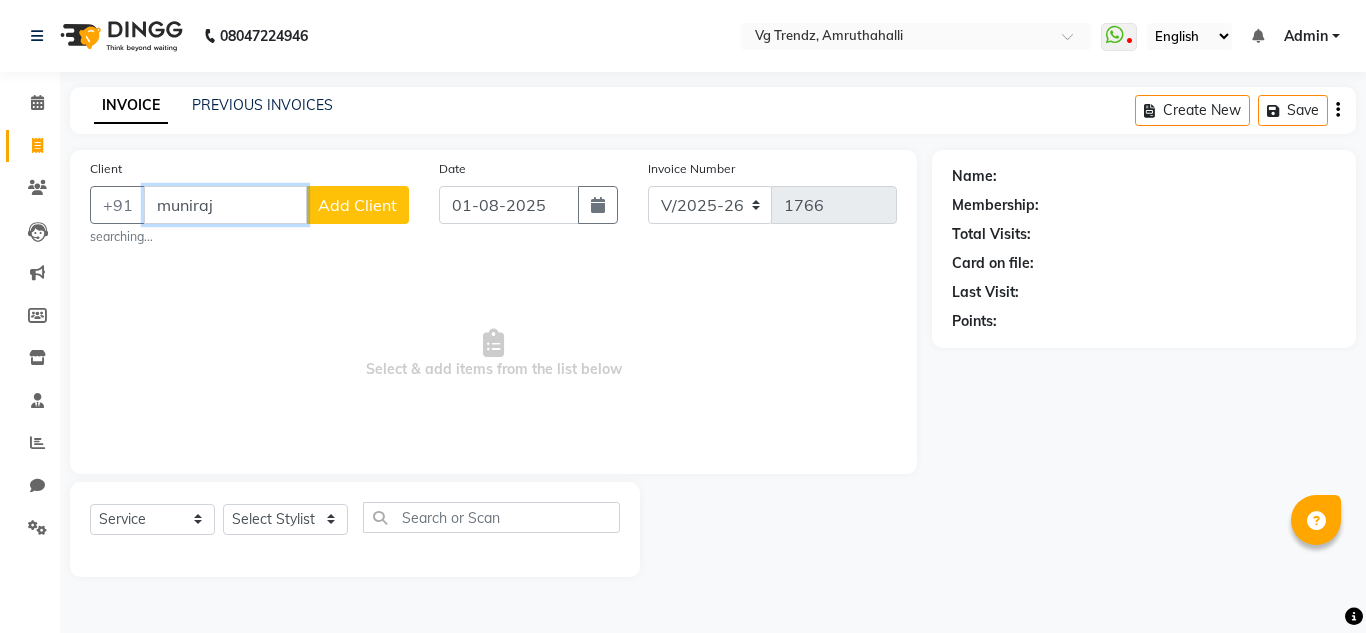 click on "muniraj" at bounding box center [225, 205] 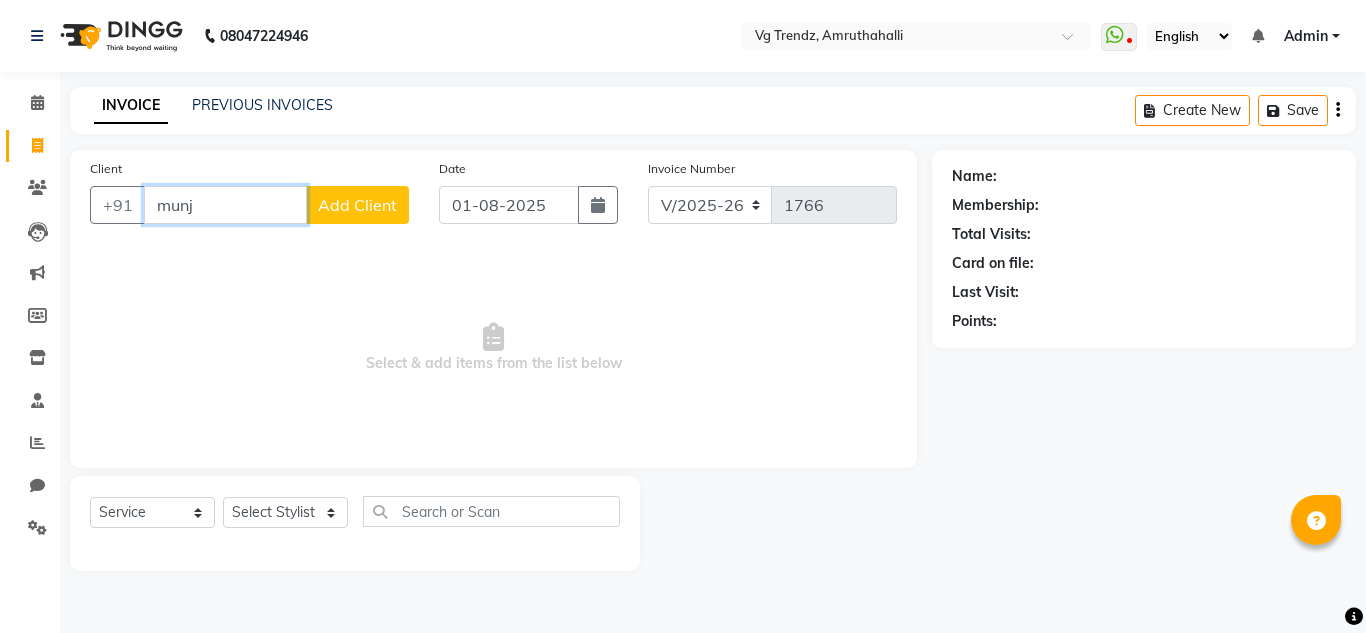 click on "munj" at bounding box center [225, 205] 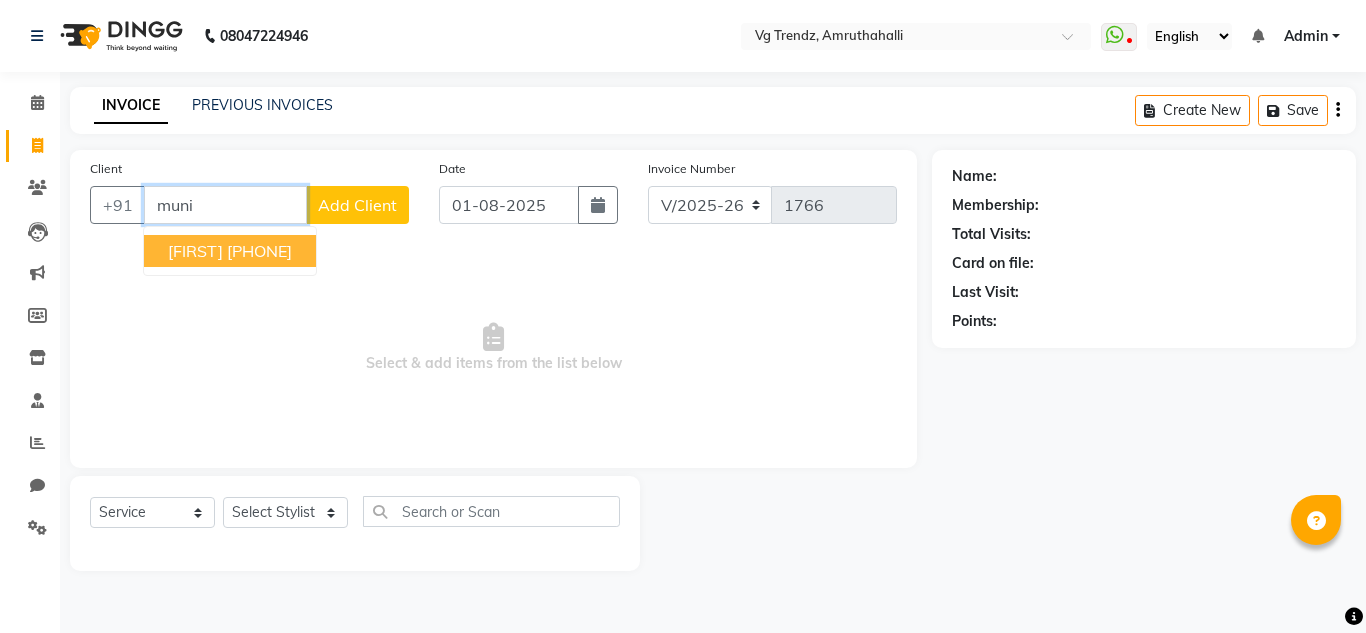 click on "Muniraju" at bounding box center (195, 251) 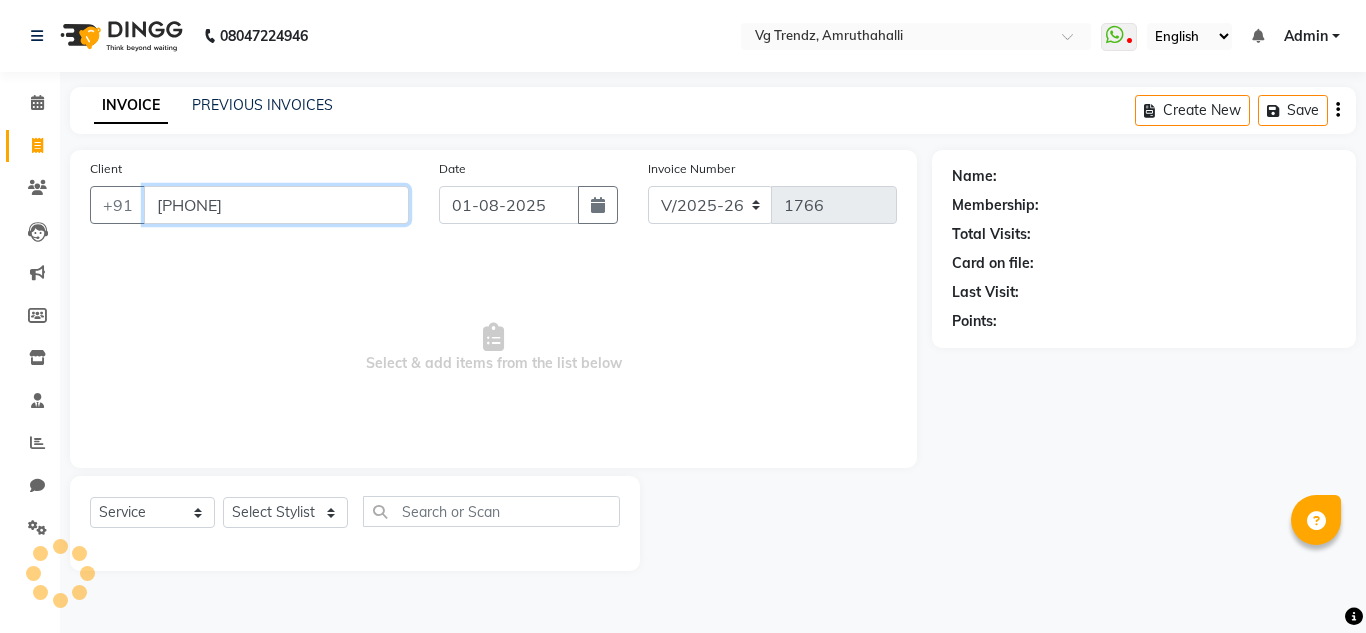 type on "9198788888" 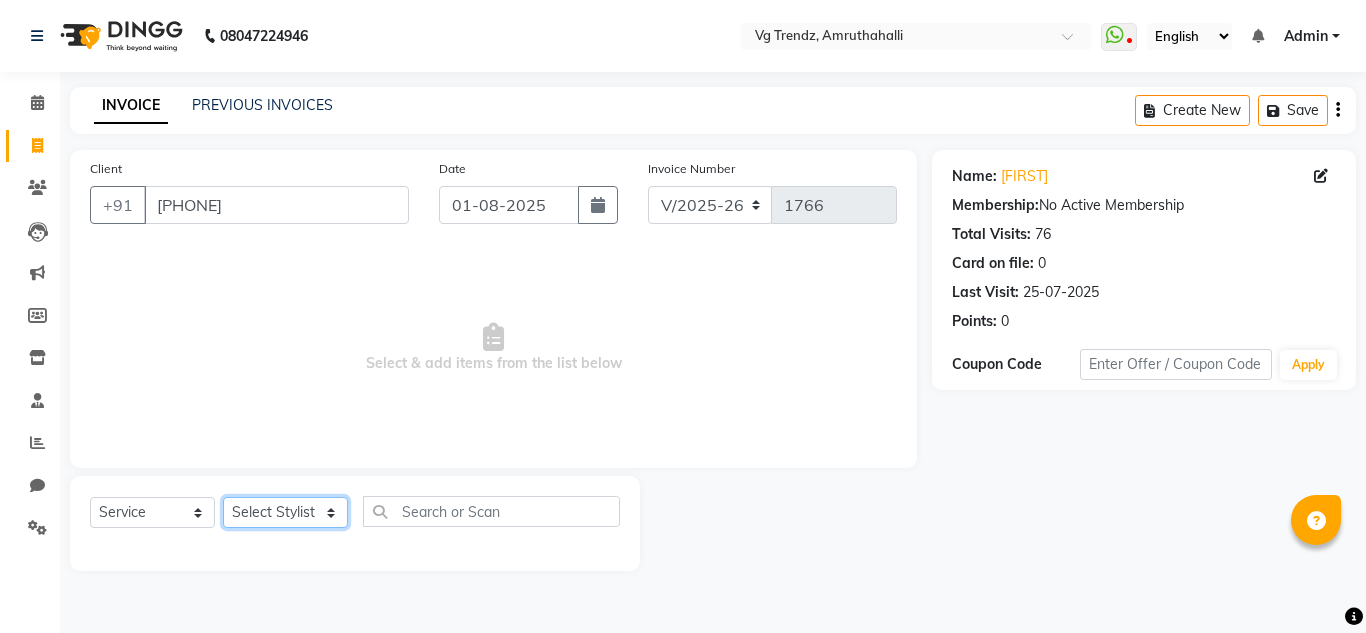 click on "Select Stylist [FIRST] [LAST] [FIRST] [LAST] [FIRST] [LAST] [FIRST] [LAST] [FIRST] [LAST] salon number [FIRST] [LAST] [FIRST] [LAST] [FIRST] [LAST] [FIRST] [LAST] [FIRST] [LAST]" 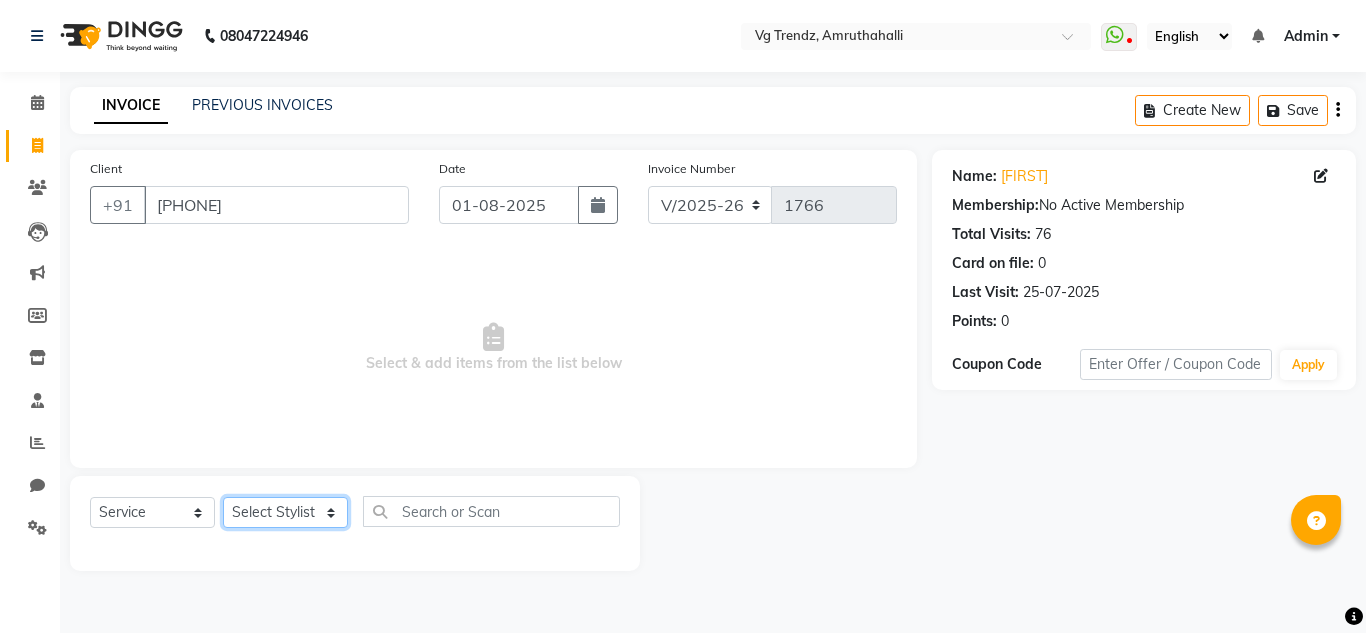select on "86015" 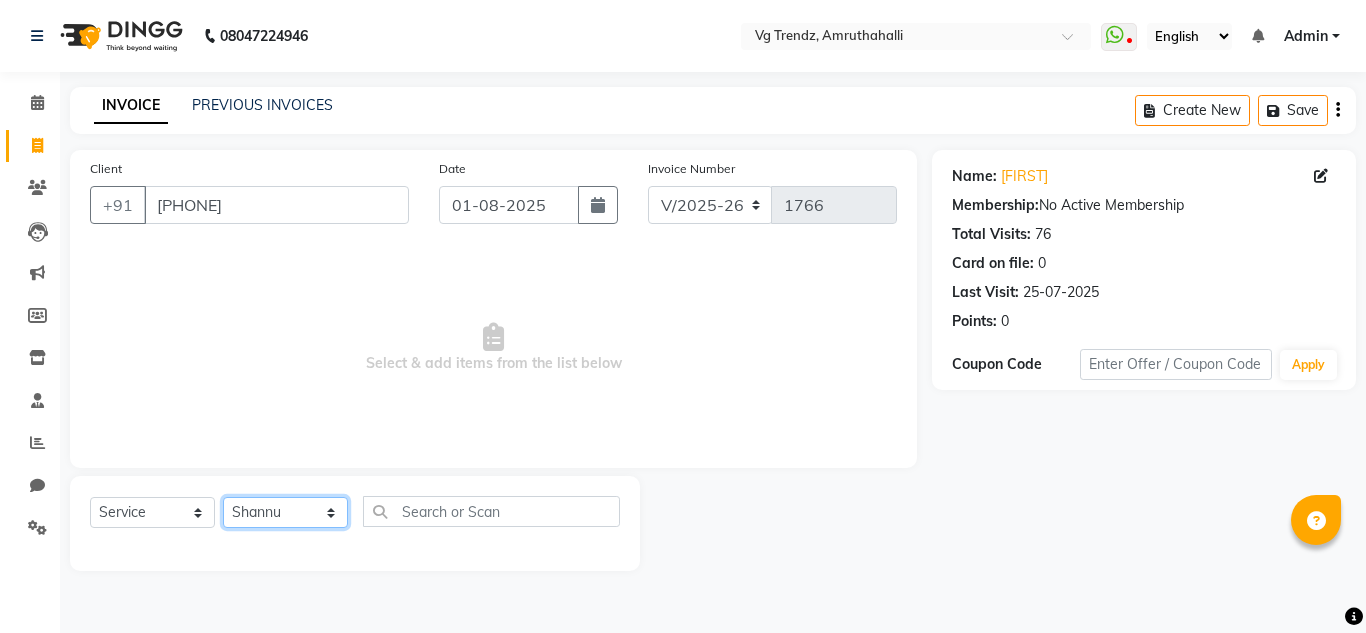 click on "Select Stylist [FIRST] [LAST] [FIRST] [LAST] [FIRST] [LAST] [FIRST] [LAST] [FIRST] [LAST] salon number [FIRST] [LAST] [FIRST] [LAST] [FIRST] [LAST] [FIRST] [LAST] [FIRST] [LAST]" 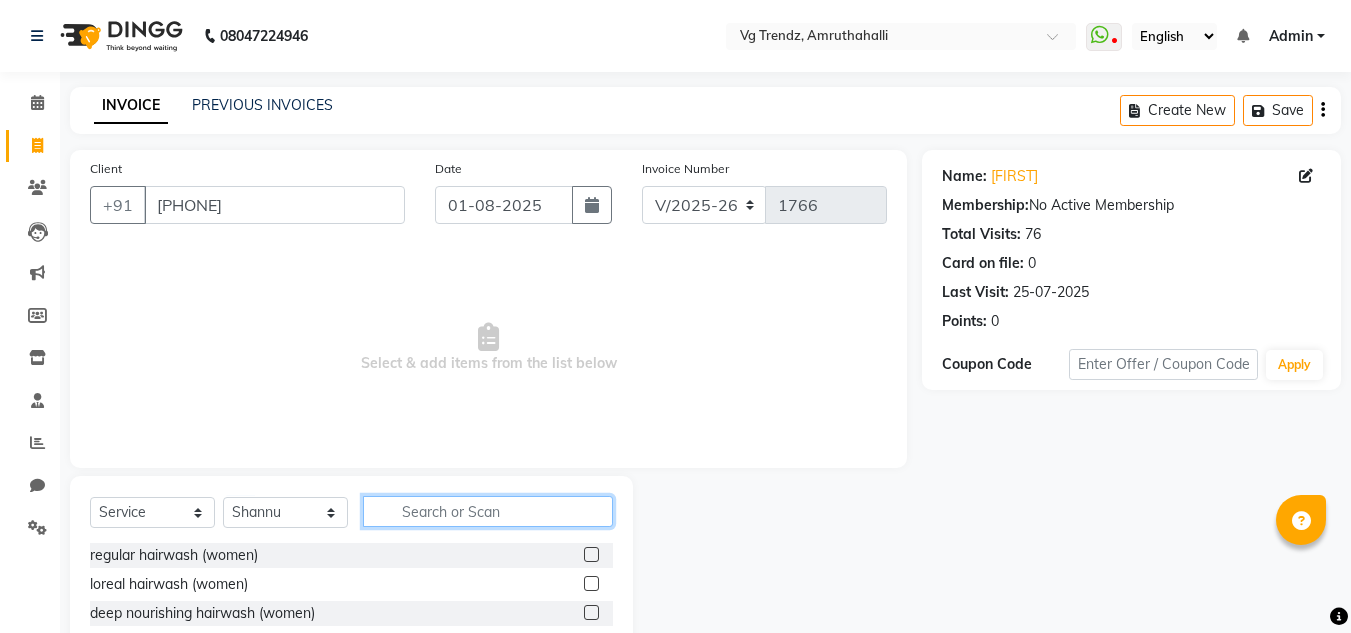 click 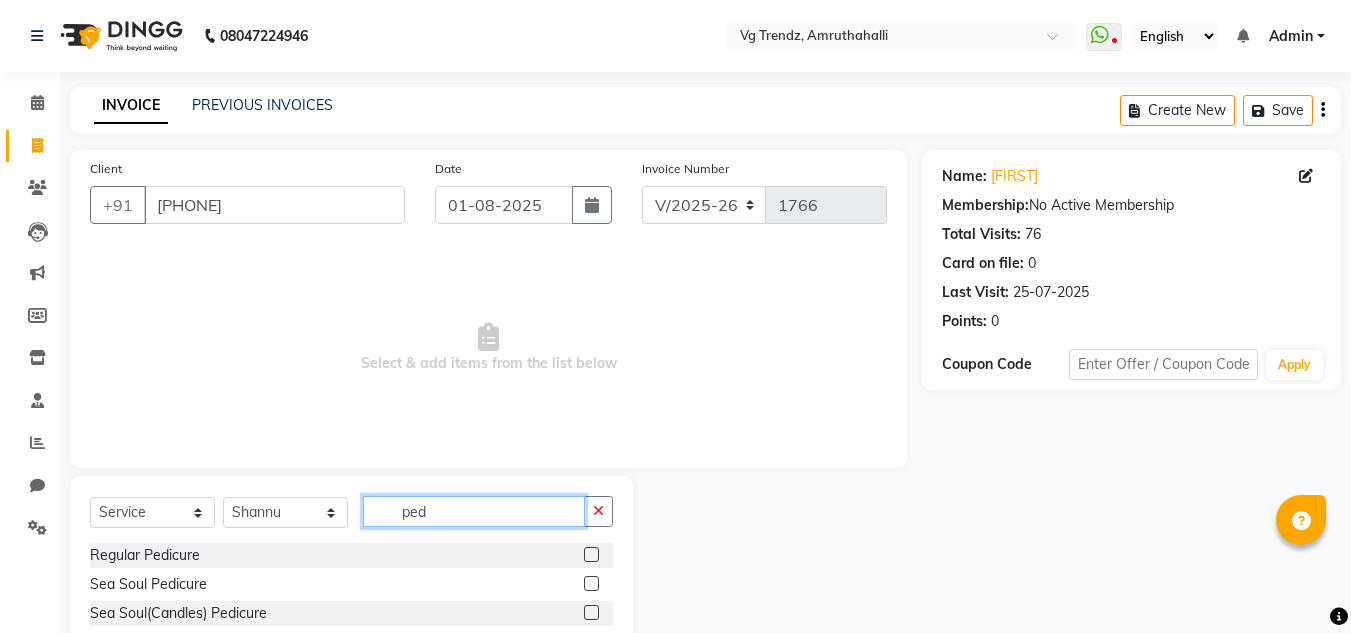 type on "ped" 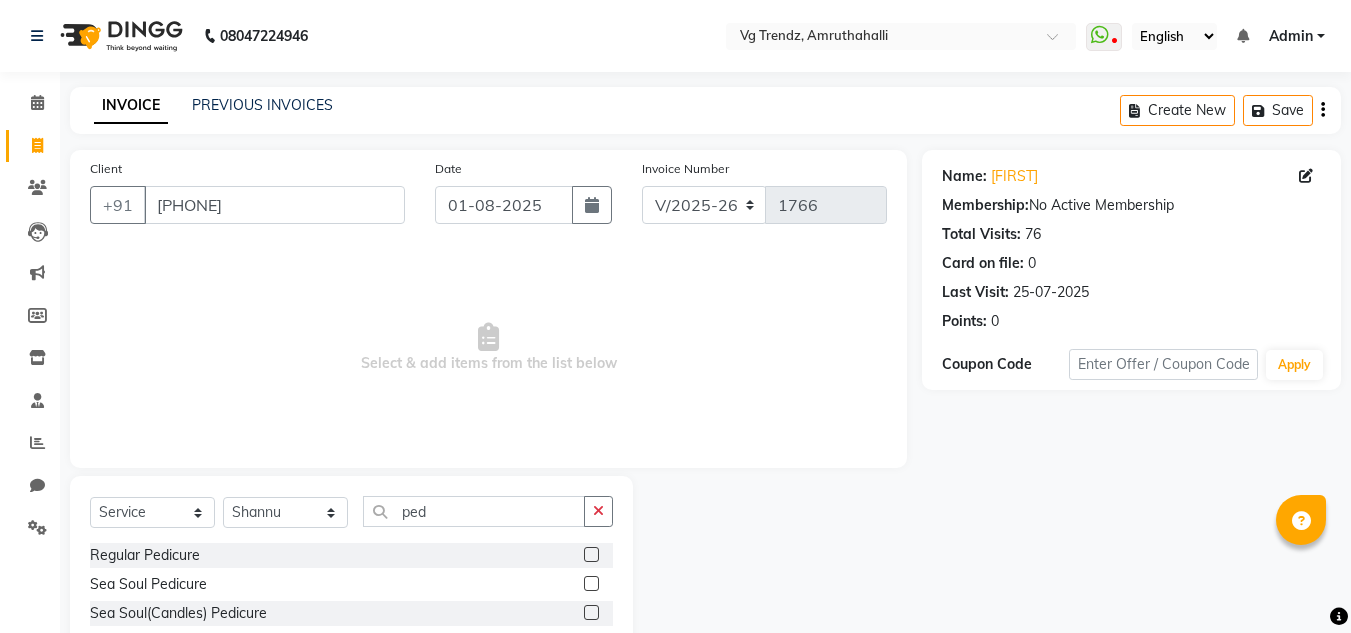 click 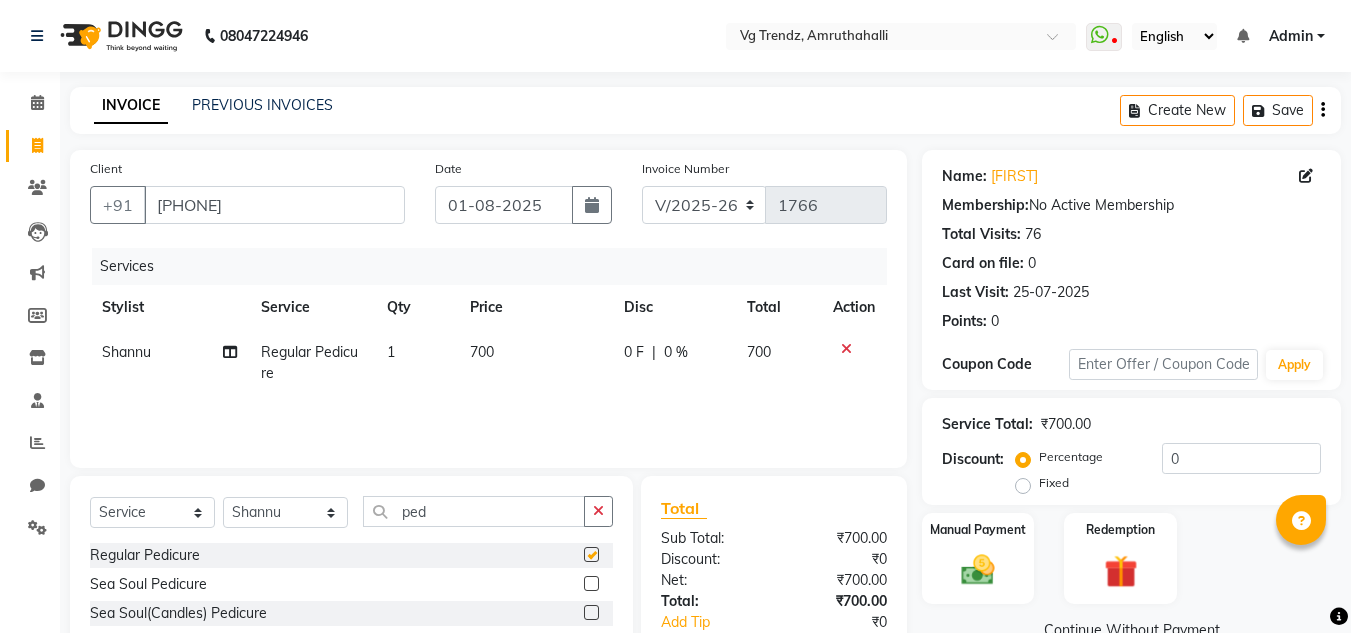 checkbox on "false" 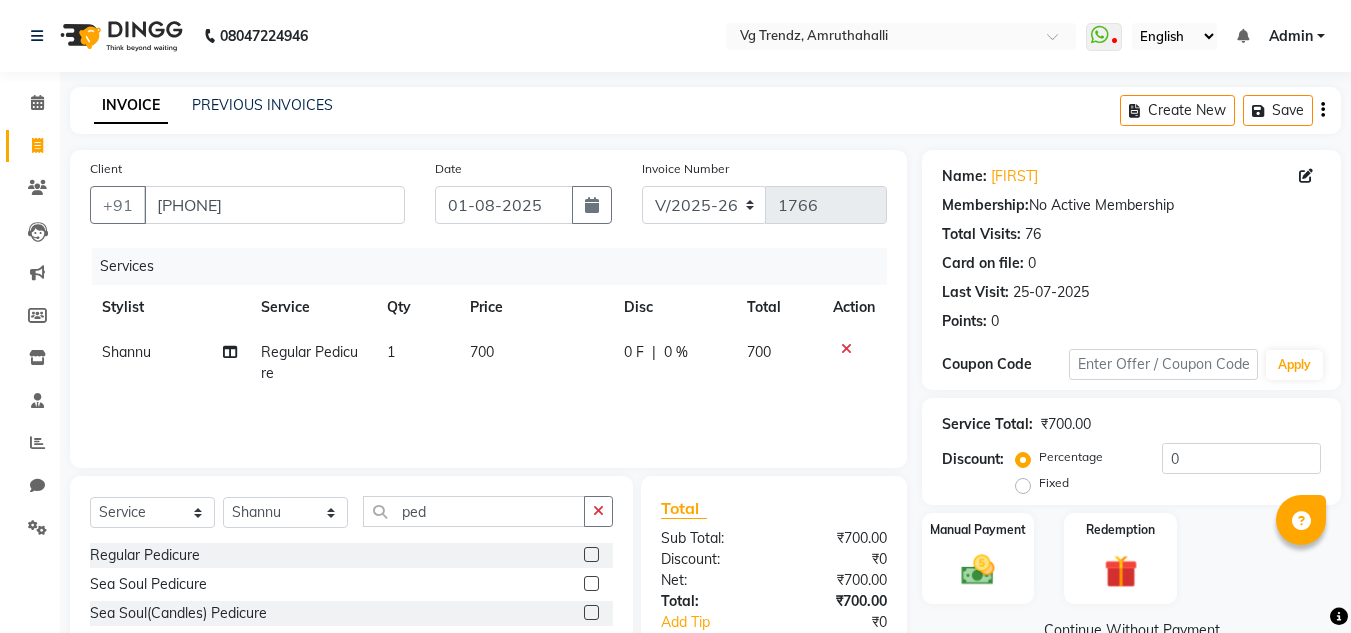 scroll, scrollTop: 125, scrollLeft: 0, axis: vertical 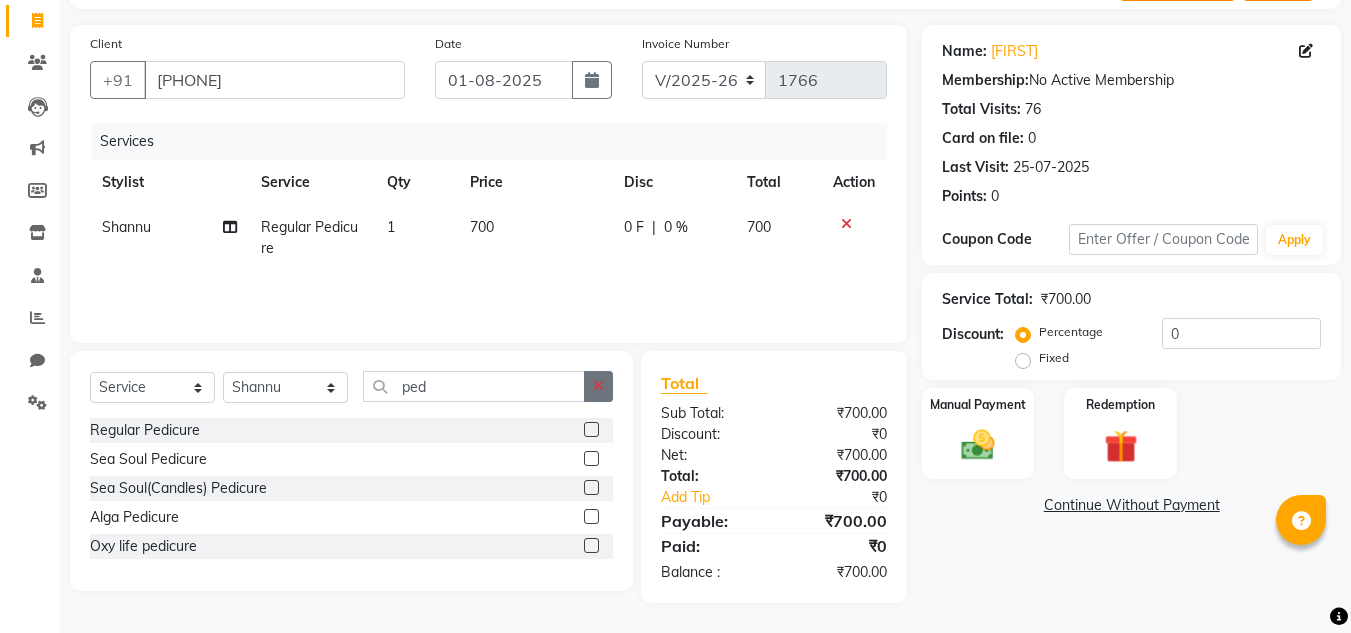 click 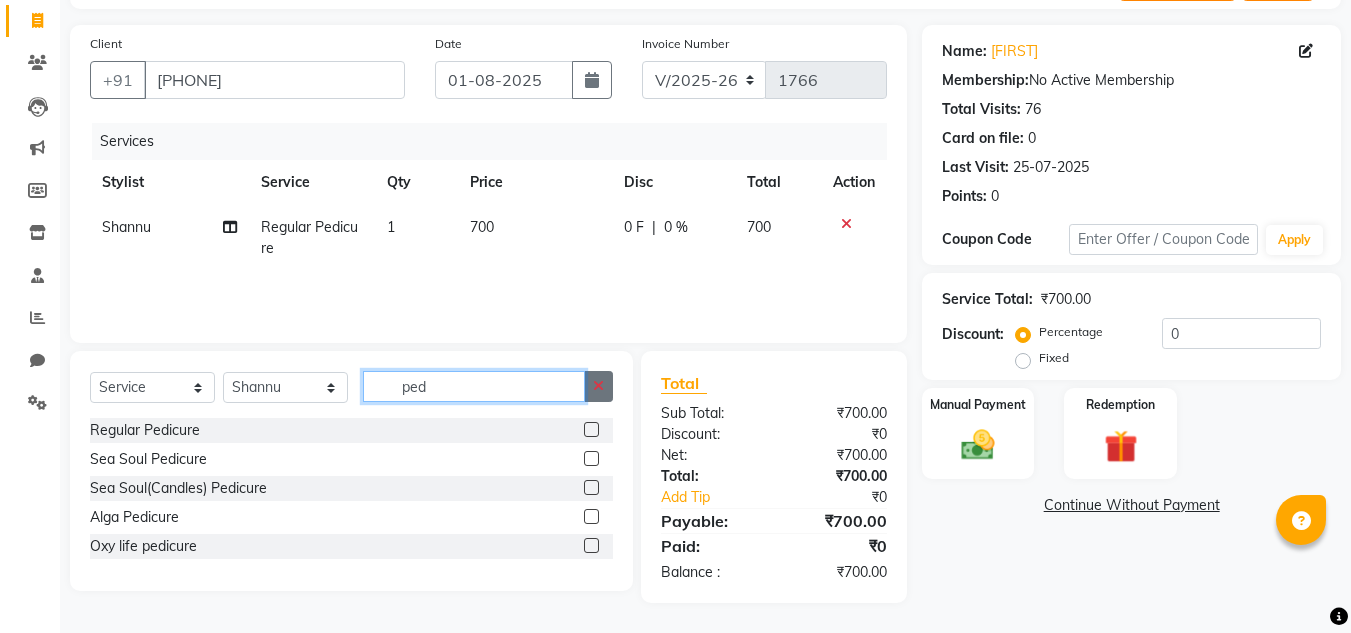 type 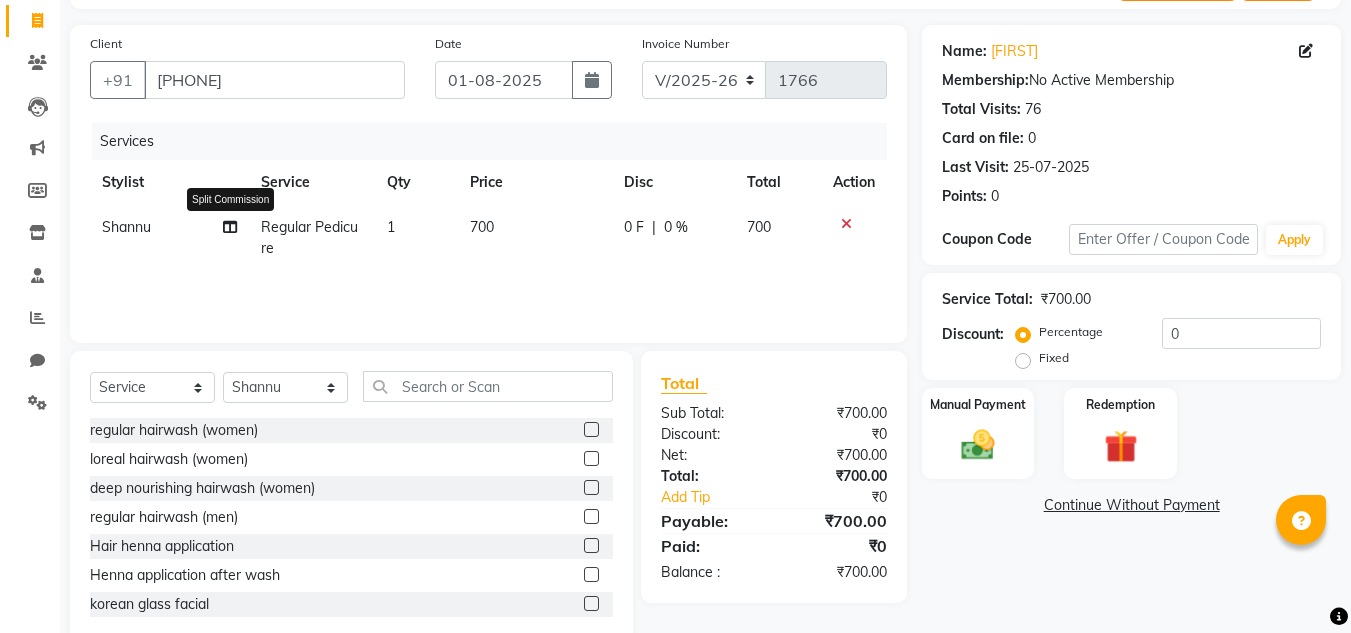 click 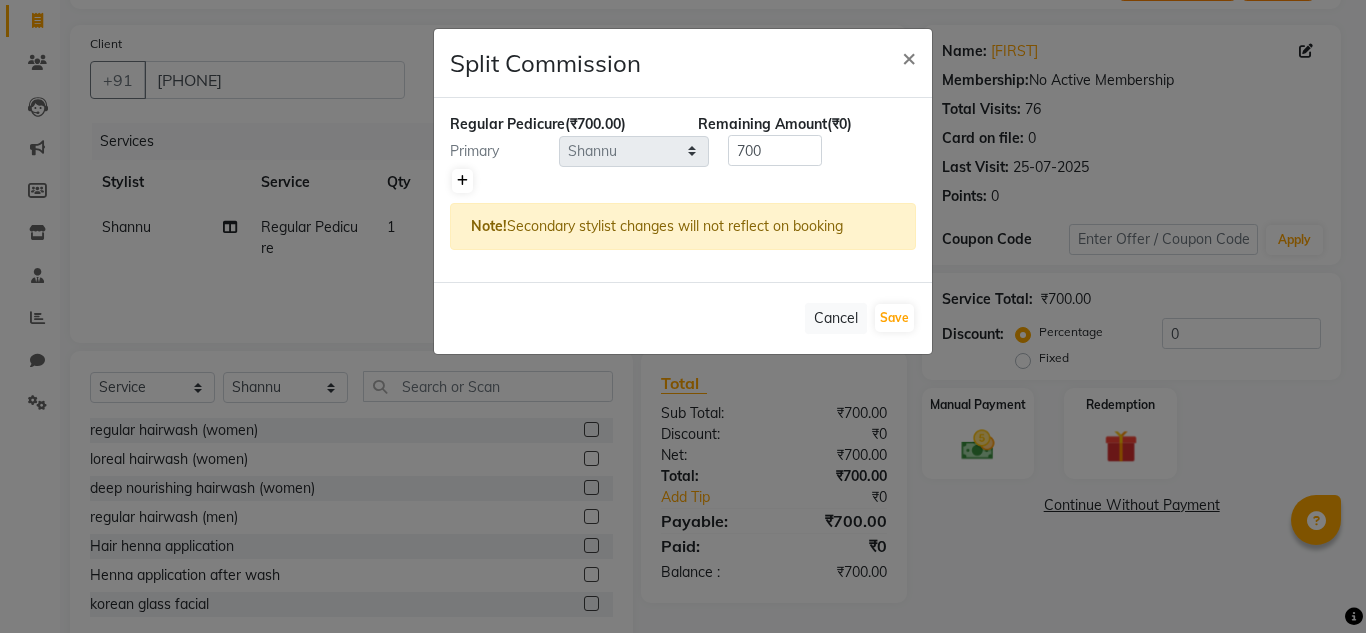 click 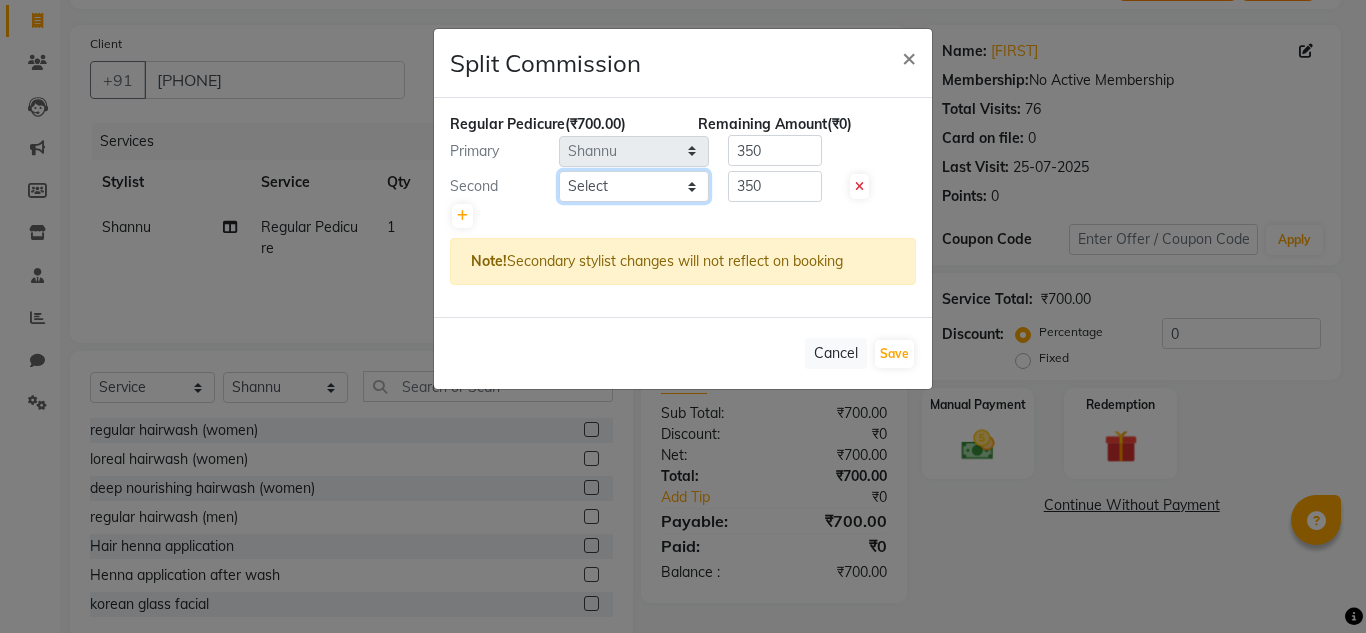 click on "Select  Ashiwini N P   Manjitha Chhetri   Manjula S   Mun Khan   Naveen Kumar   salon number   Sandeep Sharma   Shannu   Sridevi   Vanitha v" 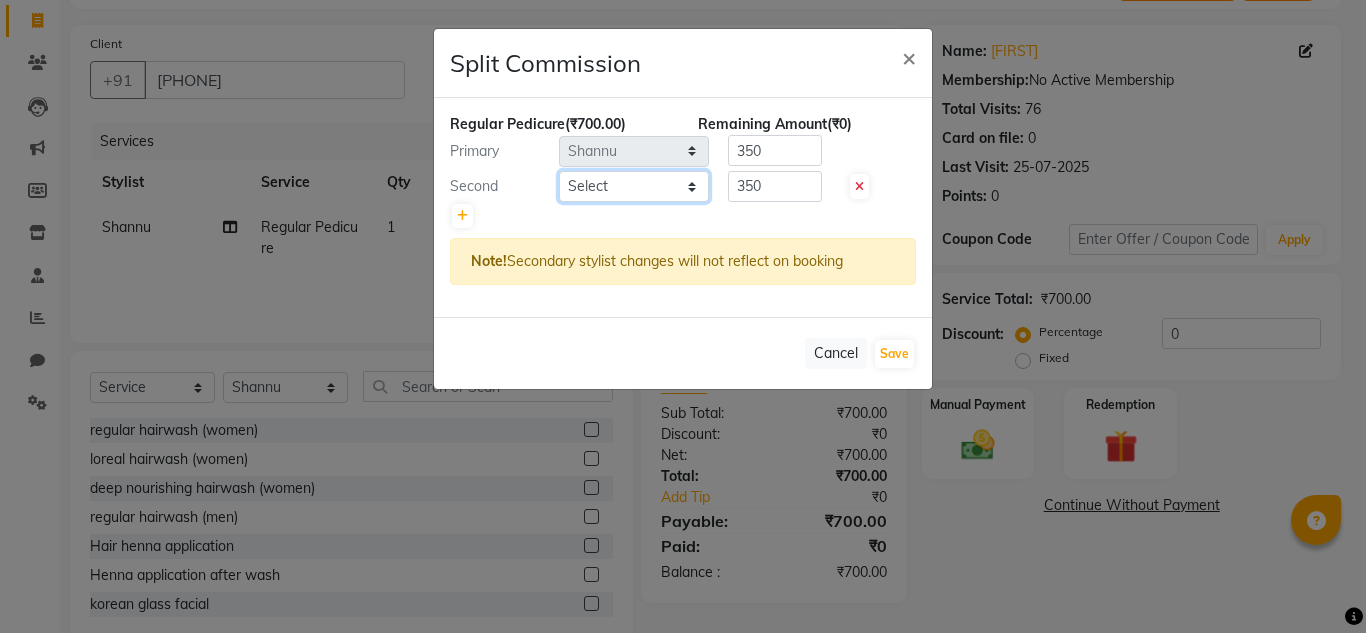 select on "85012" 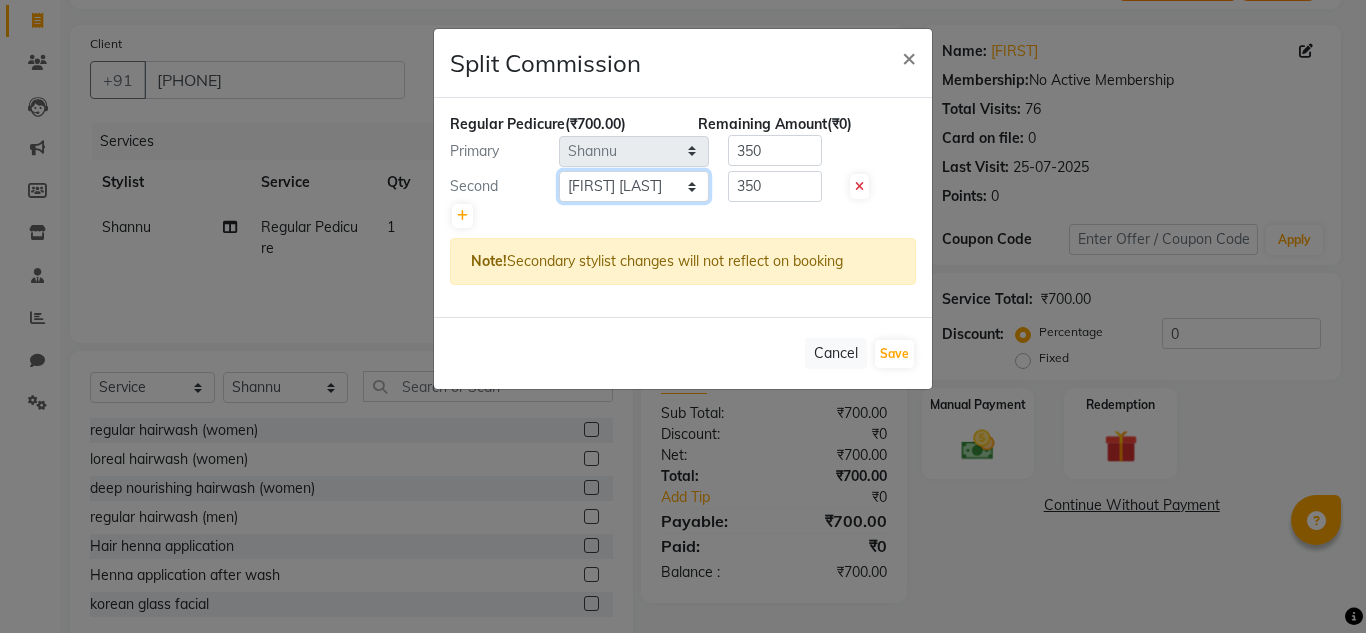 click on "Select  Ashiwini N P   Manjitha Chhetri   Manjula S   Mun Khan   Naveen Kumar   salon number   Sandeep Sharma   Shannu   Sridevi   Vanitha v" 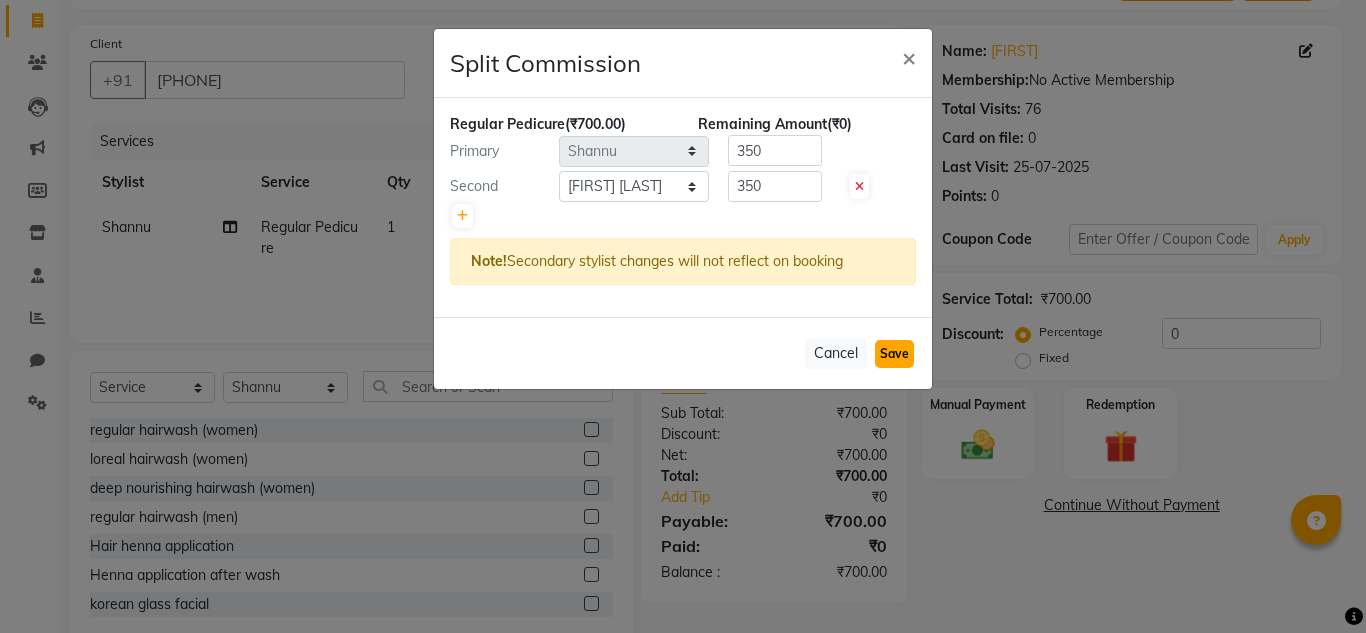 click on "Save" 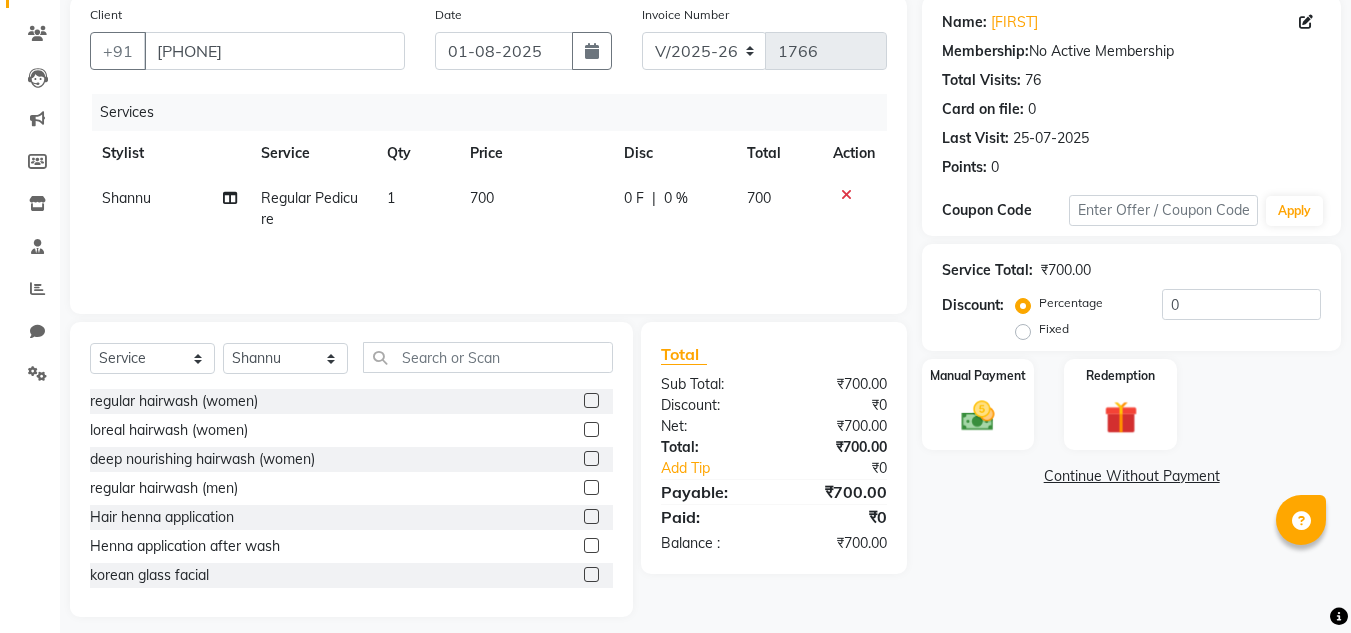 scroll, scrollTop: 168, scrollLeft: 0, axis: vertical 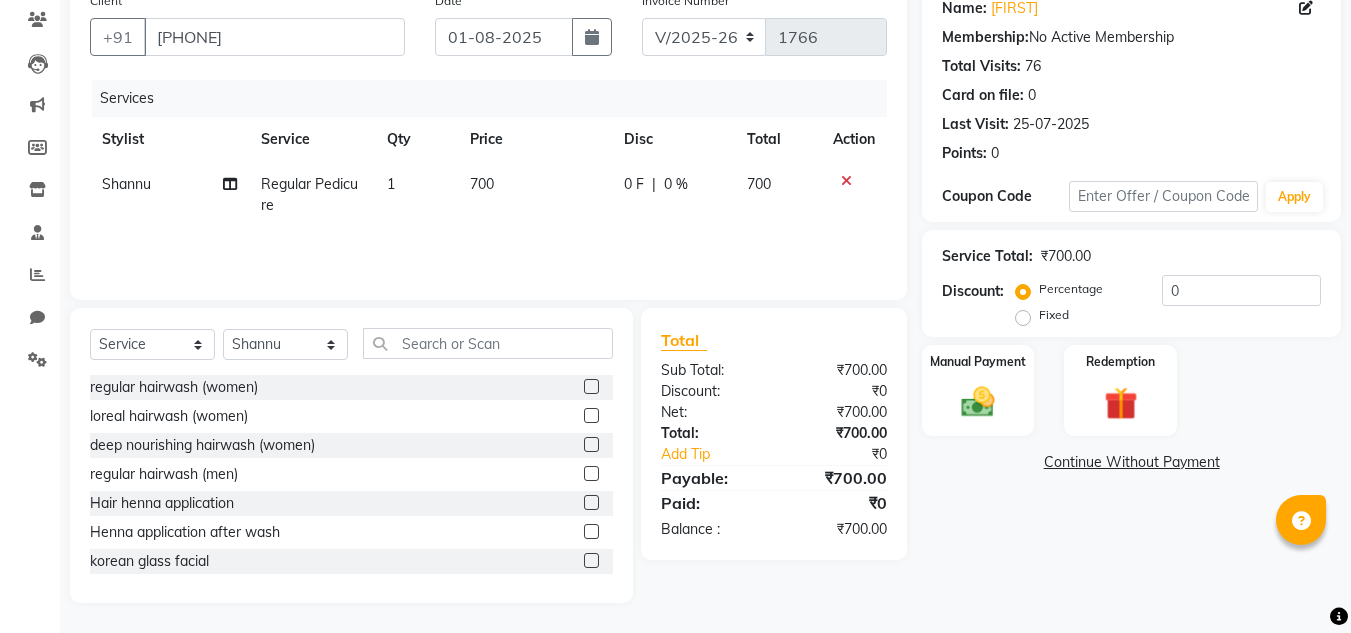 click 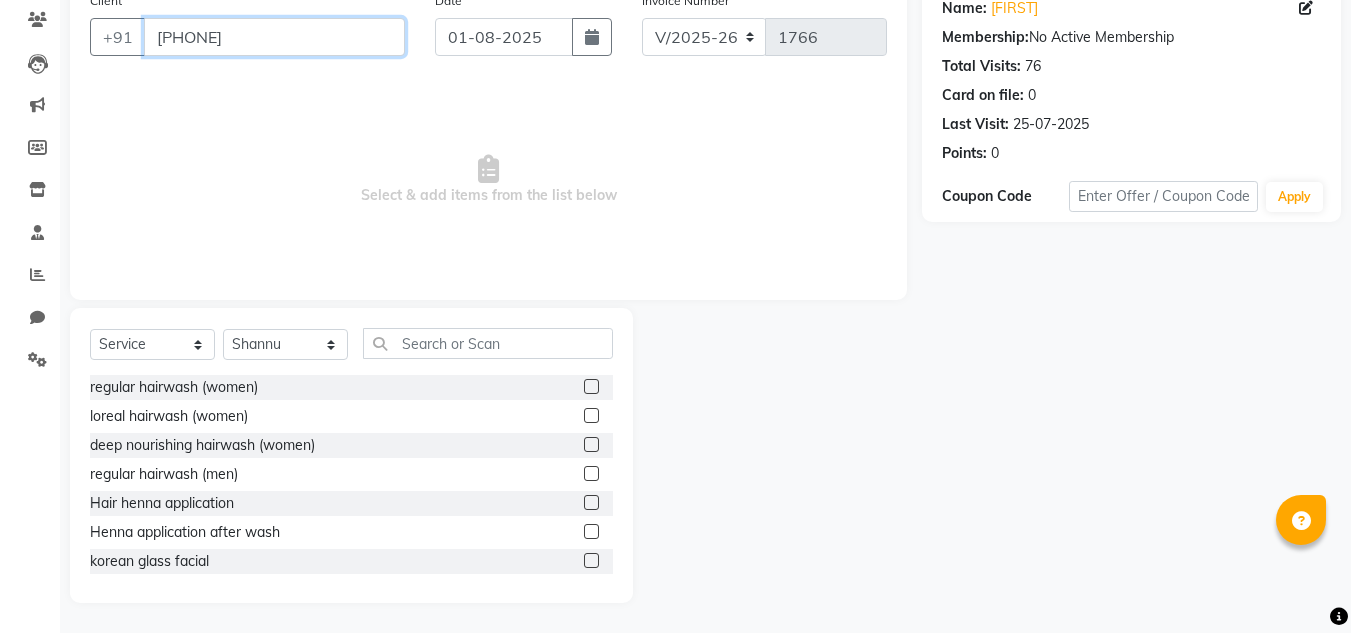 click on "9198788888" at bounding box center (274, 37) 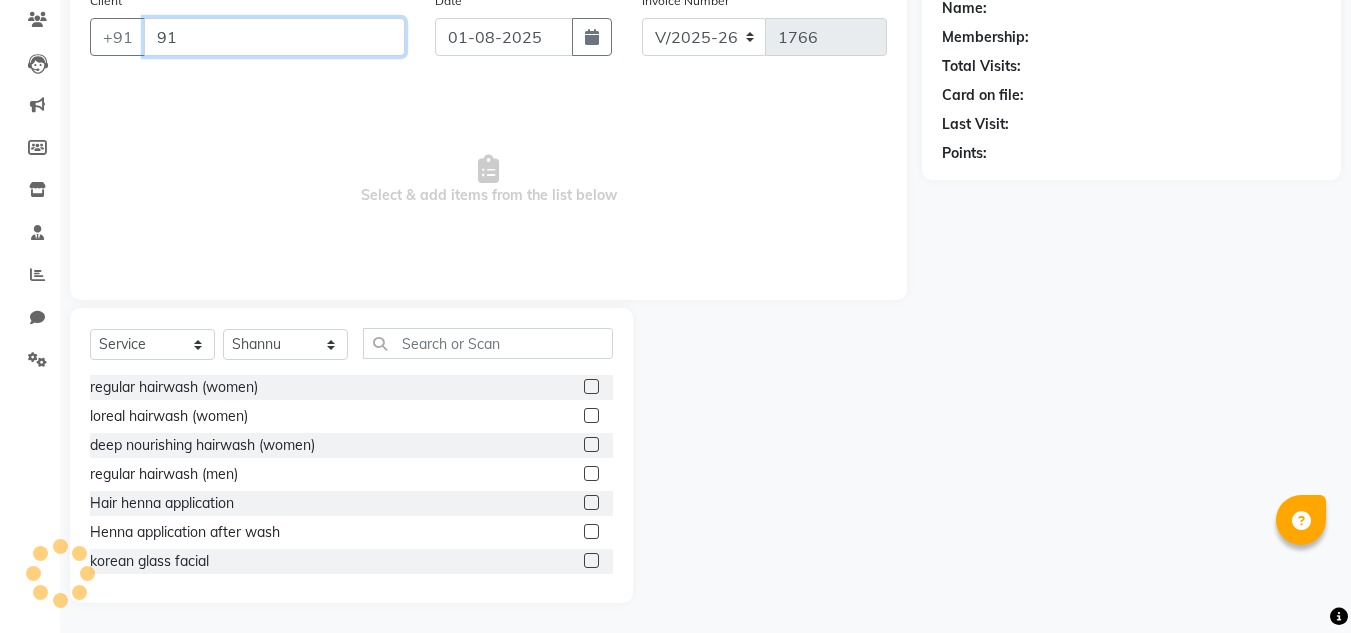 type on "9" 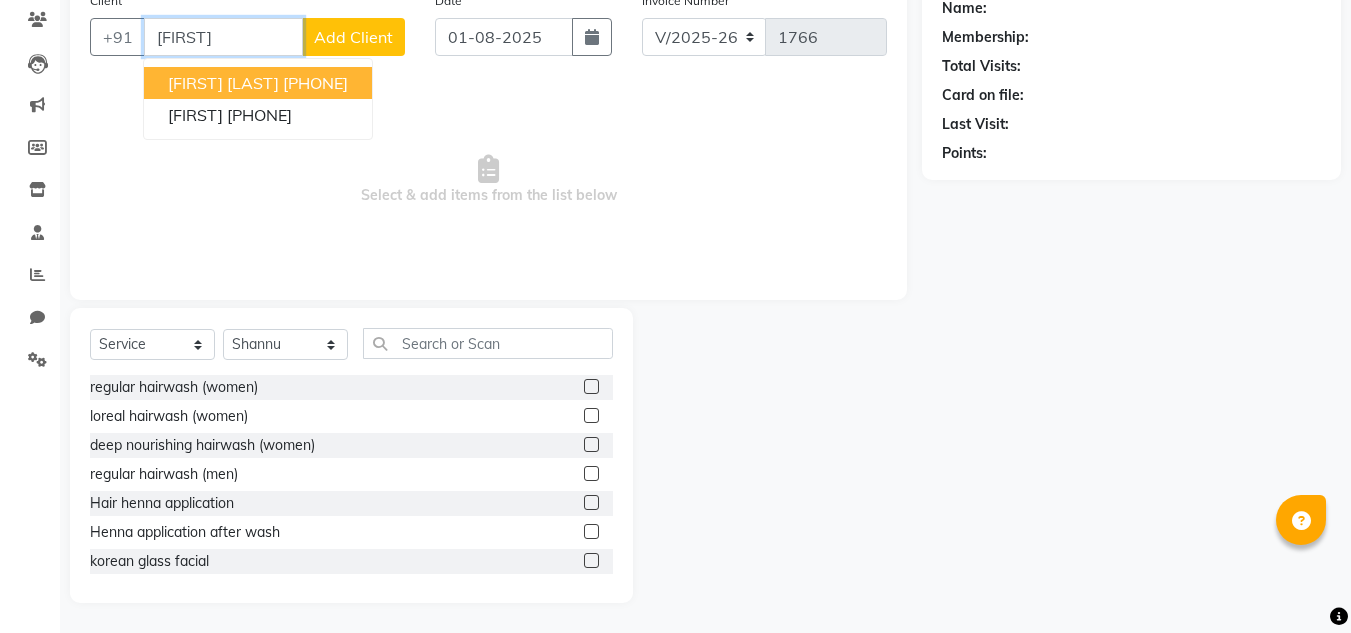 click on "sangame" at bounding box center [223, 37] 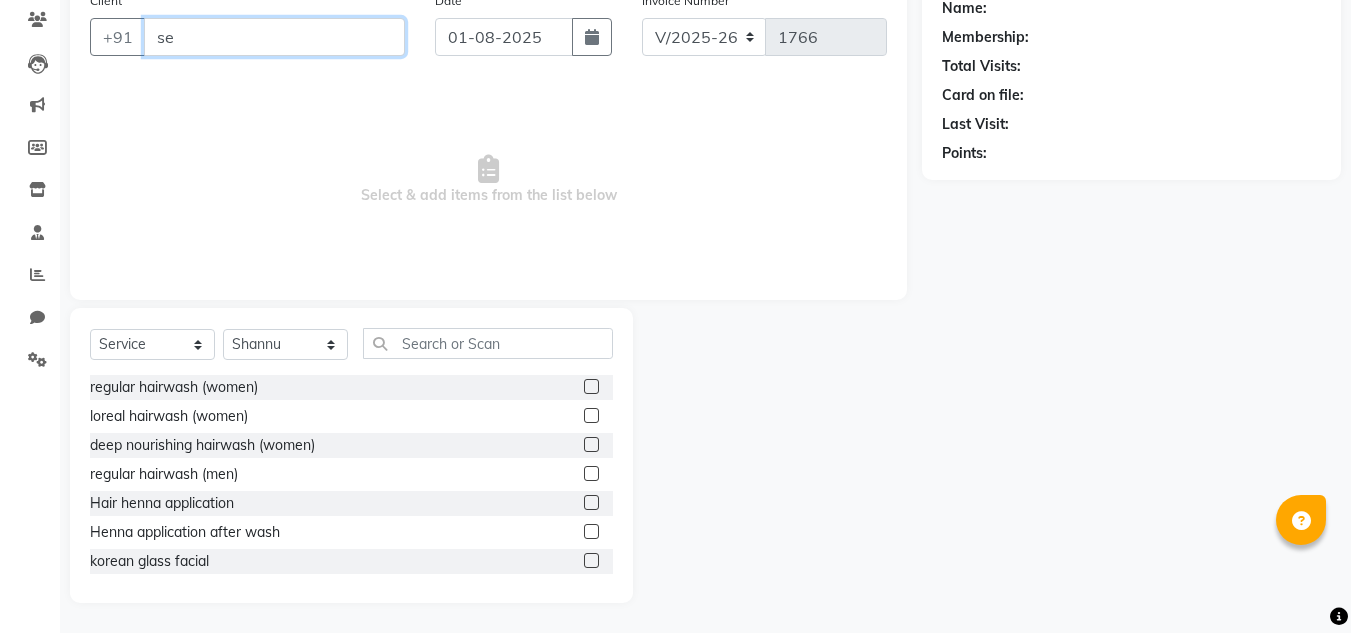 click on "se" at bounding box center [274, 37] 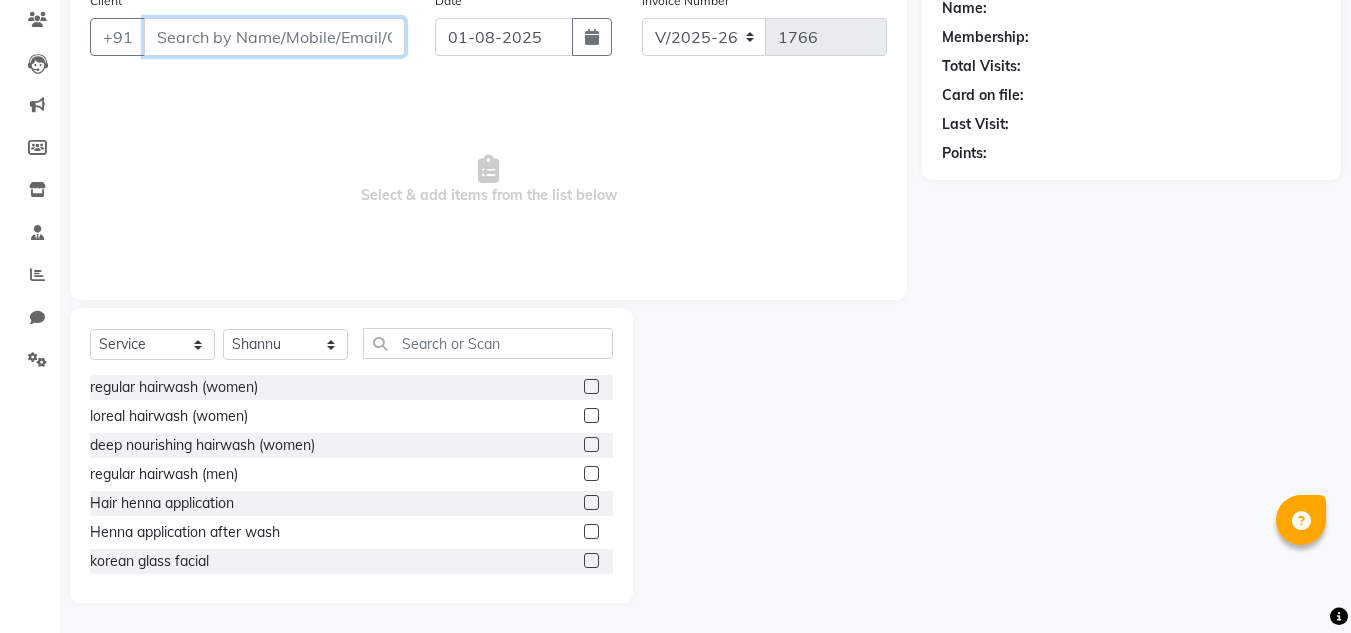 click on "Client" at bounding box center [274, 37] 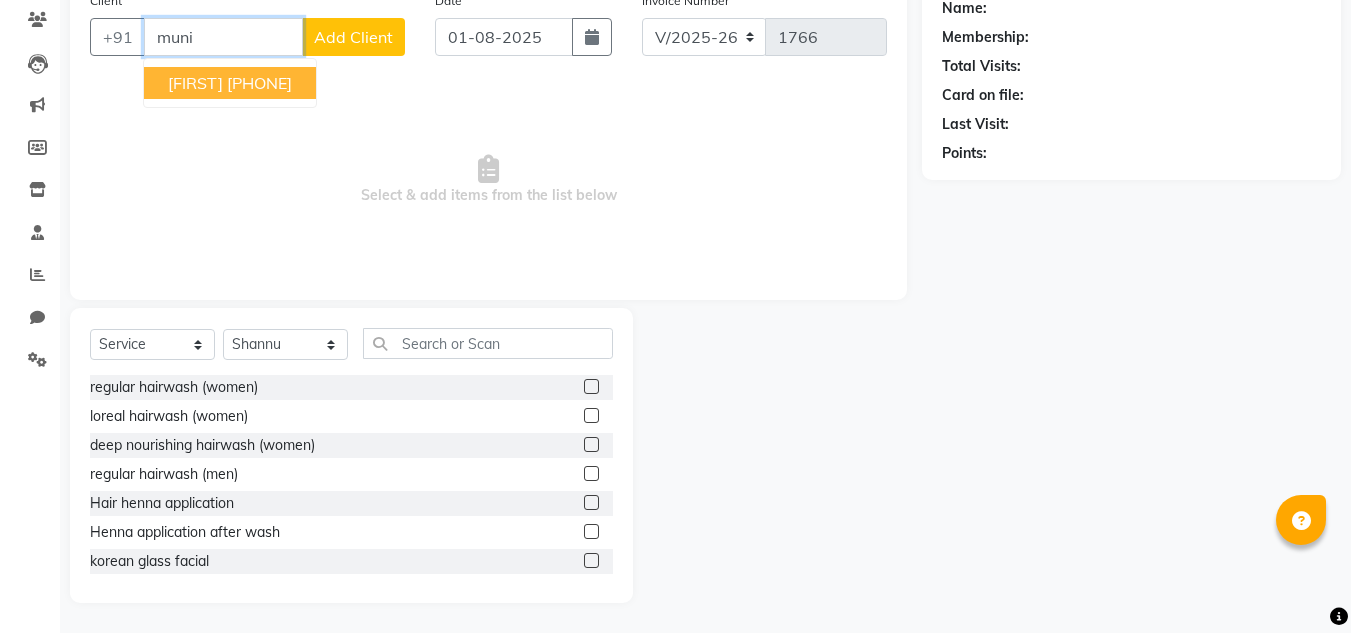 click on "Muniraju" at bounding box center [195, 83] 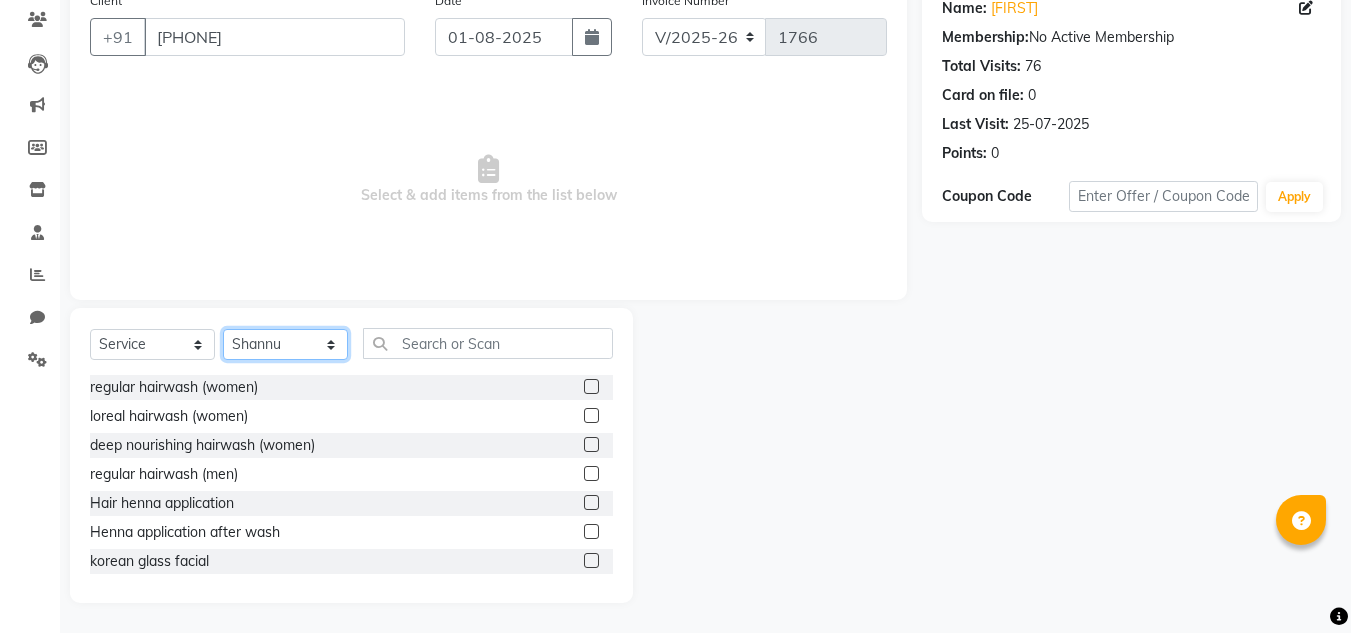 click on "Select Stylist [FIRST] [LAST] [FIRST] [LAST] [FIRST] [LAST] [FIRST] [LAST] [FIRST] [LAST] salon number [FIRST] [LAST] [FIRST] [LAST] [FIRST] [LAST] [FIRST] [LAST] [FIRST] [LAST]" 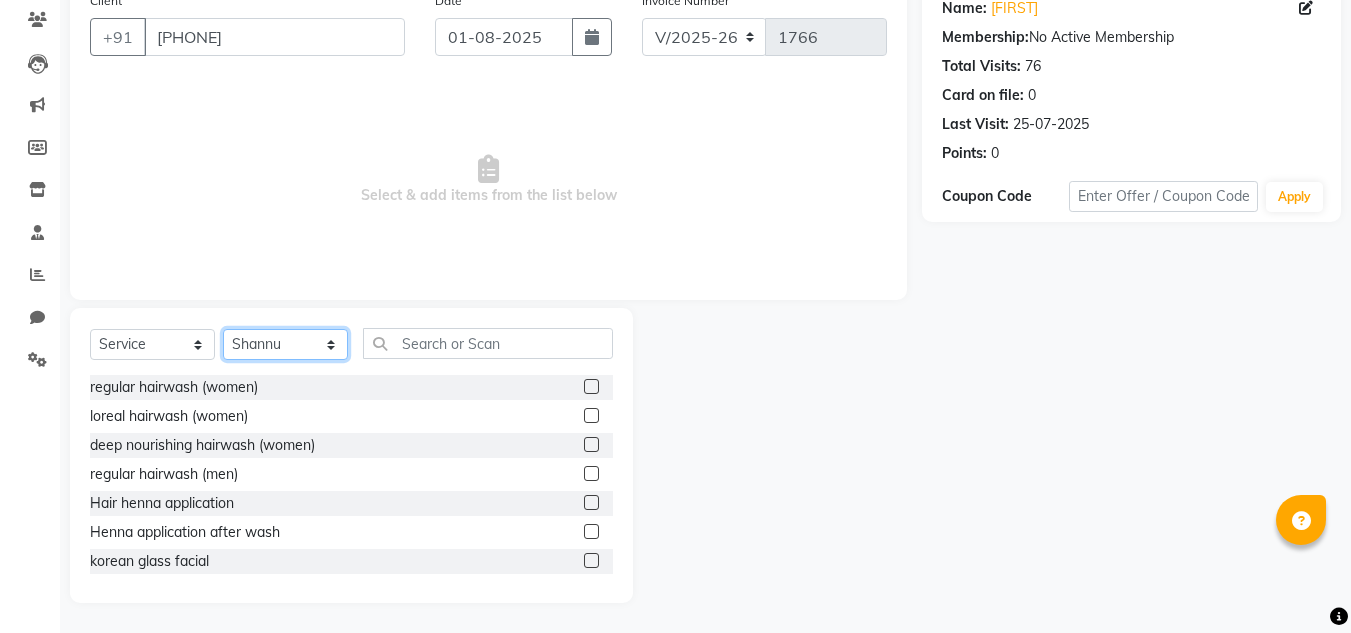 click on "Select Stylist [FIRST] [LAST] [FIRST] [LAST] [FIRST] [LAST] [FIRST] [LAST] [FIRST] [LAST] salon number [FIRST] [LAST] [FIRST] [LAST] [FIRST] [LAST] [FIRST] [LAST] [FIRST] [LAST]" 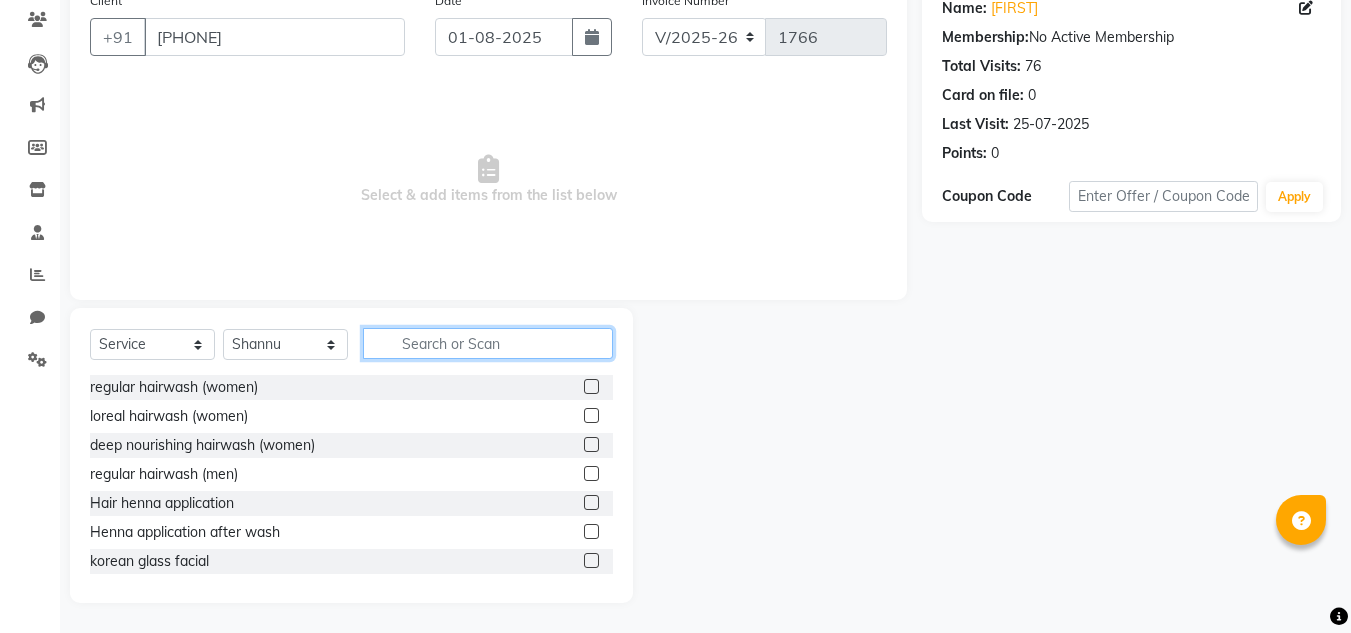 click 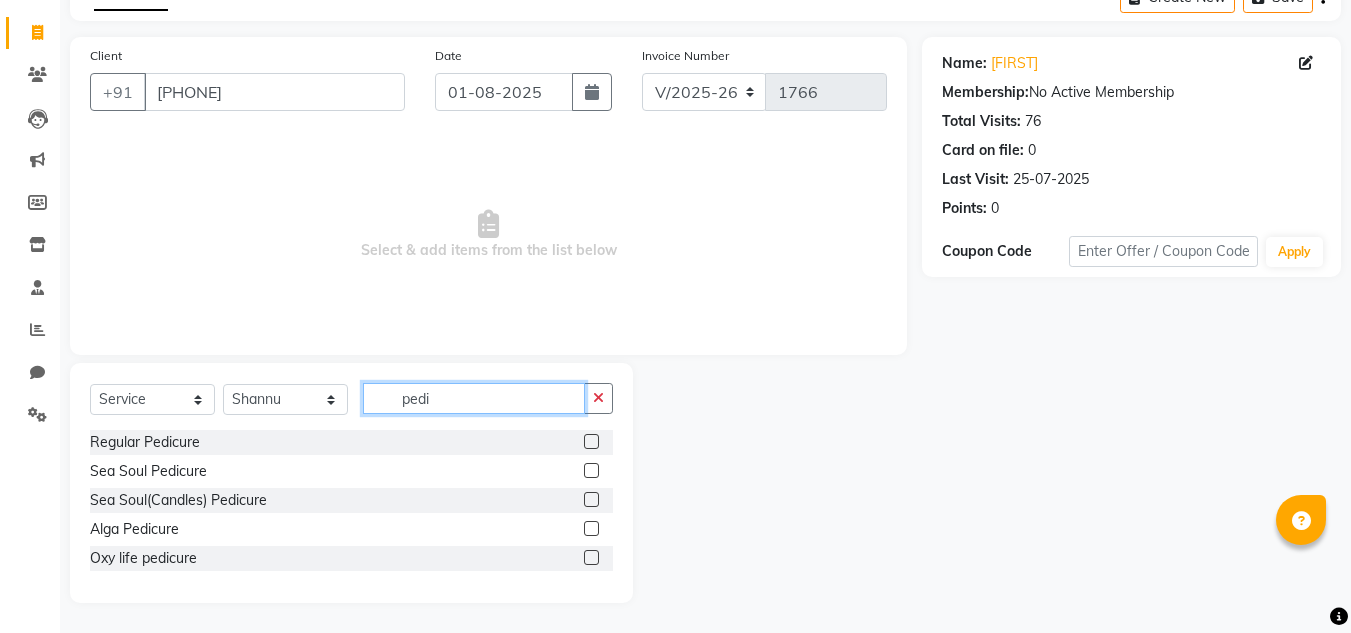 scroll, scrollTop: 113, scrollLeft: 0, axis: vertical 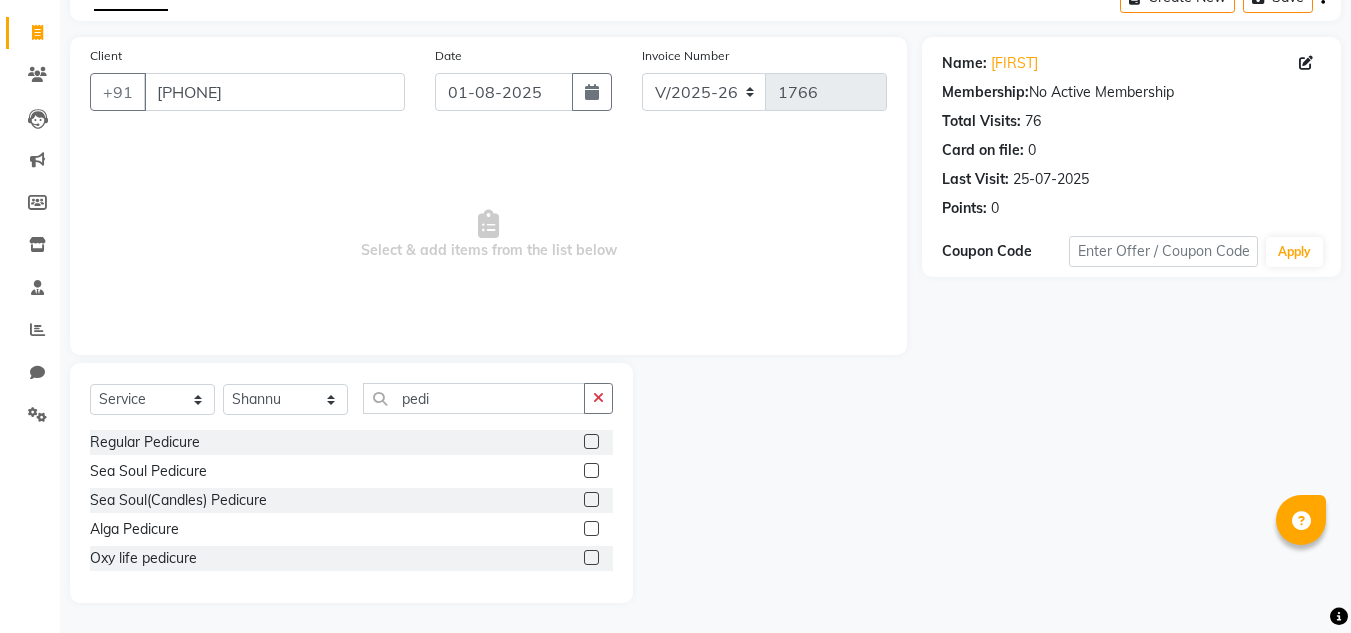 click 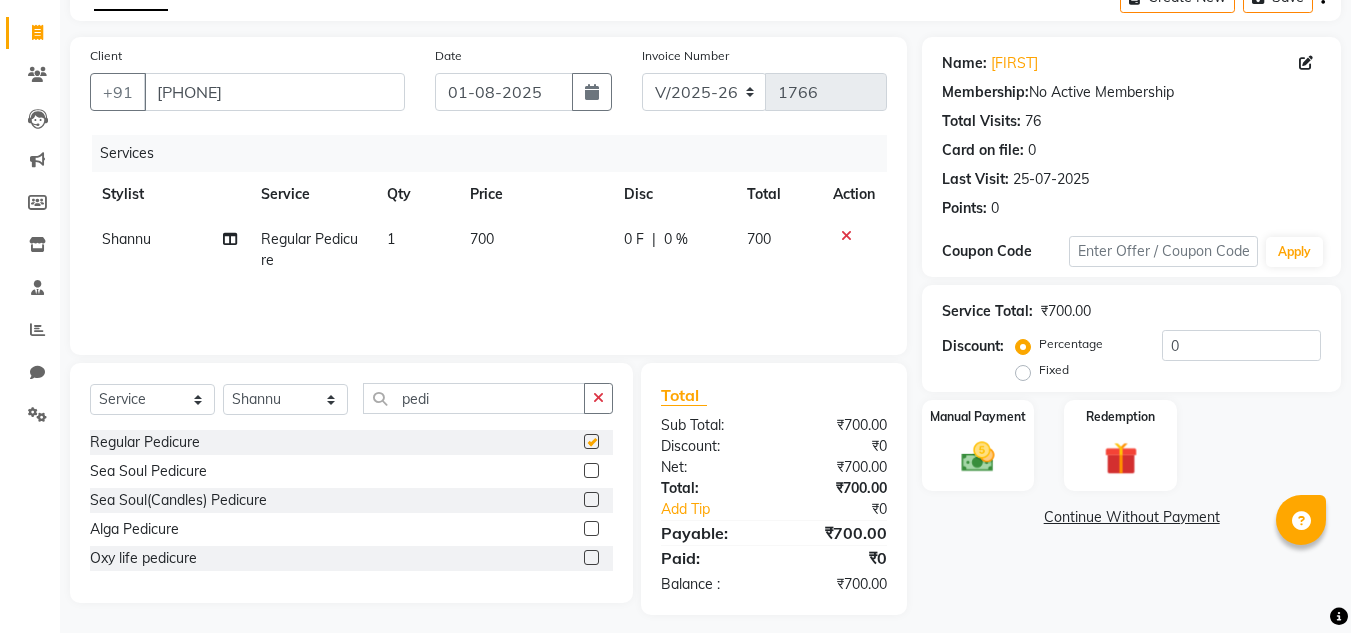 checkbox on "false" 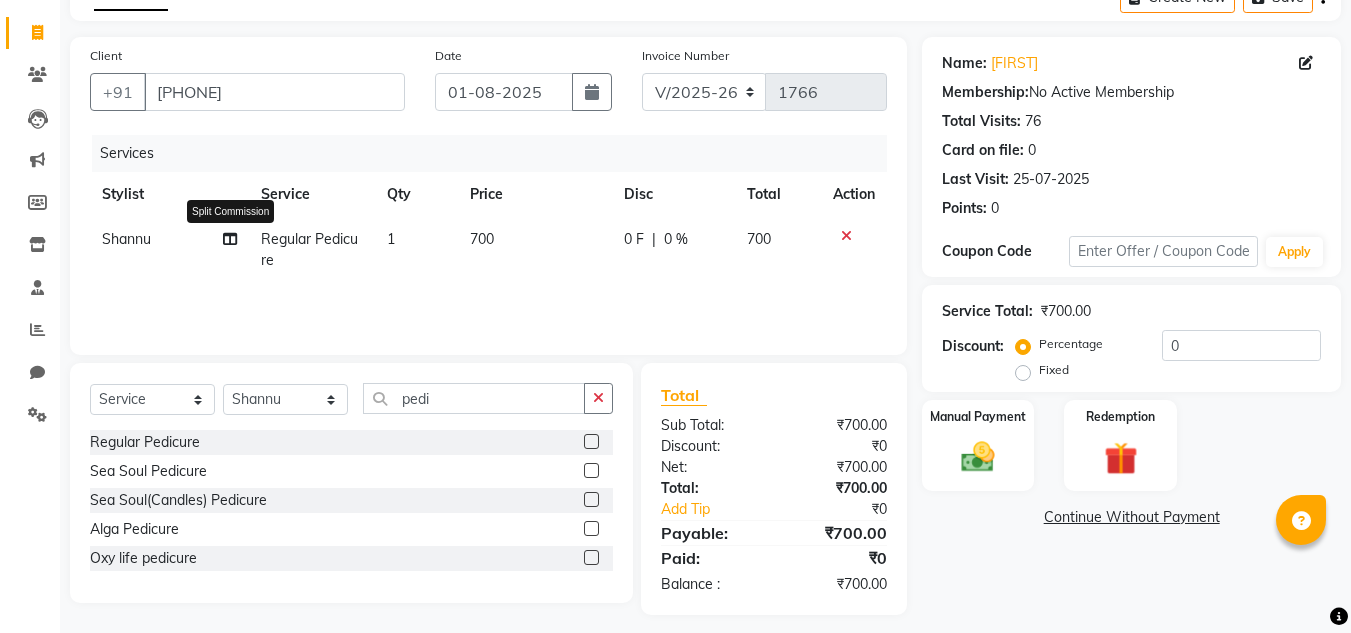 click 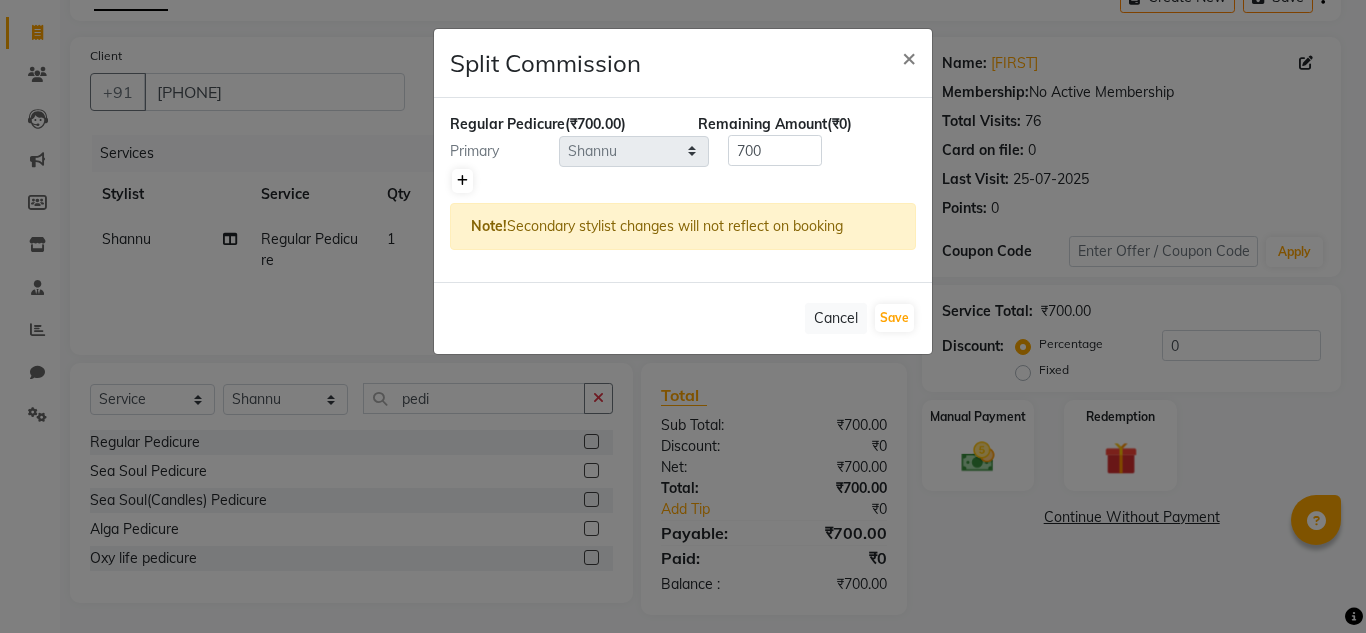 click 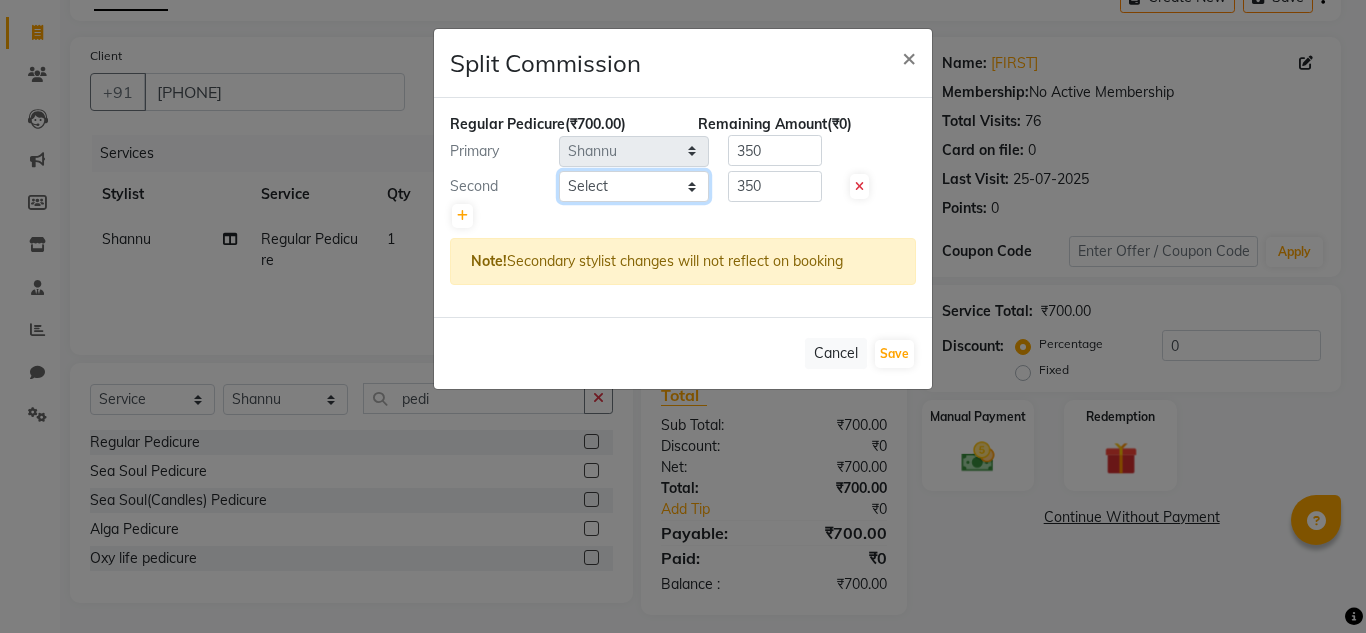 click on "Select  Ashiwini N P   Manjitha Chhetri   Manjula S   Mun Khan   Naveen Kumar   salon number   Sandeep Sharma   Shannu   Sridevi   Vanitha v" 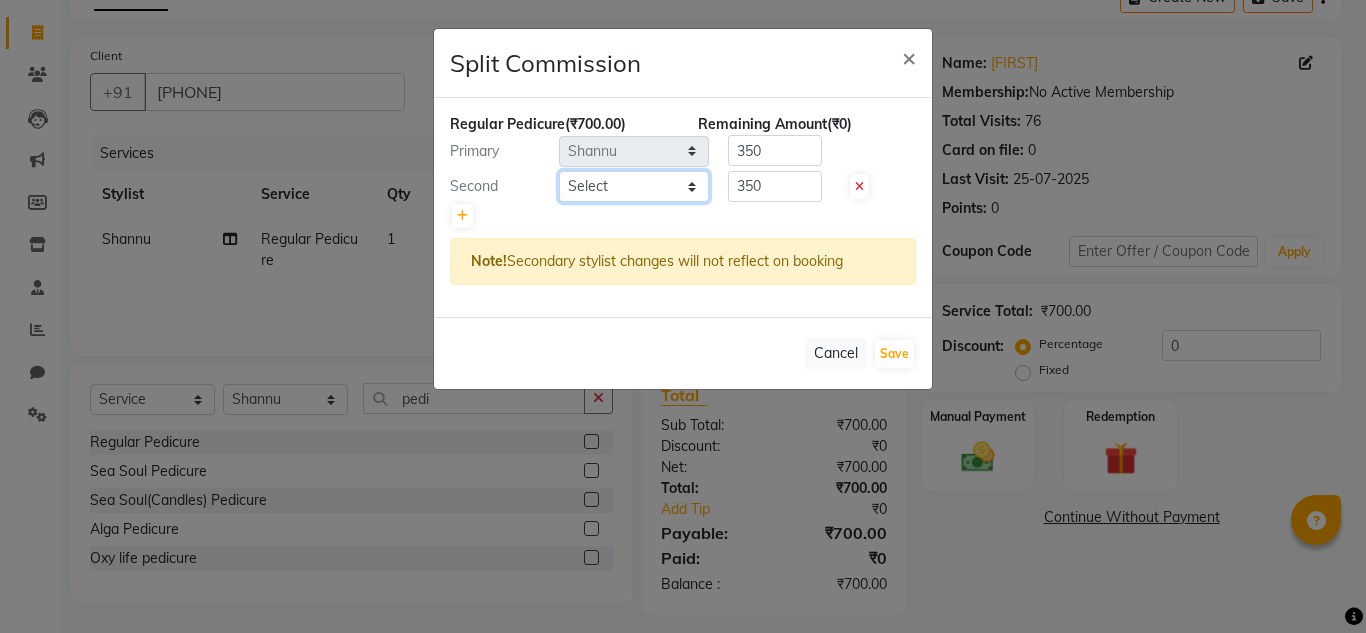 select on "85012" 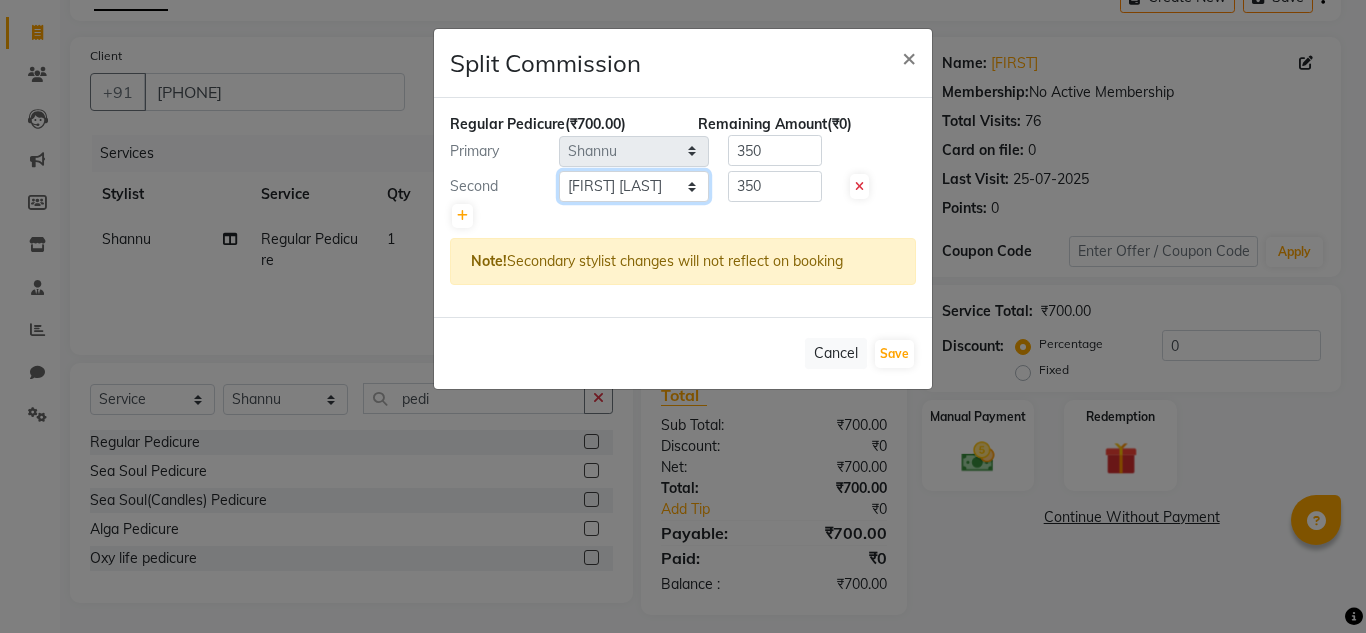 click on "Select  Ashiwini N P   Manjitha Chhetri   Manjula S   Mun Khan   Naveen Kumar   salon number   Sandeep Sharma   Shannu   Sridevi   Vanitha v" 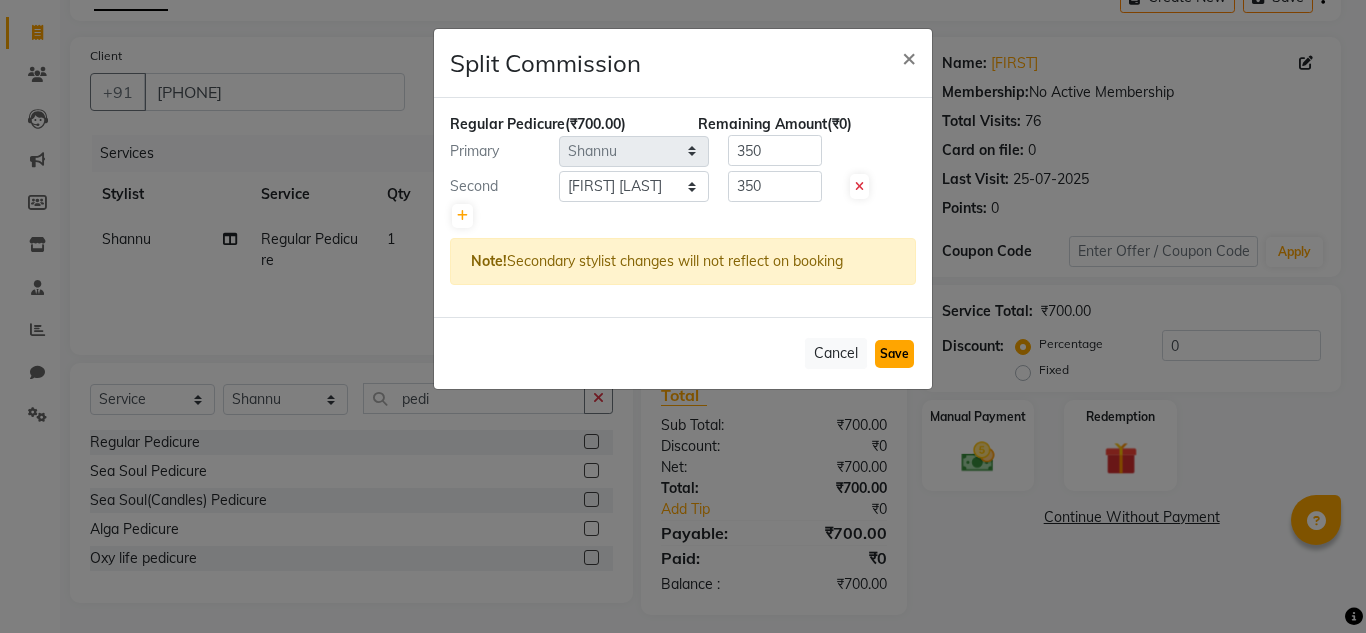 click on "Save" 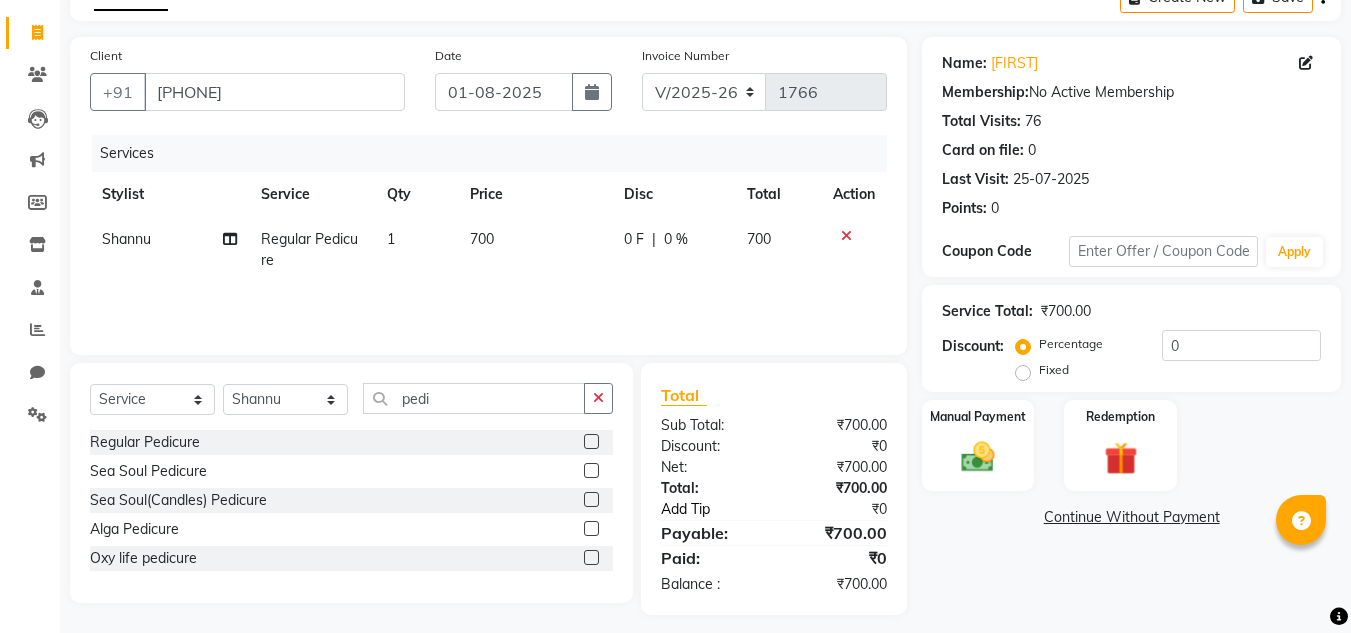 click on "Add Tip" 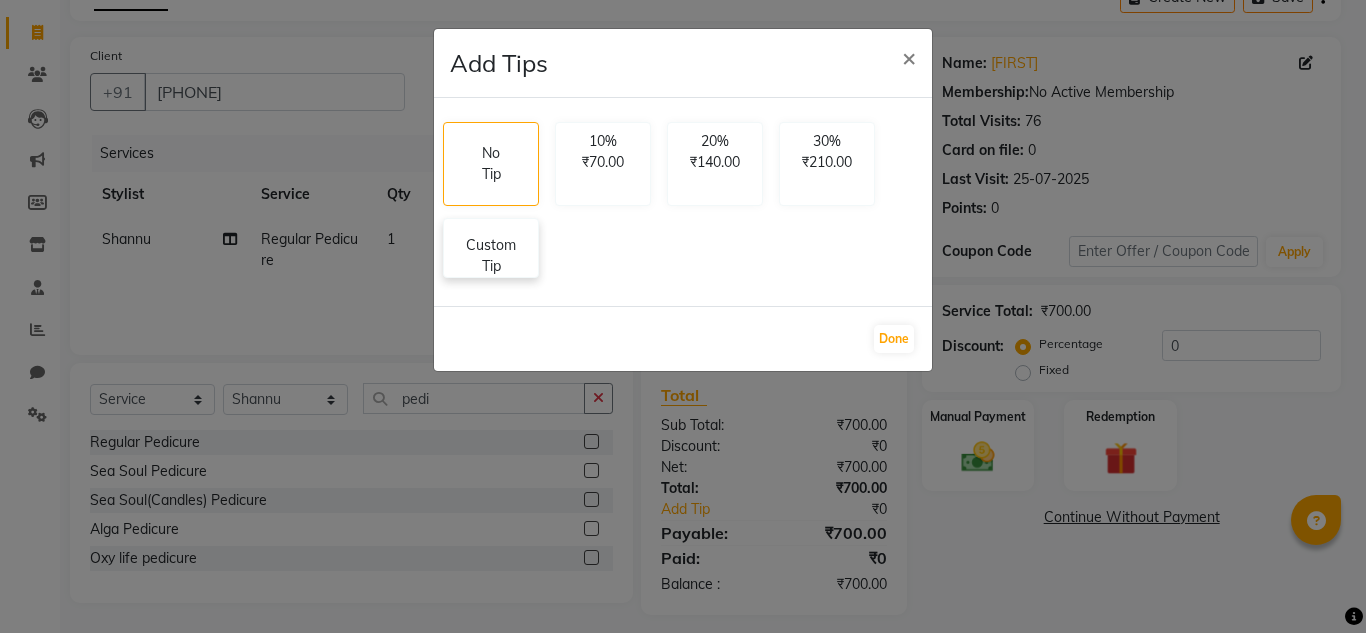 click on "Custom Tip" 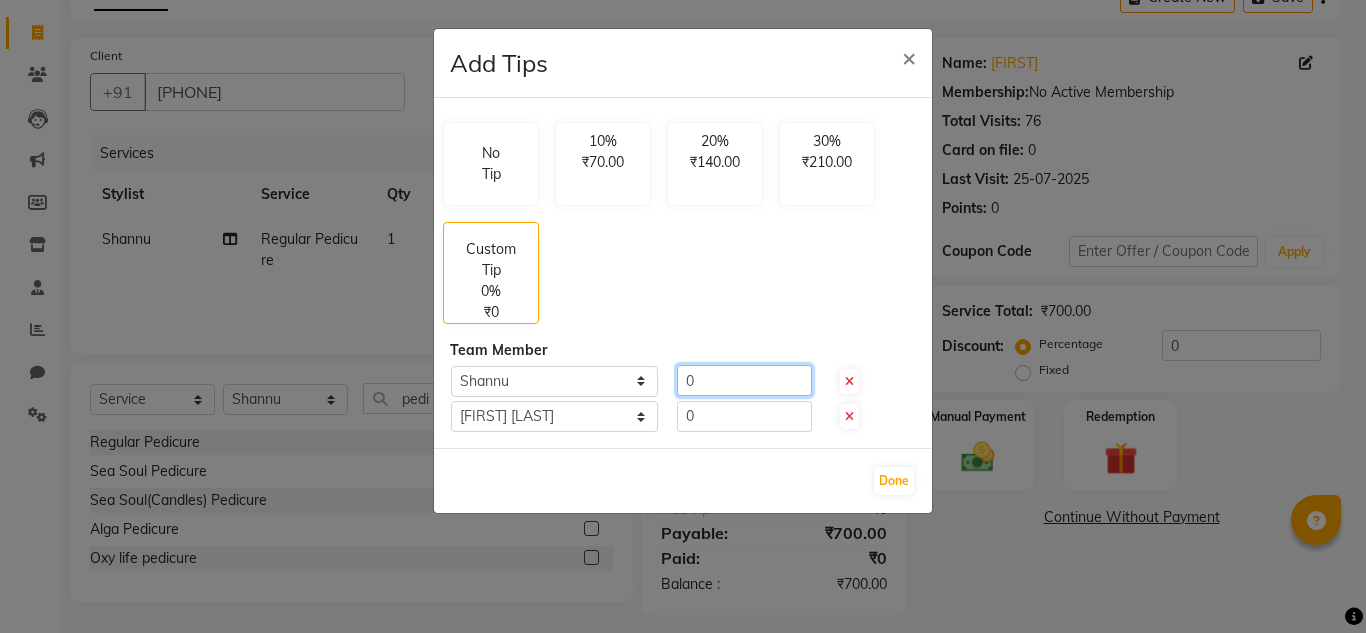 click on "0" 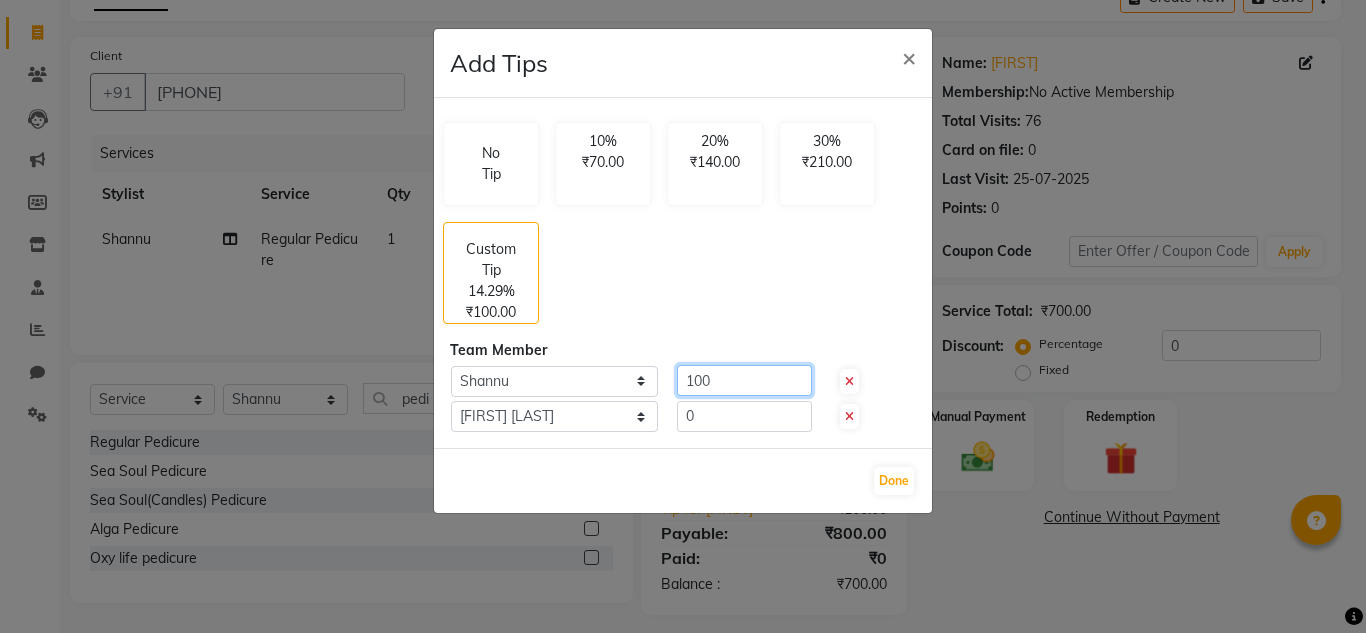 type on "100" 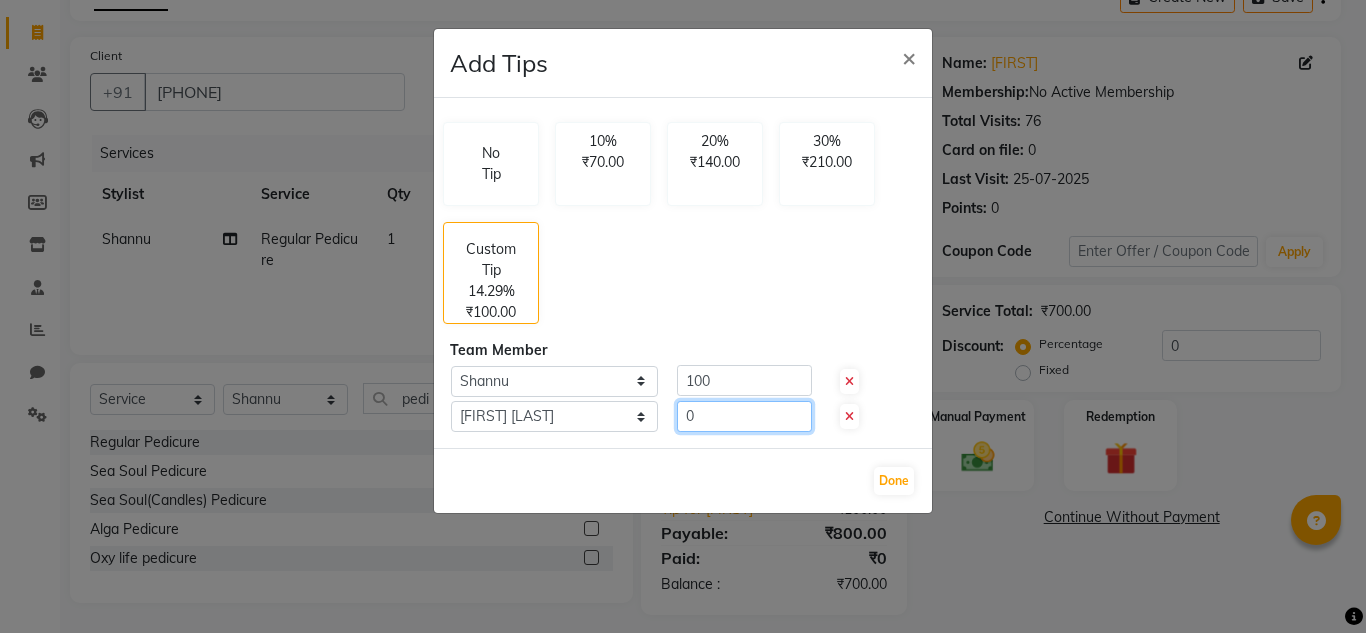 click on "0" 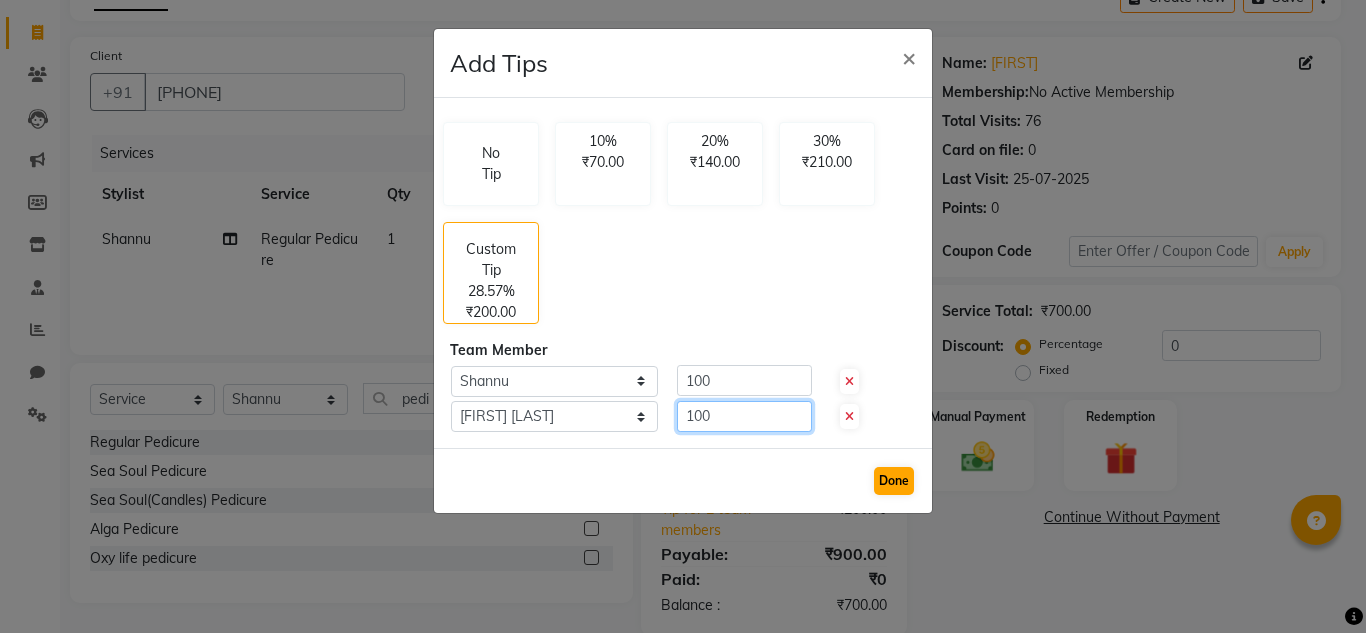 type on "100" 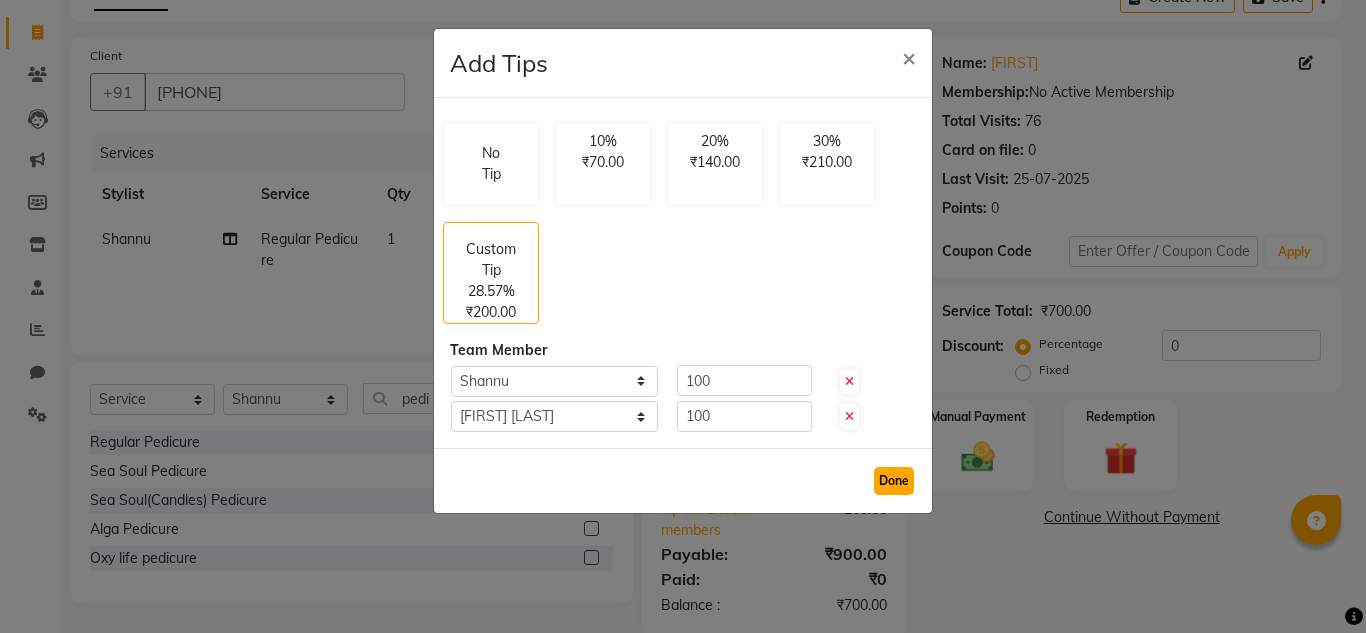 click on "Done" 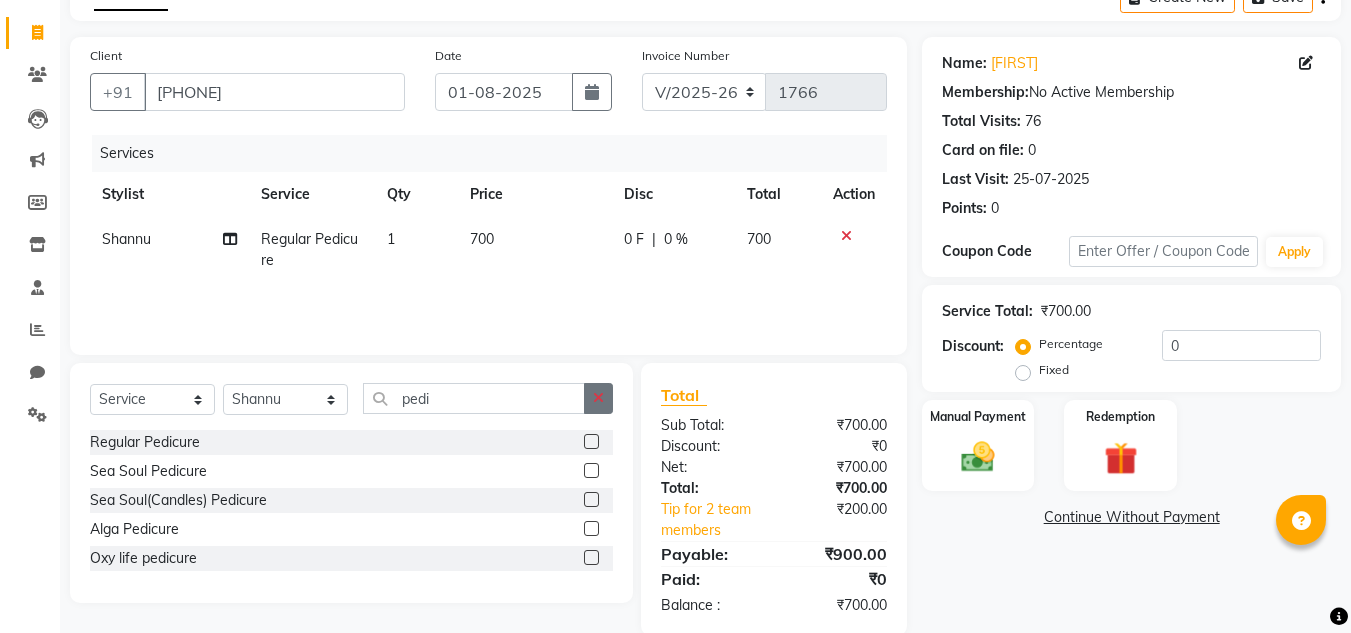 click 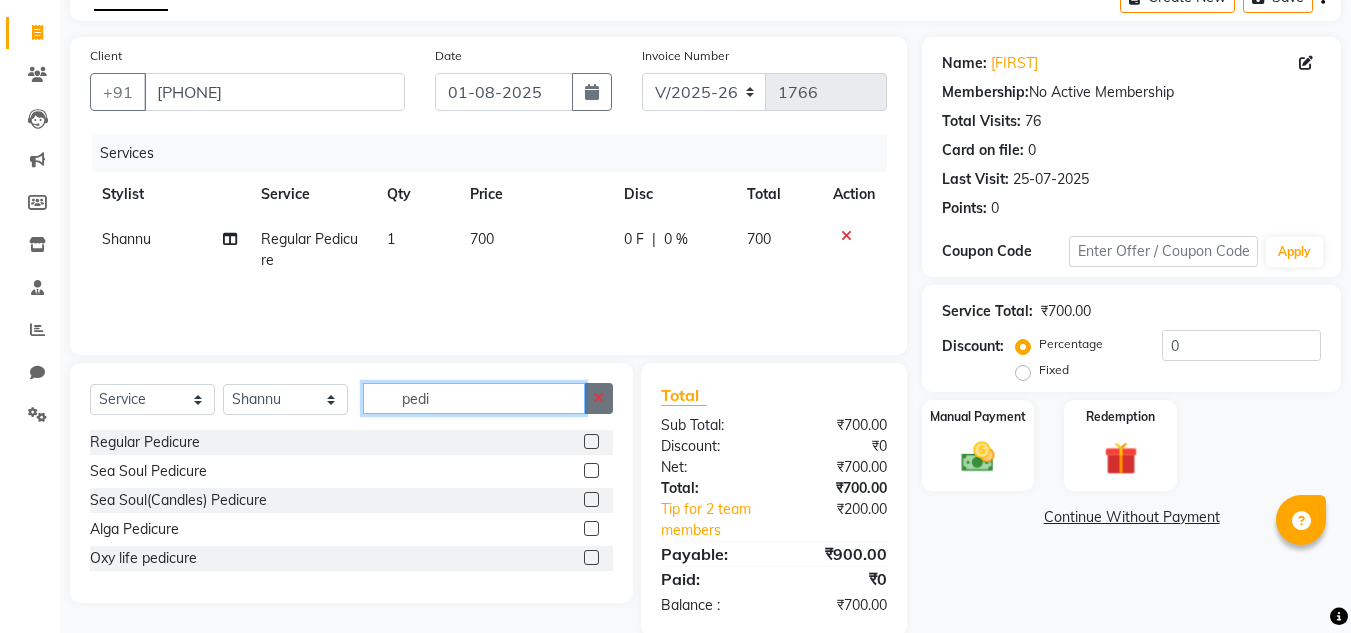 type 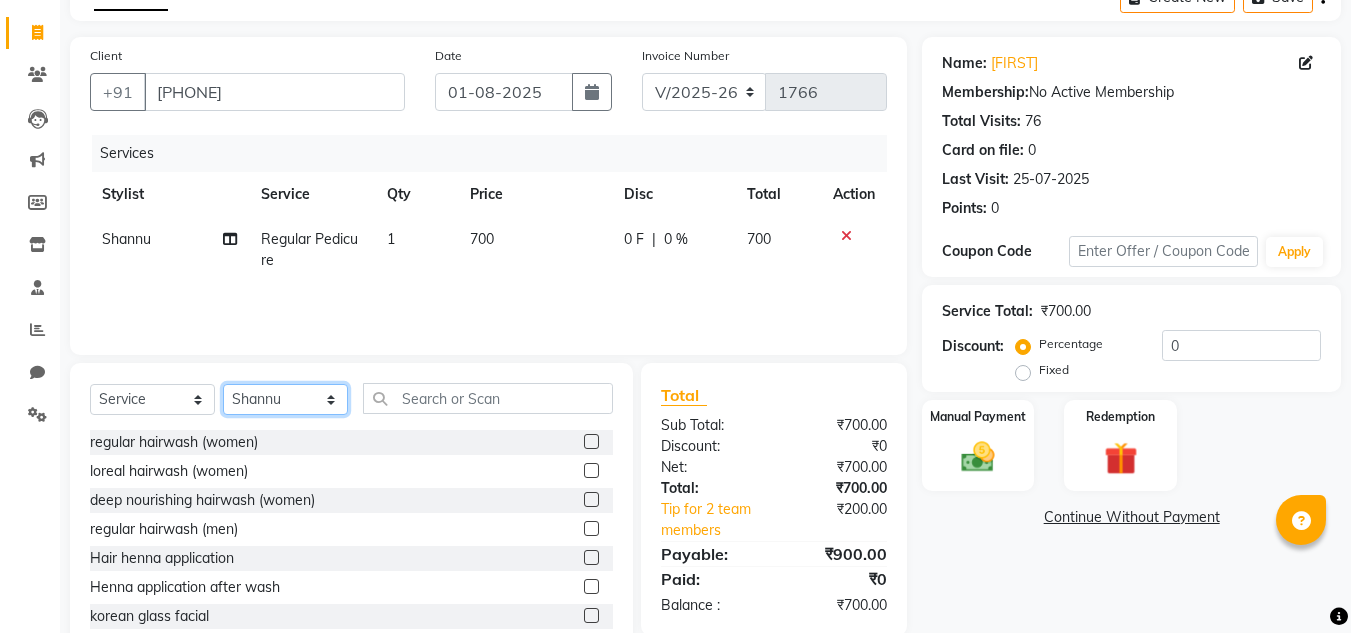 click on "Select Stylist [FIRST] [LAST] [FIRST] [LAST] [FIRST] [LAST] [FIRST] [LAST] [FIRST] [LAST] salon number [FIRST] [LAST] [FIRST] [LAST] [FIRST] [LAST] [FIRST] [LAST] [FIRST] [LAST]" 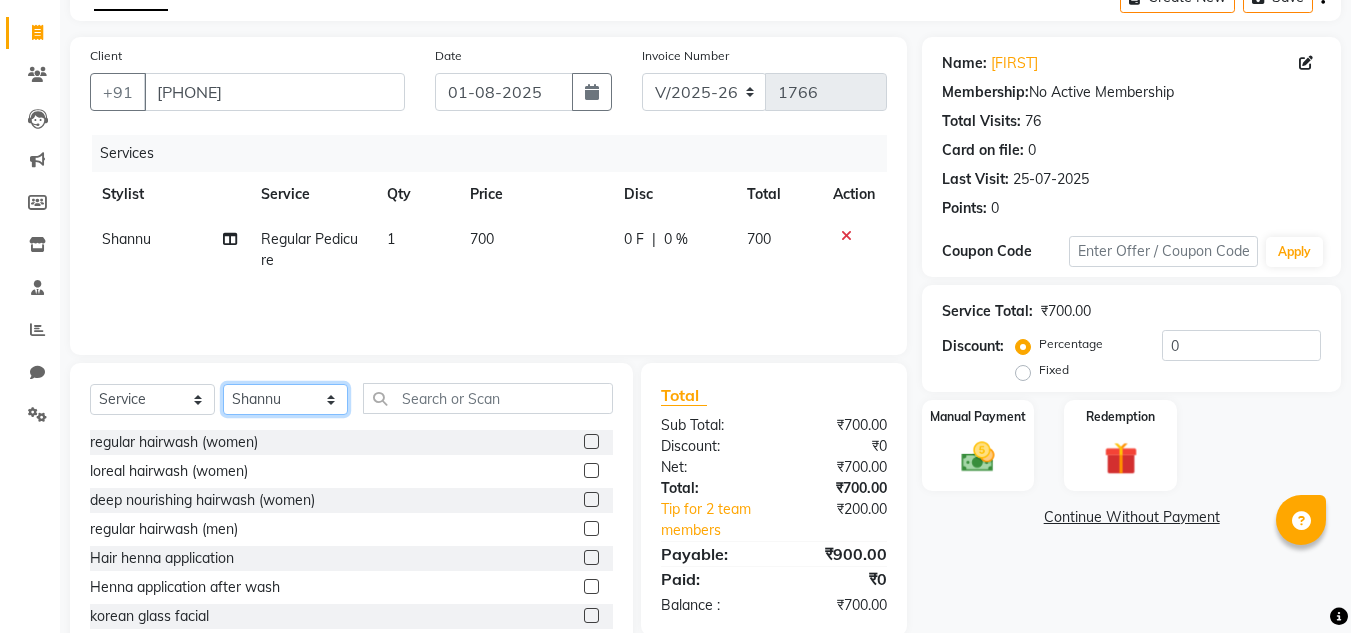 select on "84659" 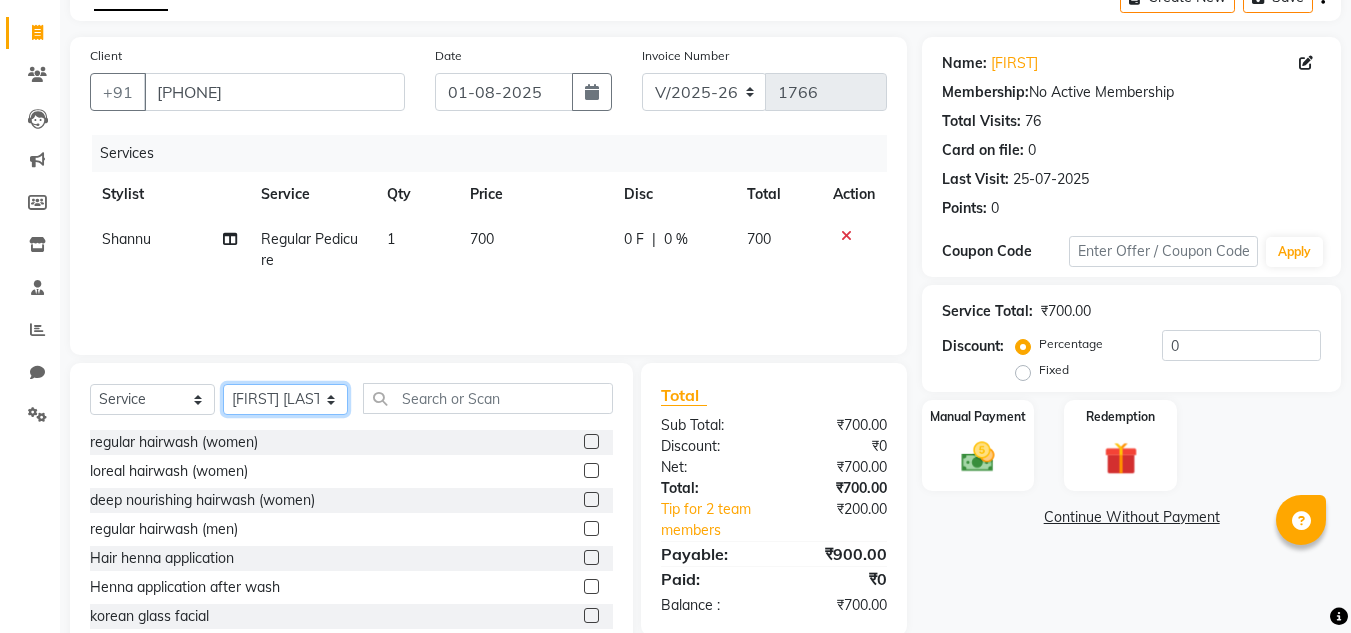 click on "Select Stylist [FIRST] [LAST] [FIRST] [LAST] [FIRST] [LAST] [FIRST] [LAST] [FIRST] [LAST] salon number [FIRST] [LAST] [FIRST] [LAST] [FIRST] [LAST] [FIRST] [LAST] [FIRST] [LAST]" 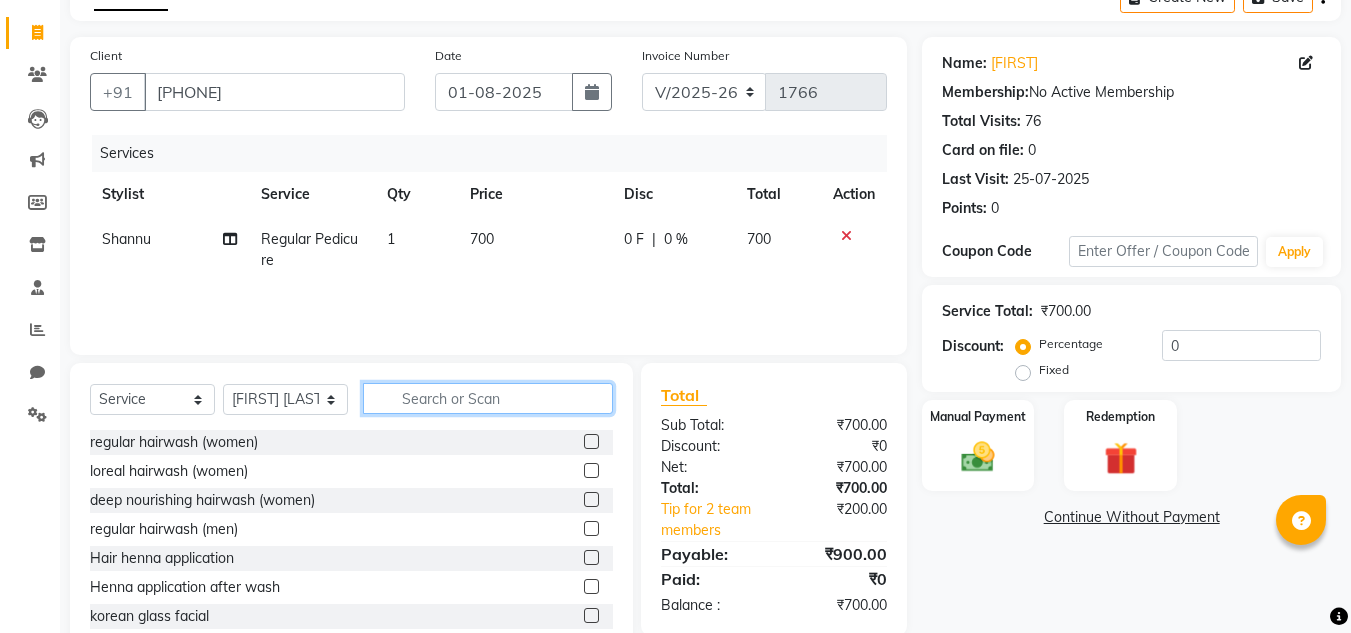 click 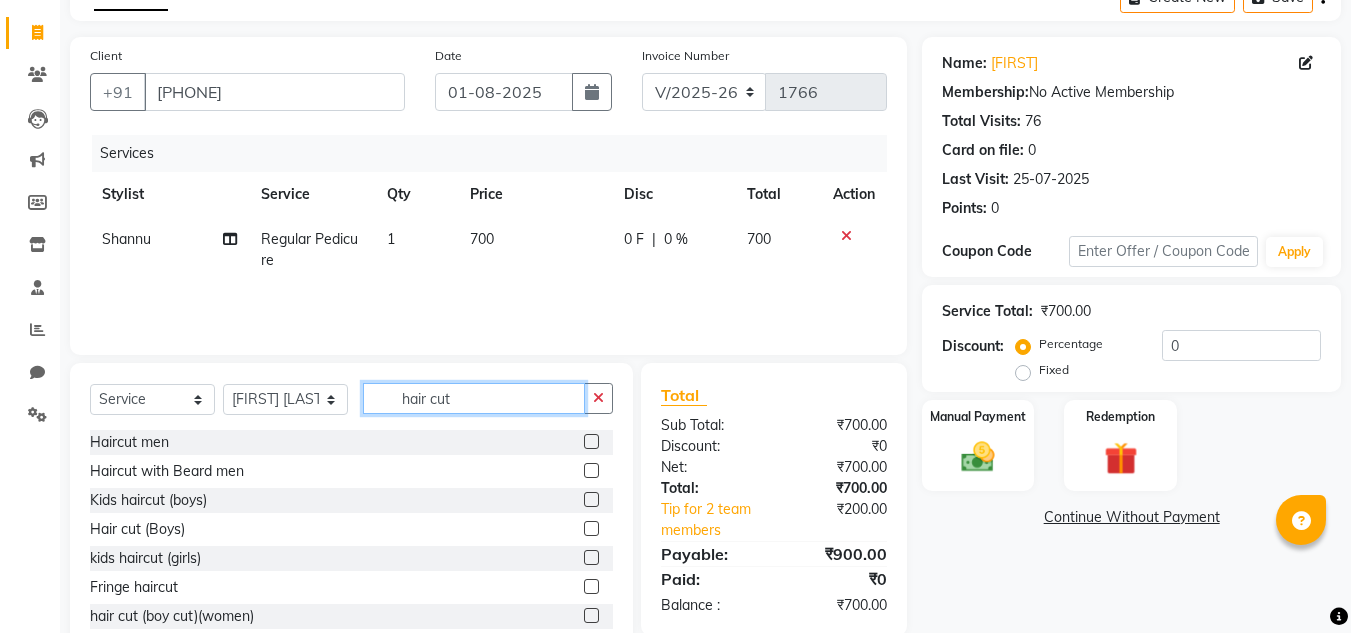 type on "hair cut" 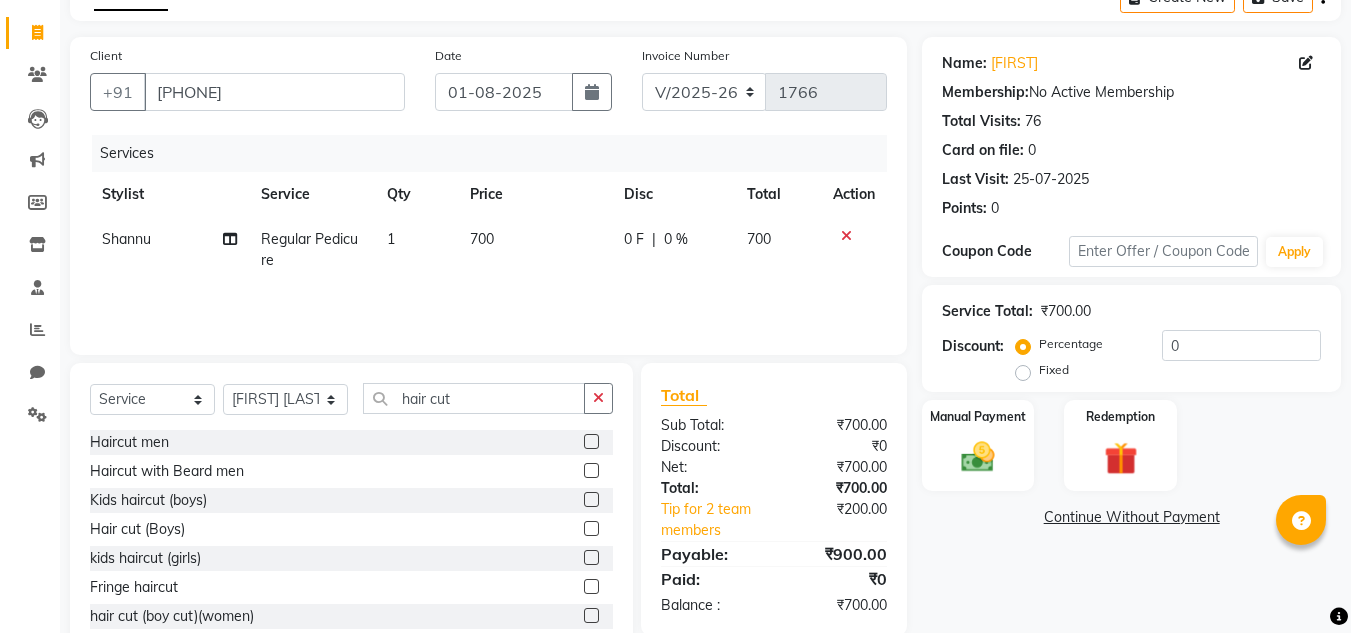 click 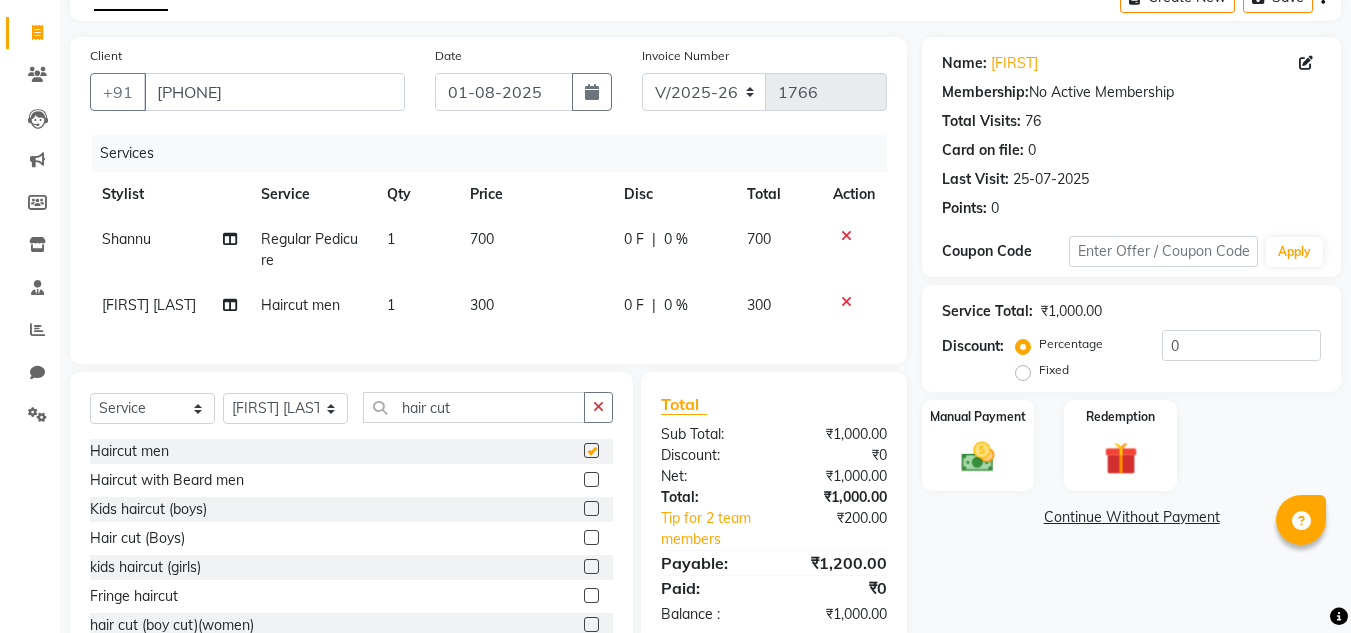 checkbox on "false" 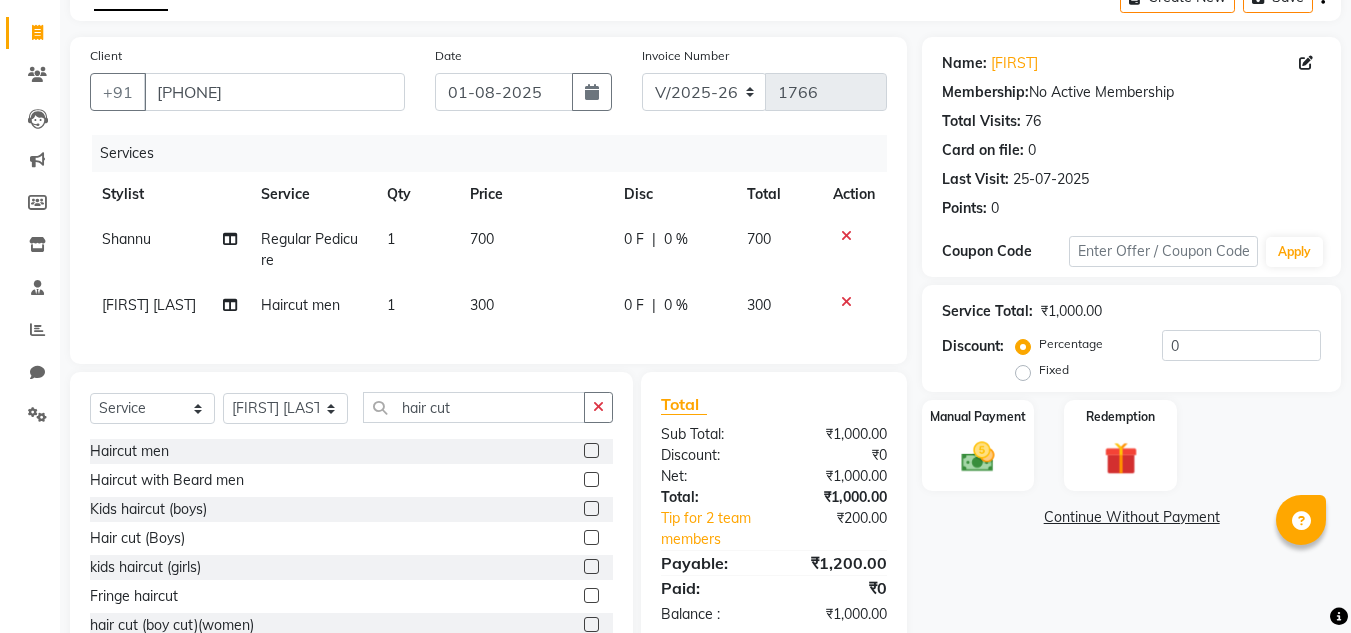 scroll, scrollTop: 192, scrollLeft: 0, axis: vertical 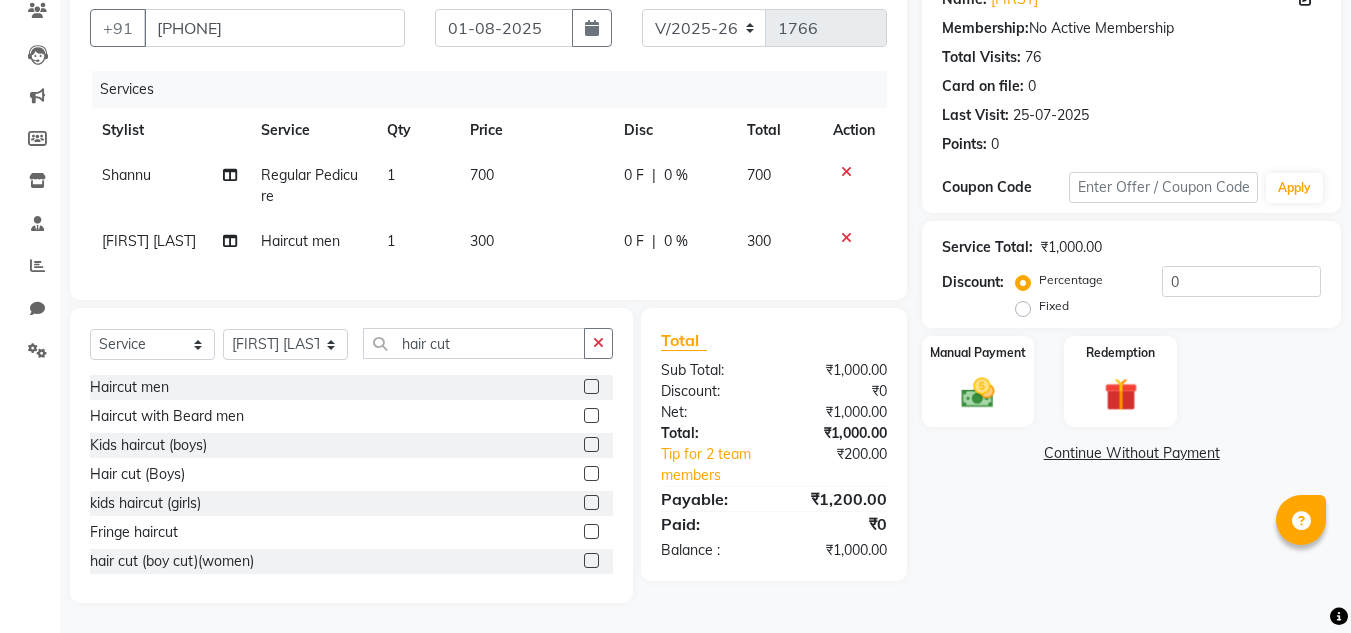 click 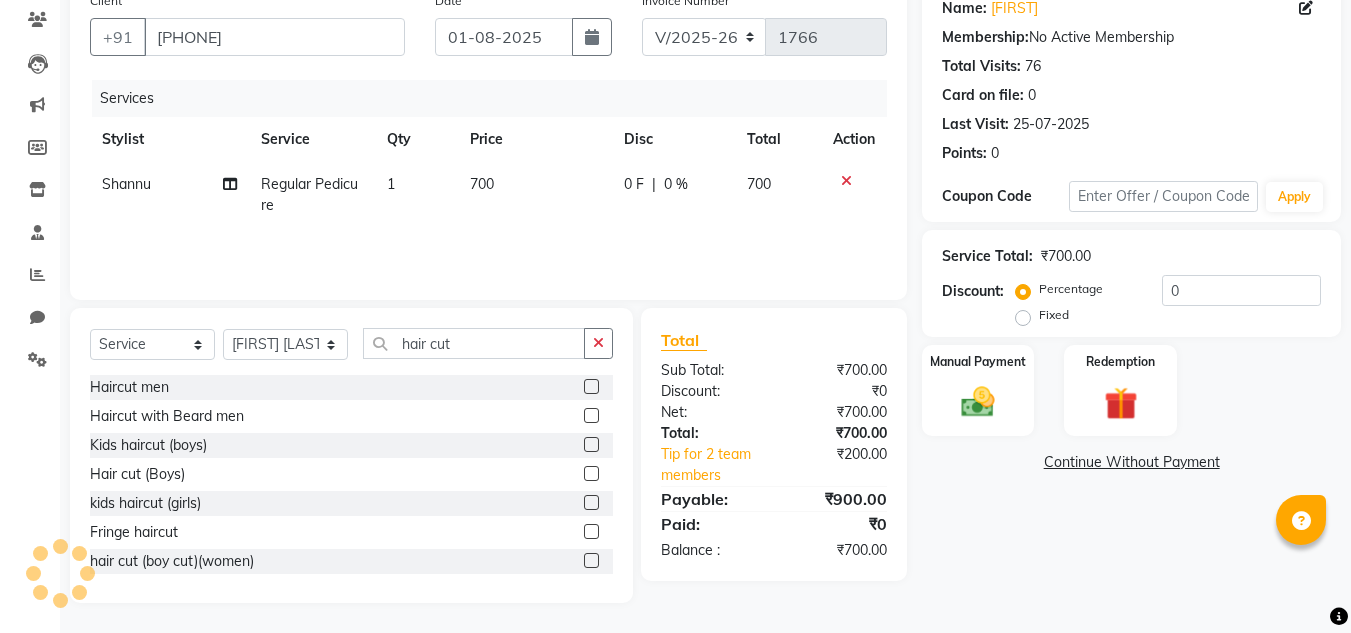 click 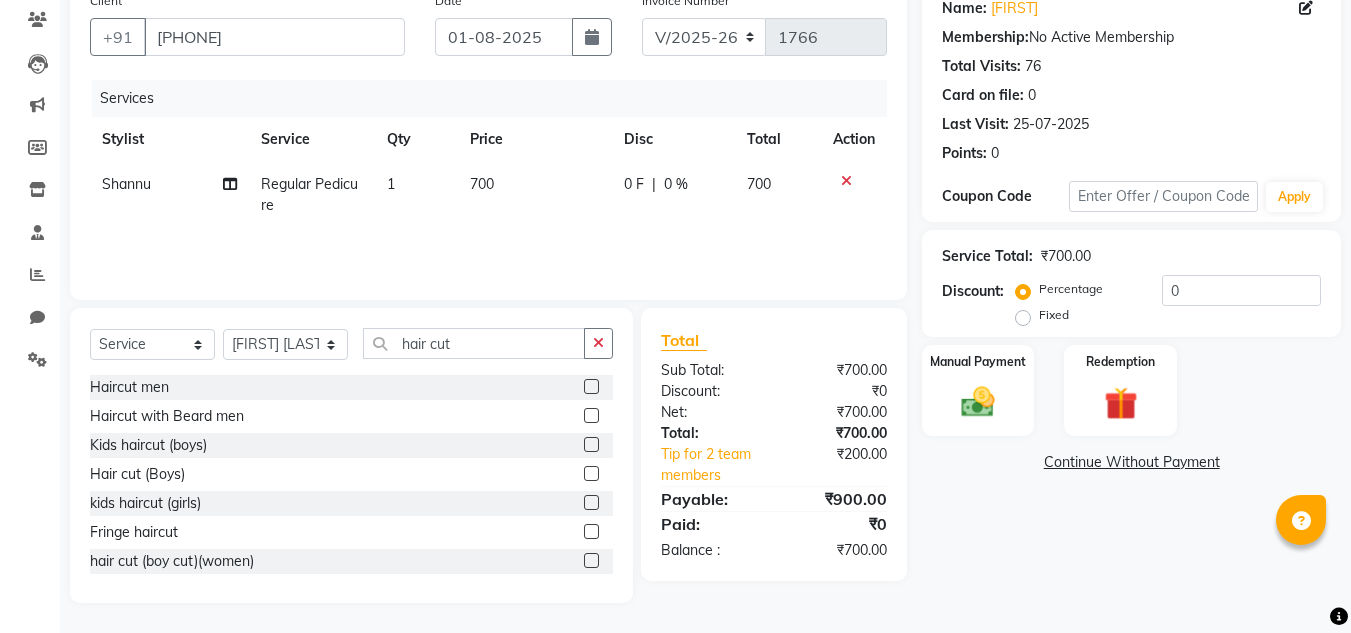 drag, startPoint x: 849, startPoint y: 216, endPoint x: 807, endPoint y: 217, distance: 42.0119 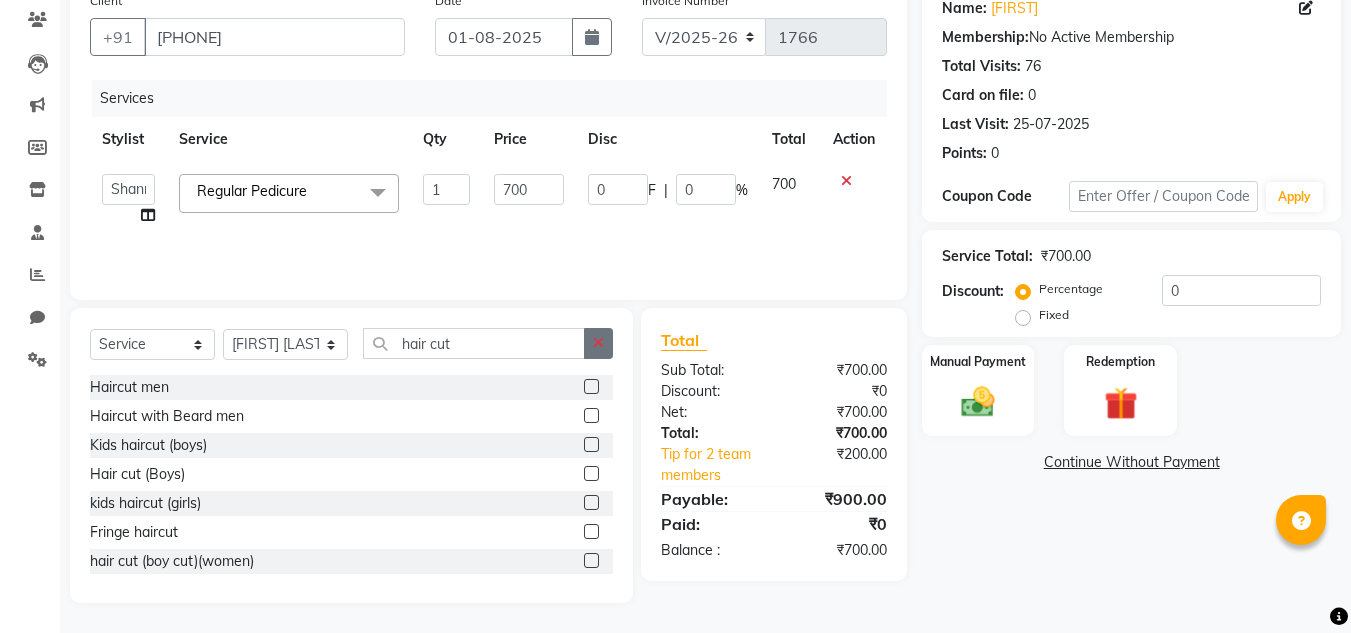 click 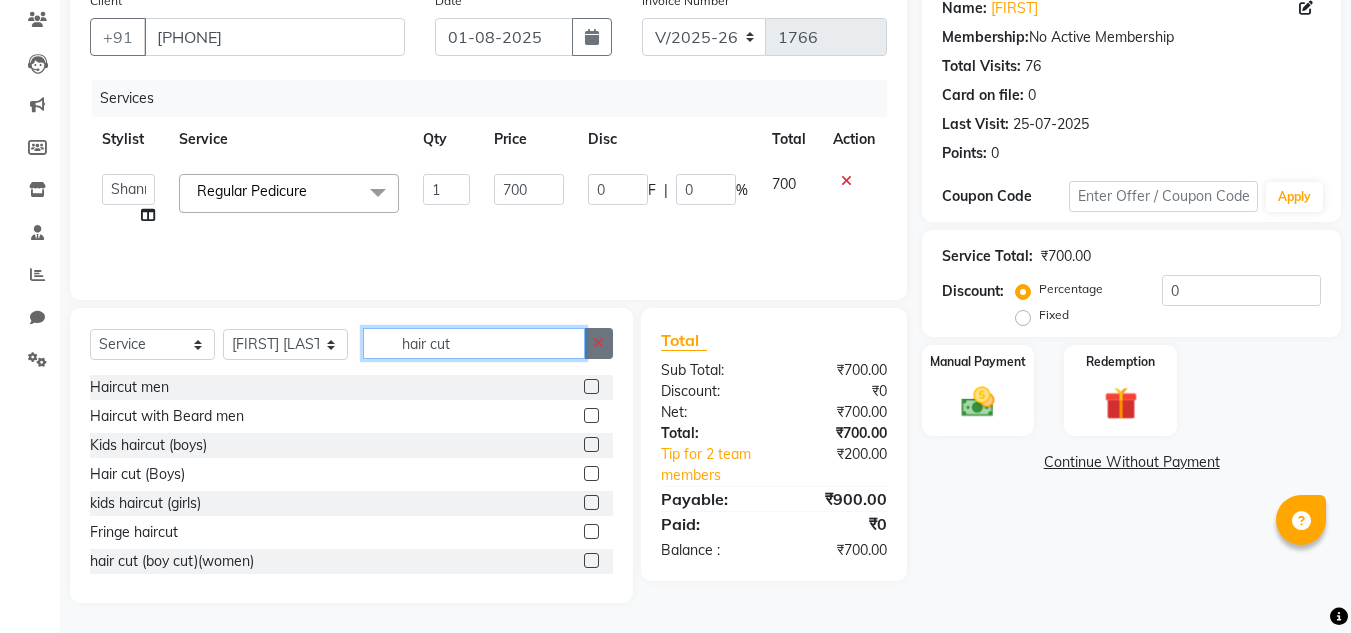 type 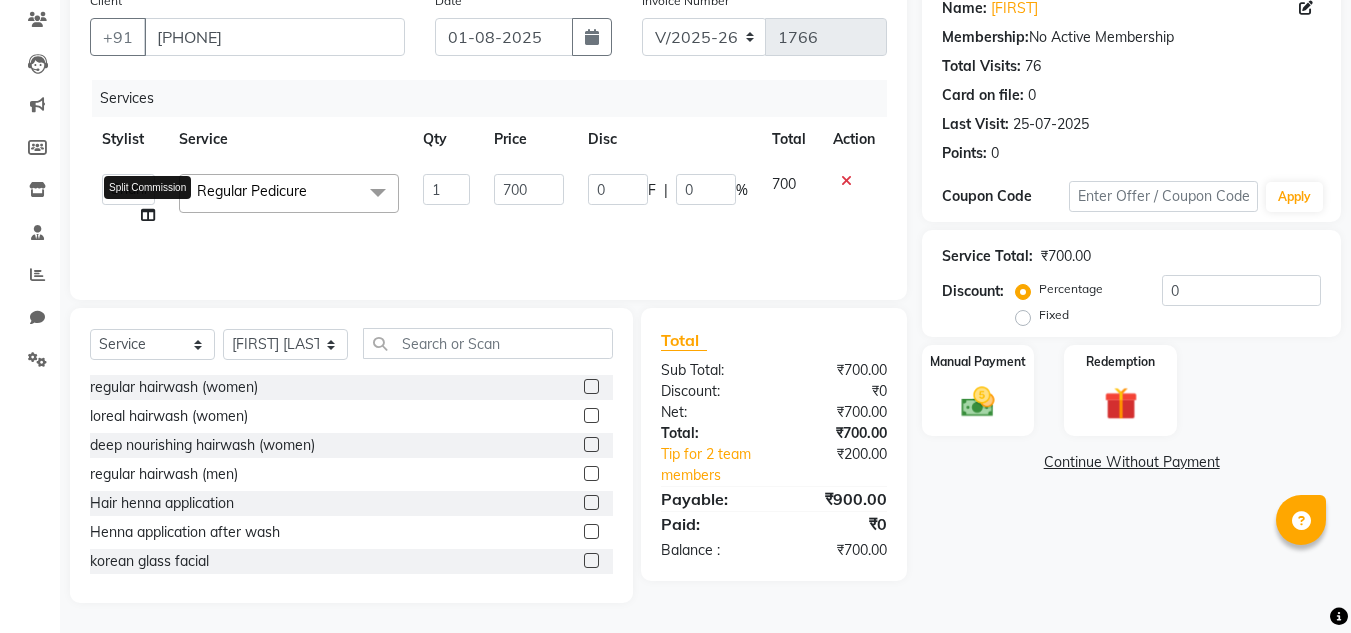 click 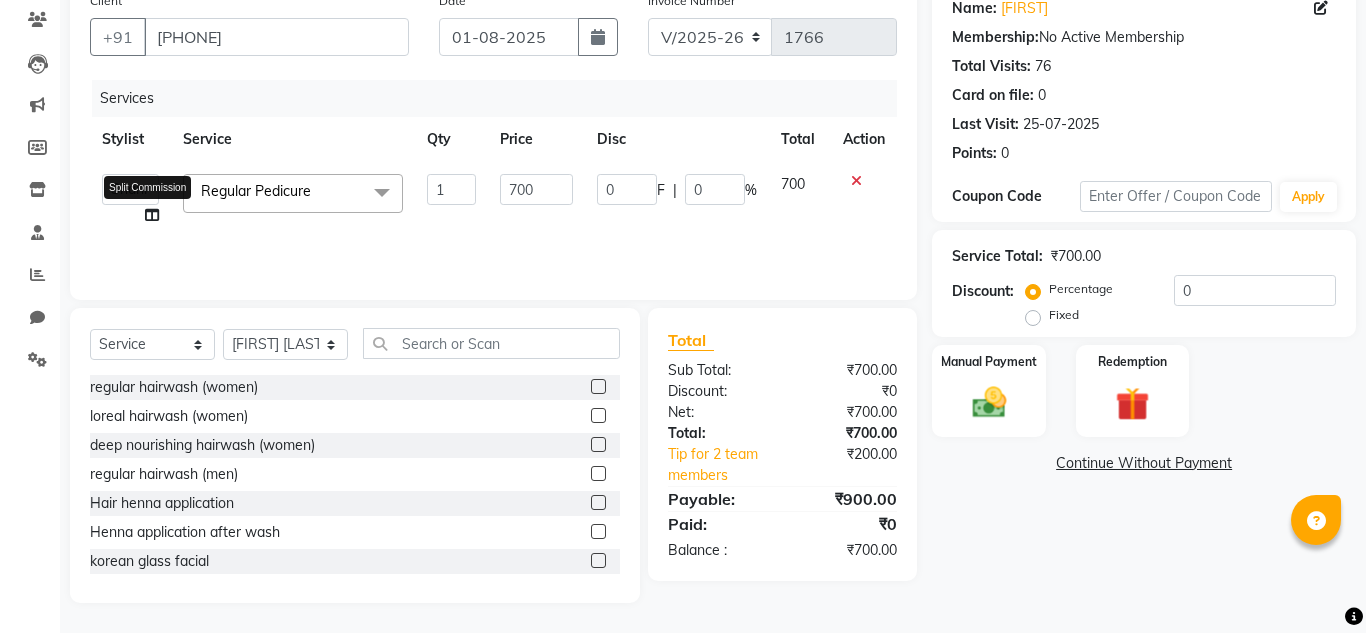 select on "86015" 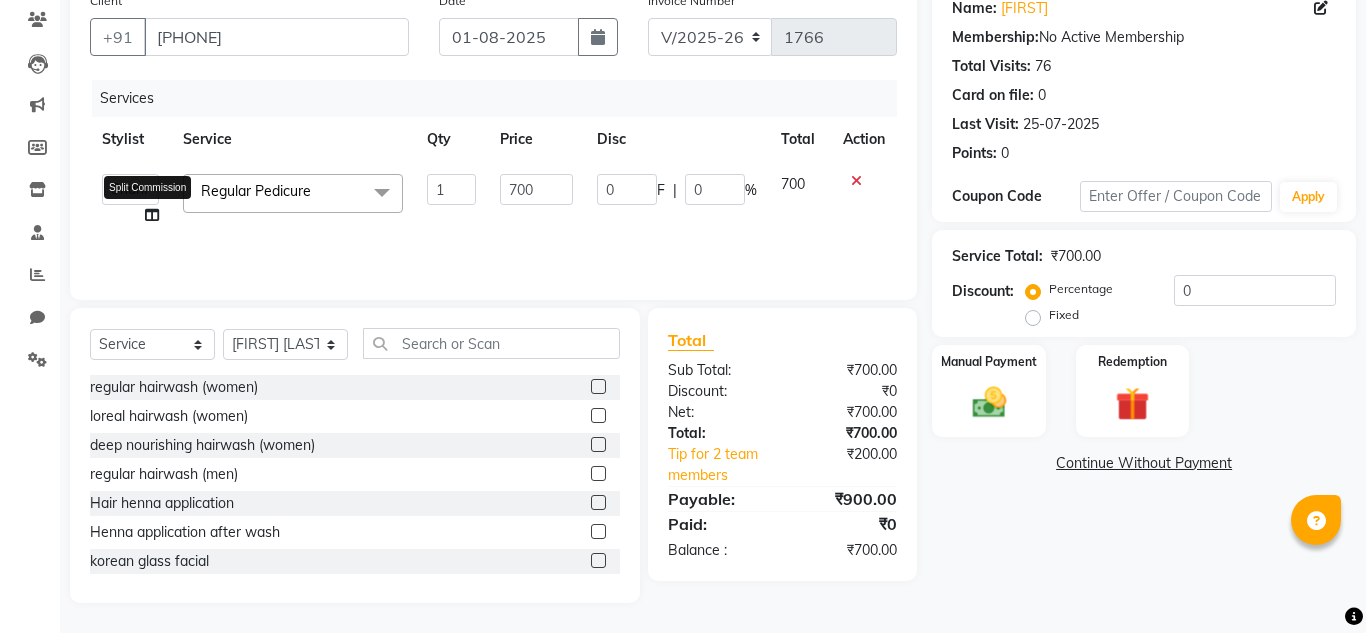 select on "85012" 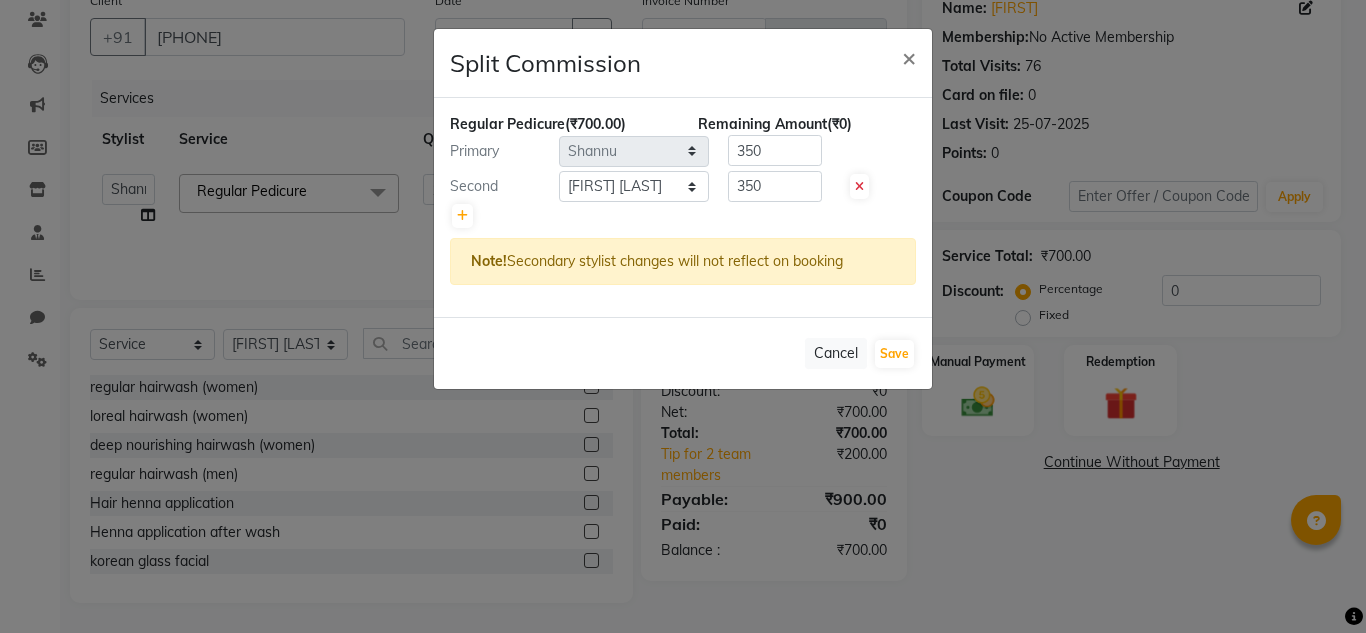 click on "Split Commission × Regular Pedicure  (₹700.00) Remaining Amount  (₹0) Primary Select  Ashiwini N P   Manjitha Chhetri   Manjula S   Mun Khan   Naveen Kumar   salon number   Sandeep Sharma   Shannu   Sridevi   Vanitha v  350 Second Select  Ashiwini N P   Manjitha Chhetri   Manjula S   Mun Khan   Naveen Kumar   salon number   Sandeep Sharma   Shannu   Sridevi   Vanitha v  350 Note!  Secondary stylist changes will not reflect on booking   Cancel   Save" 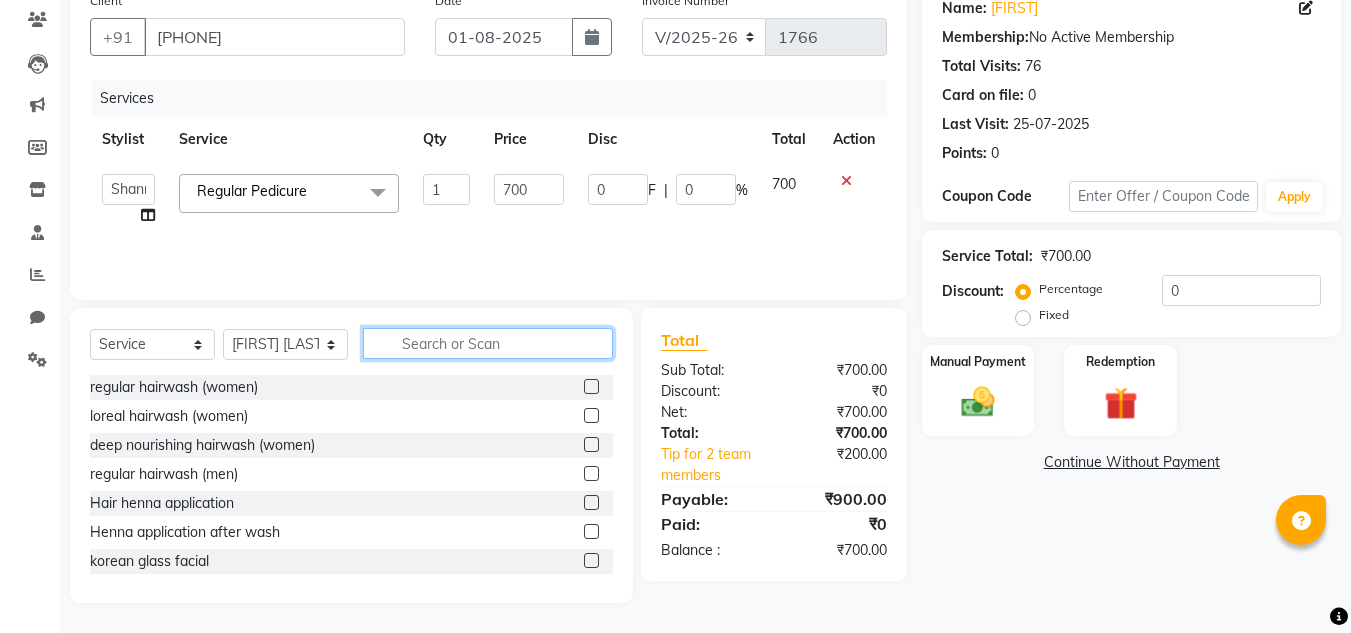 click 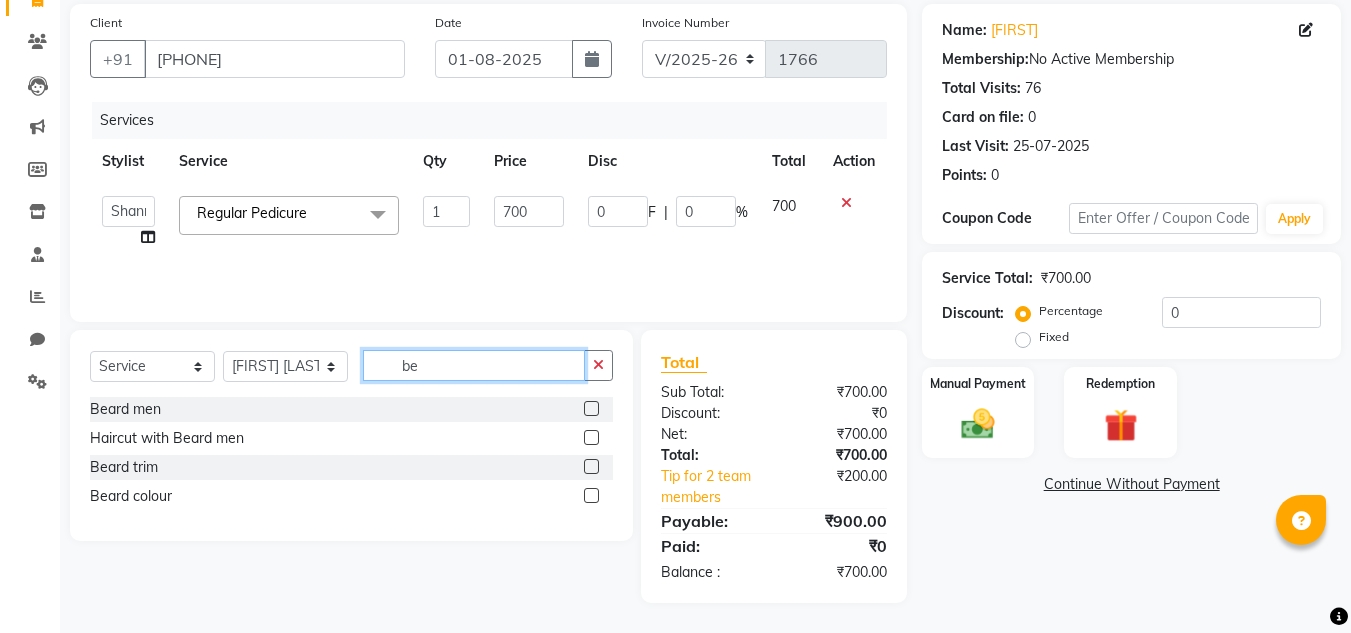 scroll, scrollTop: 146, scrollLeft: 0, axis: vertical 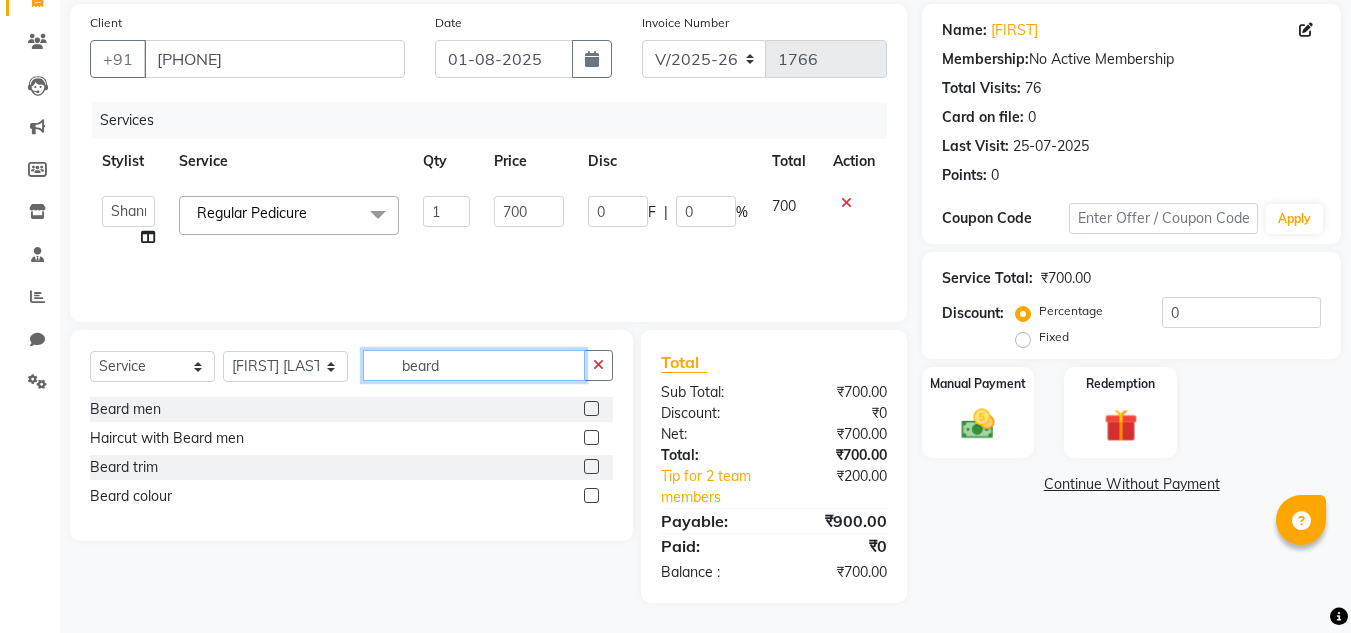 type on "beard" 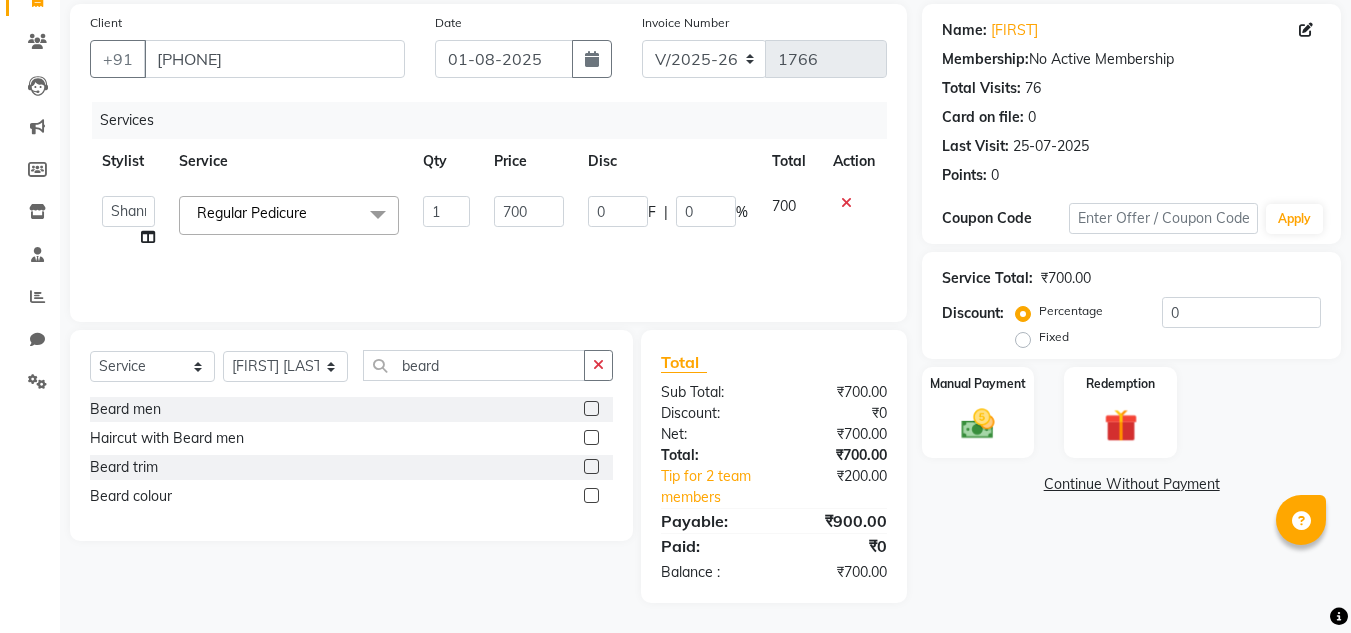 click 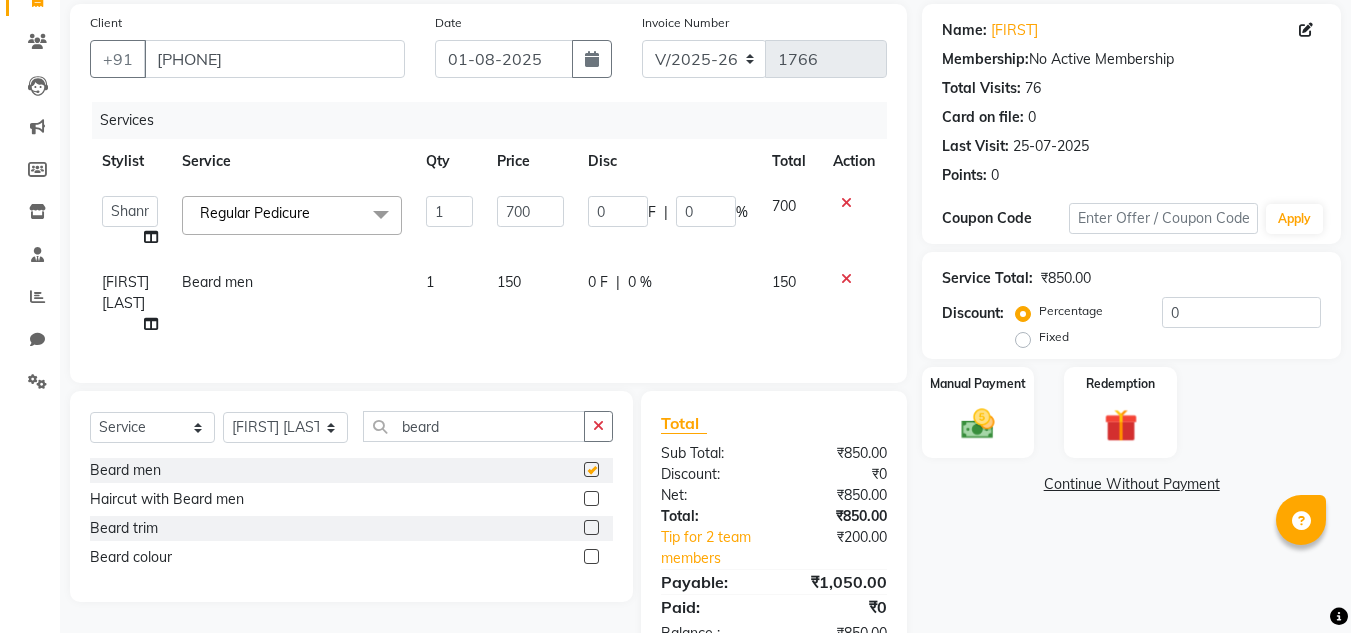 checkbox on "false" 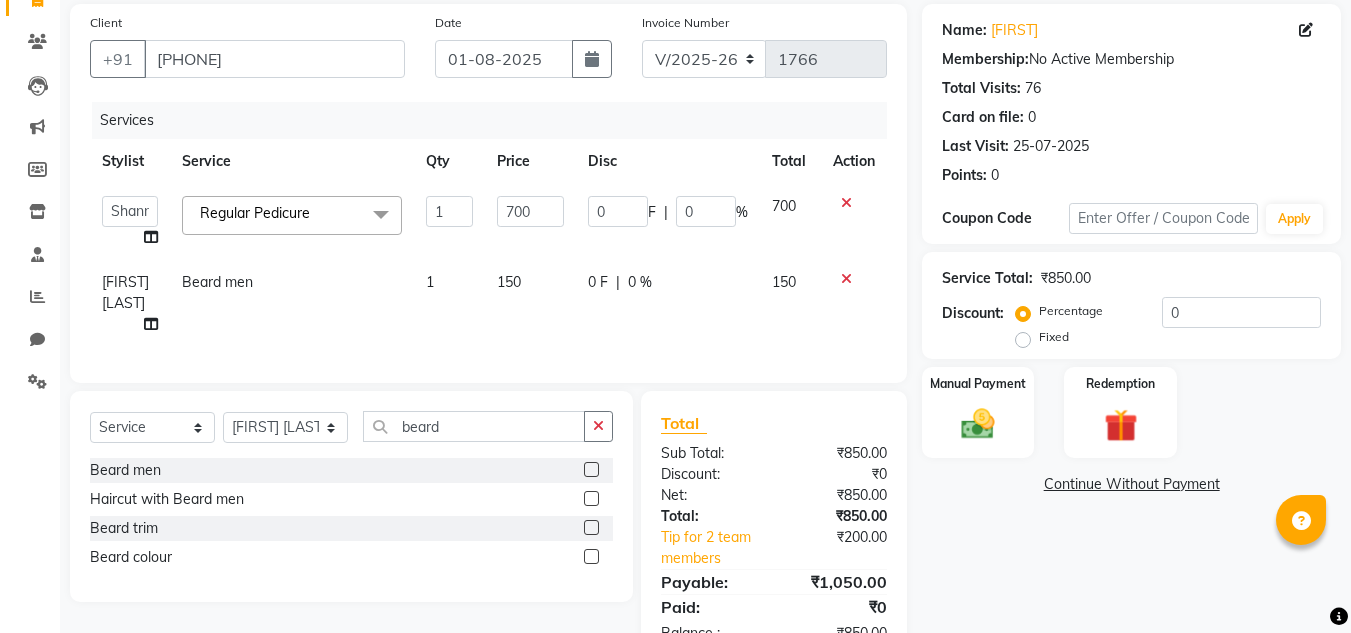 scroll, scrollTop: 222, scrollLeft: 0, axis: vertical 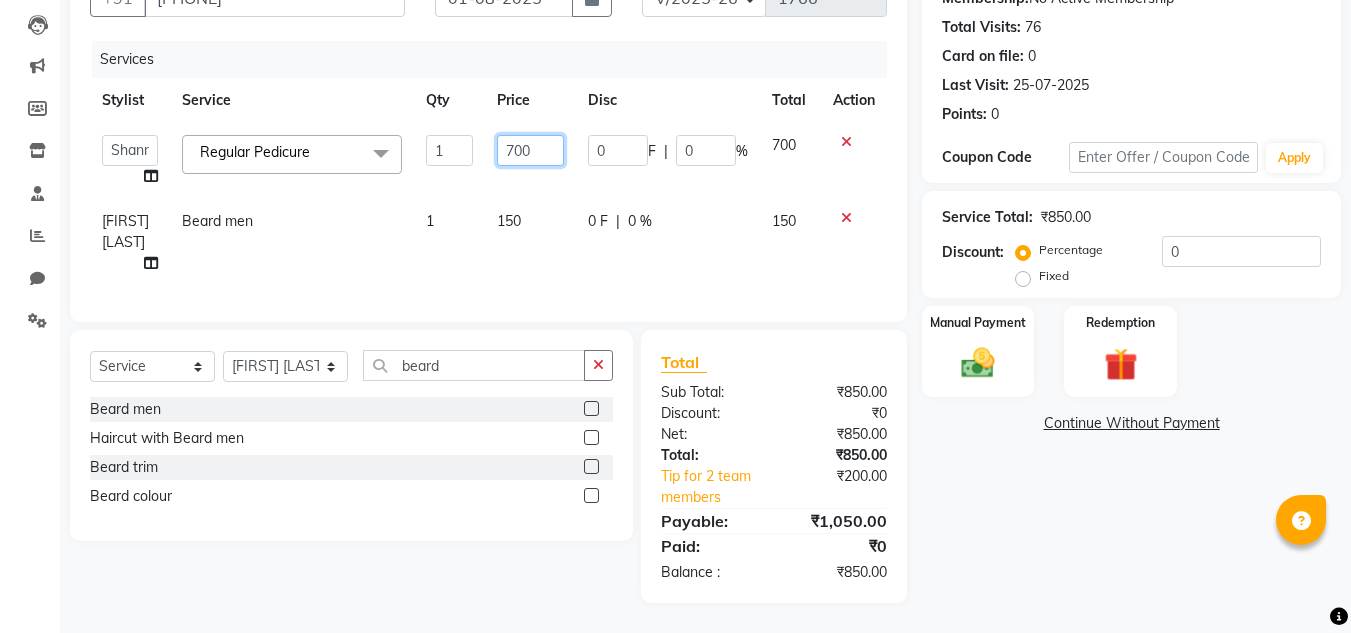 click on "700" 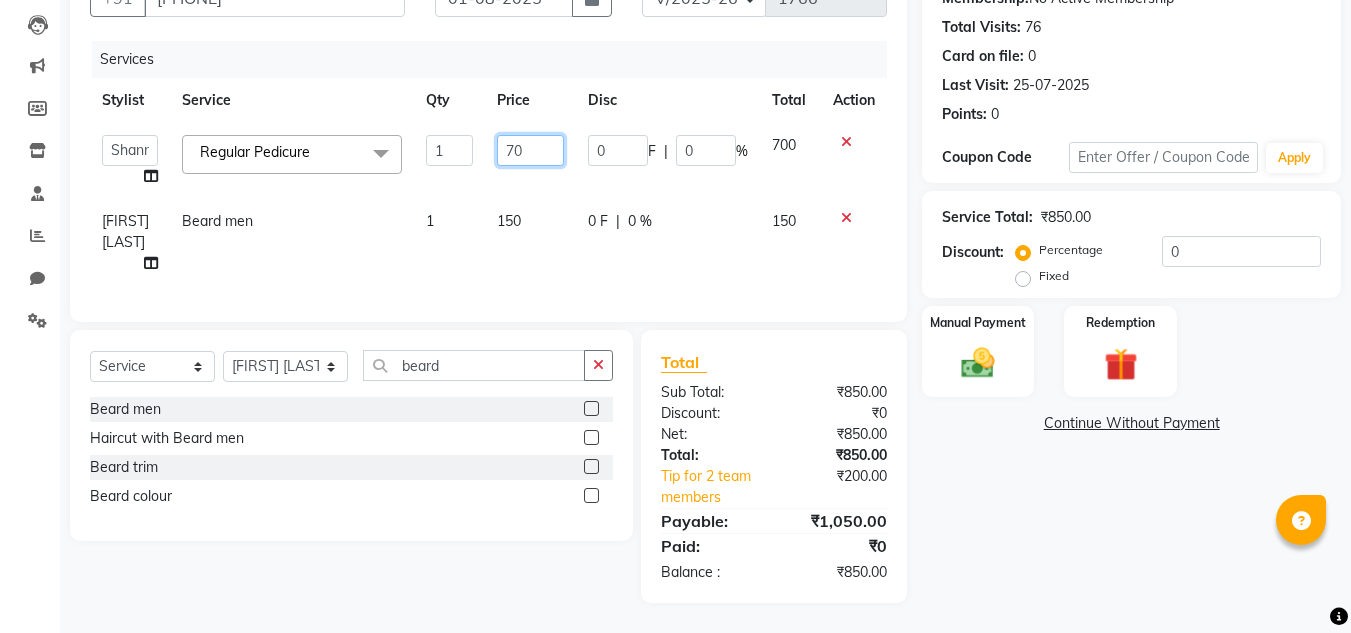 type on "7" 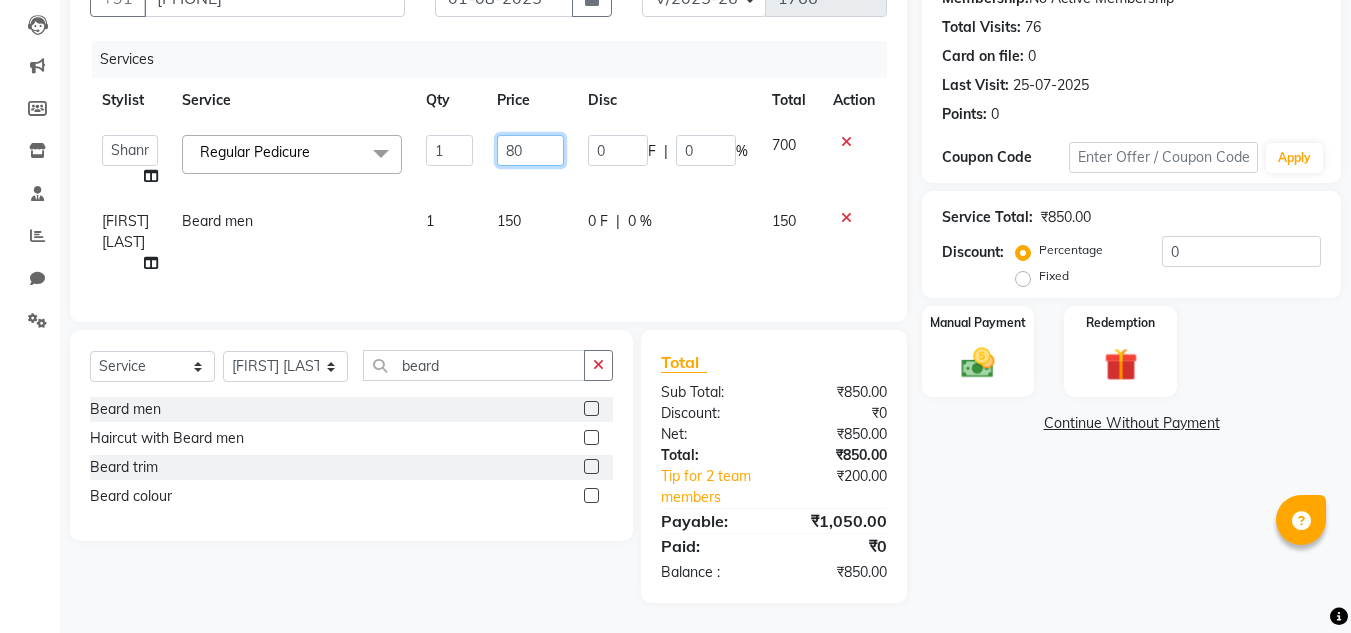 type on "800" 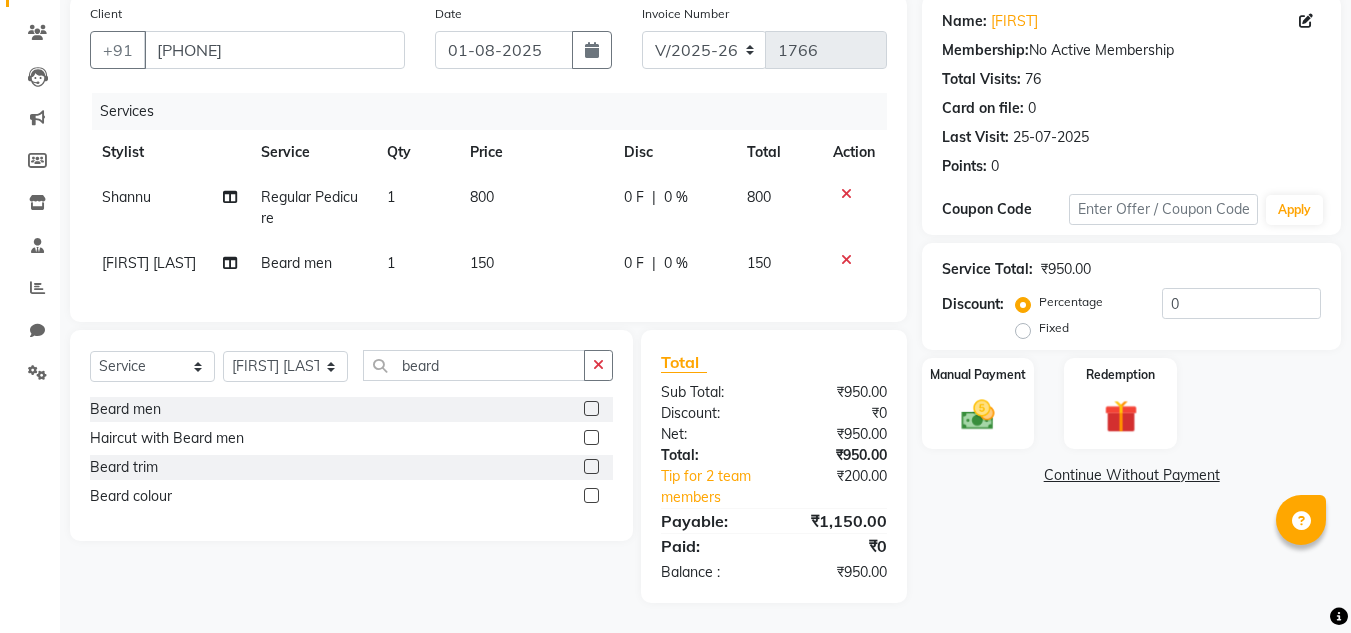 click on "150" 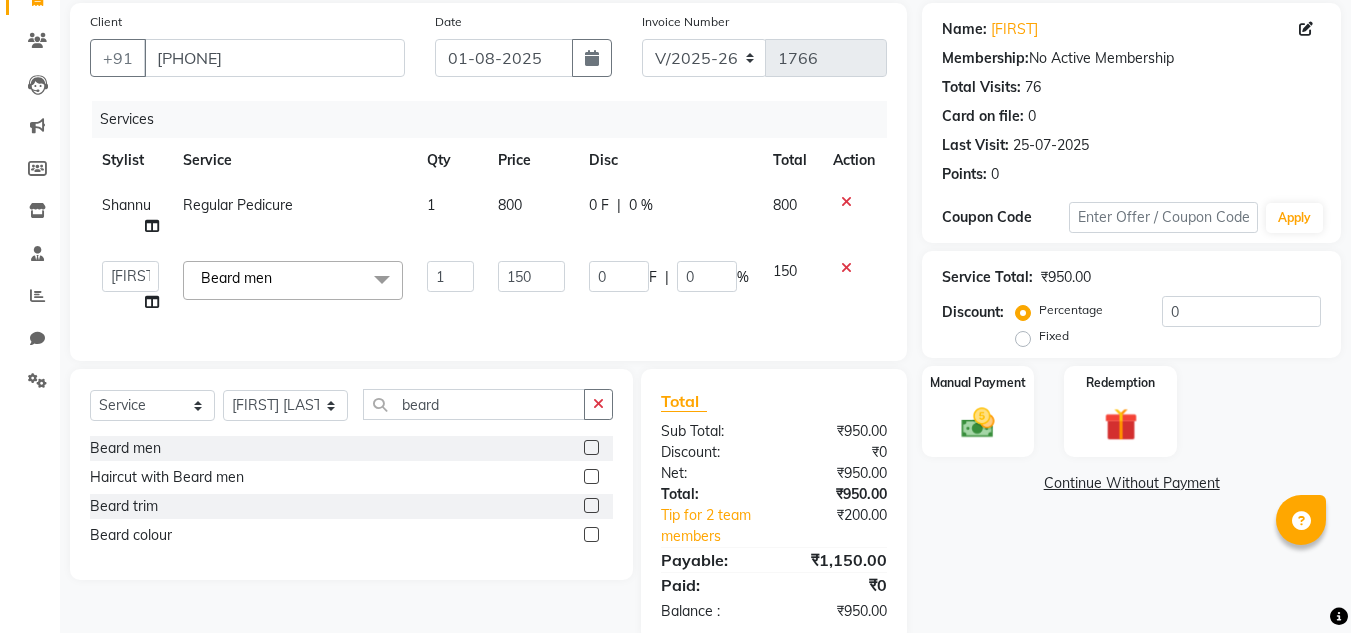 scroll, scrollTop: 201, scrollLeft: 0, axis: vertical 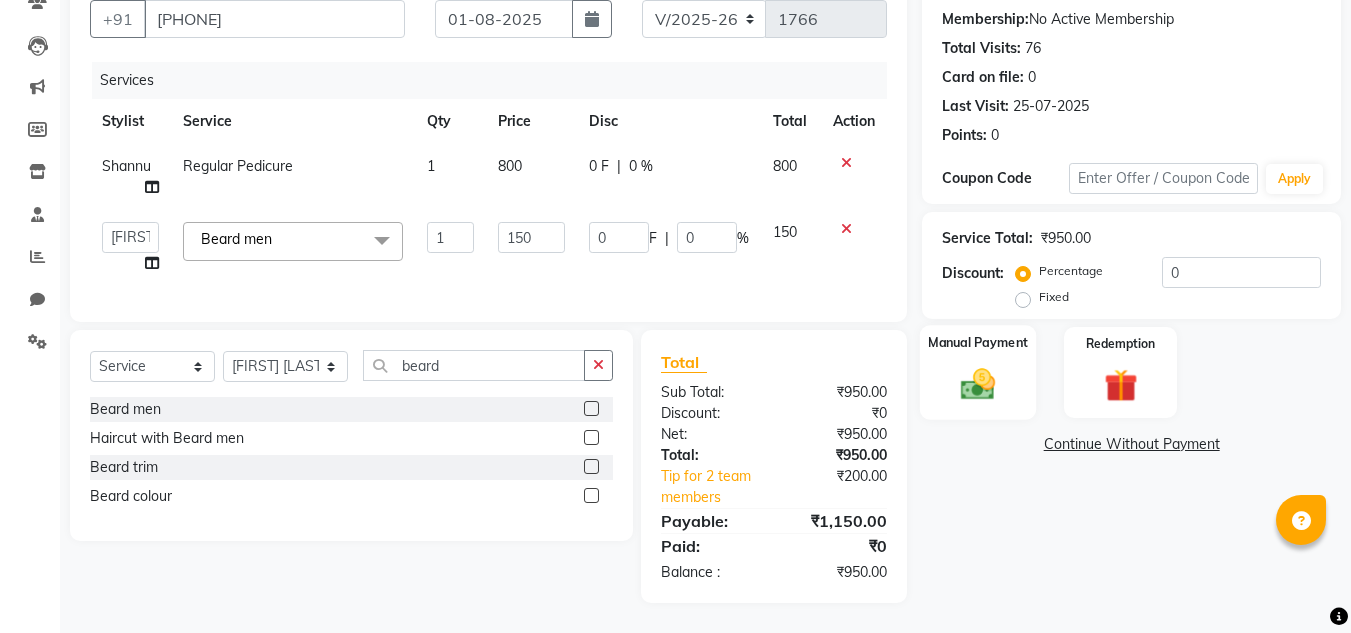 click on "Manual Payment" 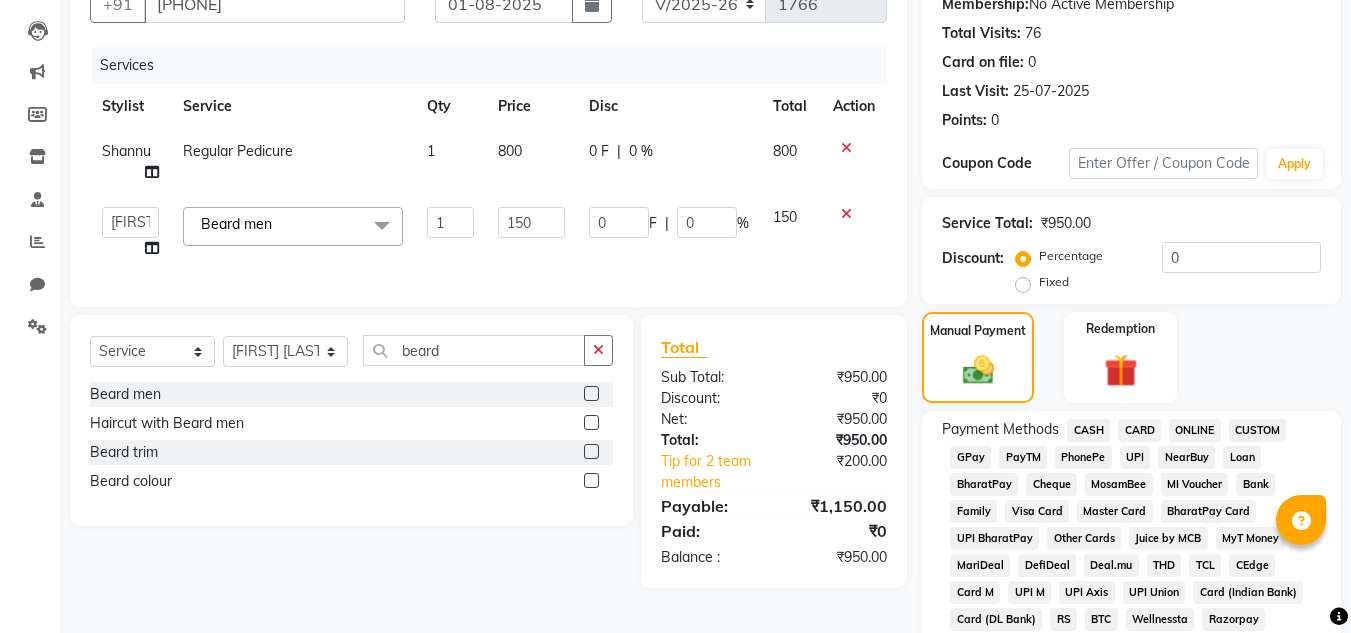 click on "PhonePe" 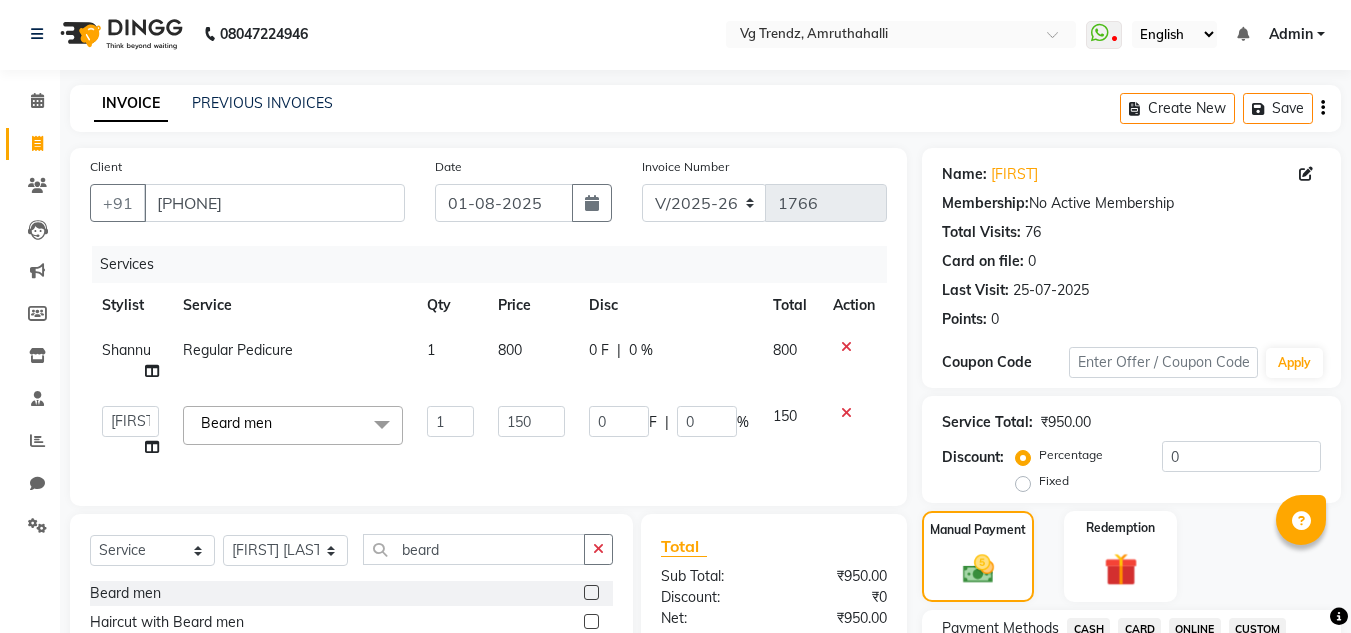 scroll, scrollTop: 3, scrollLeft: 0, axis: vertical 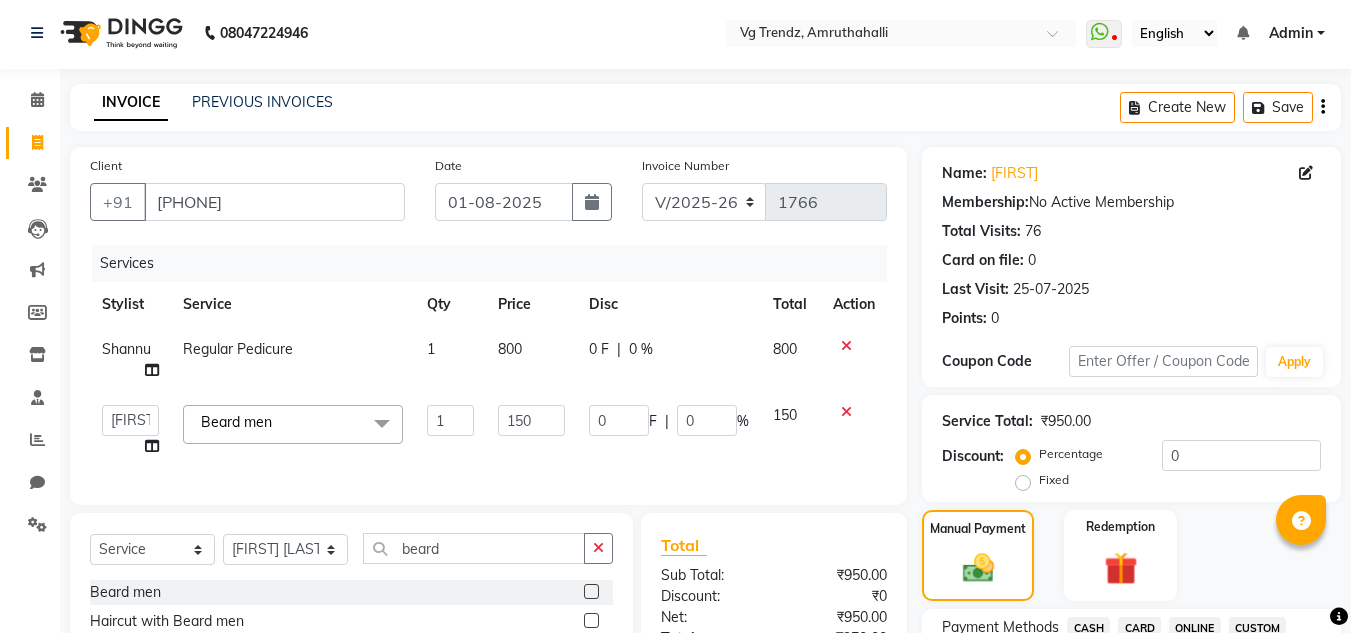 click on "800" 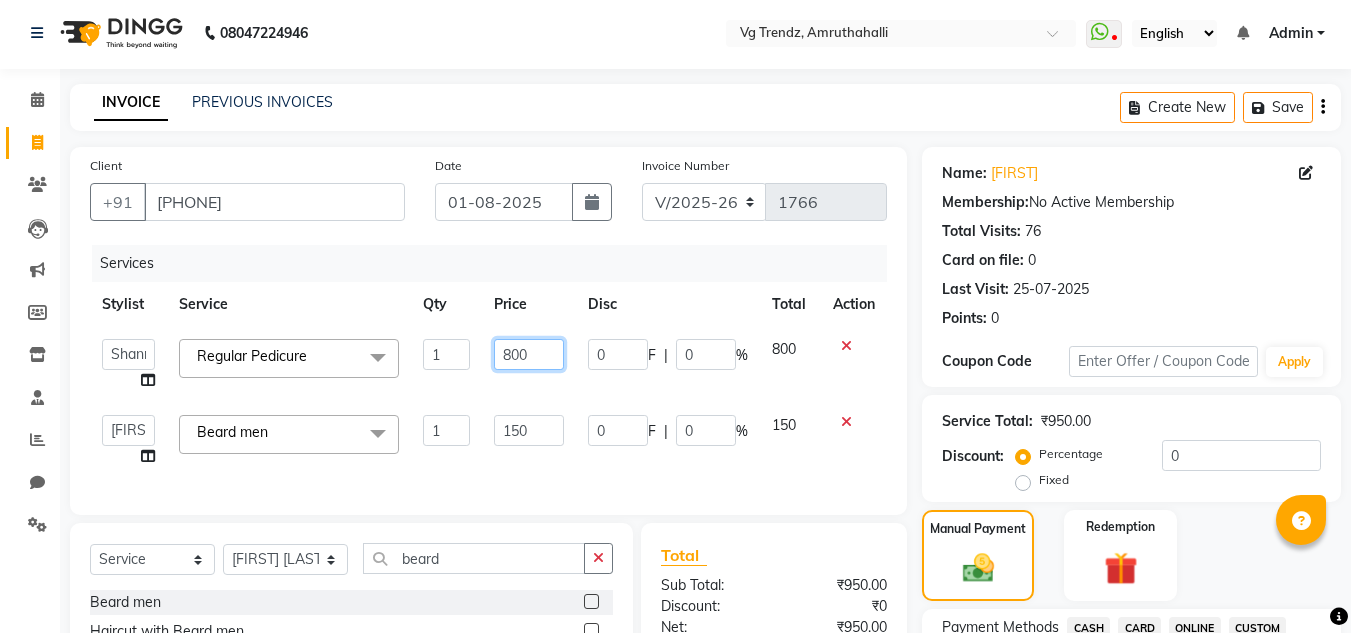 click on "800" 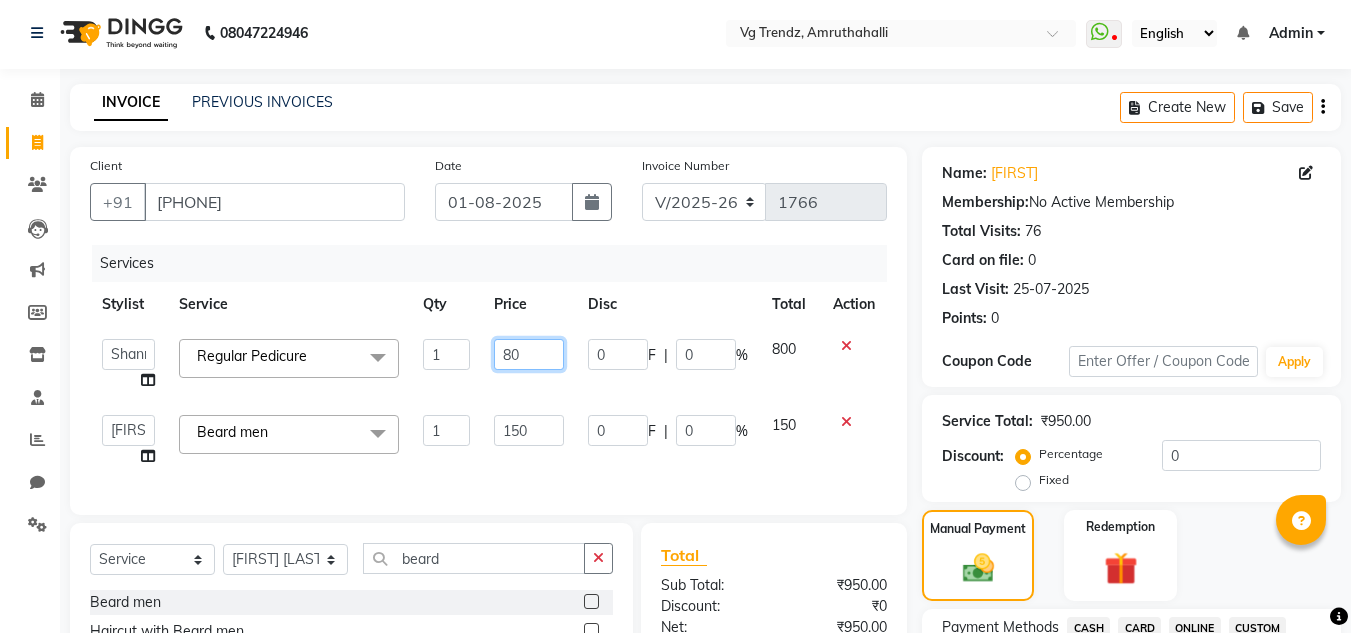type on "8" 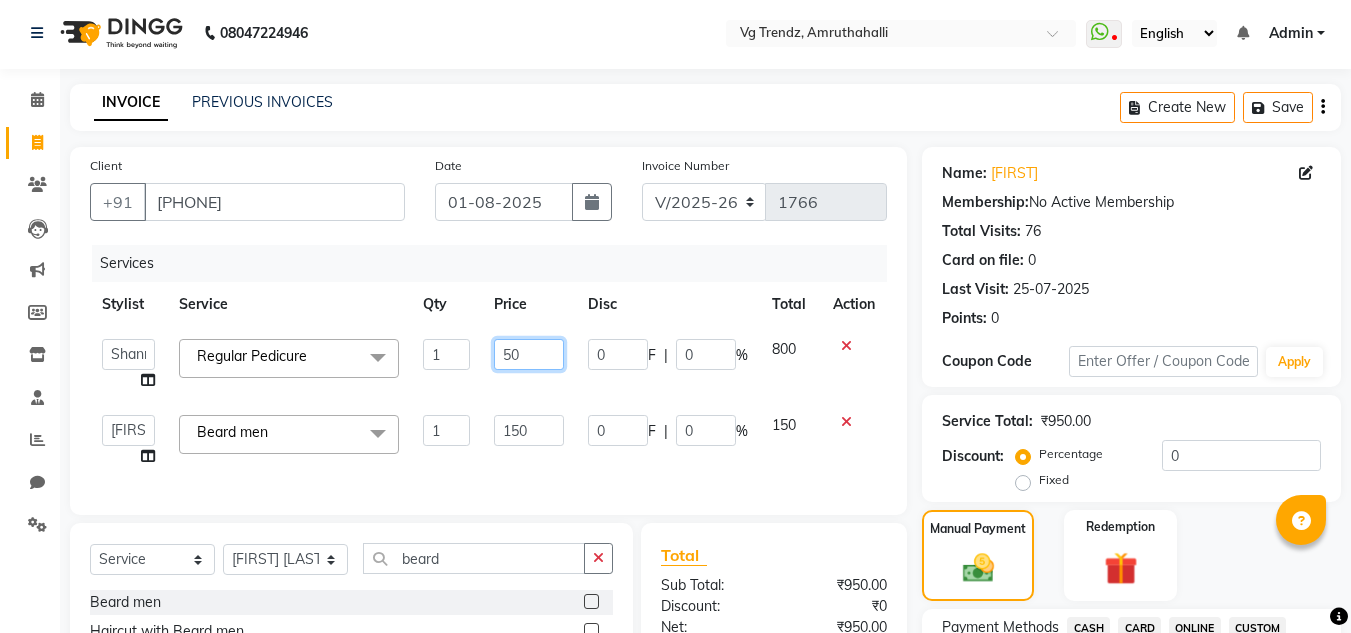 click on "50" 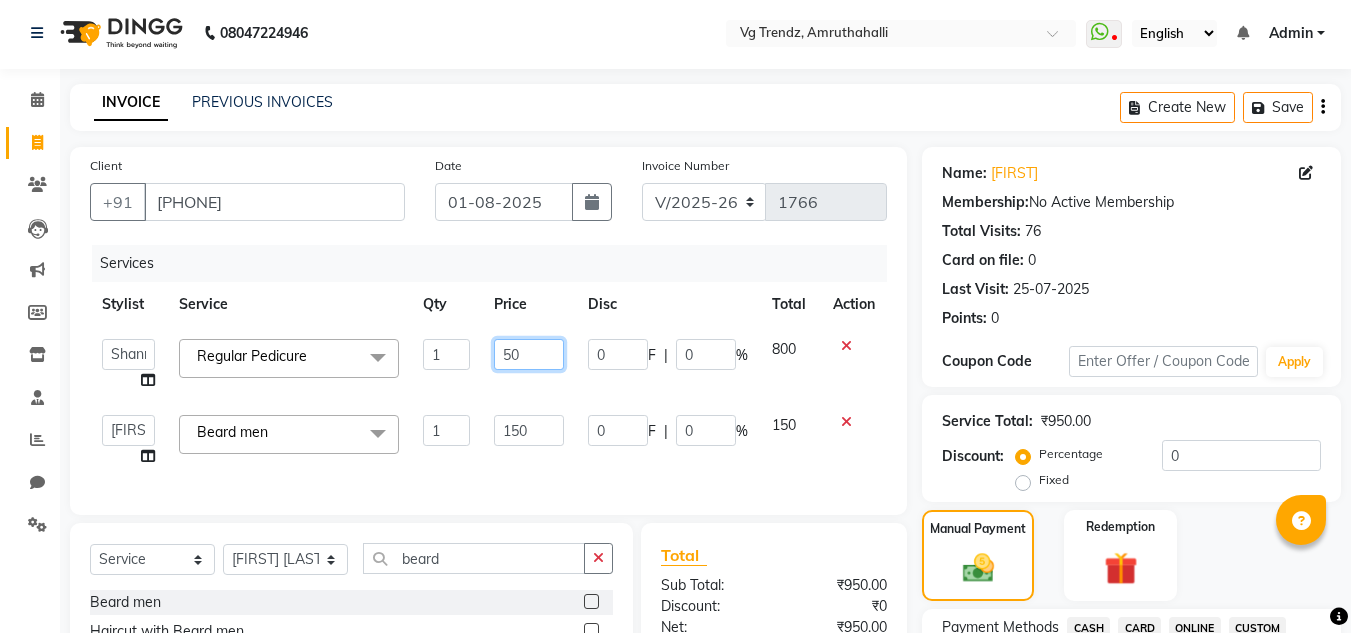 type on "750" 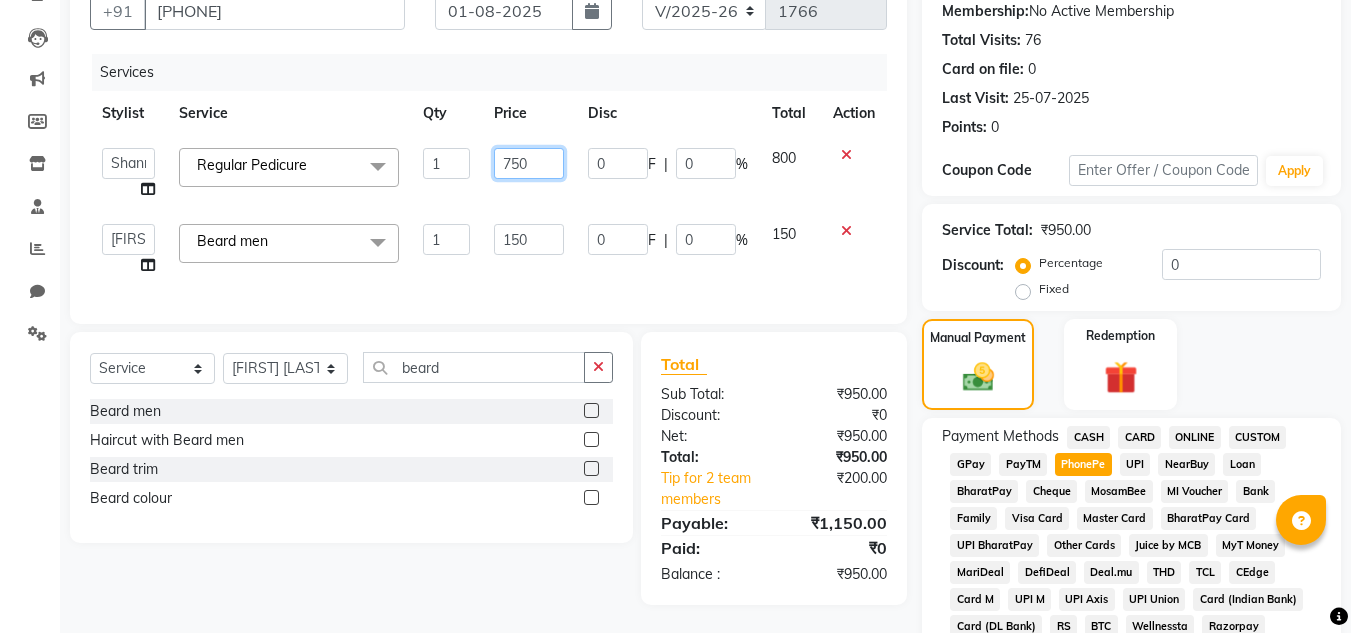 scroll, scrollTop: 195, scrollLeft: 0, axis: vertical 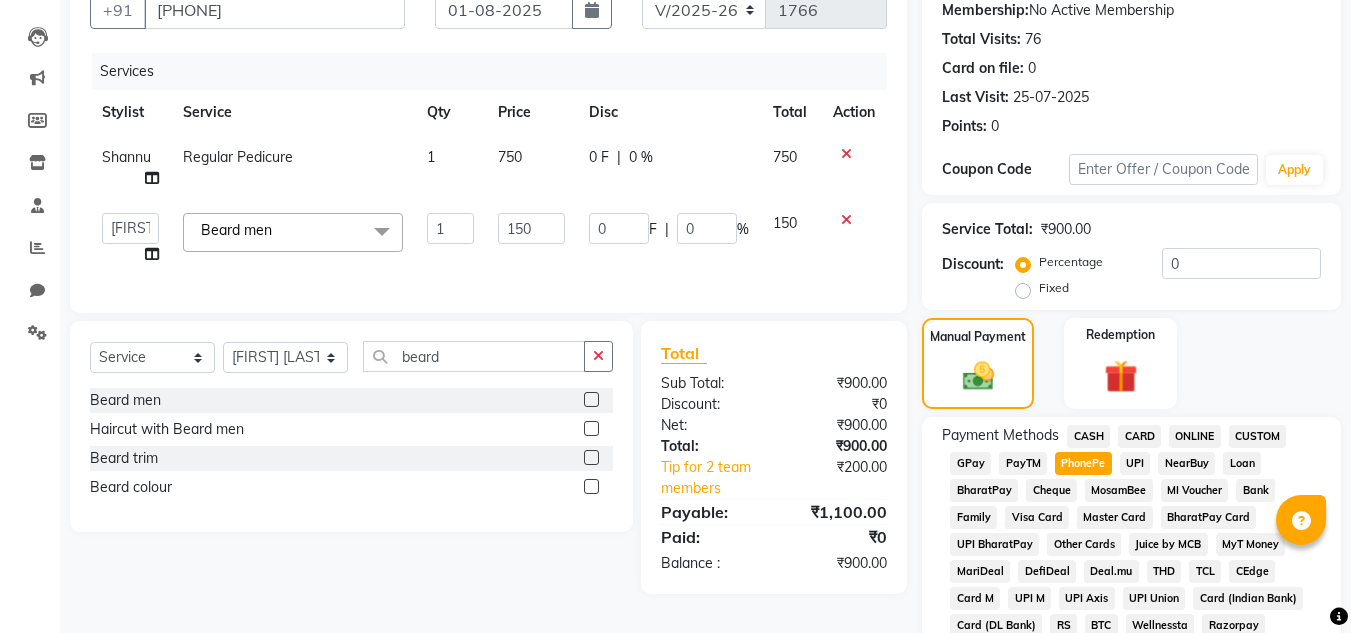 click 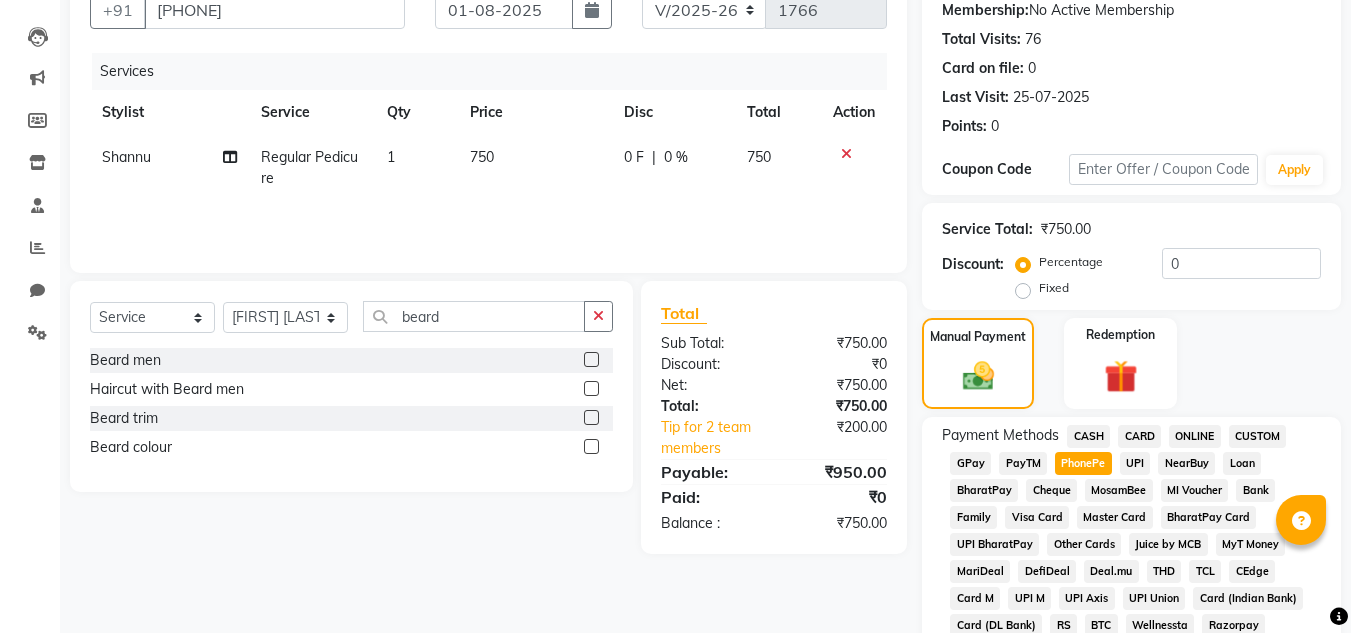 click on "750" 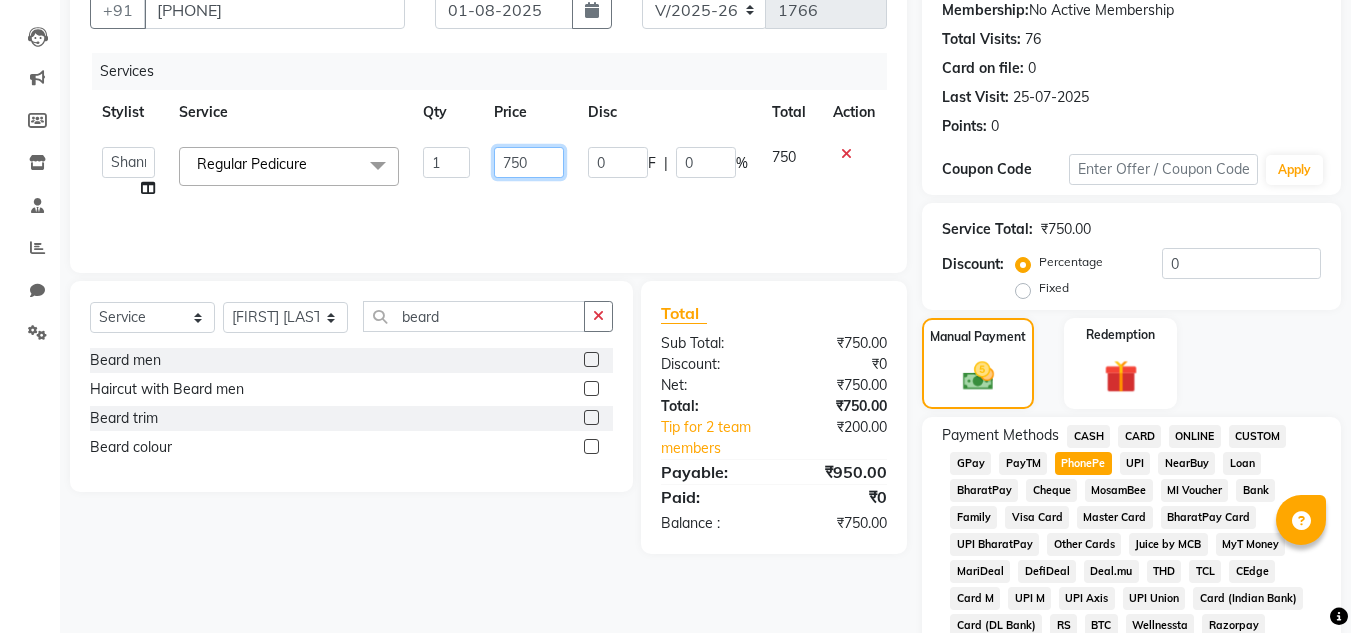 click on "750" 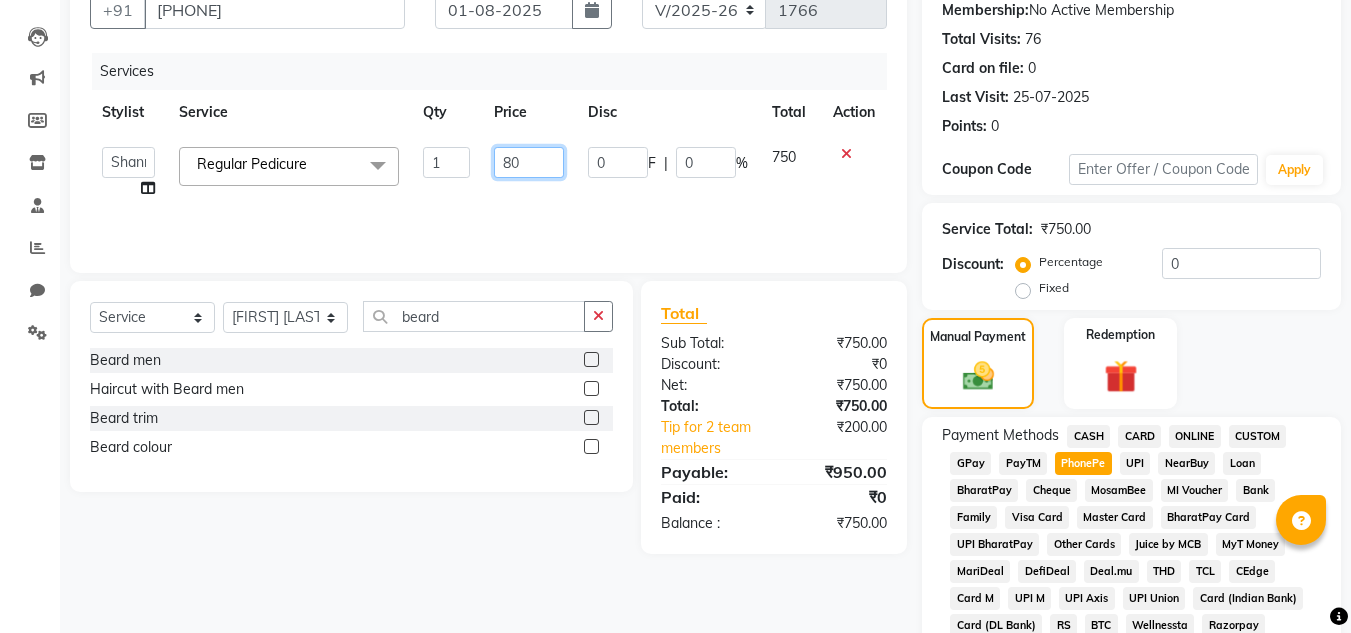 type on "800" 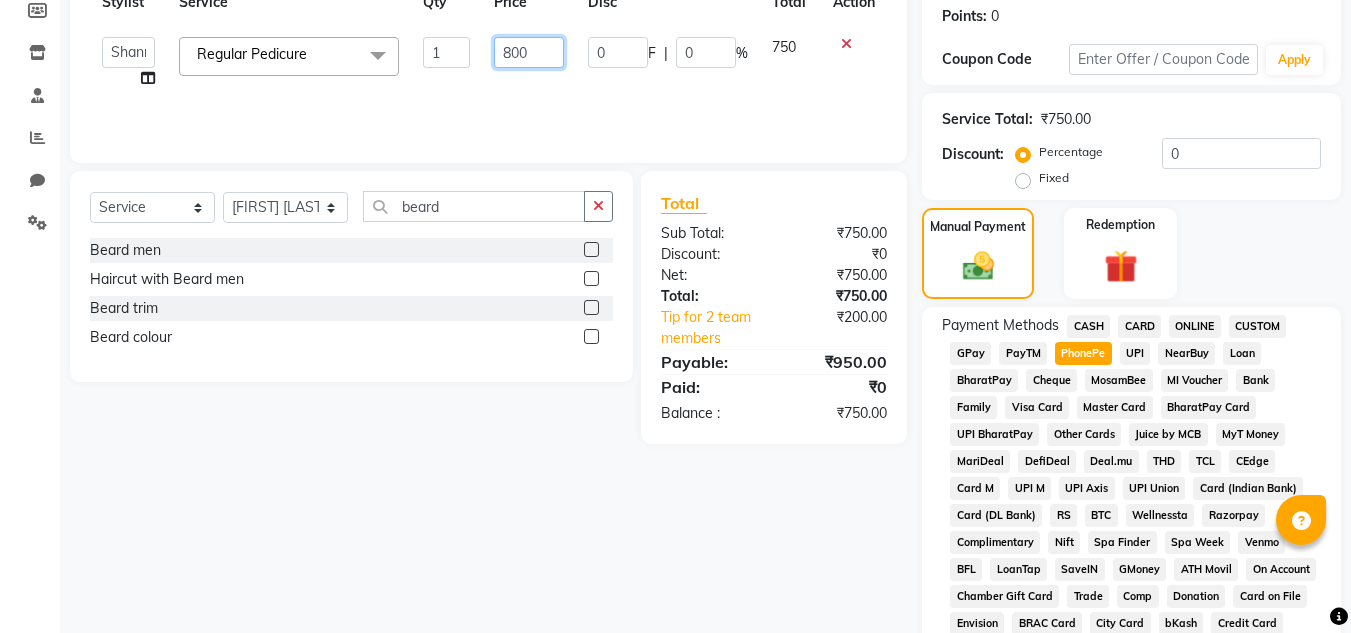scroll, scrollTop: 308, scrollLeft: 0, axis: vertical 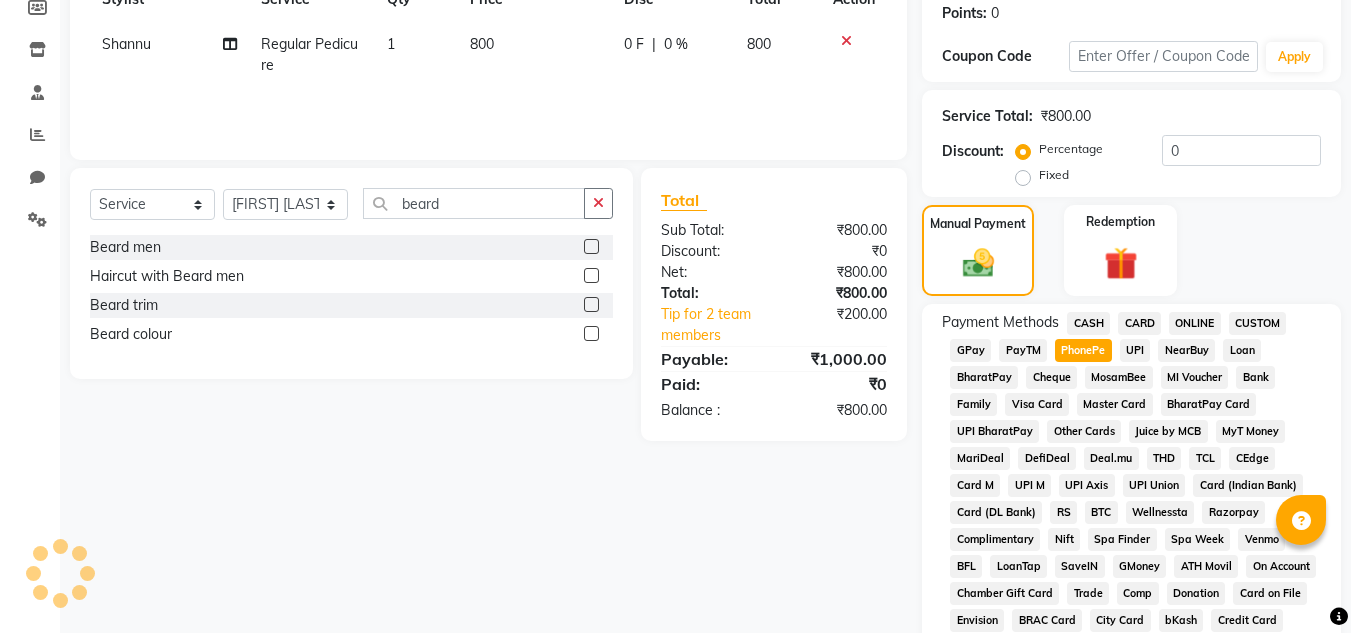 click on "Client +91 9198788888 Date 01-08-2025 Invoice Number V/2025 V/2025-26 1766 Services Stylist Service Qty Price Disc Total Action Shannu Regular Pedicure 1 800 0 F | 0 % 800 Select  Service  Product  Membership  Package Voucher Prepaid Gift Card  Select Stylist Ashiwini N P Manjitha Chhetri Manjula S Mun Khan Naveen Kumar salon number Sandeep Sharma Shannu Sridevi Vanitha v beard Beard men  Haircut with Beard men   Beard trim  Beard colour  Total Sub Total: ₹800.00 Discount: ₹0 Net: ₹800.00 Total: ₹800.00 Tip for 2 team members ₹200.00 Payable: ₹1,000.00 Paid: ₹0 Balance   : ₹800.00" 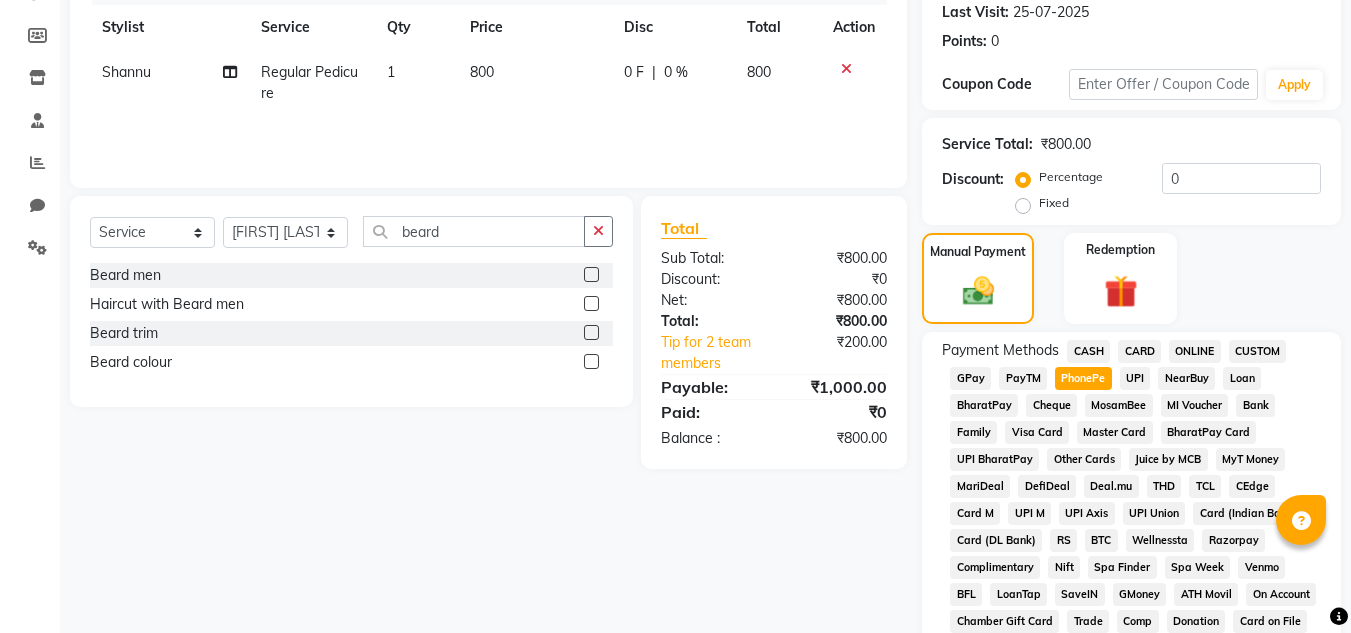 scroll, scrollTop: 245, scrollLeft: 0, axis: vertical 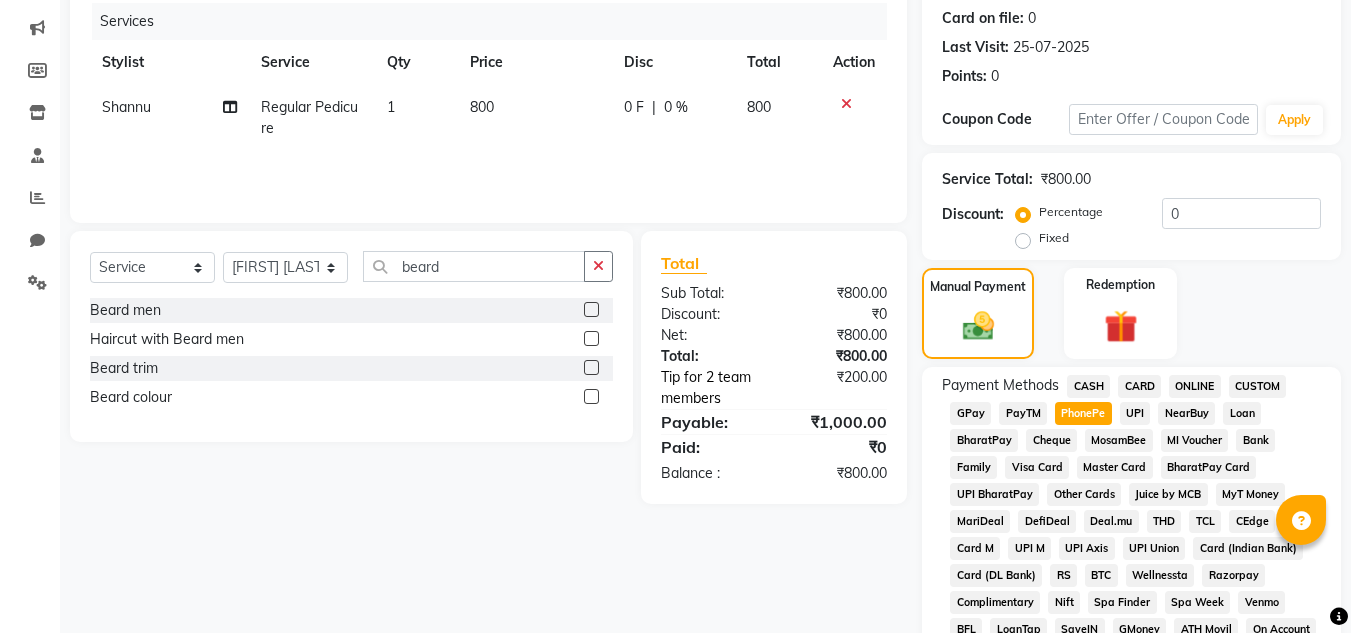 click on "Tip for 2 team members" 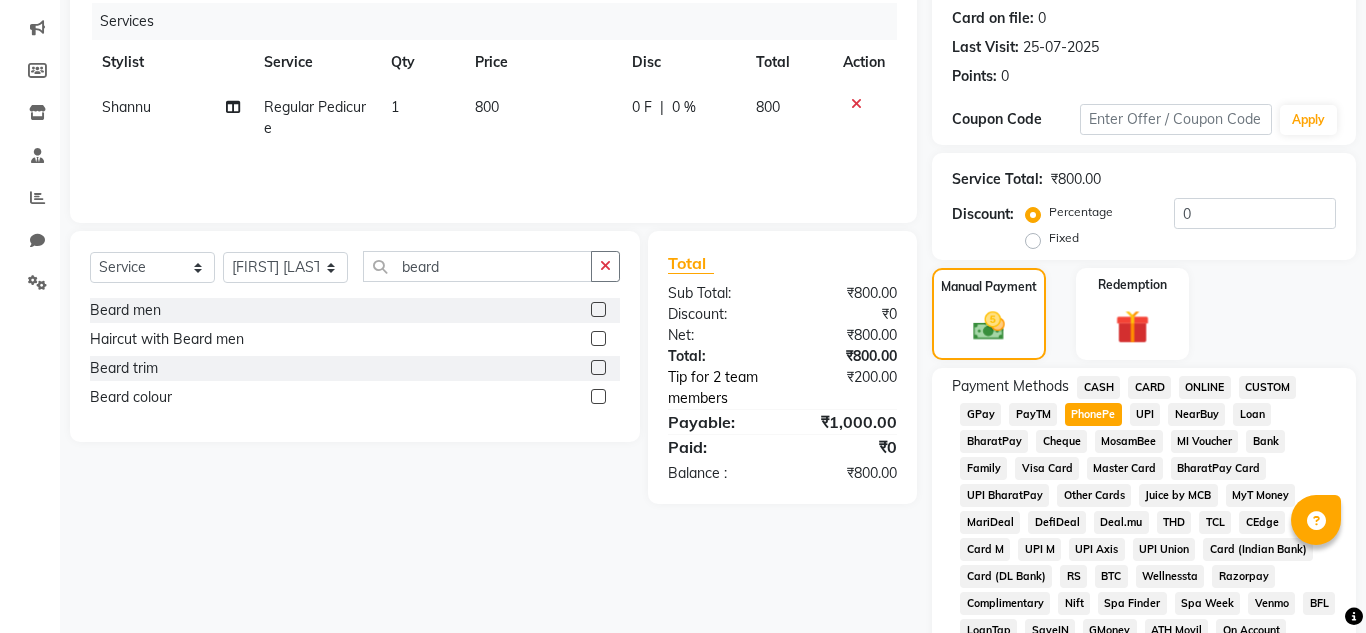 select on "86015" 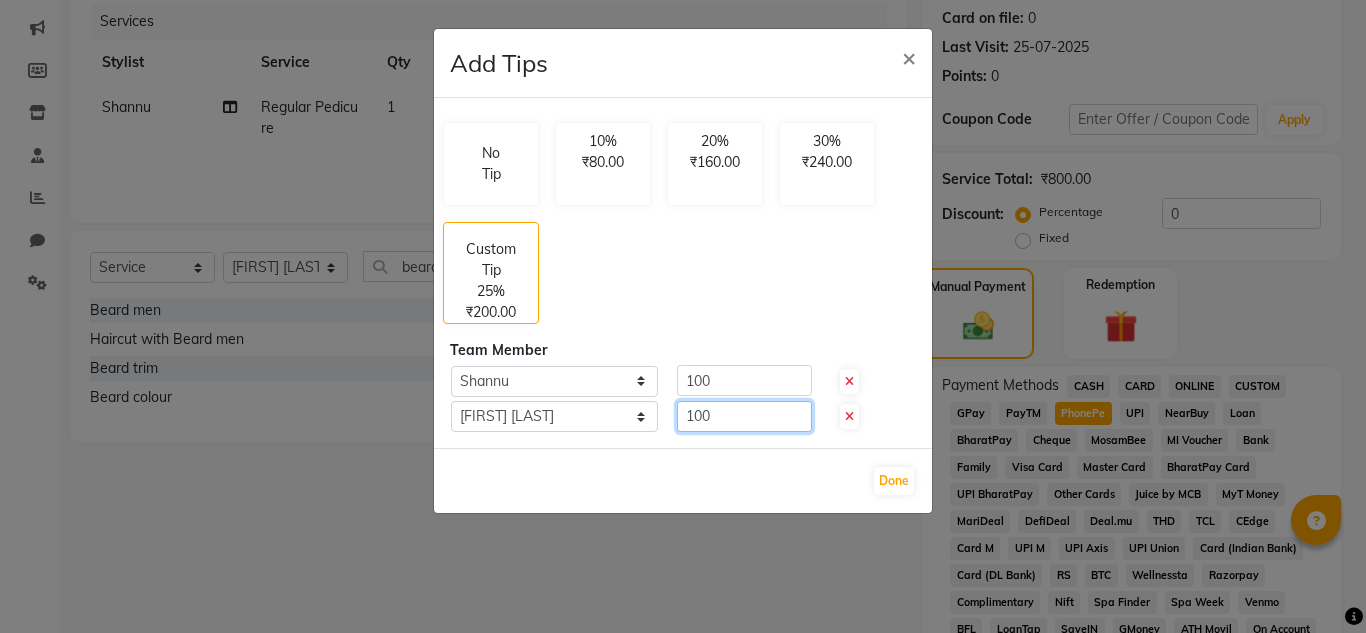 click on "100" 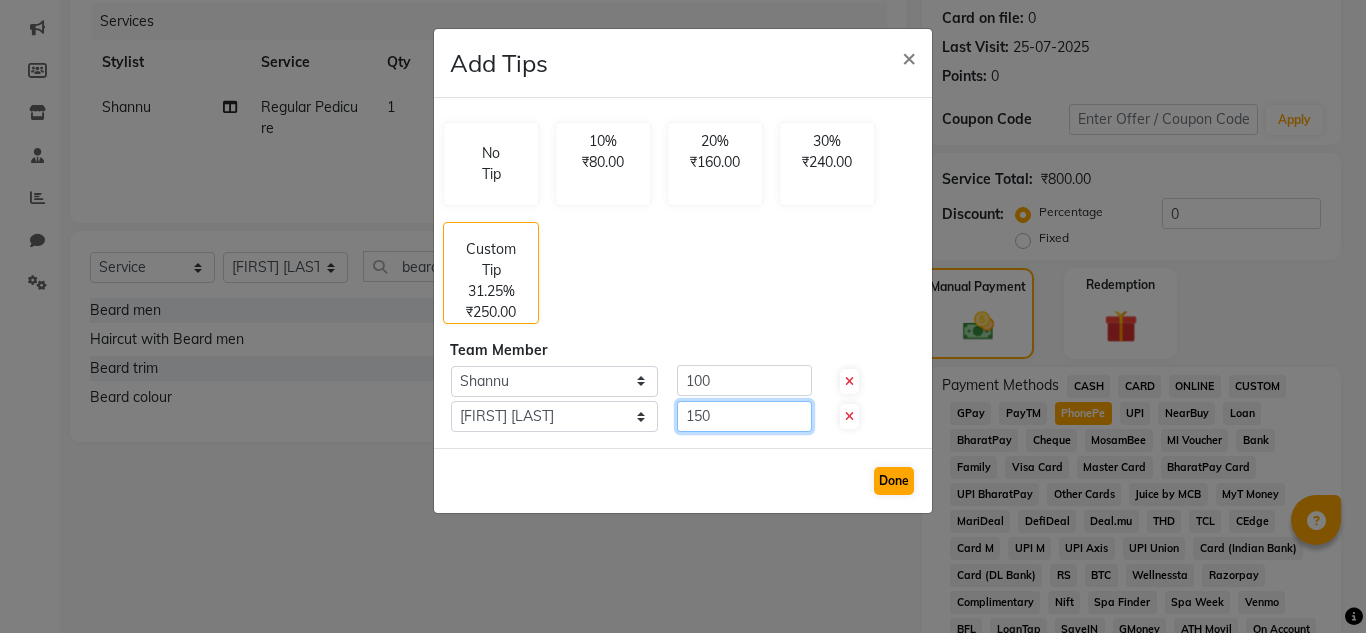 type on "150" 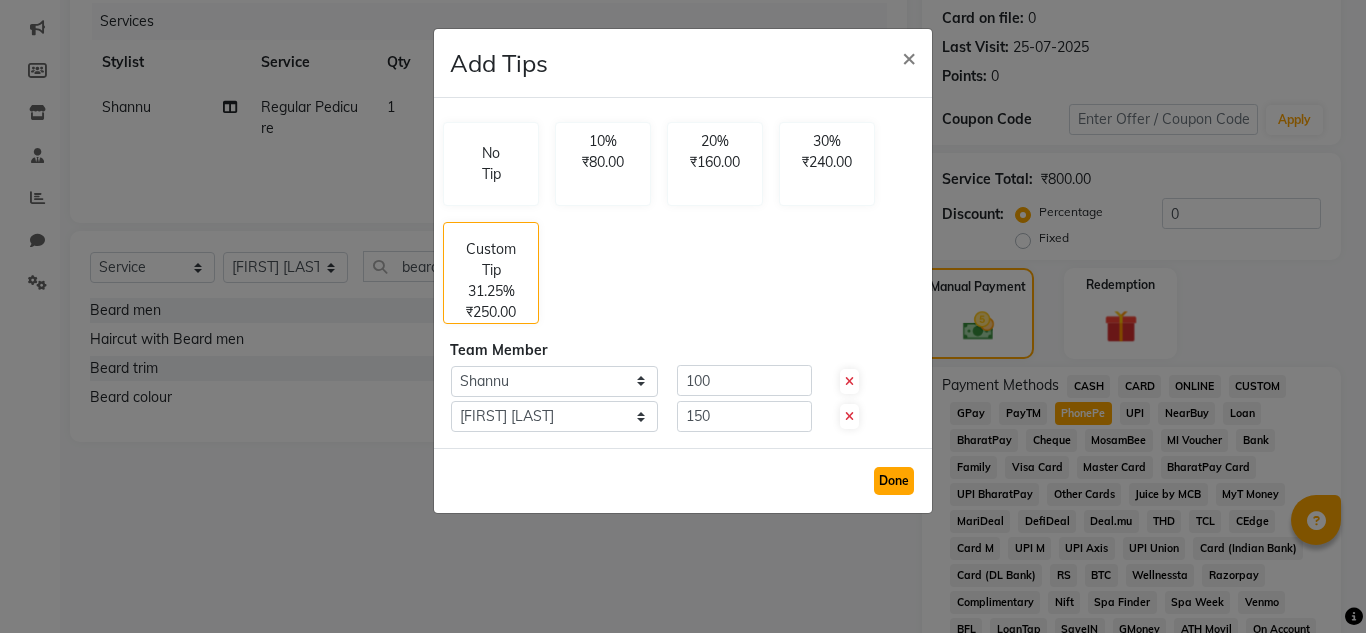 click on "Done" 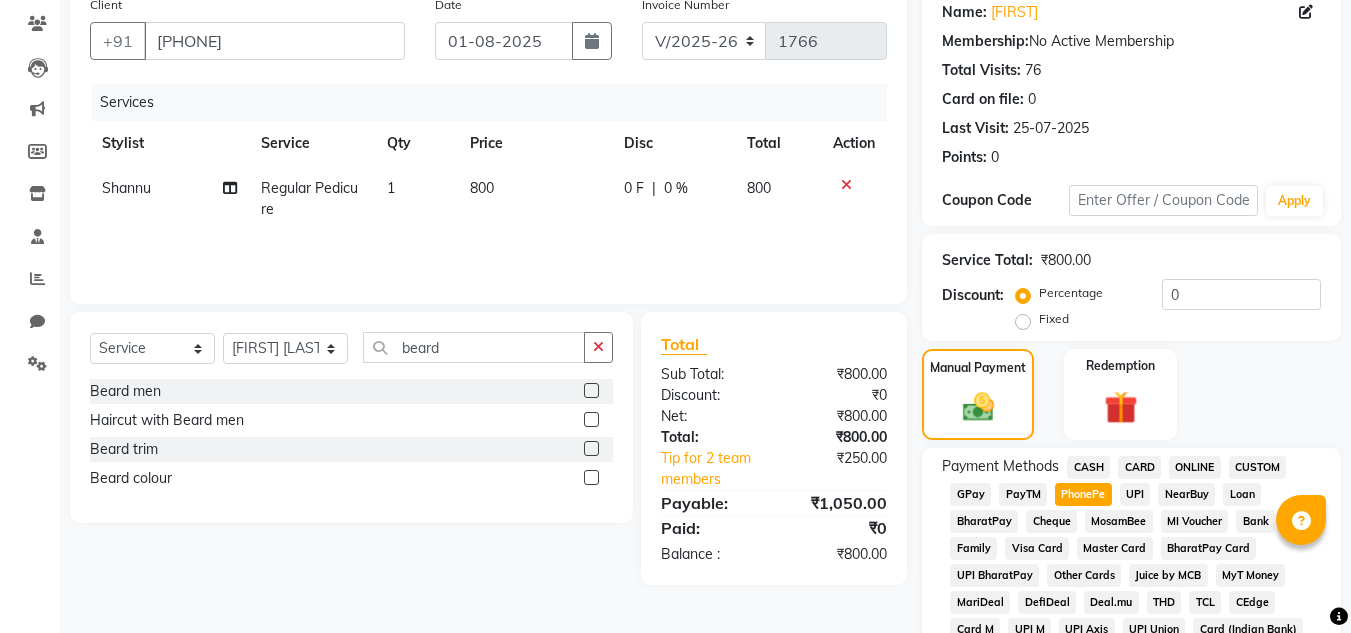 scroll, scrollTop: 163, scrollLeft: 0, axis: vertical 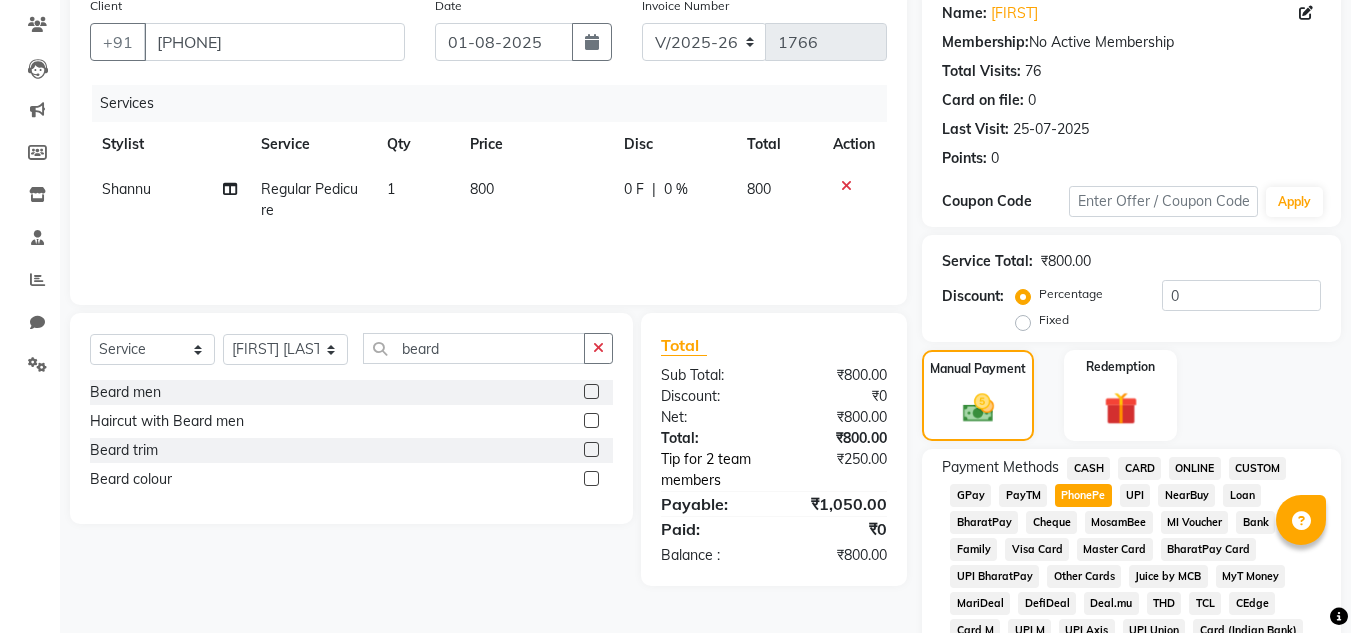 click on "Tip for 2 team members" 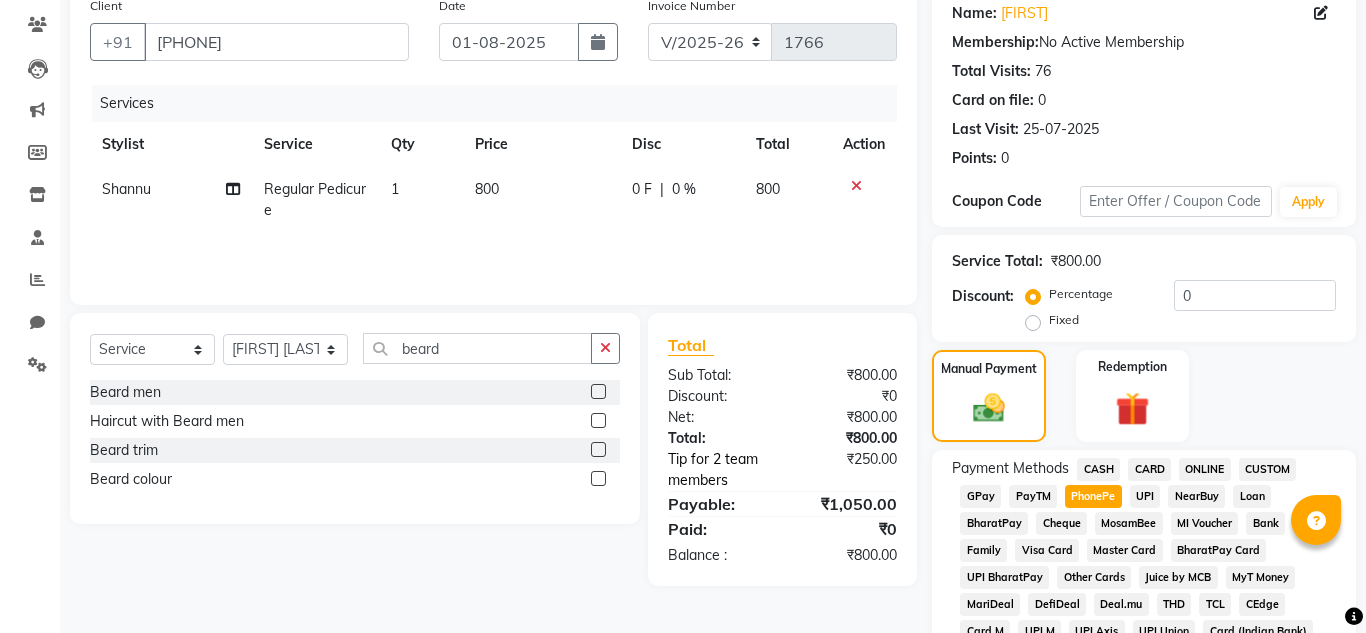 select on "86015" 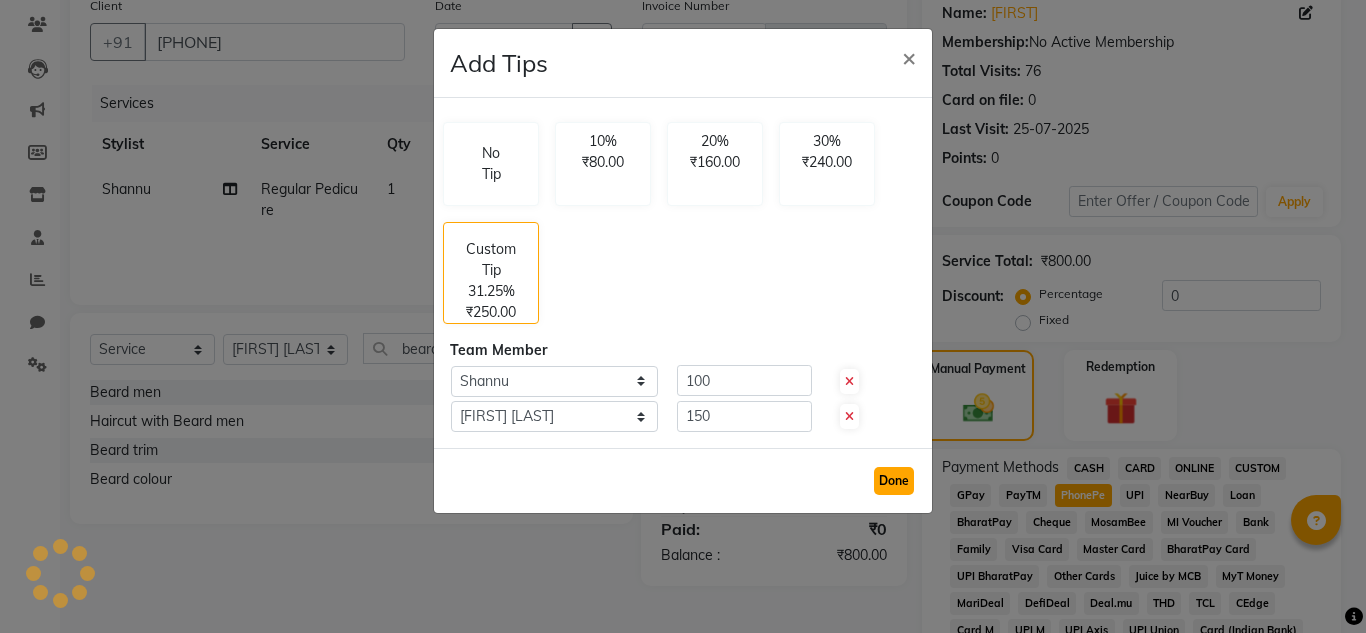 click on "Done" 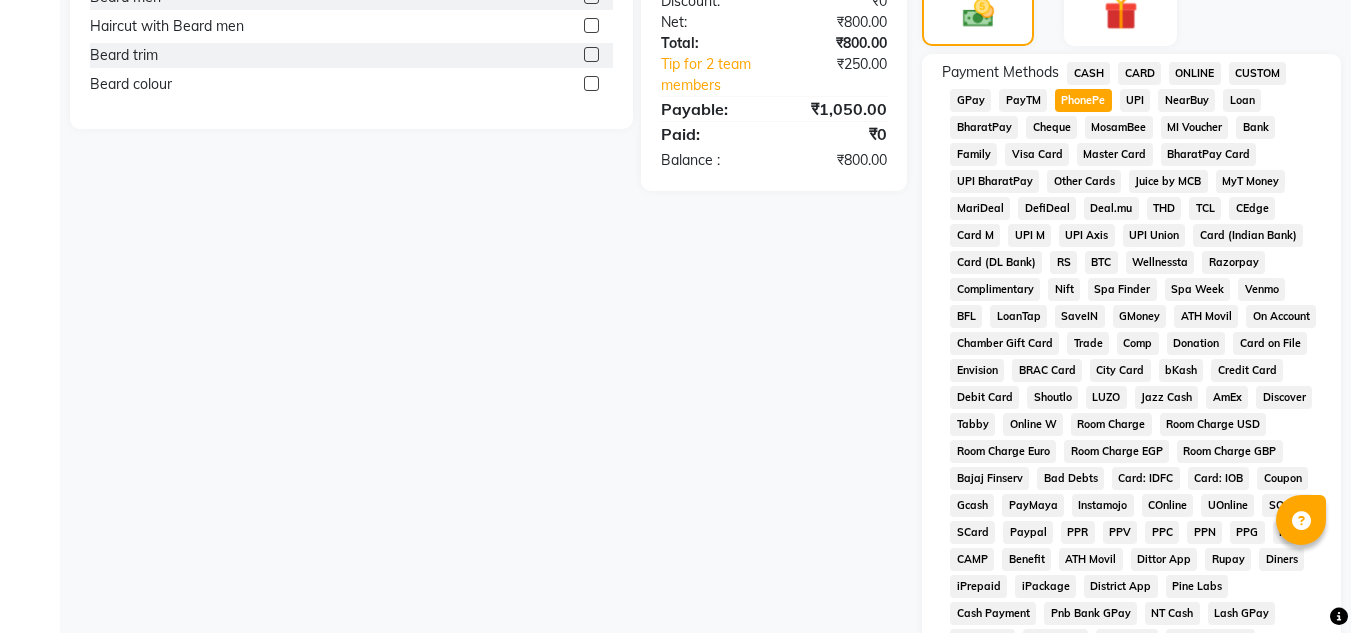 scroll, scrollTop: 869, scrollLeft: 0, axis: vertical 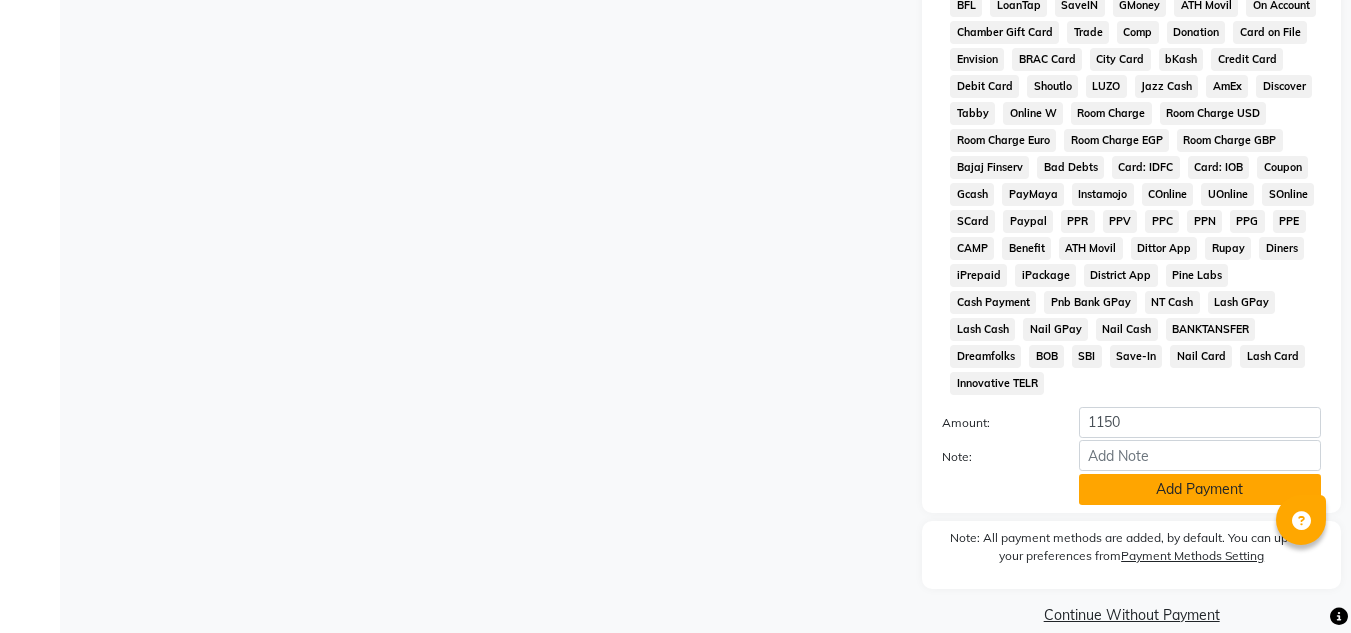 click on "Add Payment" 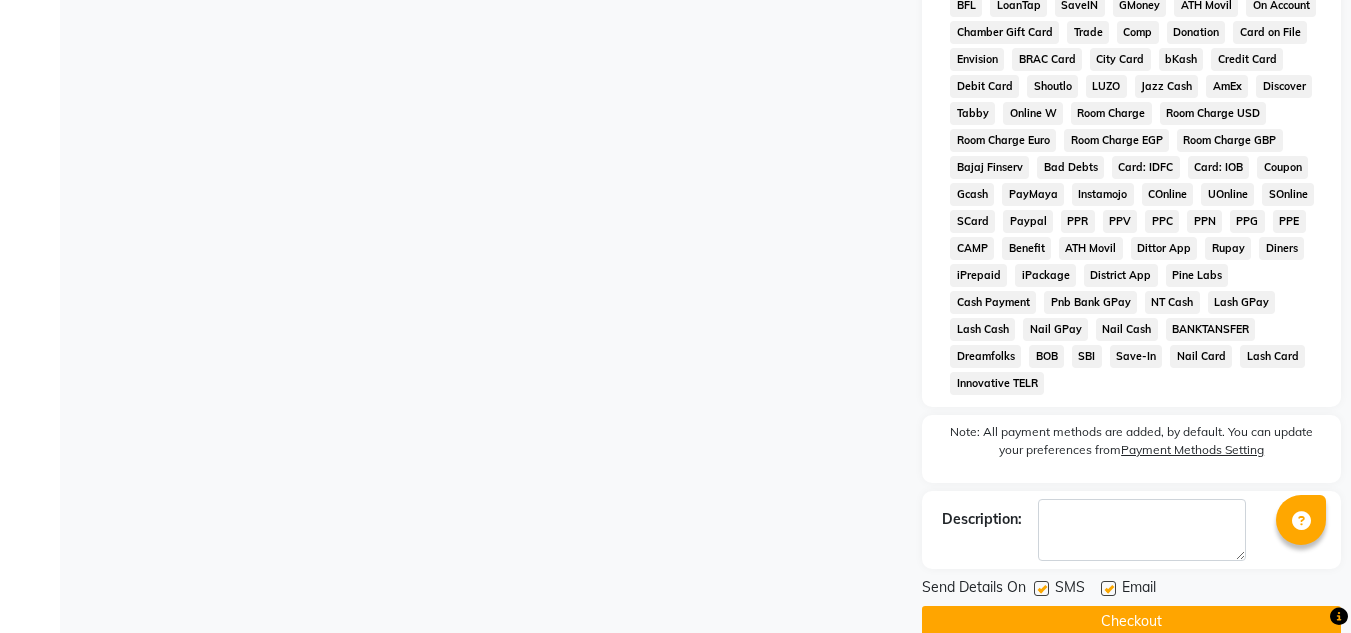 click 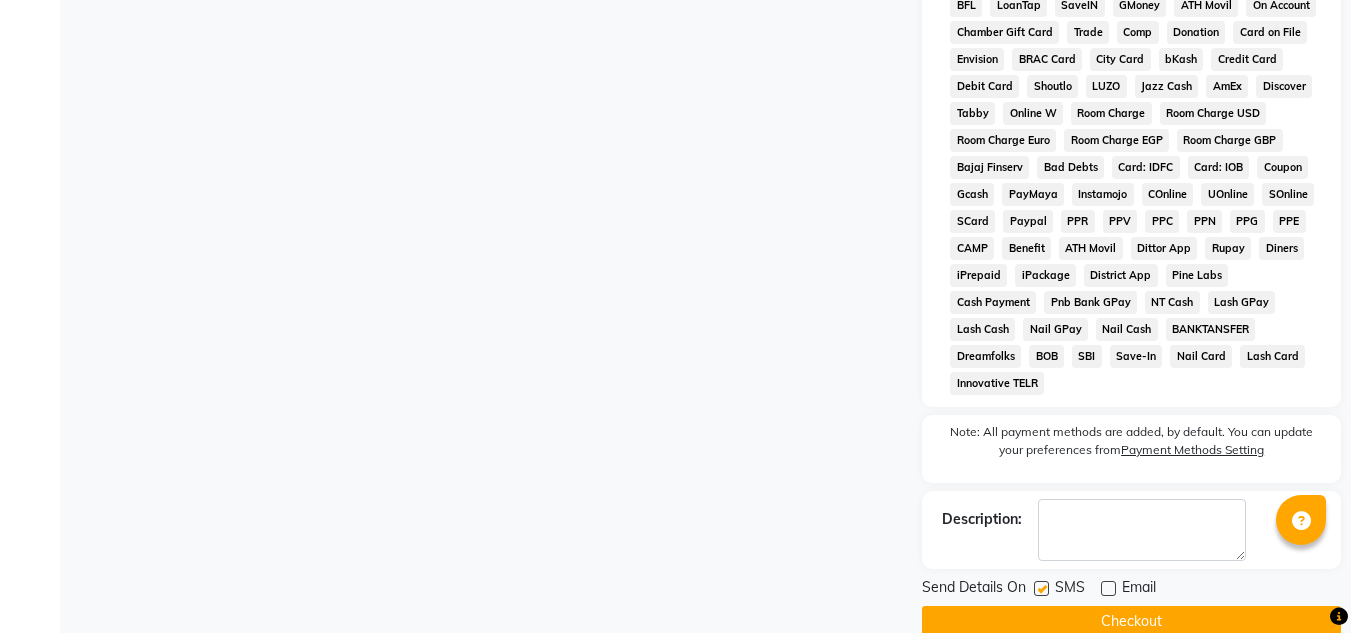 click 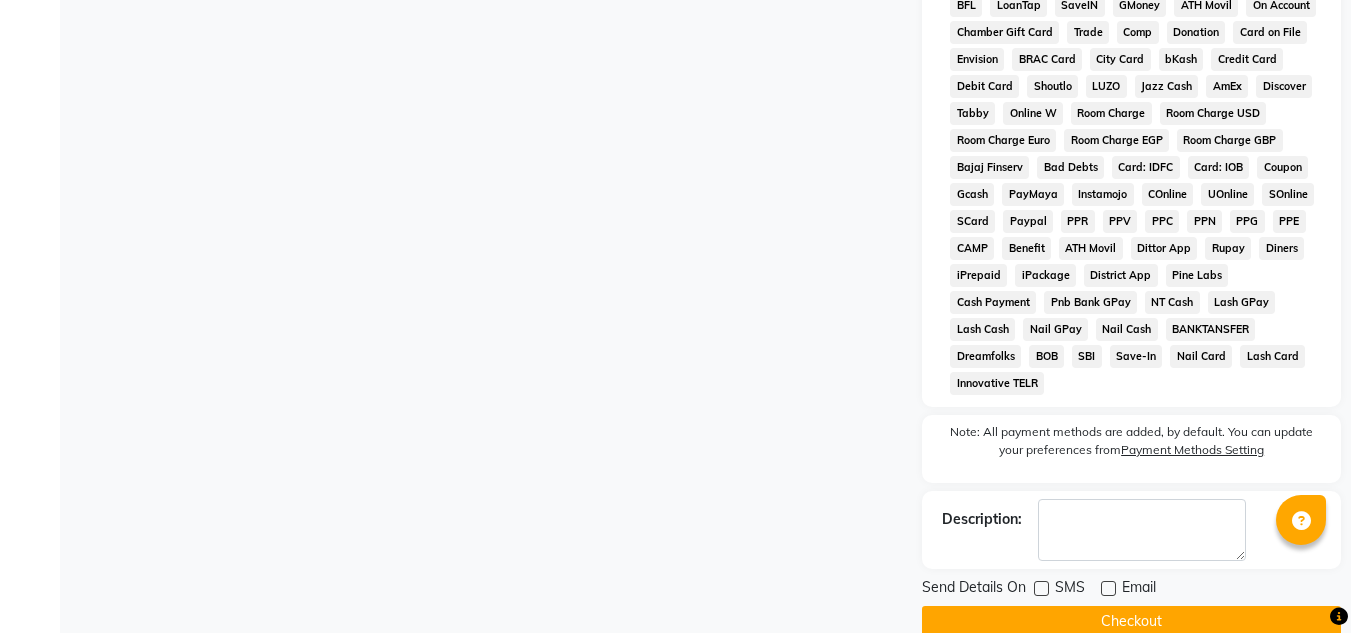 click on "Checkout" 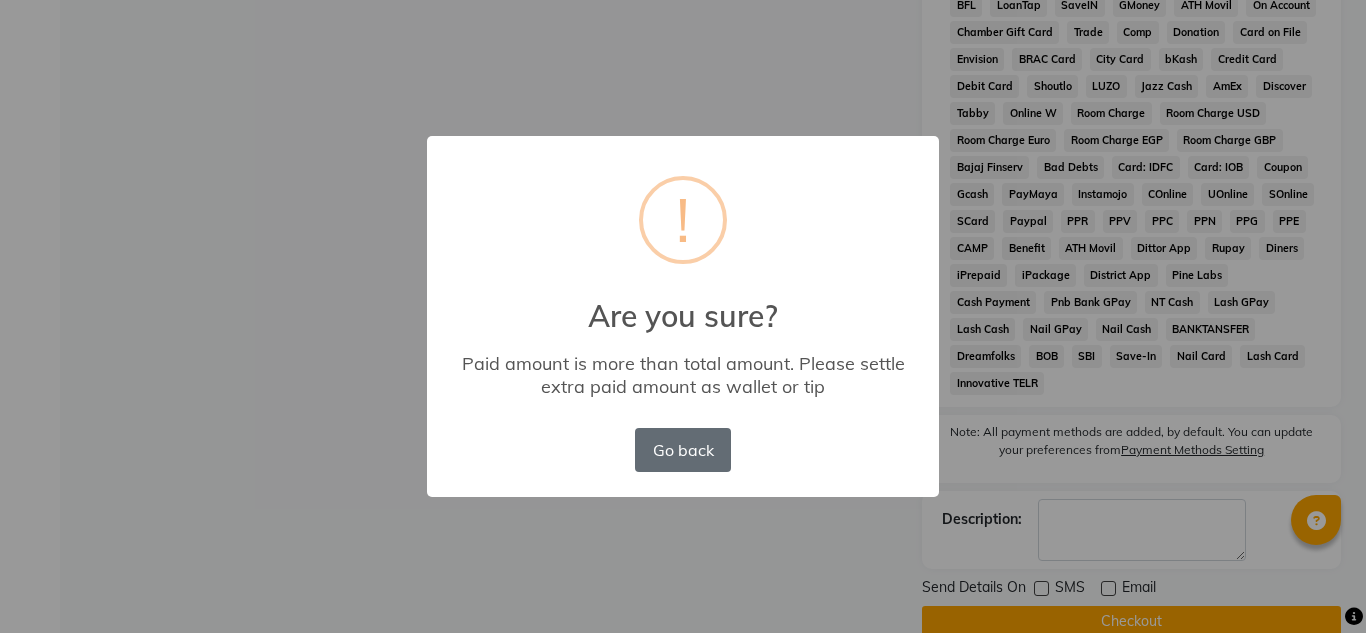 click on "Go back" at bounding box center (683, 450) 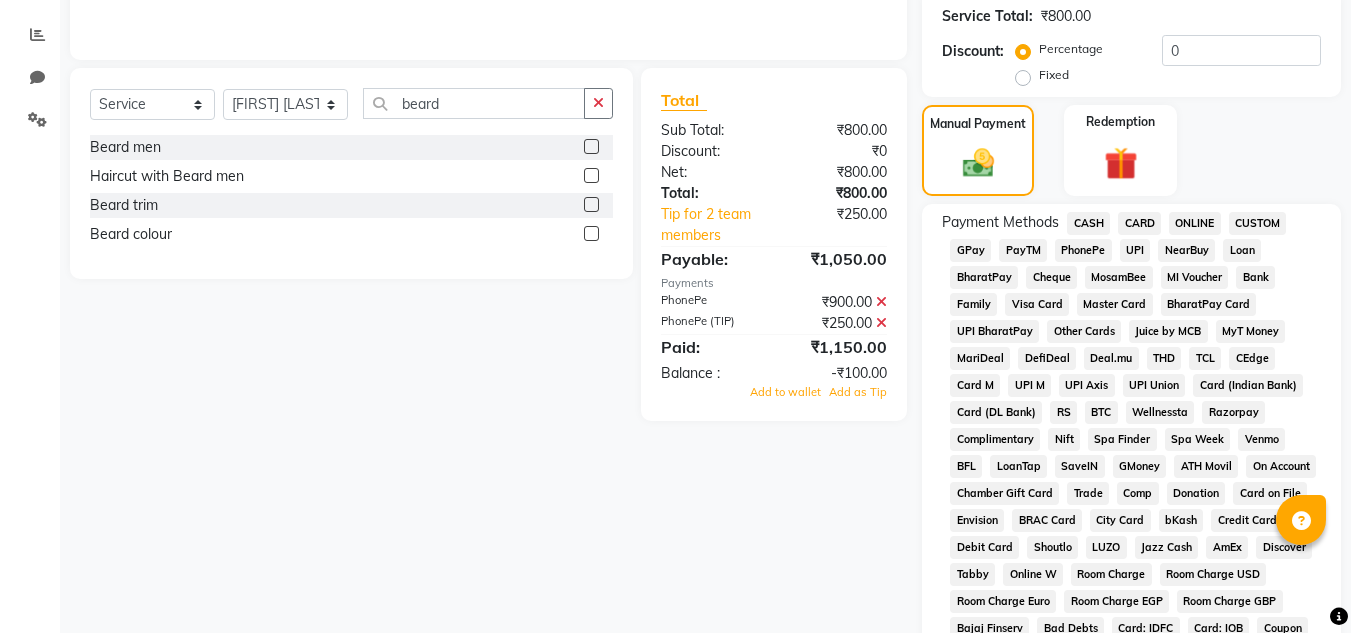 scroll, scrollTop: 397, scrollLeft: 0, axis: vertical 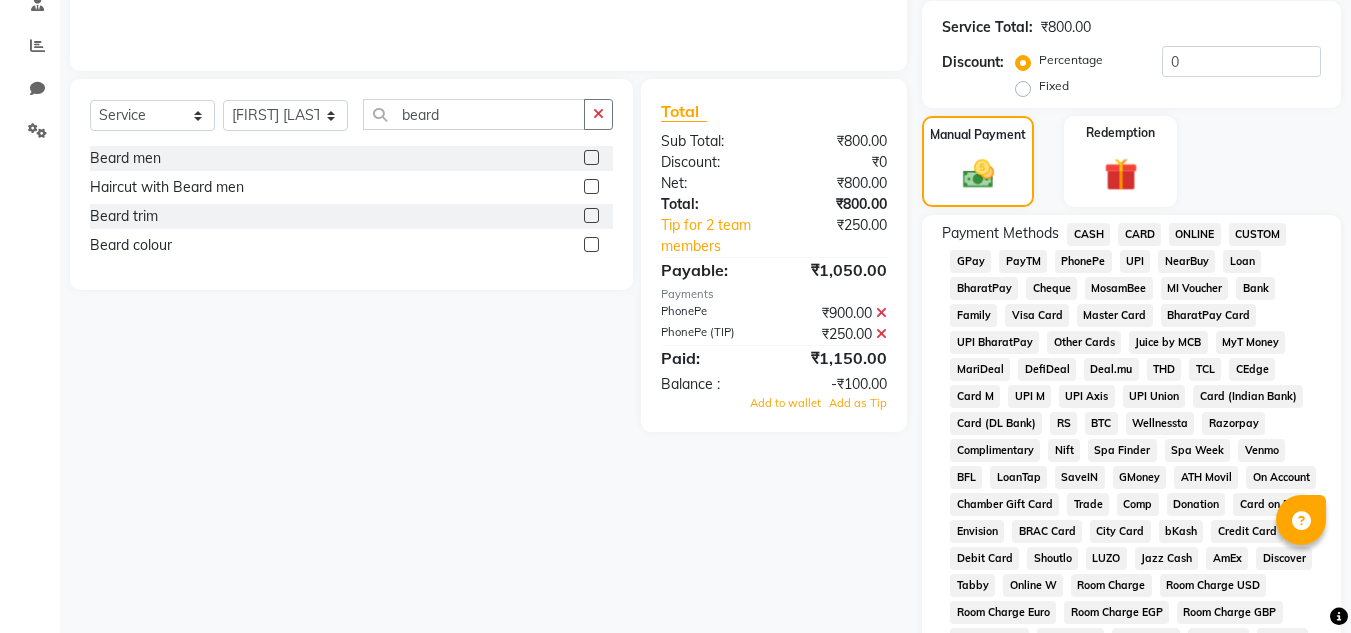 click on "₹1,150.00" 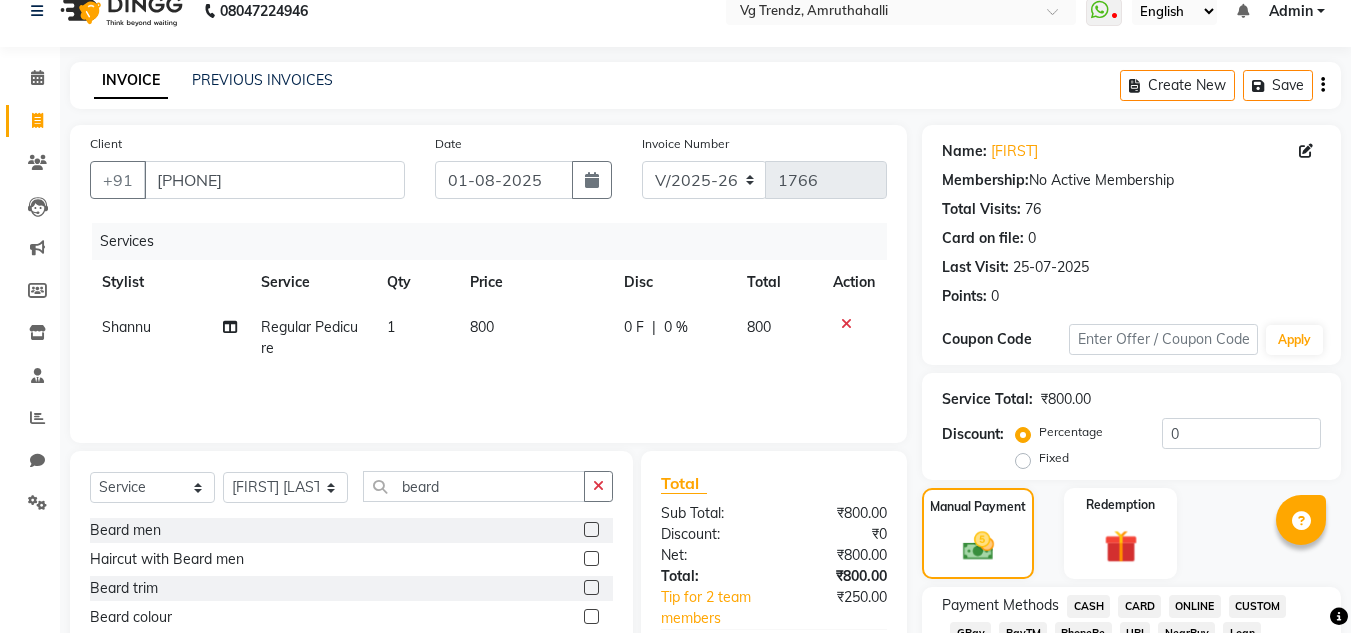 scroll, scrollTop: 24, scrollLeft: 0, axis: vertical 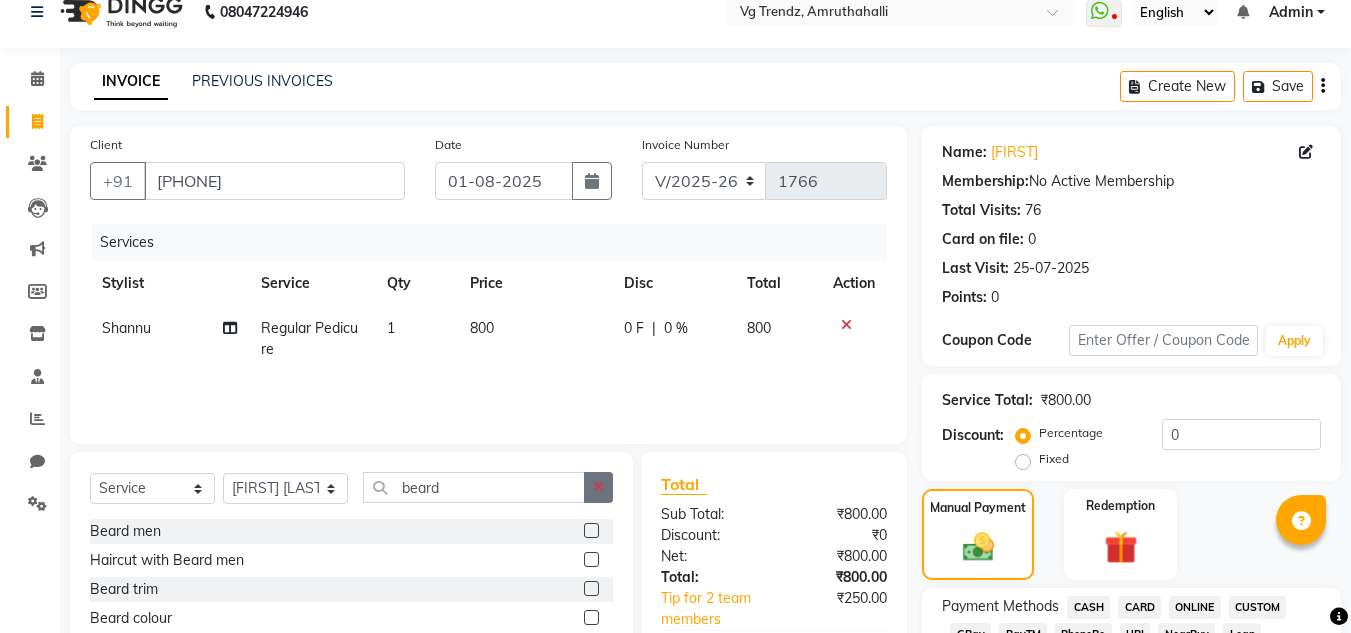 click 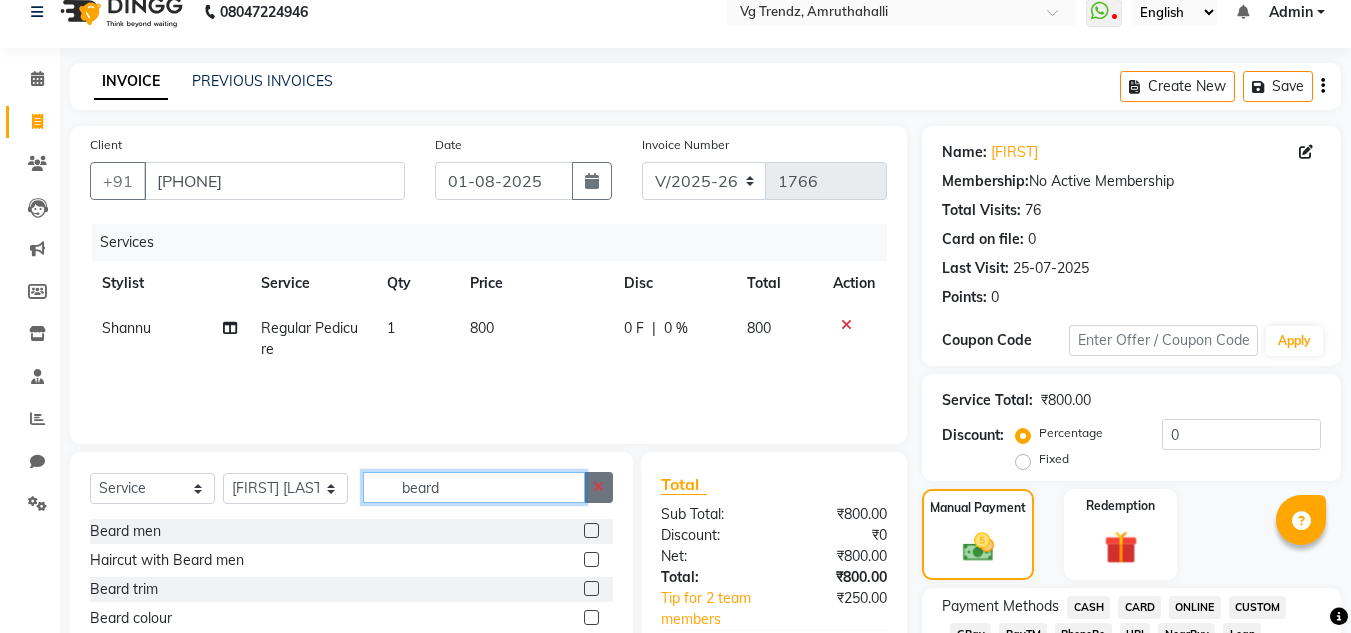 type 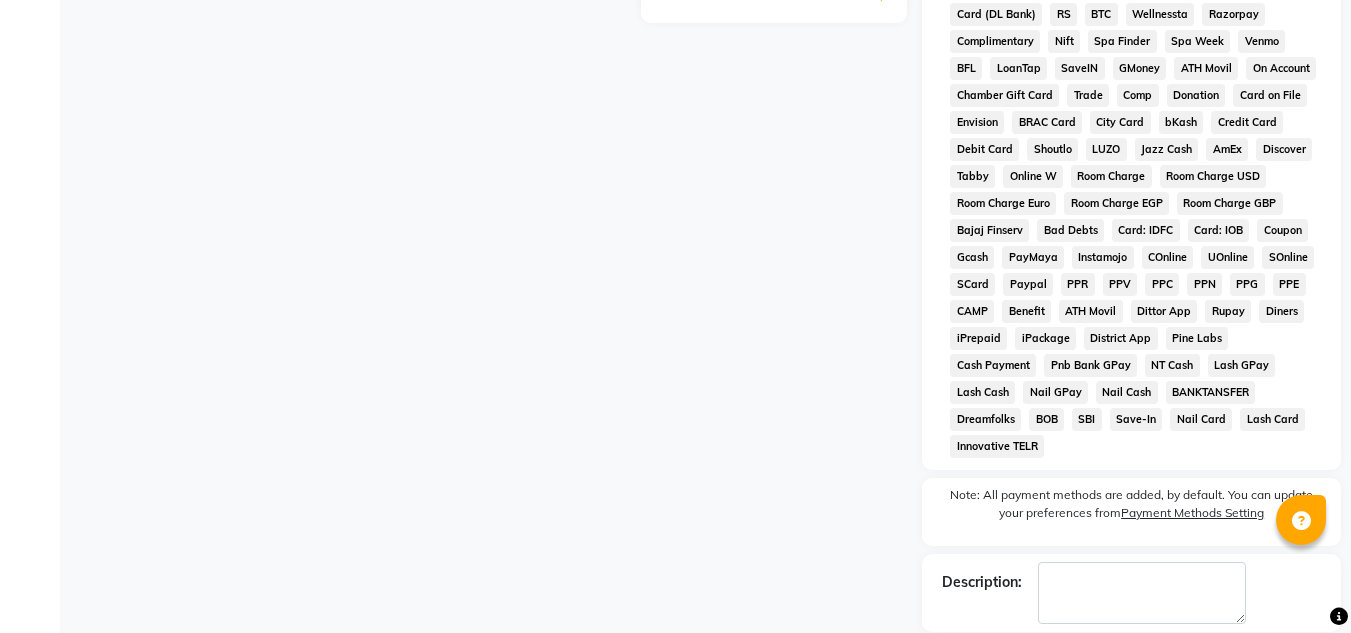 scroll, scrollTop: 841, scrollLeft: 0, axis: vertical 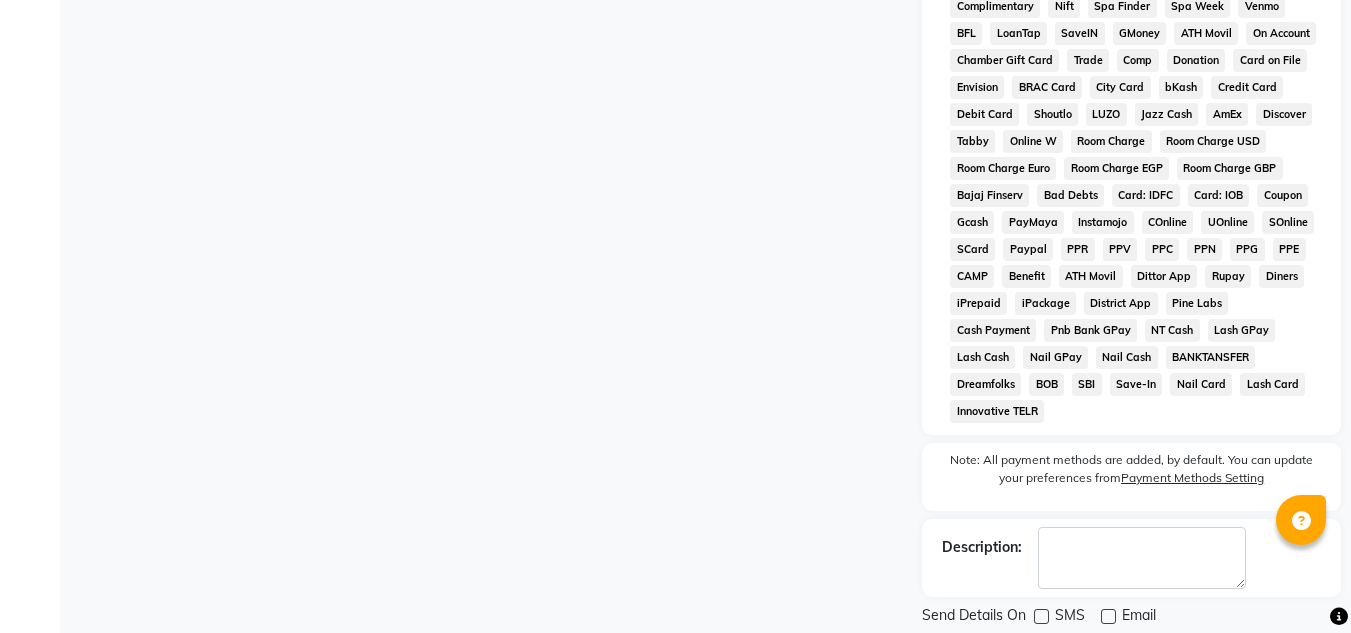 click on "Checkout" 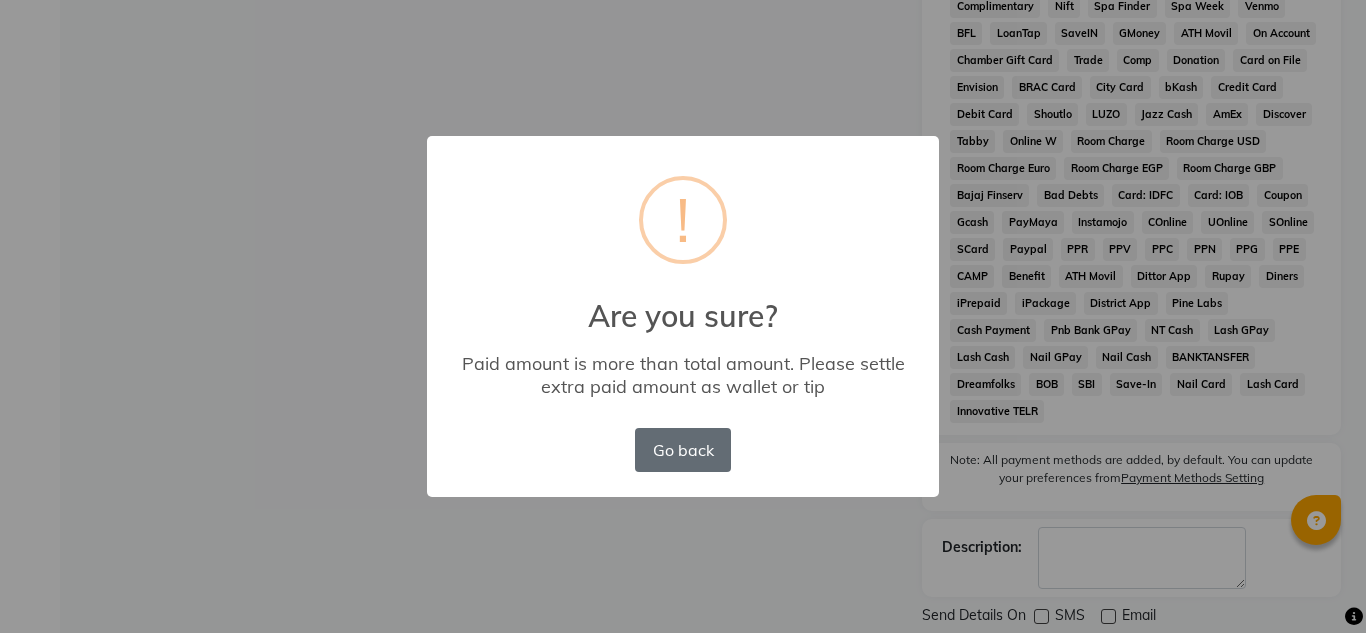 click on "Go back" at bounding box center (683, 450) 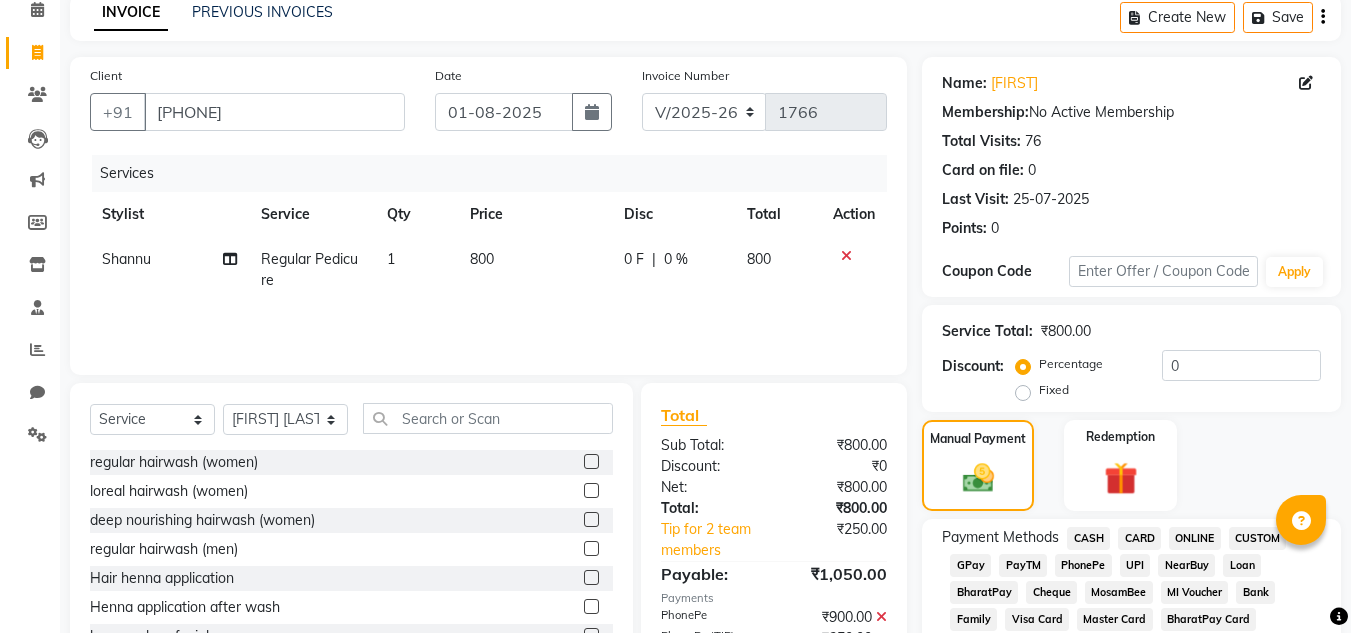 scroll, scrollTop: 0, scrollLeft: 0, axis: both 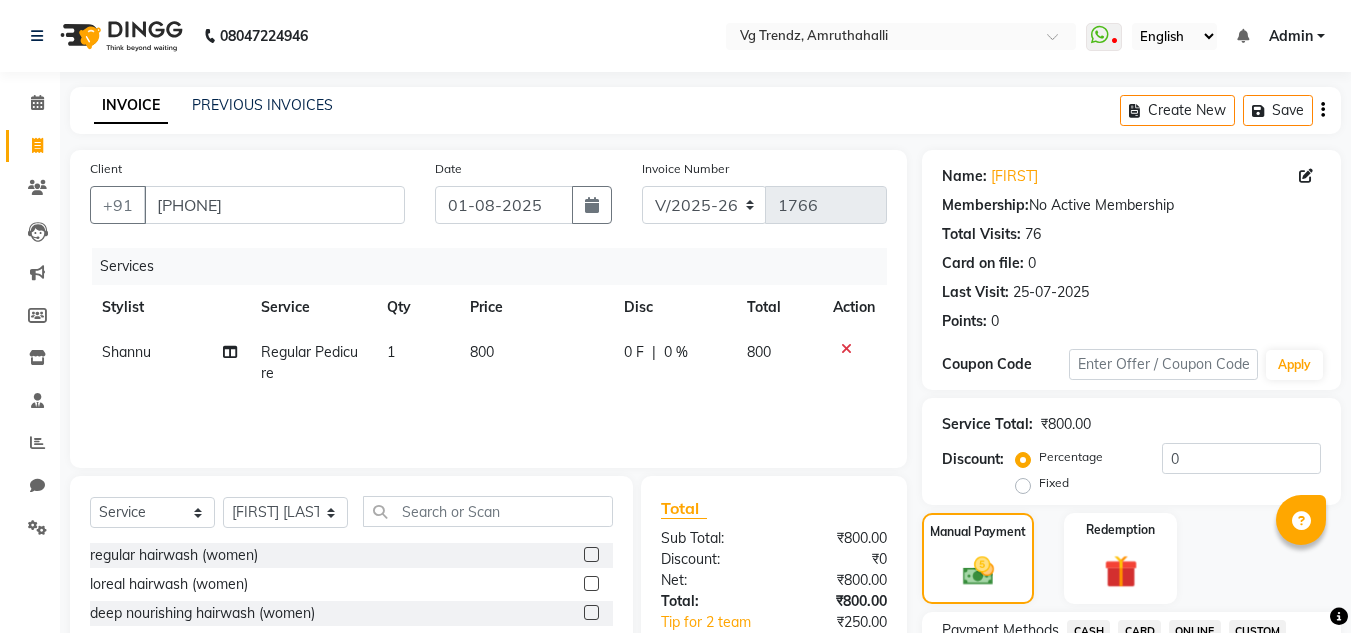 click on "Shannu" 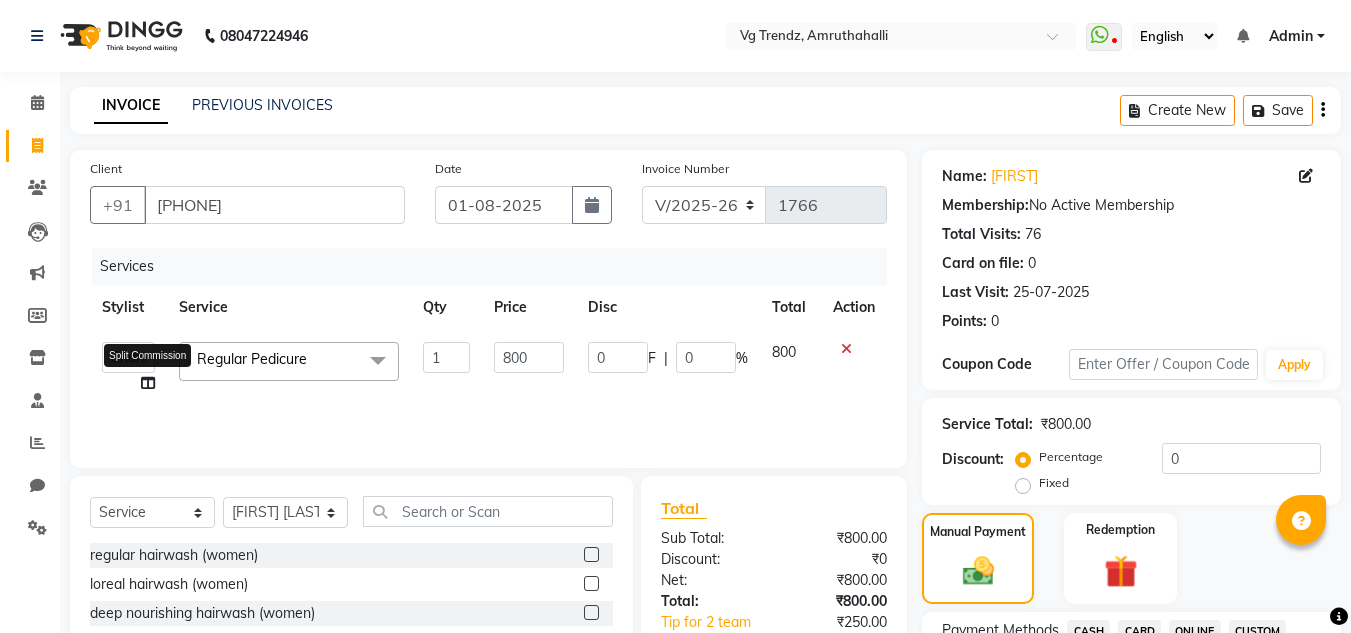 click 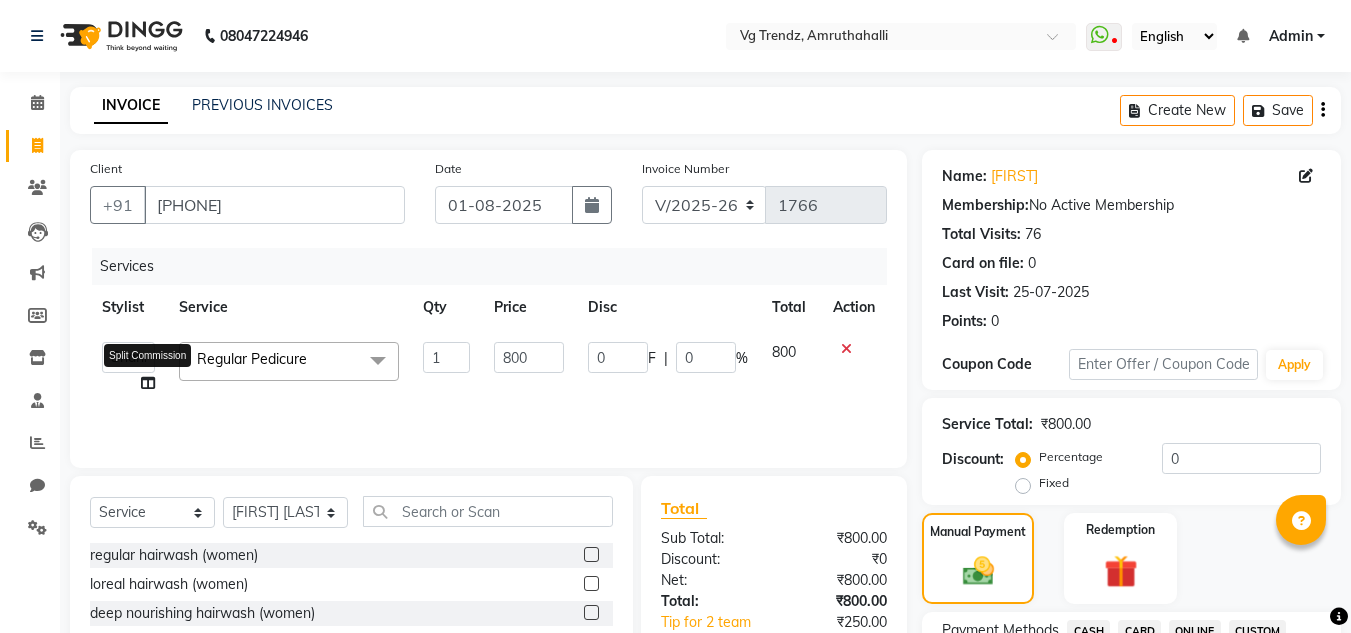 select on "86015" 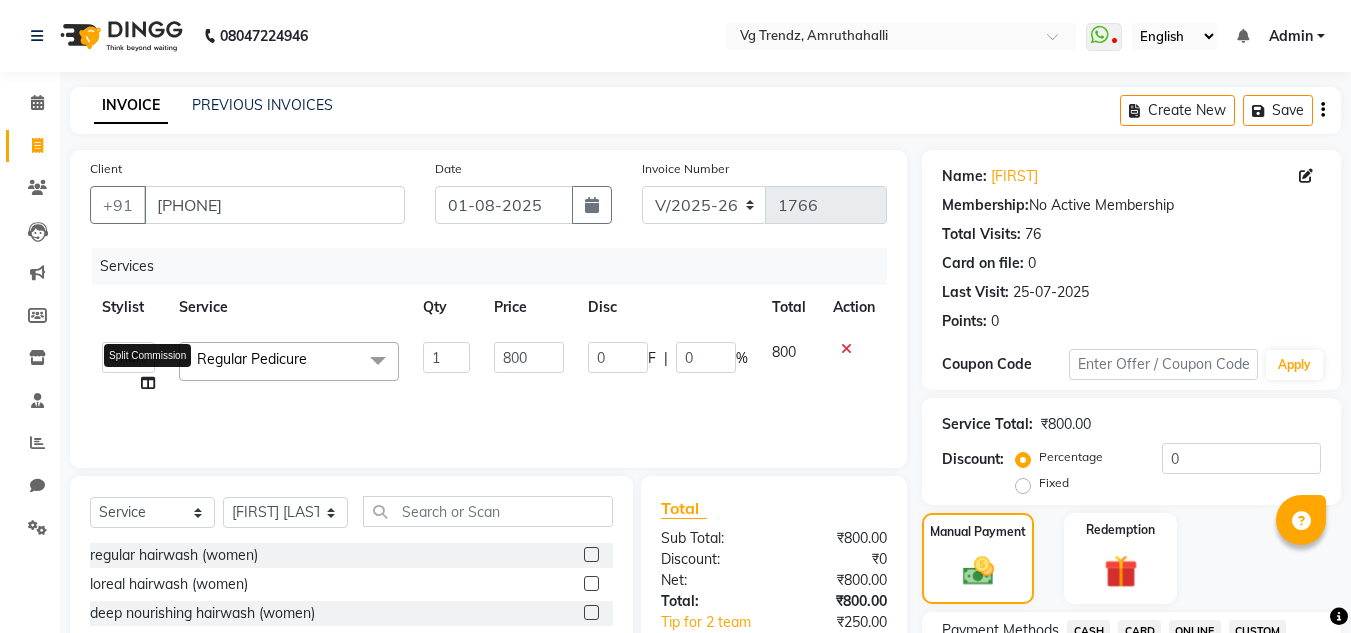 select on "85012" 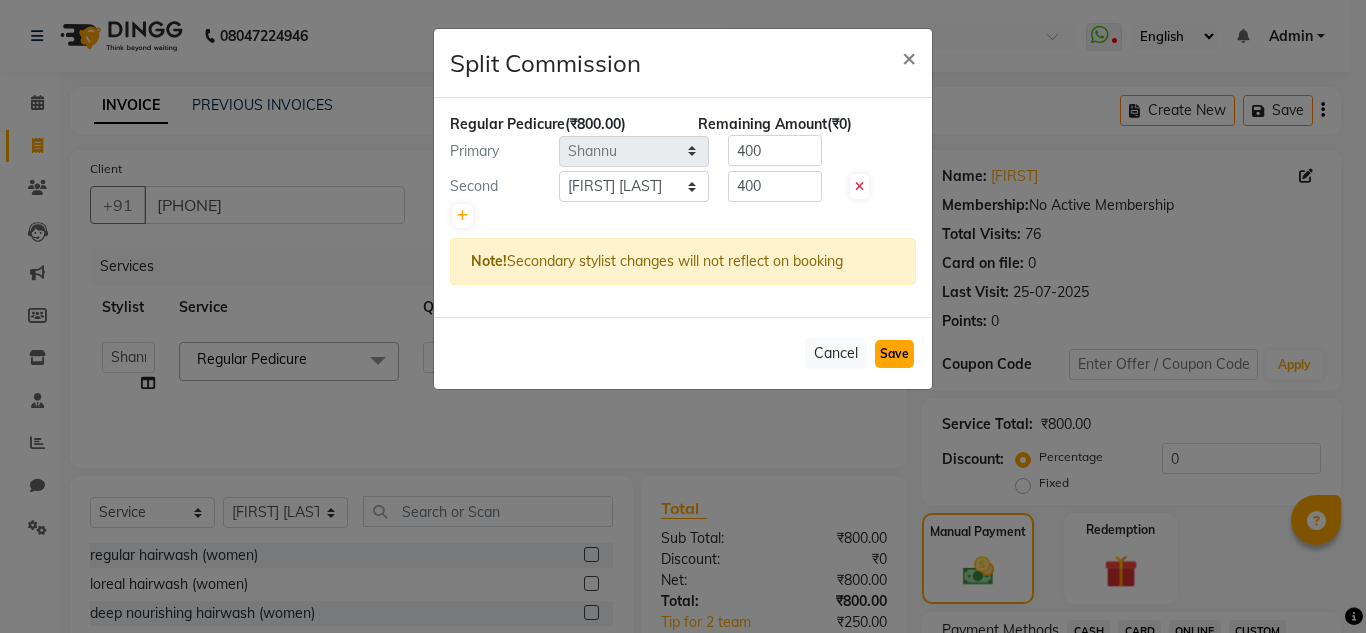 click on "Save" 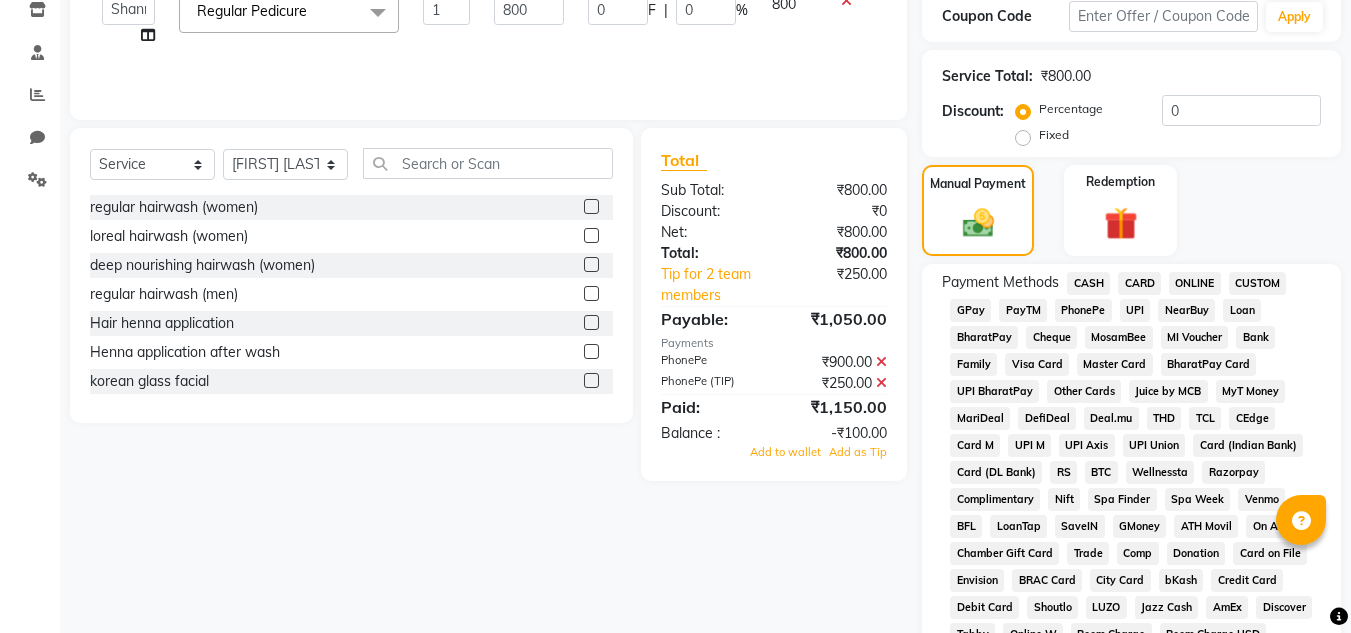 scroll, scrollTop: 349, scrollLeft: 0, axis: vertical 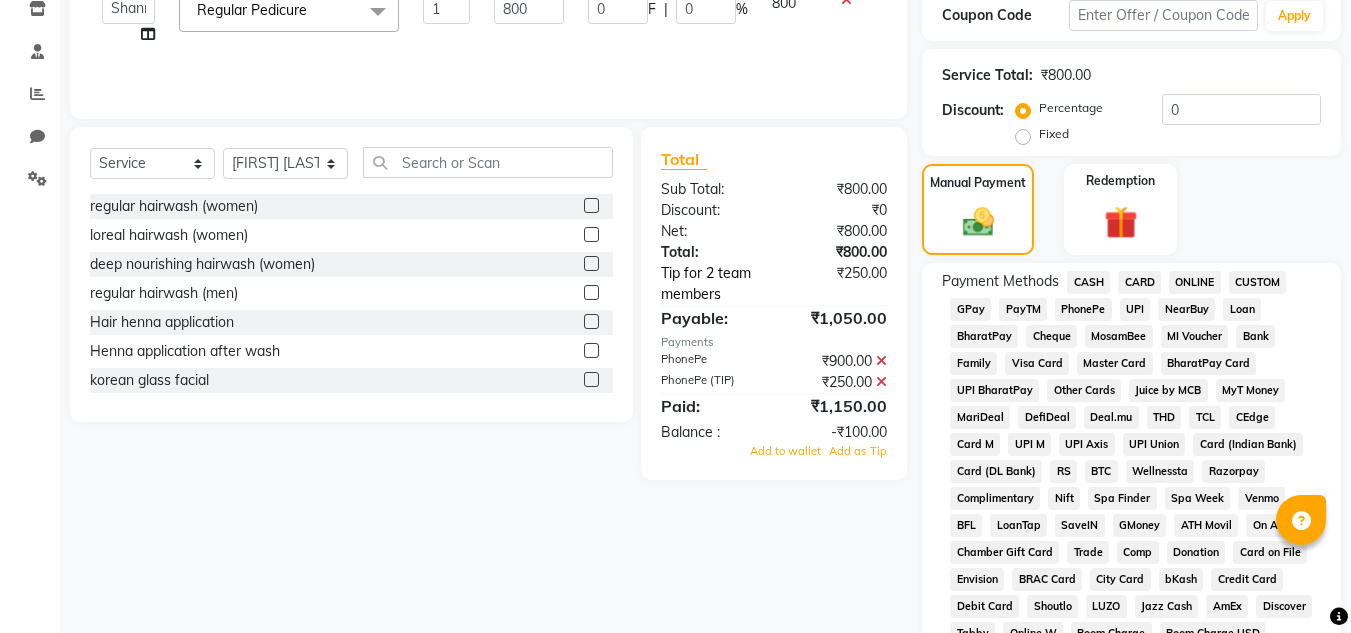 click on "Tip for 2 team members" 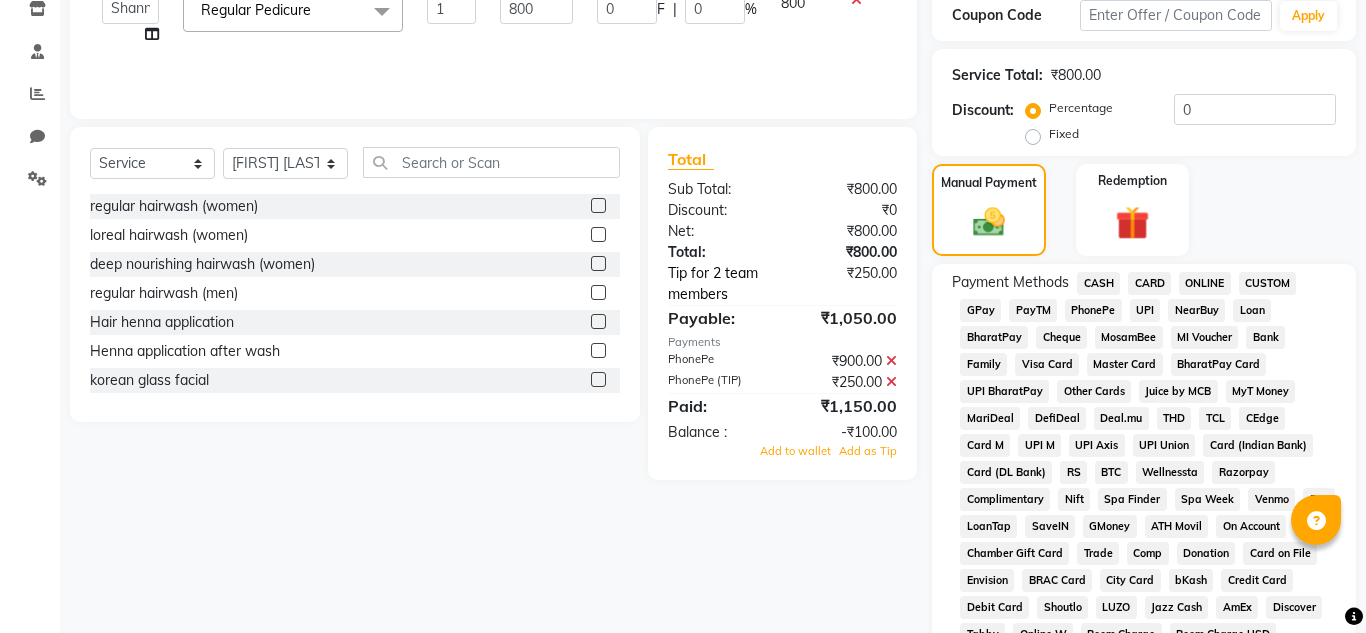 select on "86015" 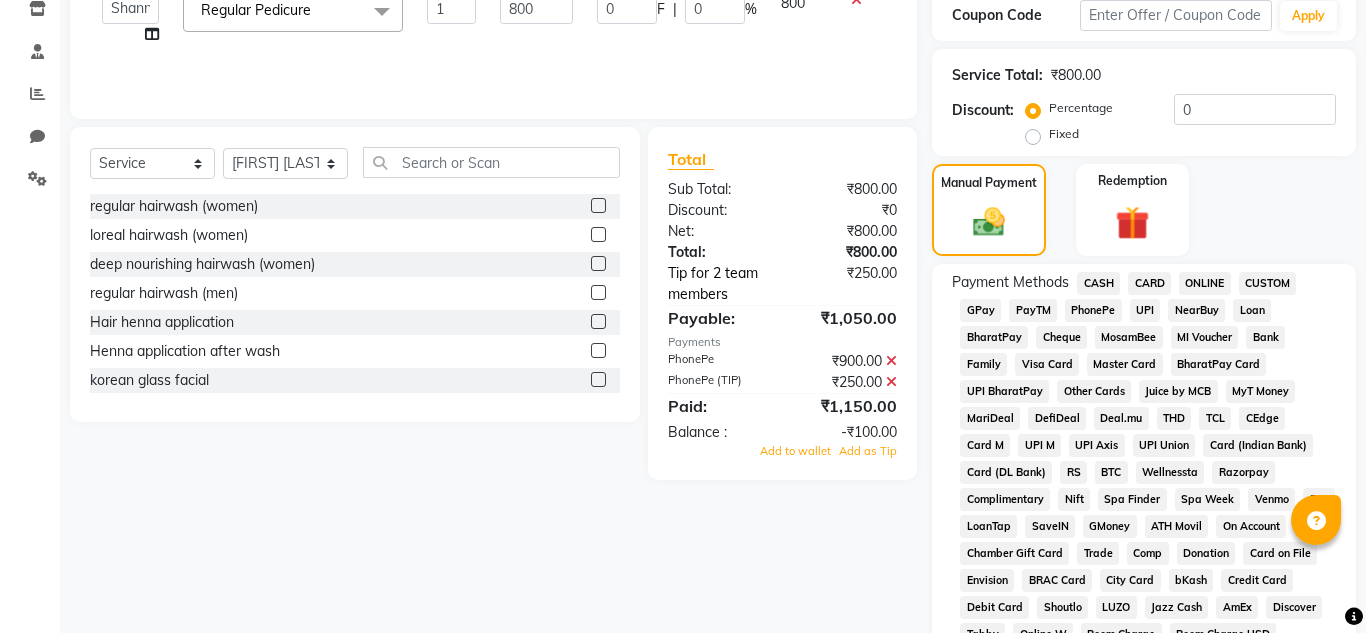select on "85012" 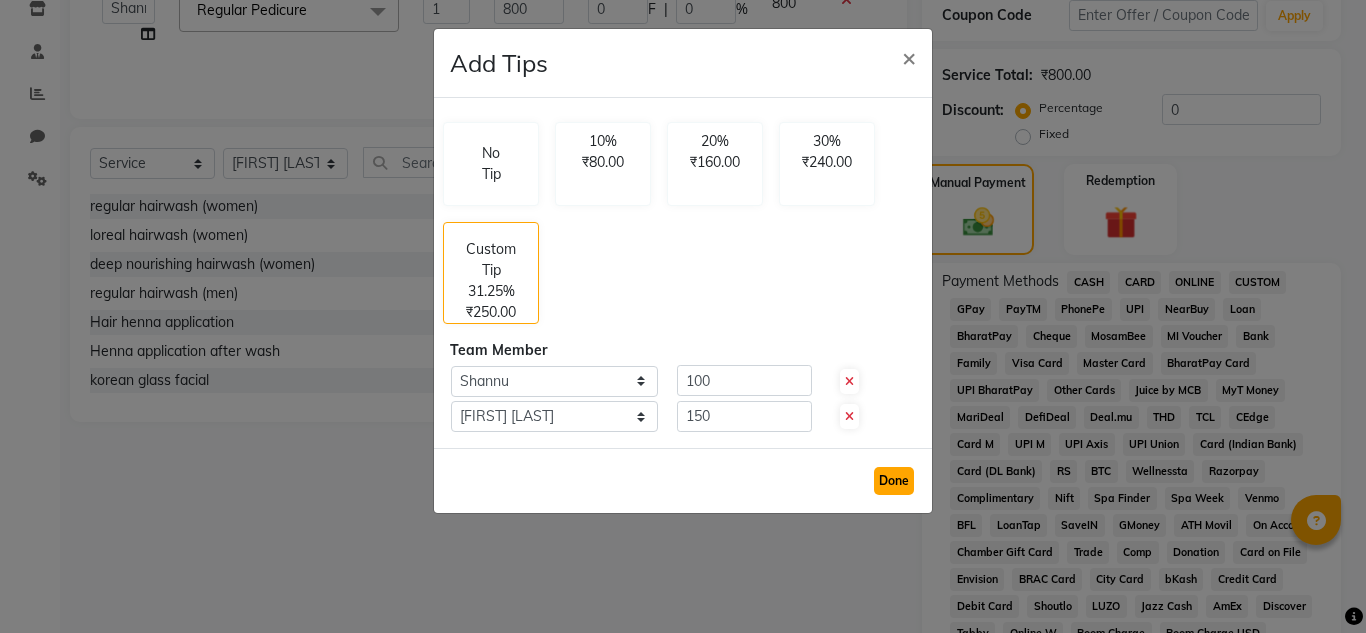 click on "Done" 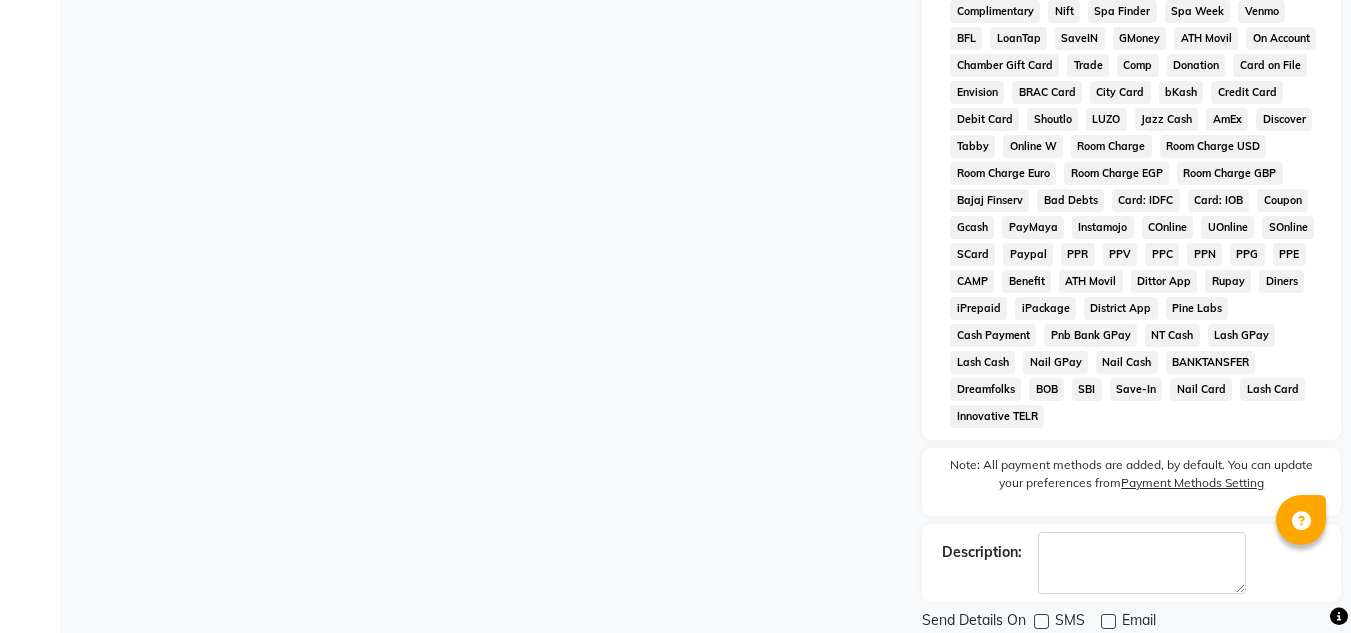scroll, scrollTop: 876, scrollLeft: 0, axis: vertical 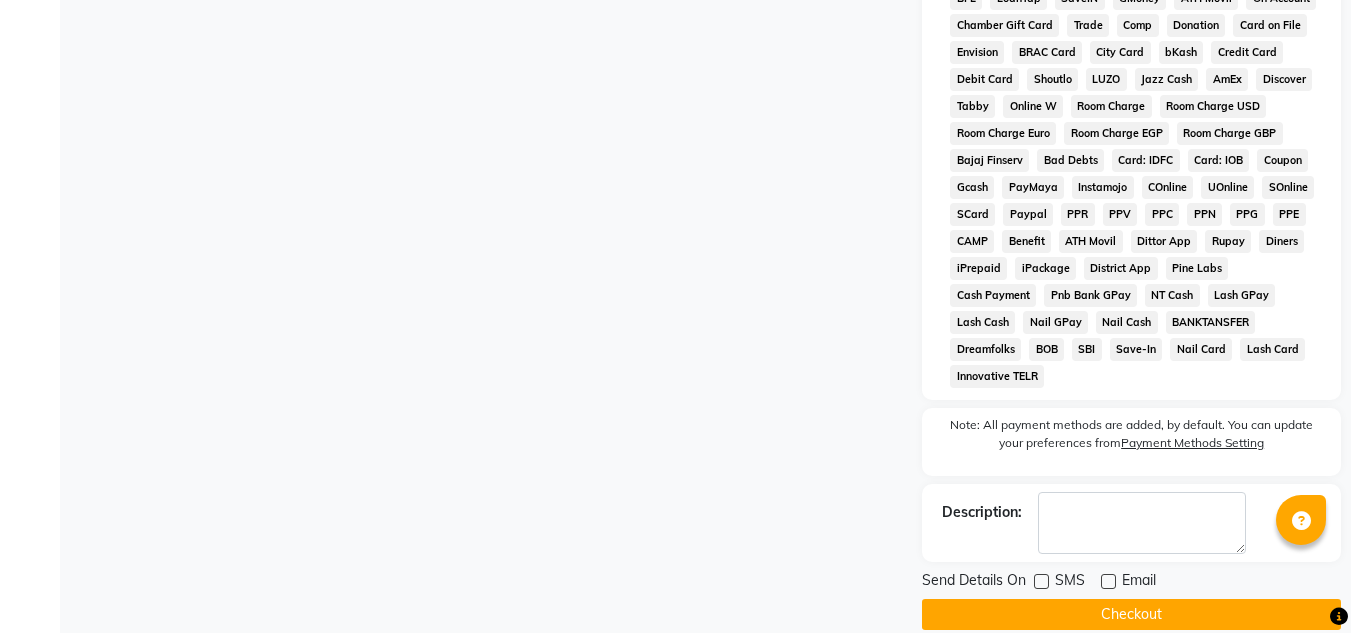click on "Checkout" 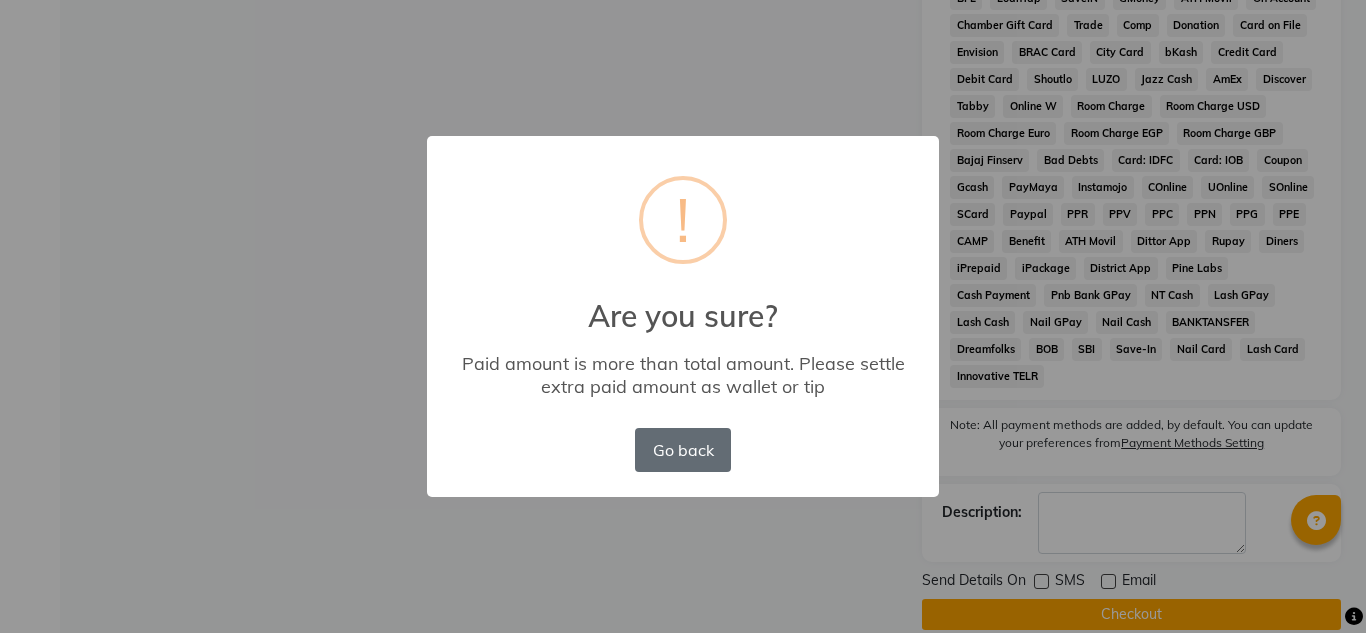 click on "Go back" at bounding box center [683, 450] 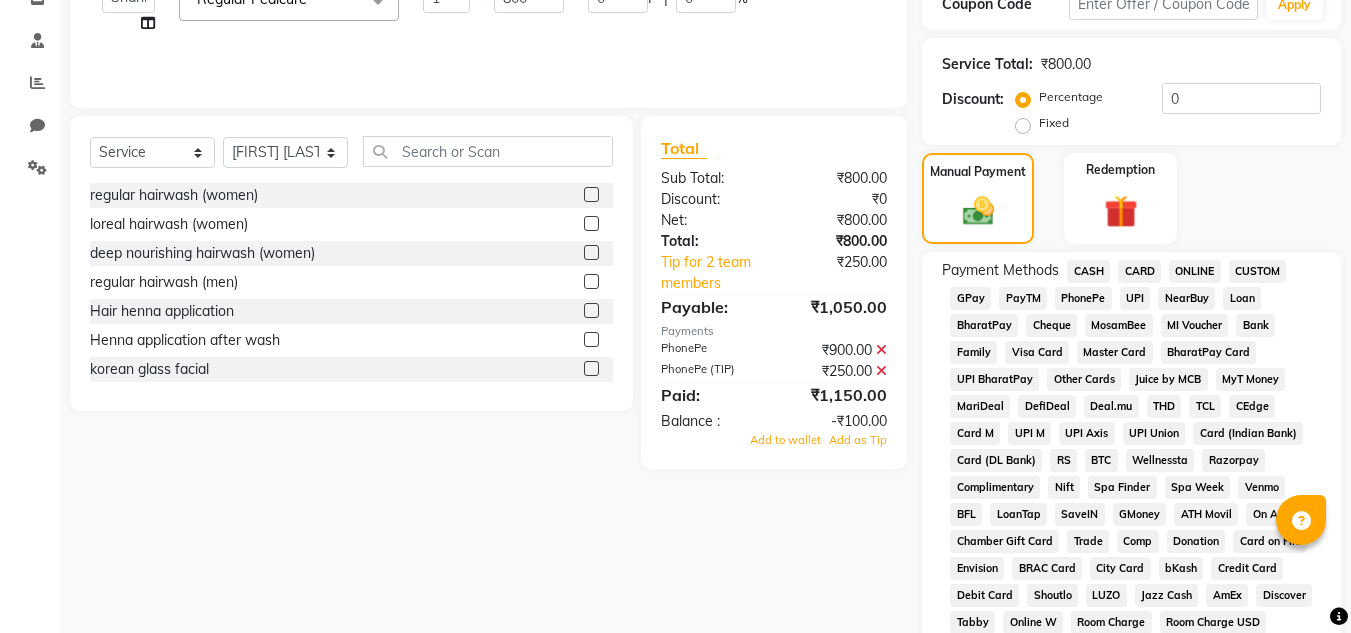 scroll, scrollTop: 361, scrollLeft: 0, axis: vertical 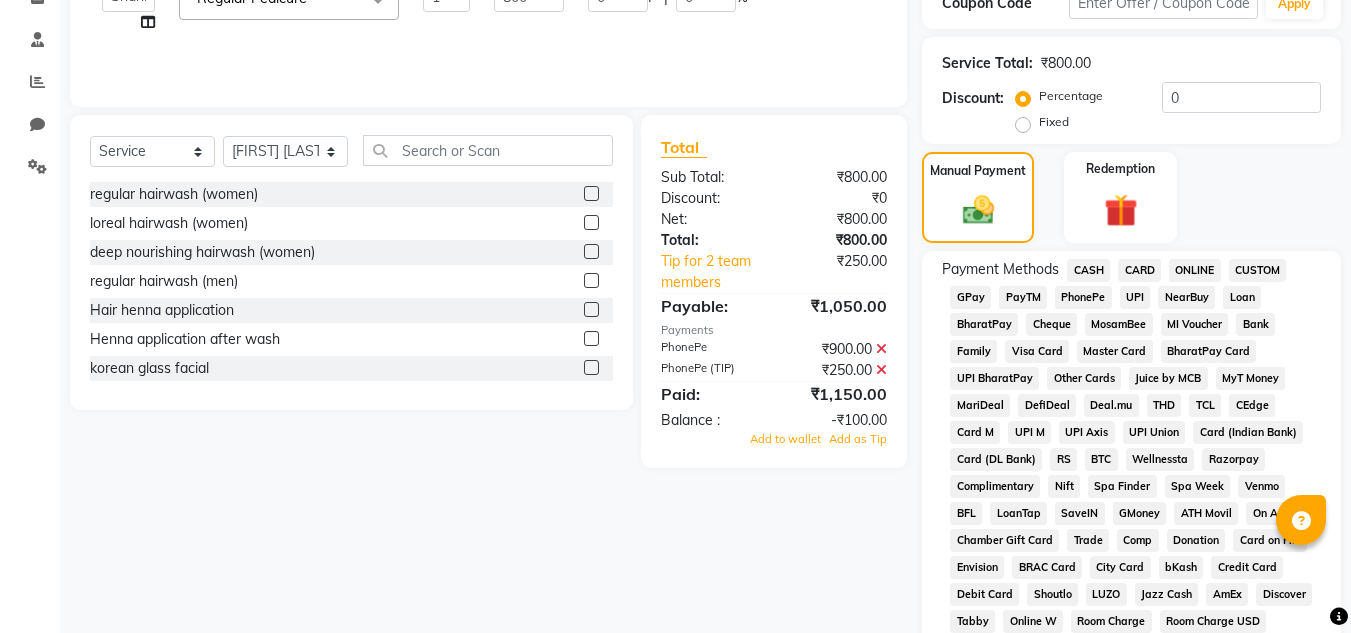 click 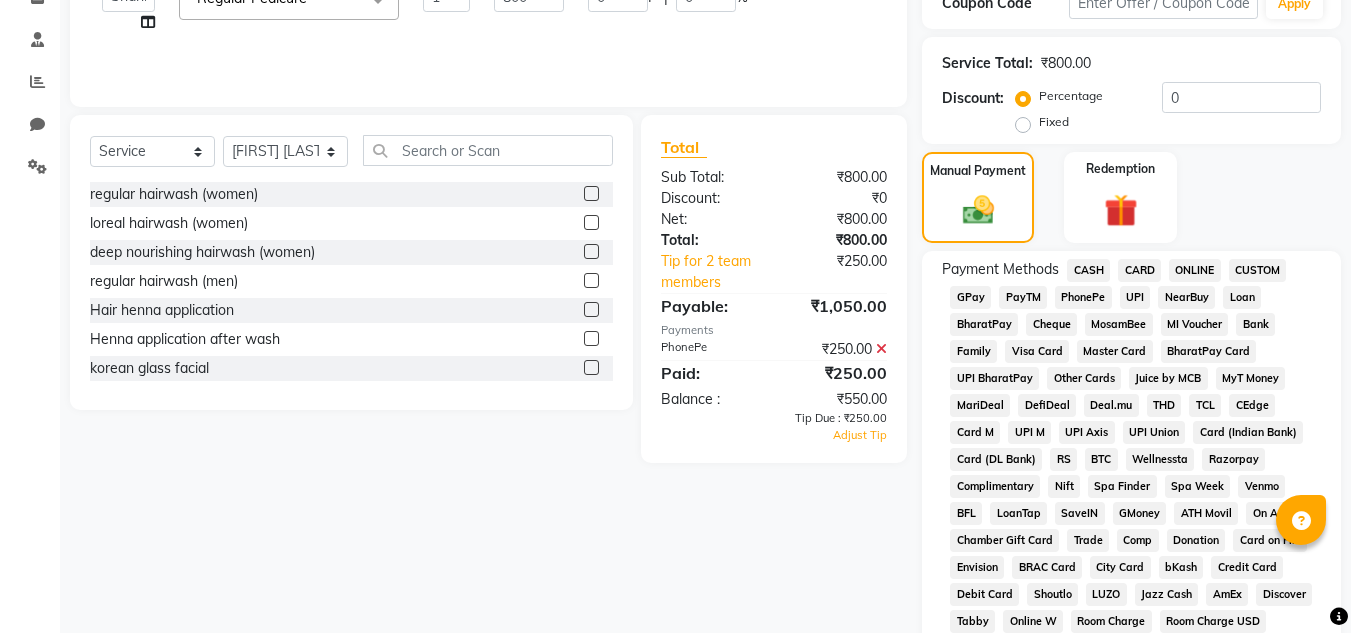 scroll, scrollTop: 0, scrollLeft: 0, axis: both 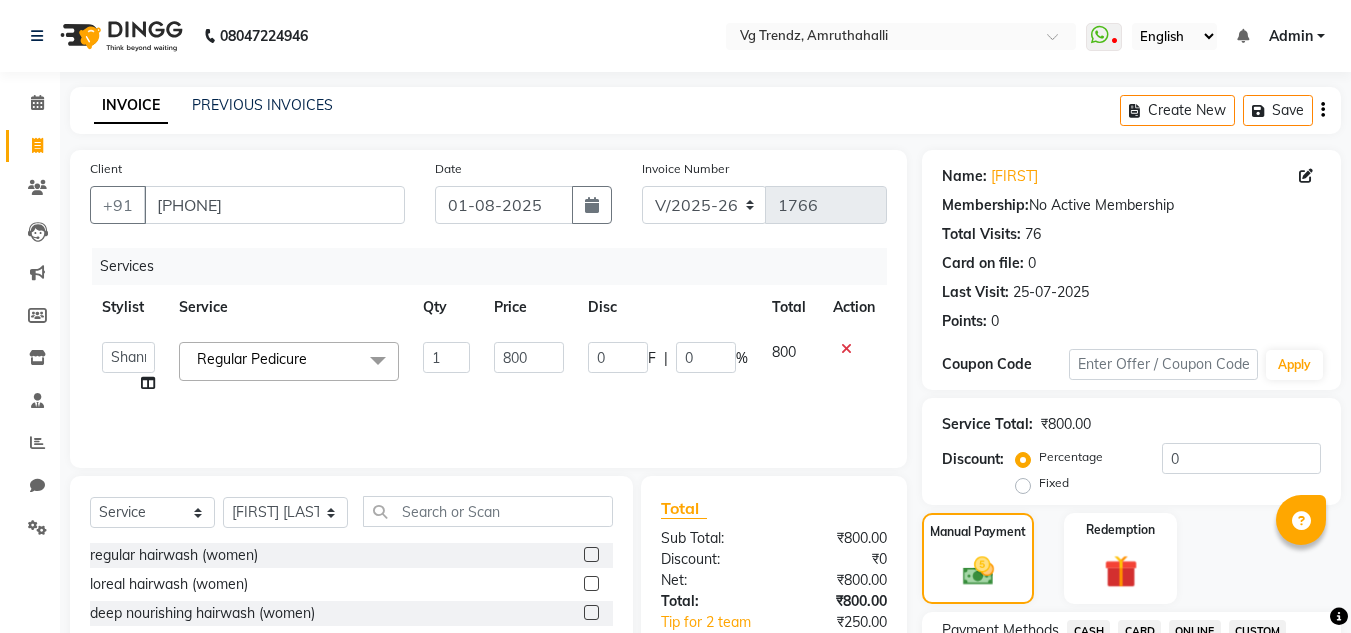 click 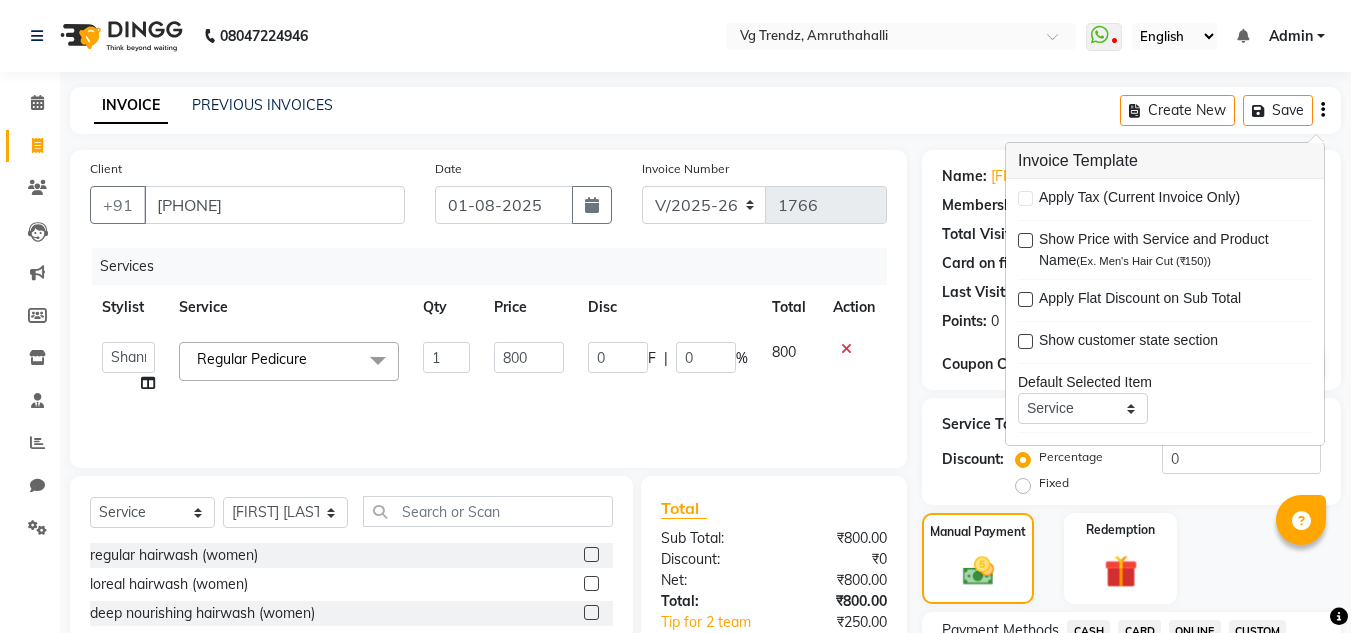 click 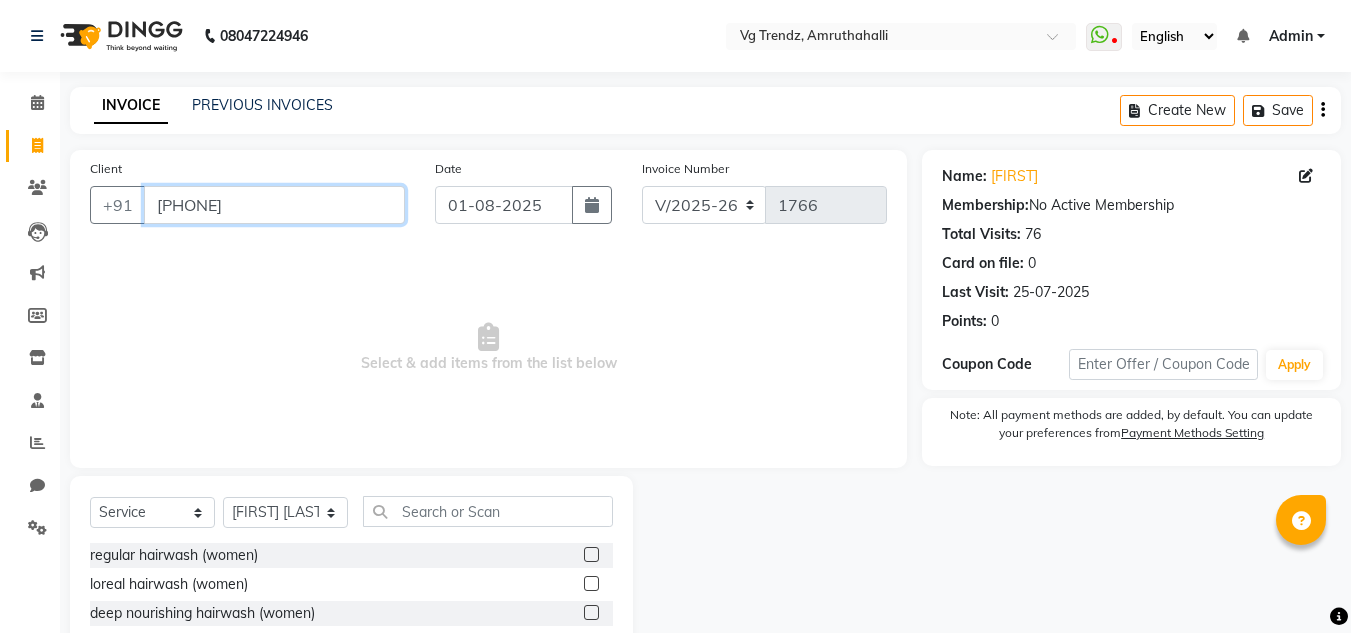 click on "9198788888" at bounding box center [274, 205] 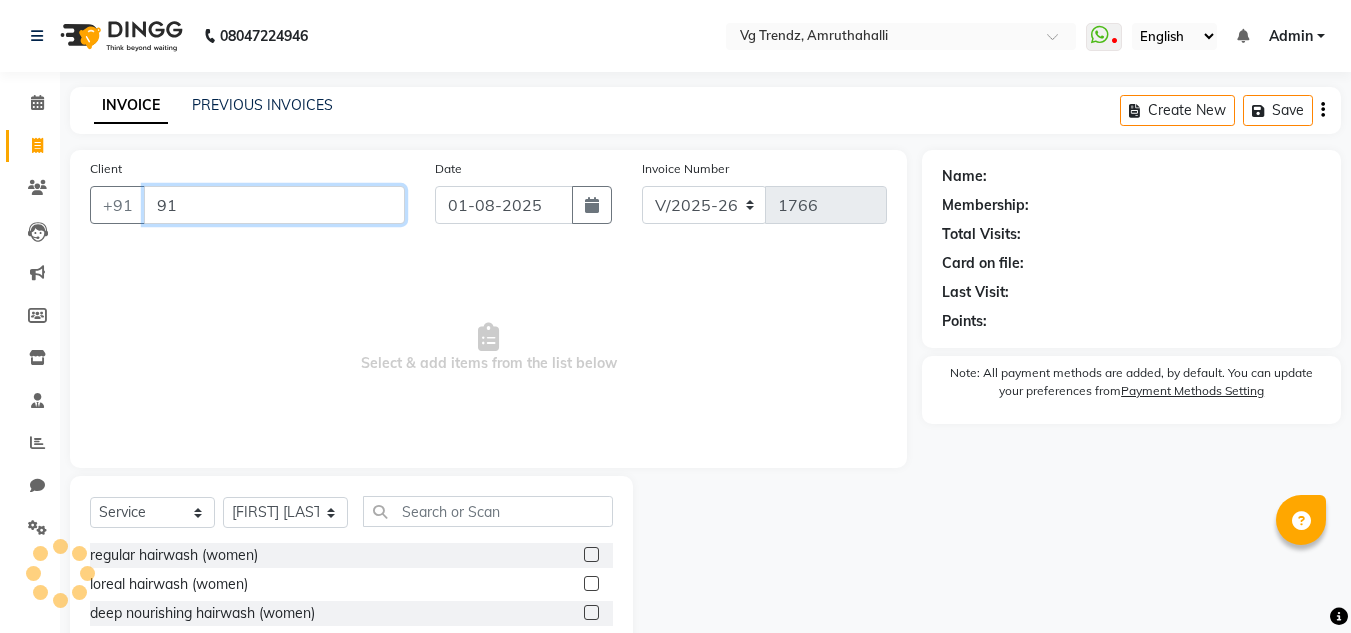 type on "9" 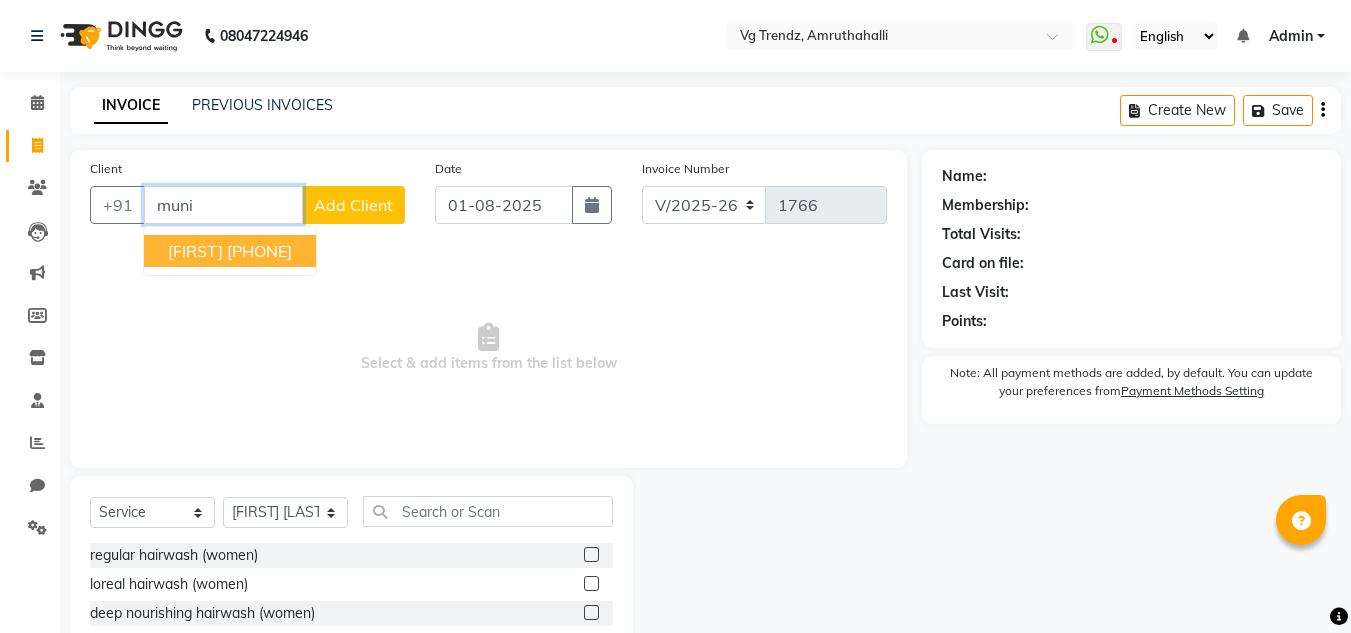 click on "9198788888" at bounding box center [259, 251] 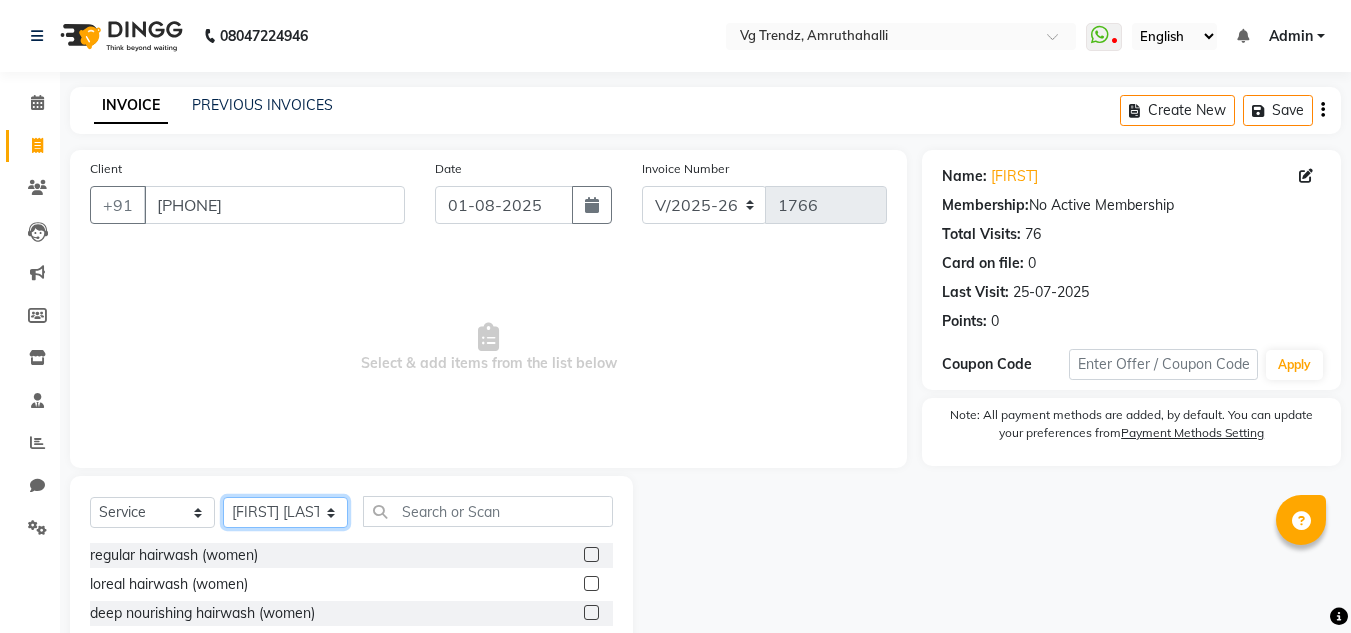 click on "Select Stylist [FIRST] [LAST] [FIRST] [LAST] [FIRST] [LAST] [FIRST] [LAST] [FIRST] [LAST] salon number [FIRST] [LAST] [FIRST] [LAST] [FIRST] [LAST] [FIRST] [LAST] [FIRST] [LAST]" 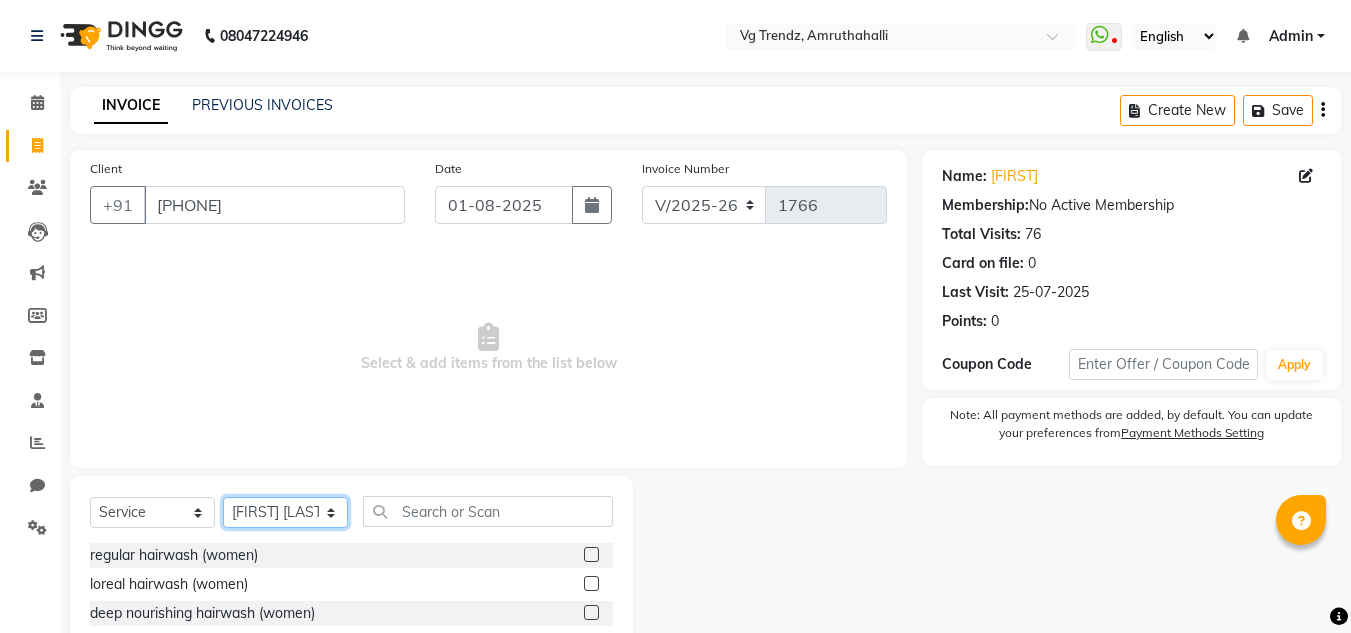 select on "85012" 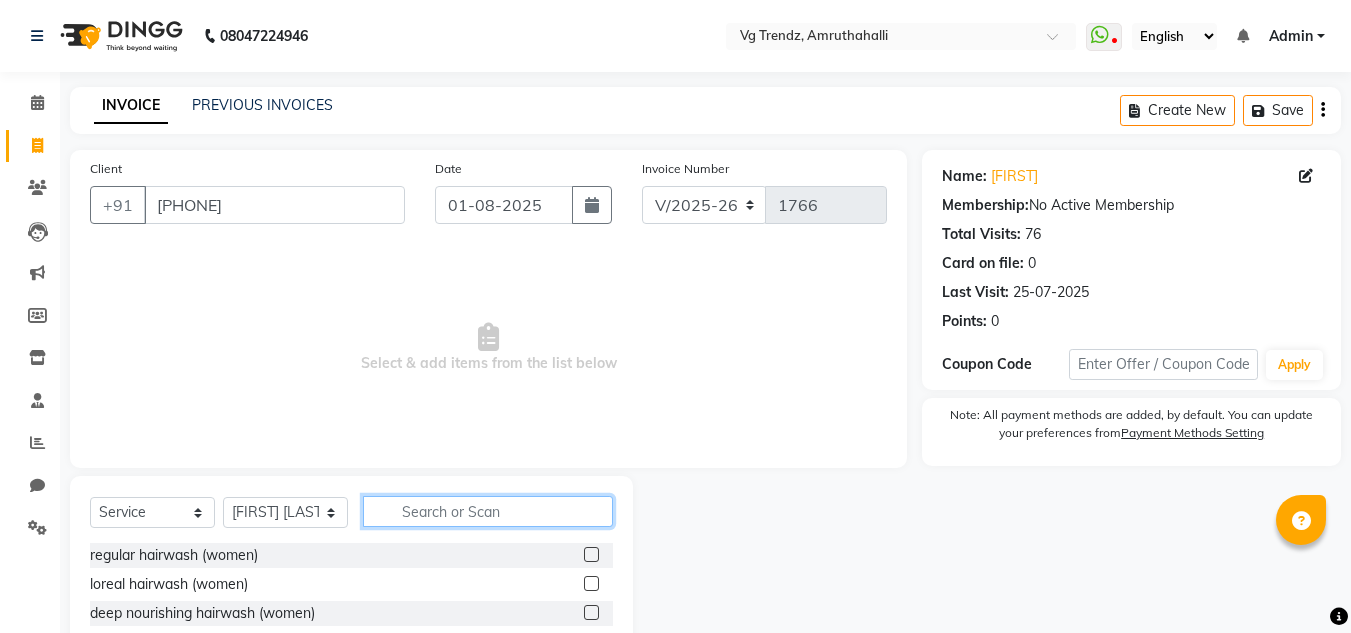 click 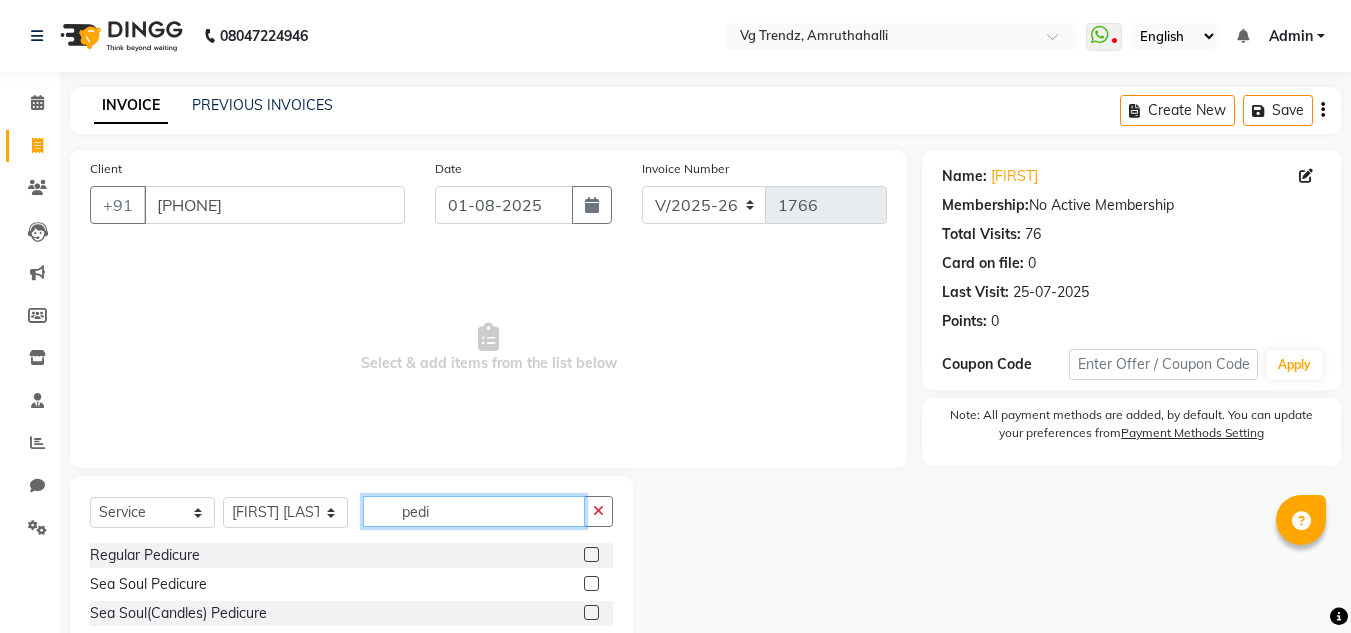 type on "pedi" 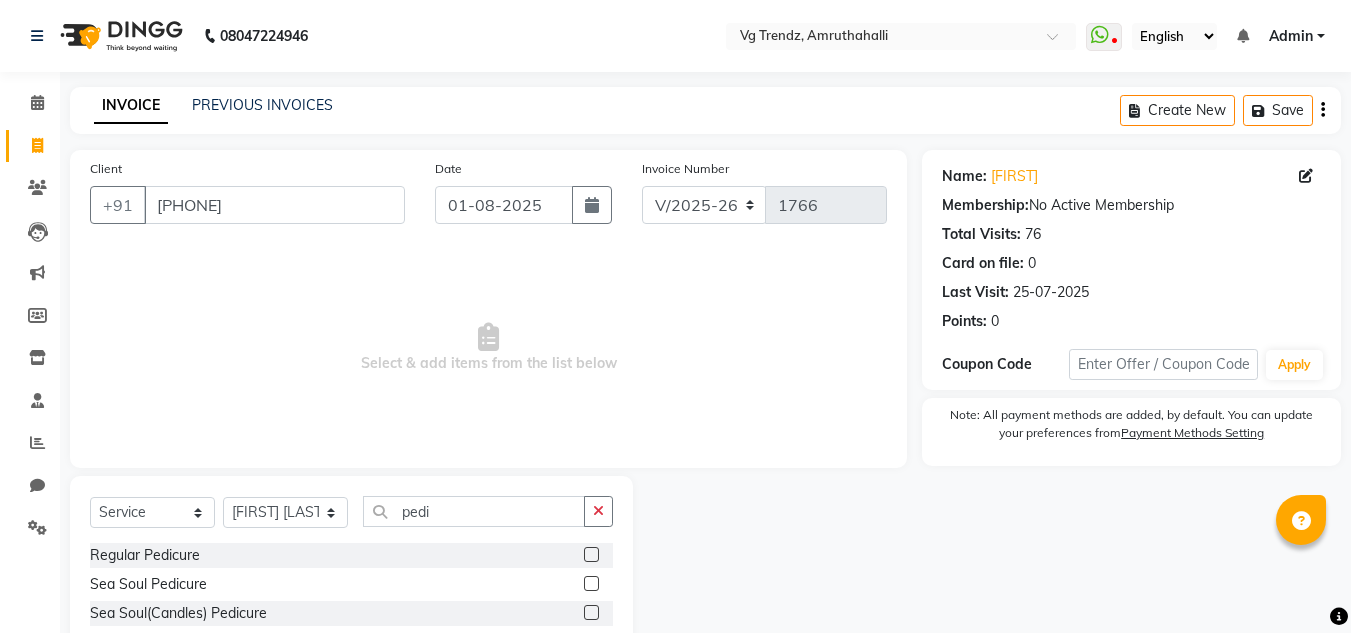 click 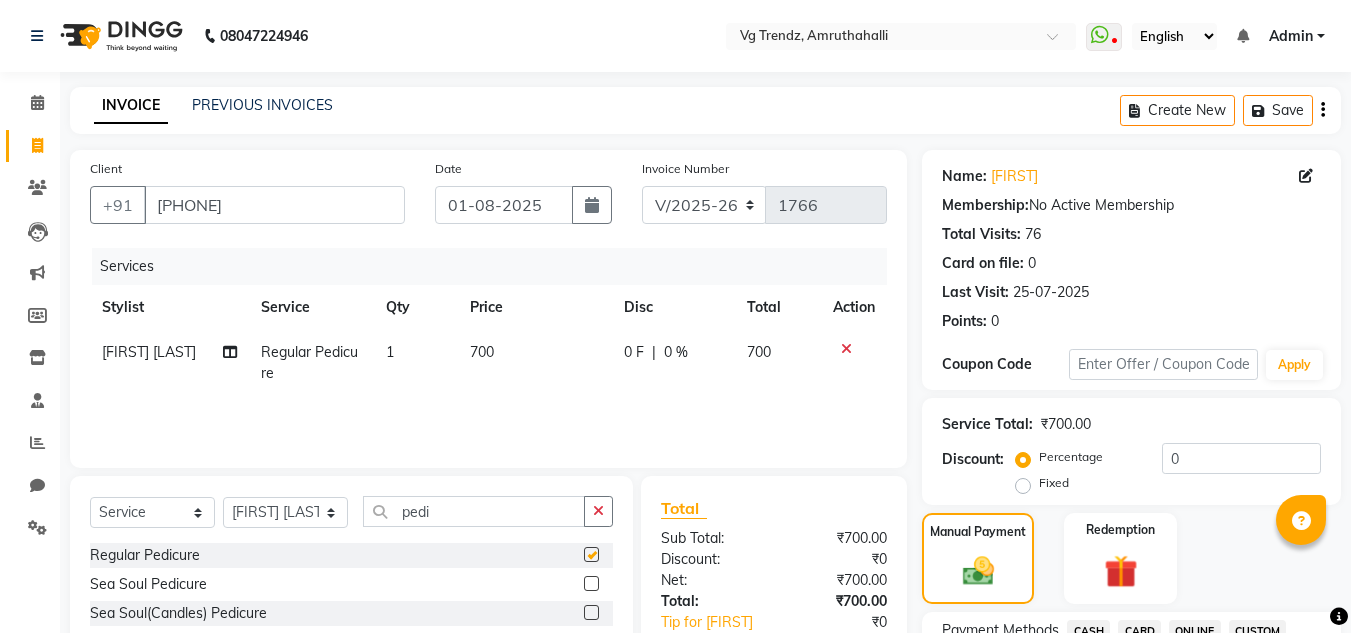 checkbox on "false" 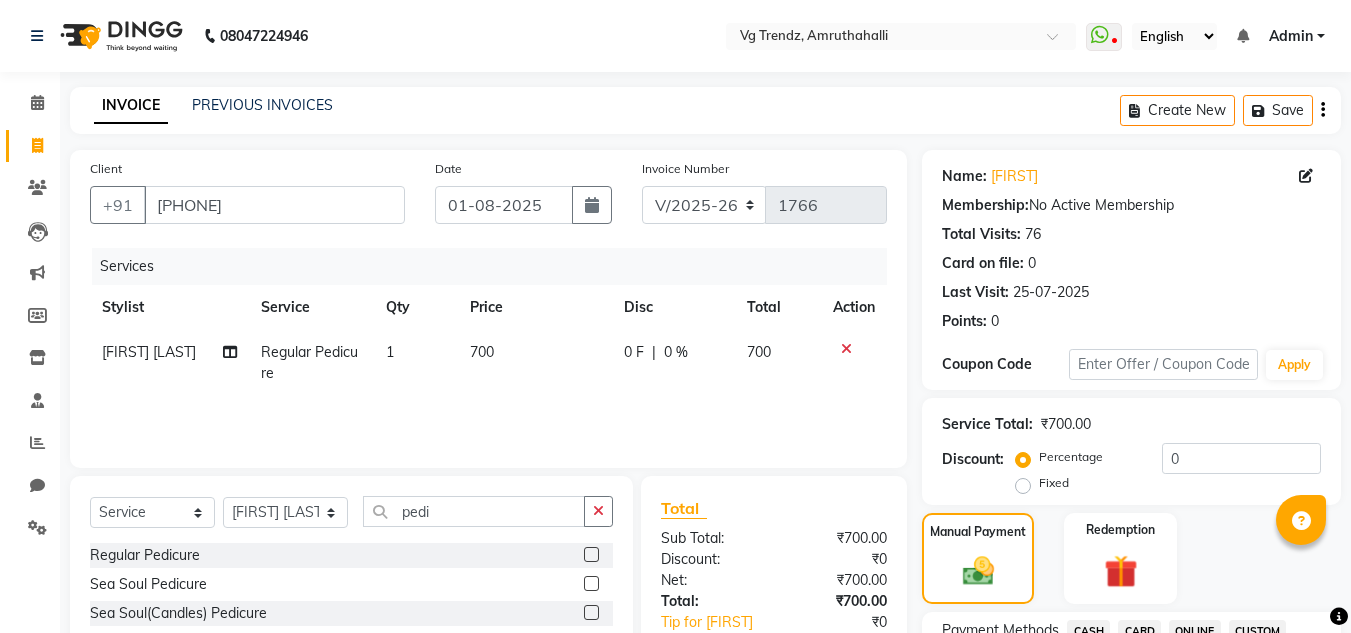 click on "700" 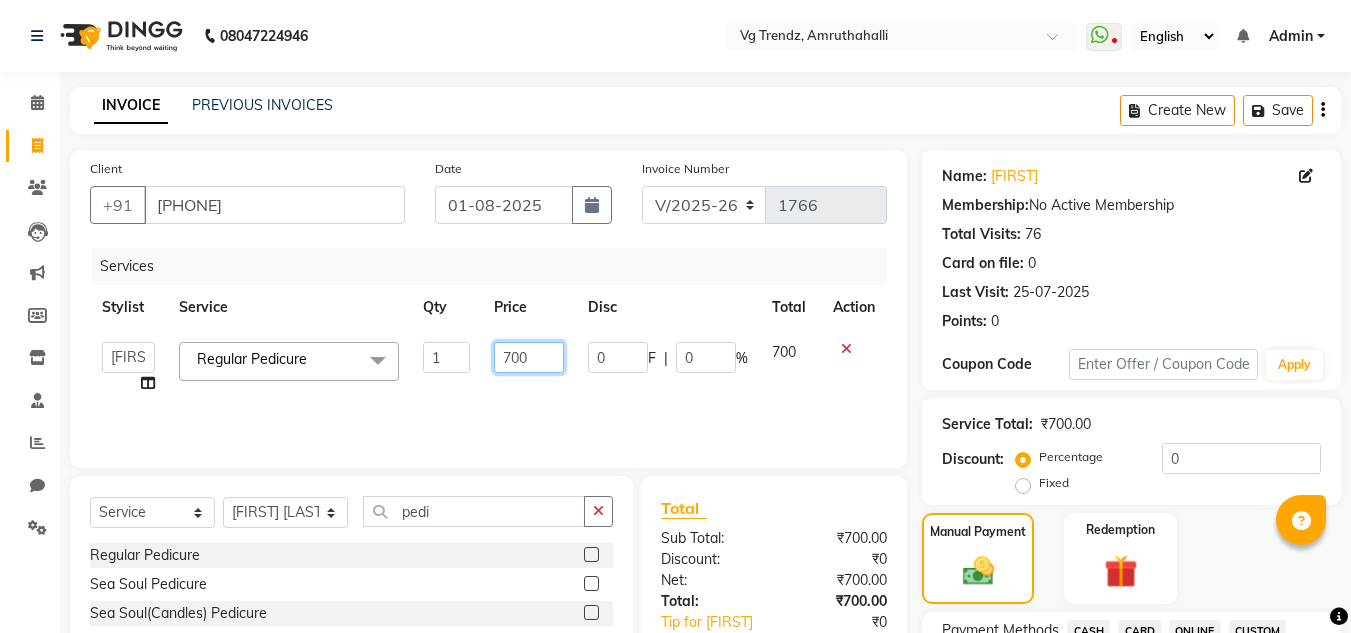 click on "700" 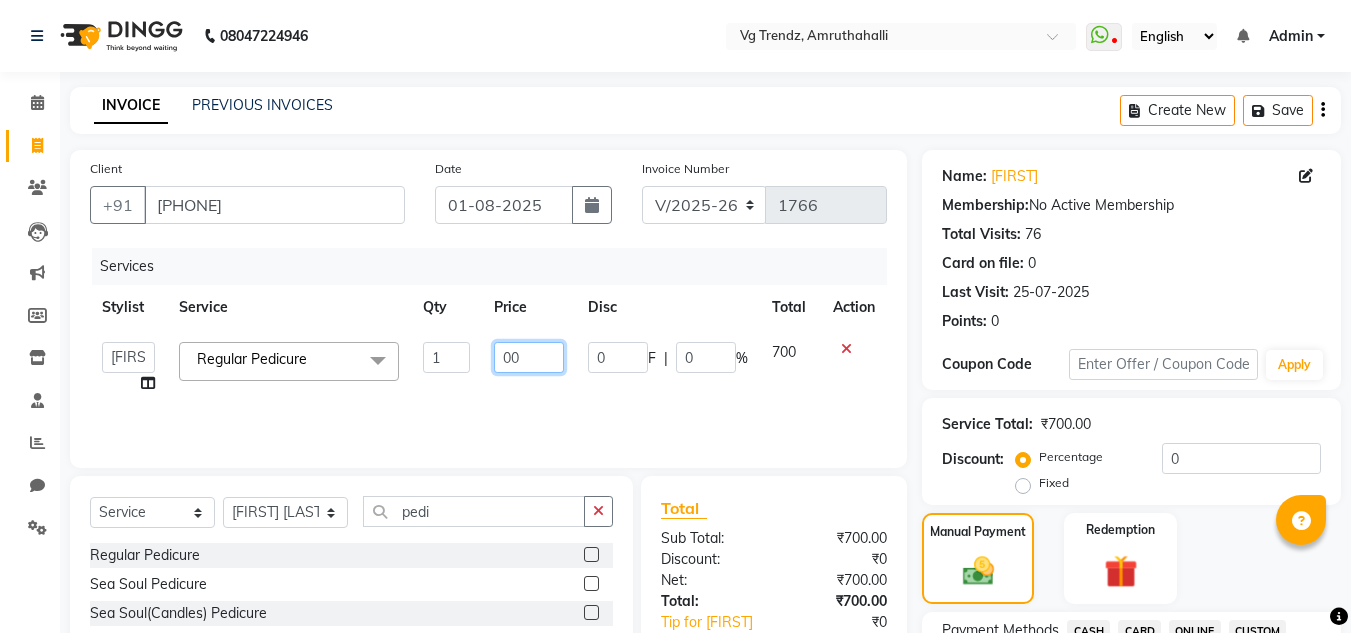 type on "800" 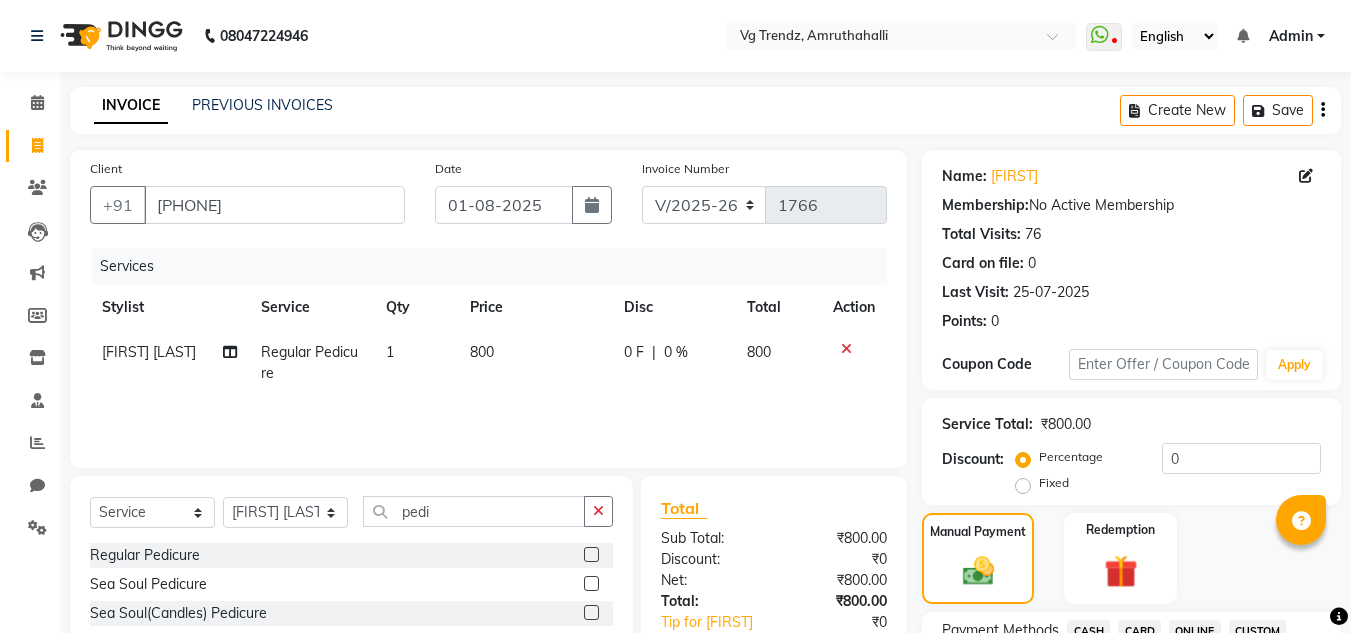 click on "Client +91 9198788888 Date 01-08-2025 Invoice Number V/2025 V/2025-26 1766 Services Stylist Service Qty Price Disc Total Action Mun Khan Regular Pedicure 1 800 0 F | 0 % 800" 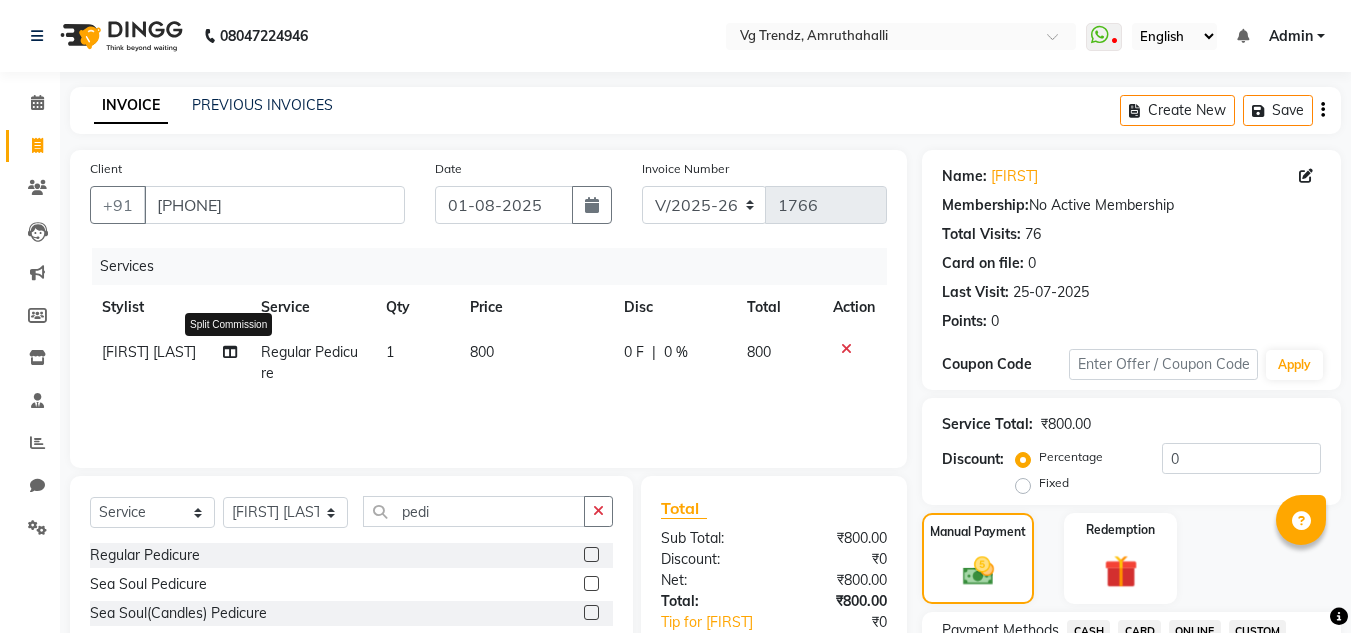click 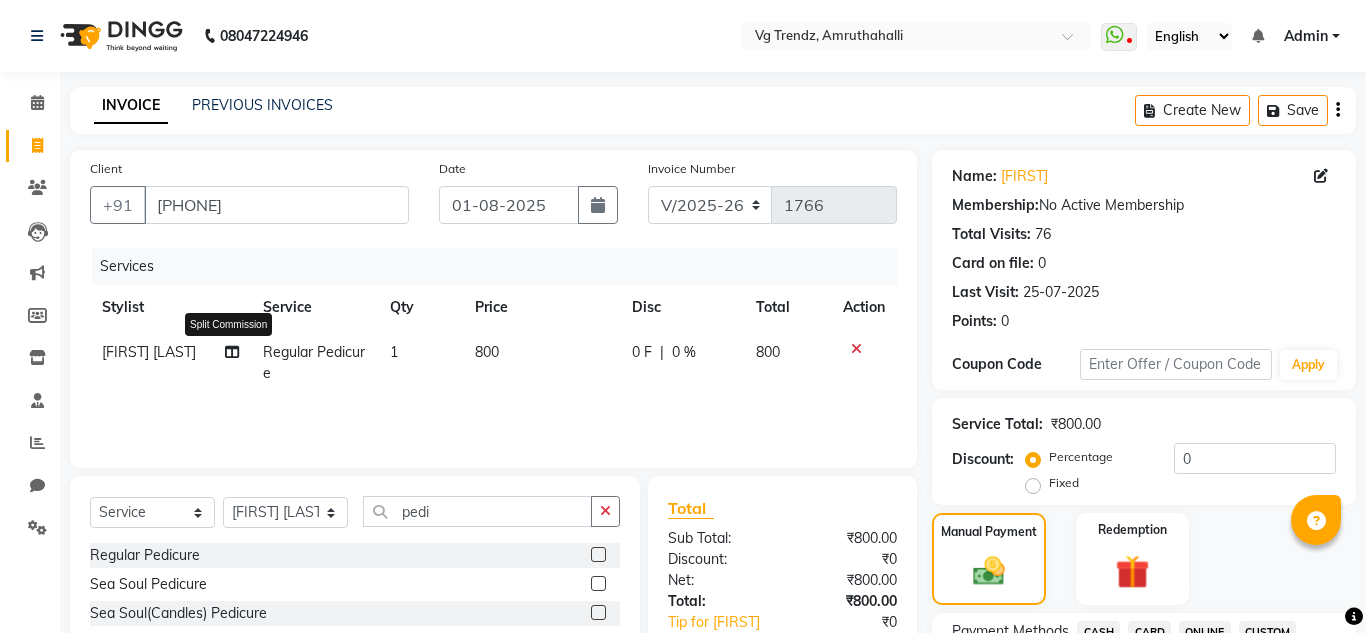 select on "85012" 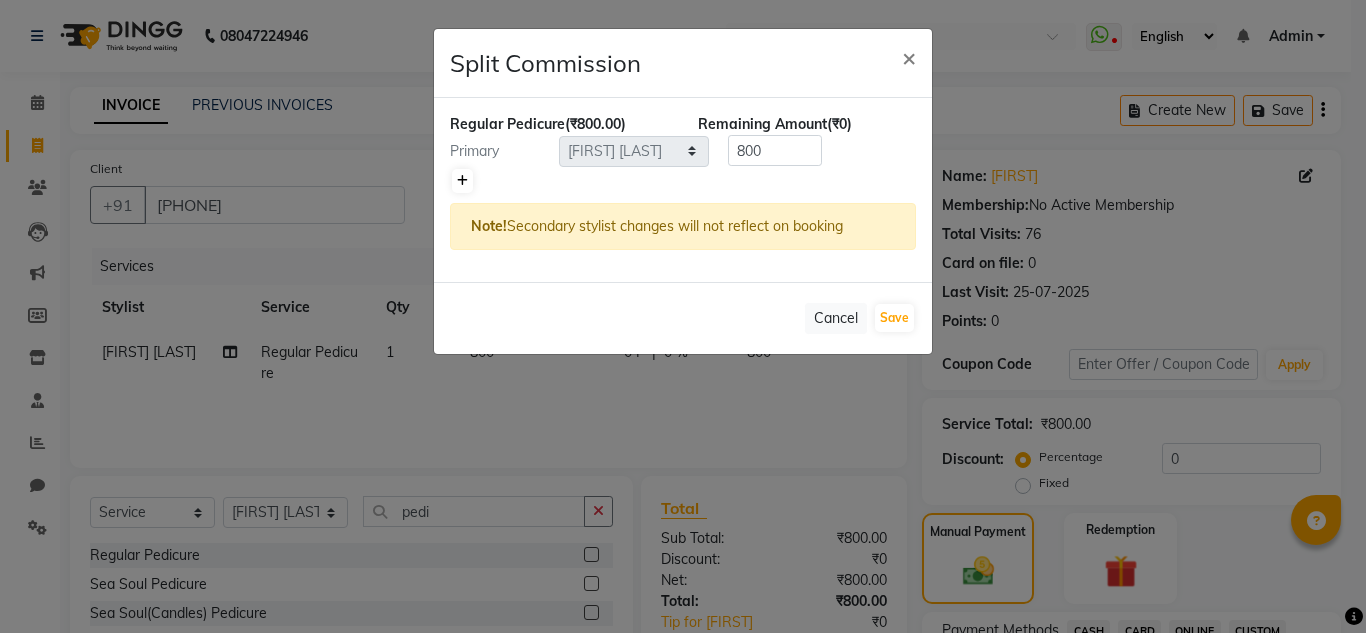 click 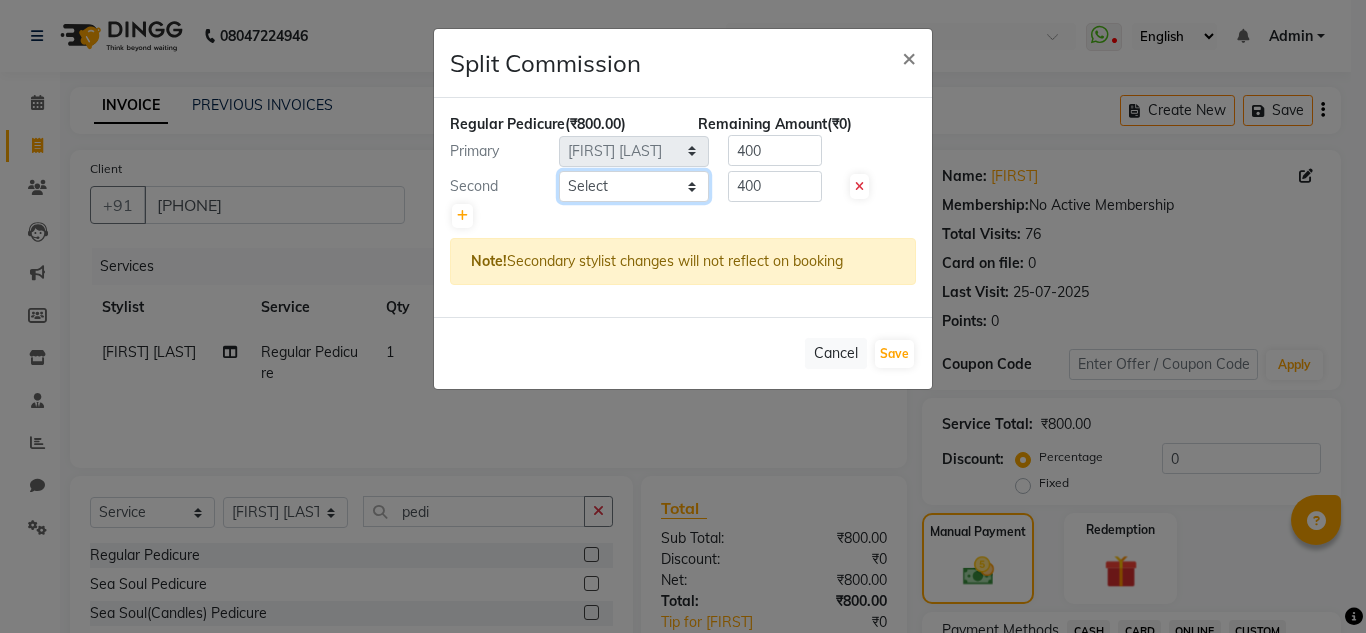 click on "Select  Ashiwini N P   Manjitha Chhetri   Manjula S   Mun Khan   Naveen Kumar   salon number   Sandeep Sharma   Shannu   Sridevi   Vanitha v" 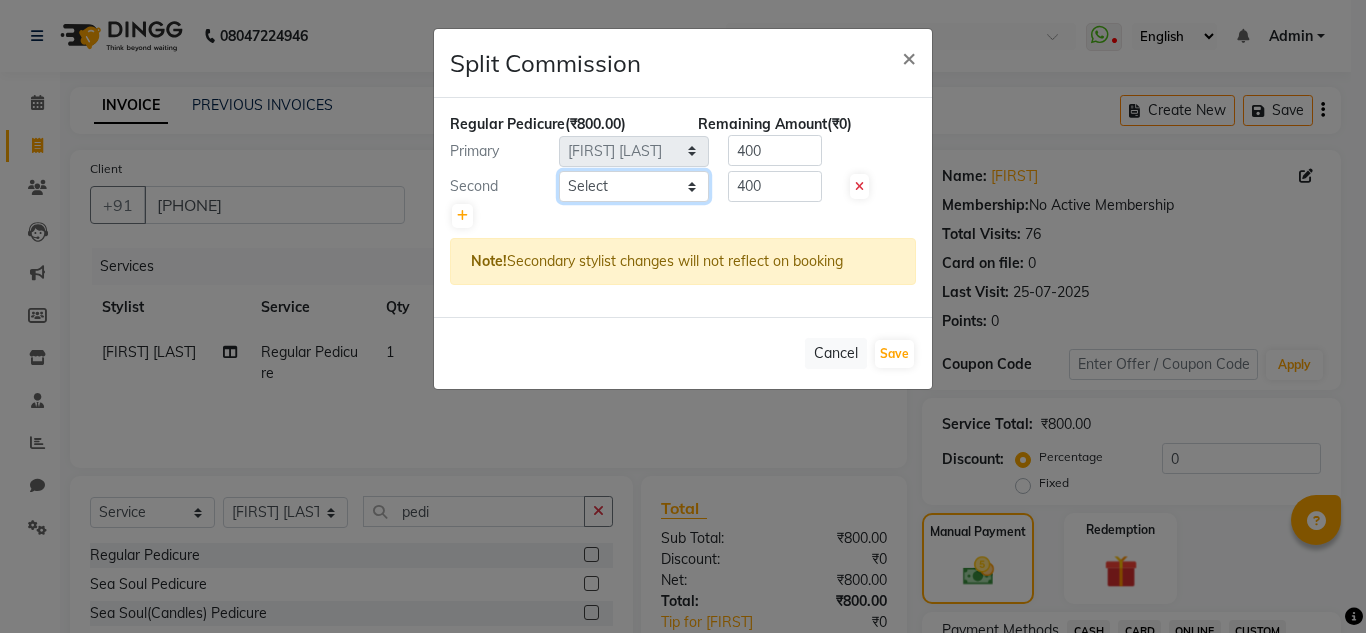 select on "86015" 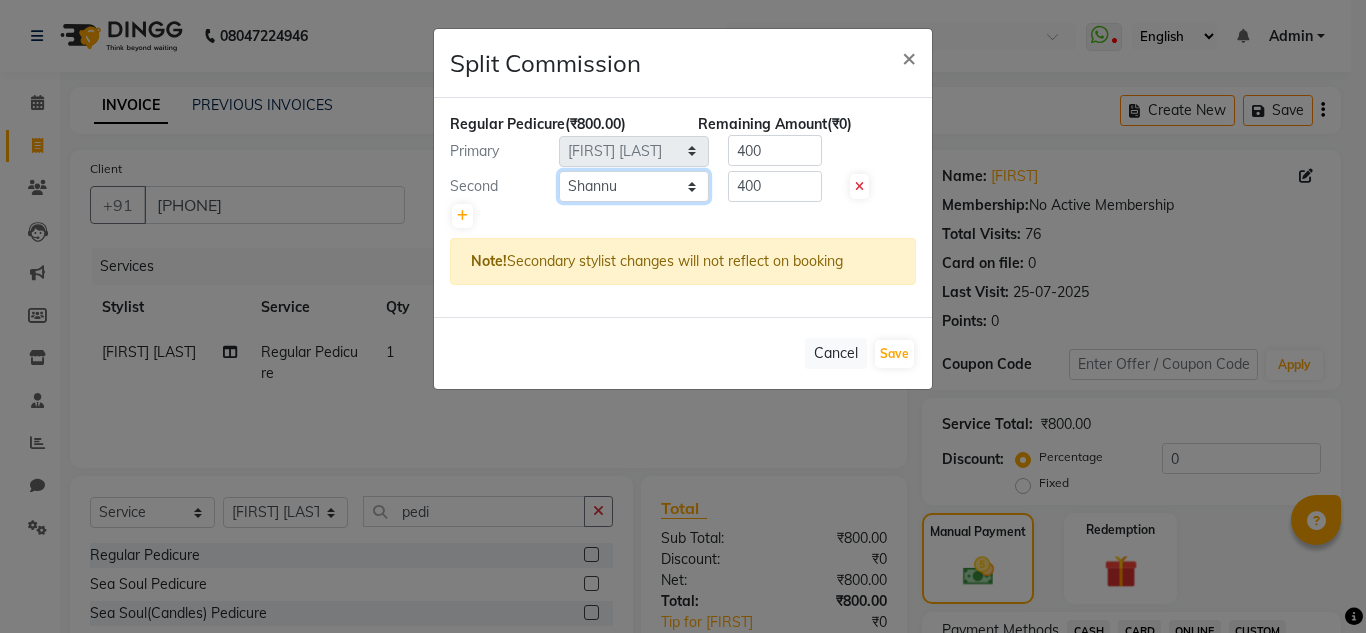click on "Select  Ashiwini N P   Manjitha Chhetri   Manjula S   Mun Khan   Naveen Kumar   salon number   Sandeep Sharma   Shannu   Sridevi   Vanitha v" 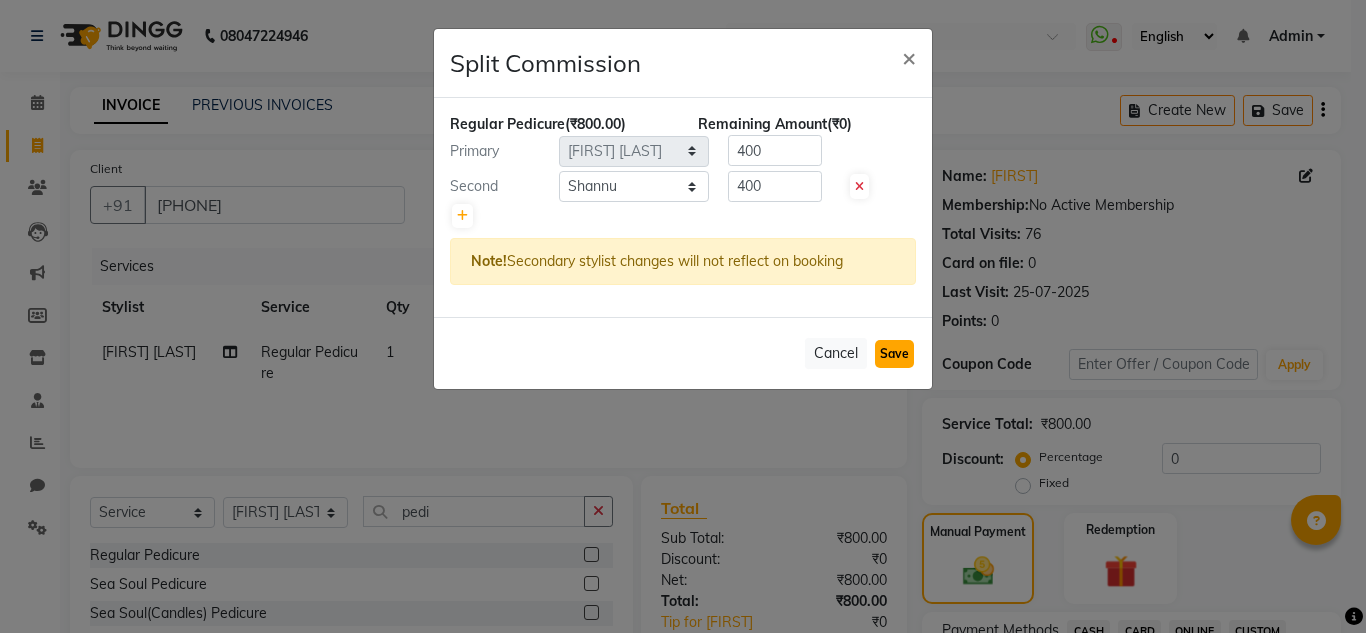 click on "Save" 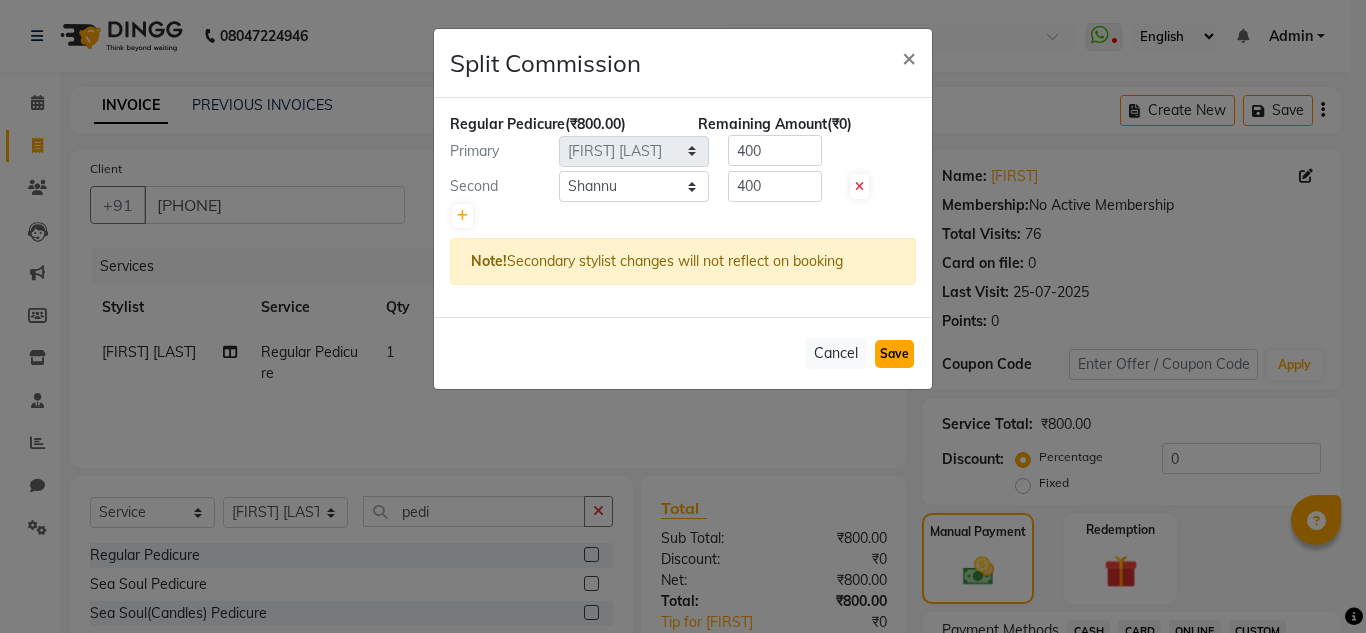 type 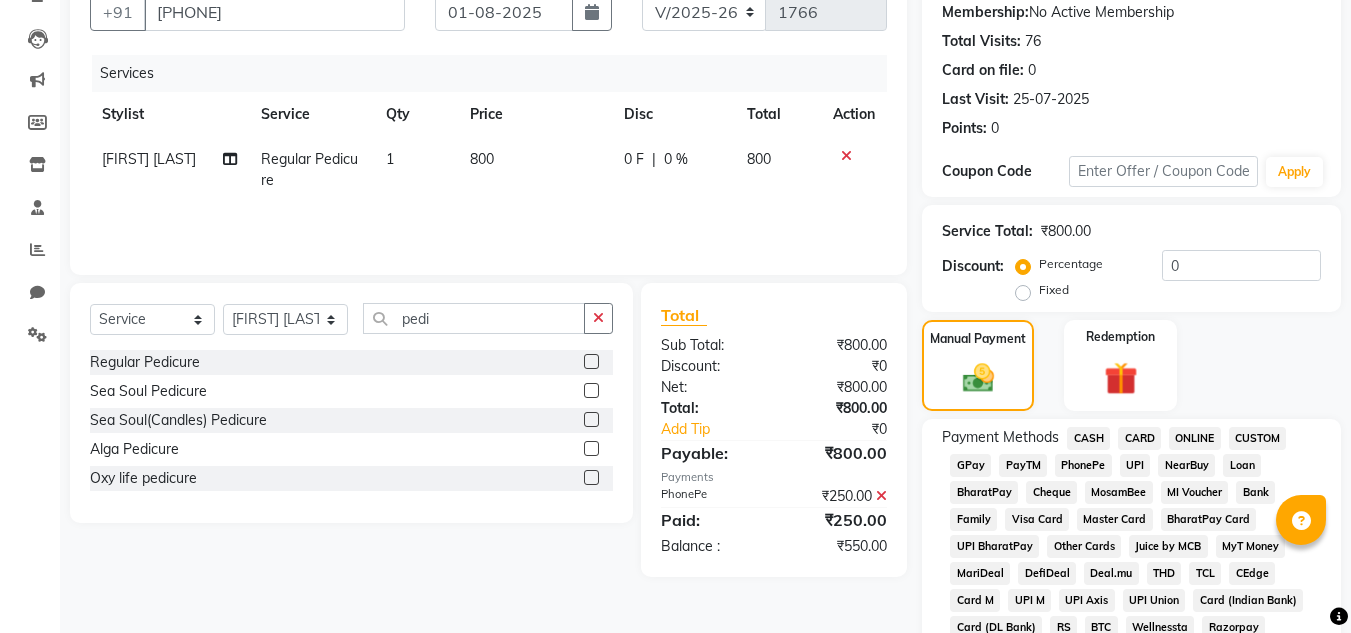 scroll, scrollTop: 201, scrollLeft: 0, axis: vertical 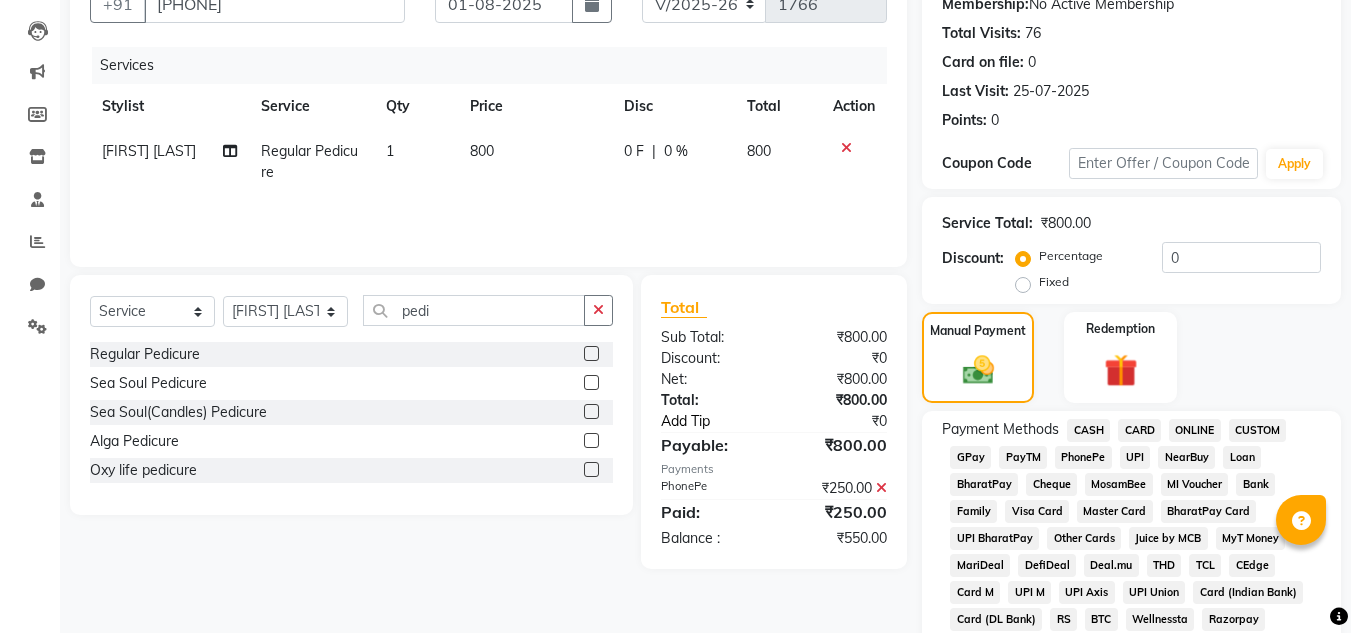 click on "Add Tip" 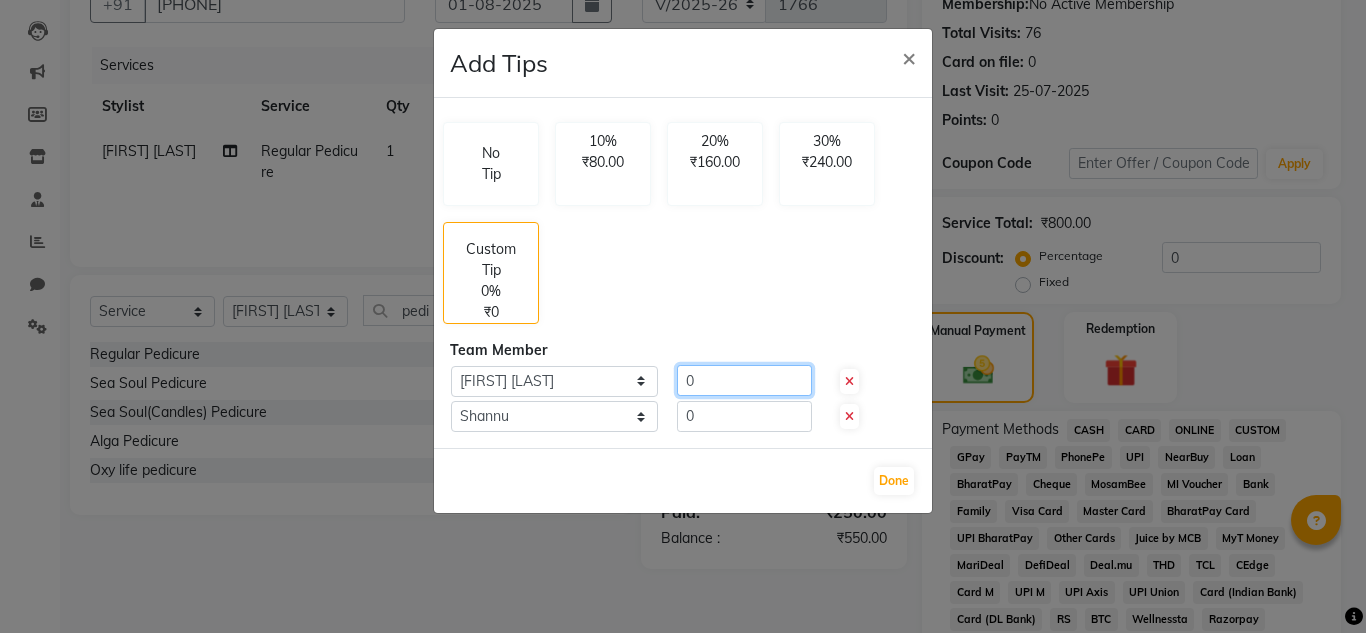 click on "0" 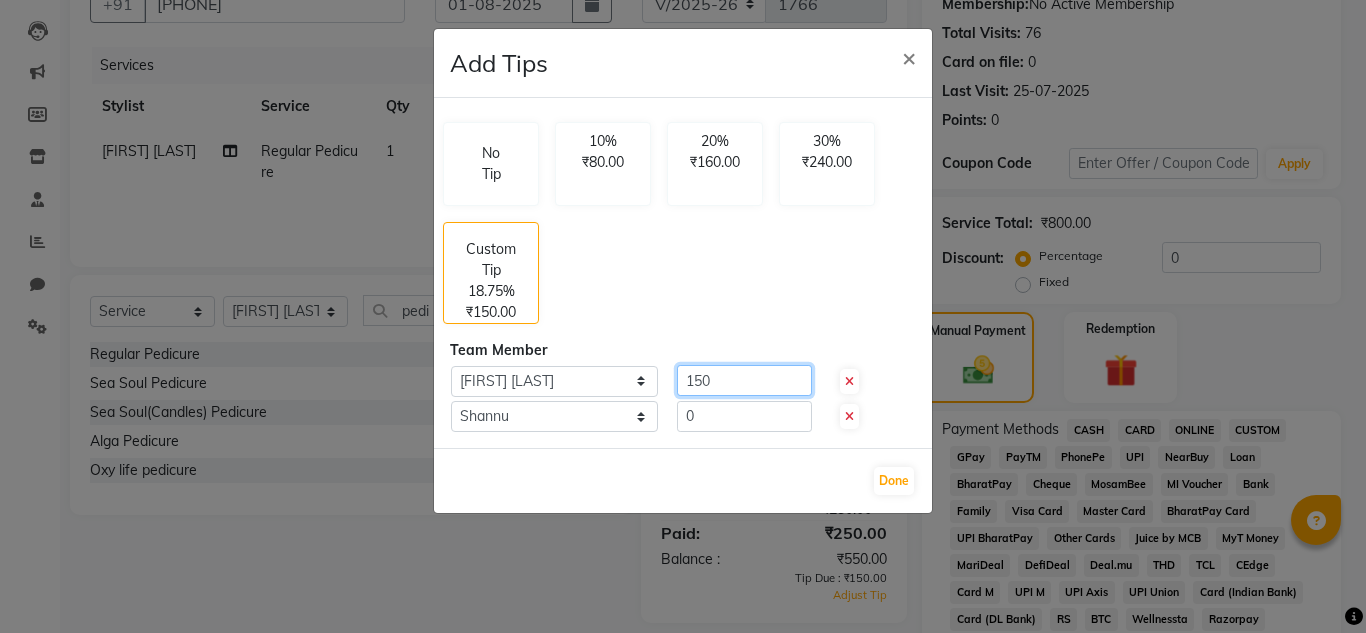 type on "150" 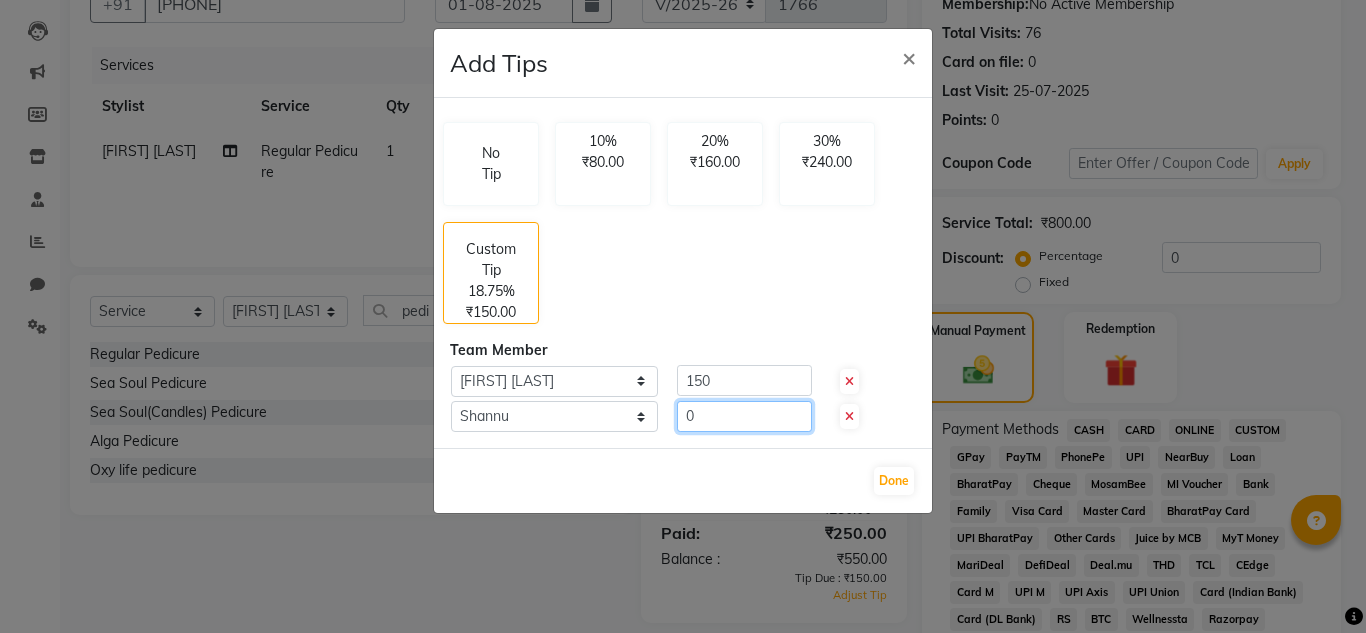 click on "0" 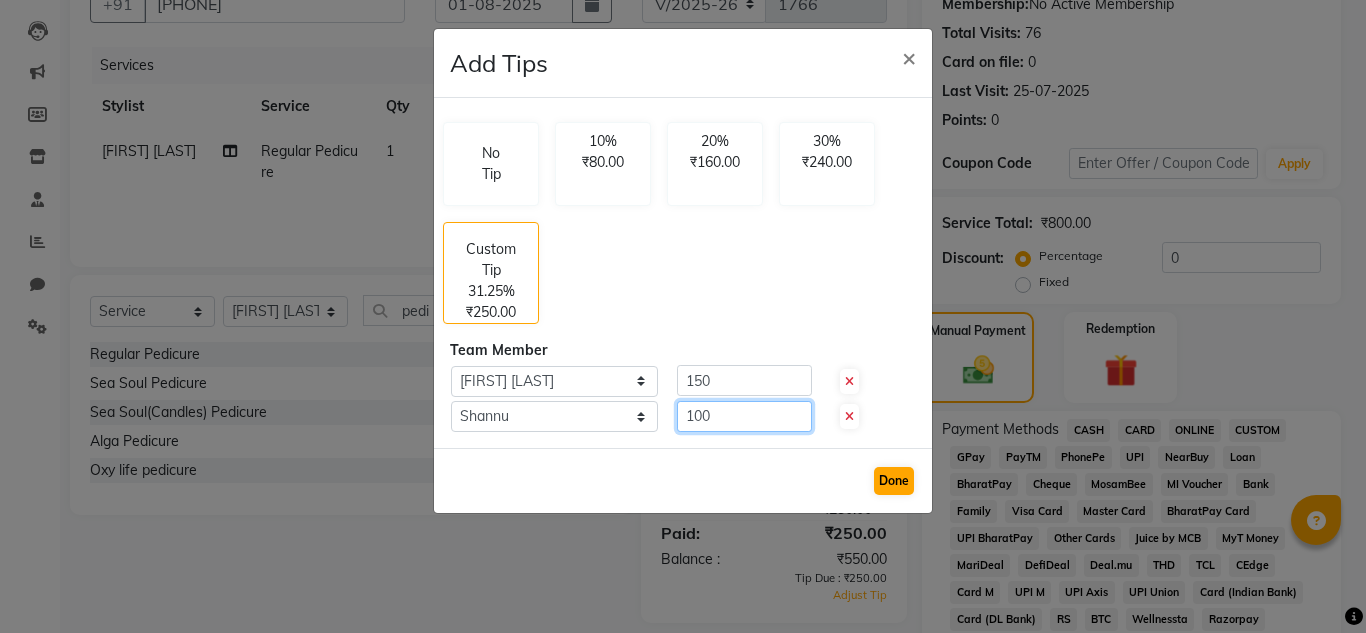 type on "100" 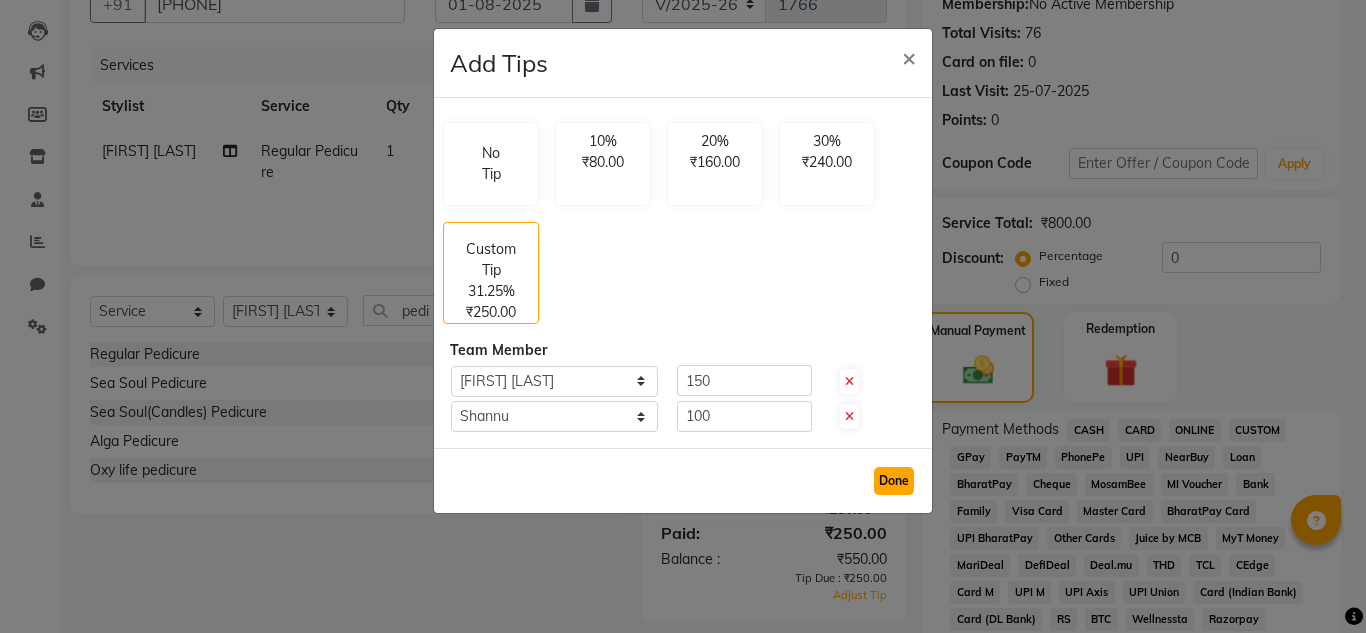 click on "Done" 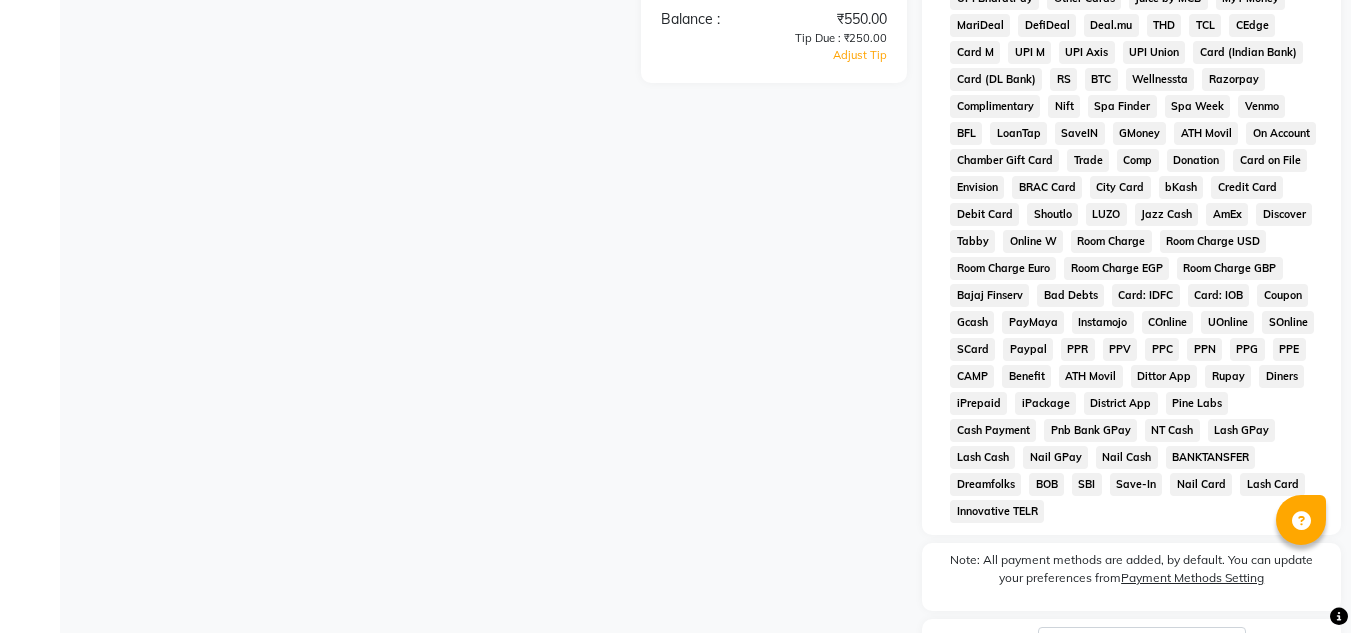 scroll, scrollTop: 876, scrollLeft: 0, axis: vertical 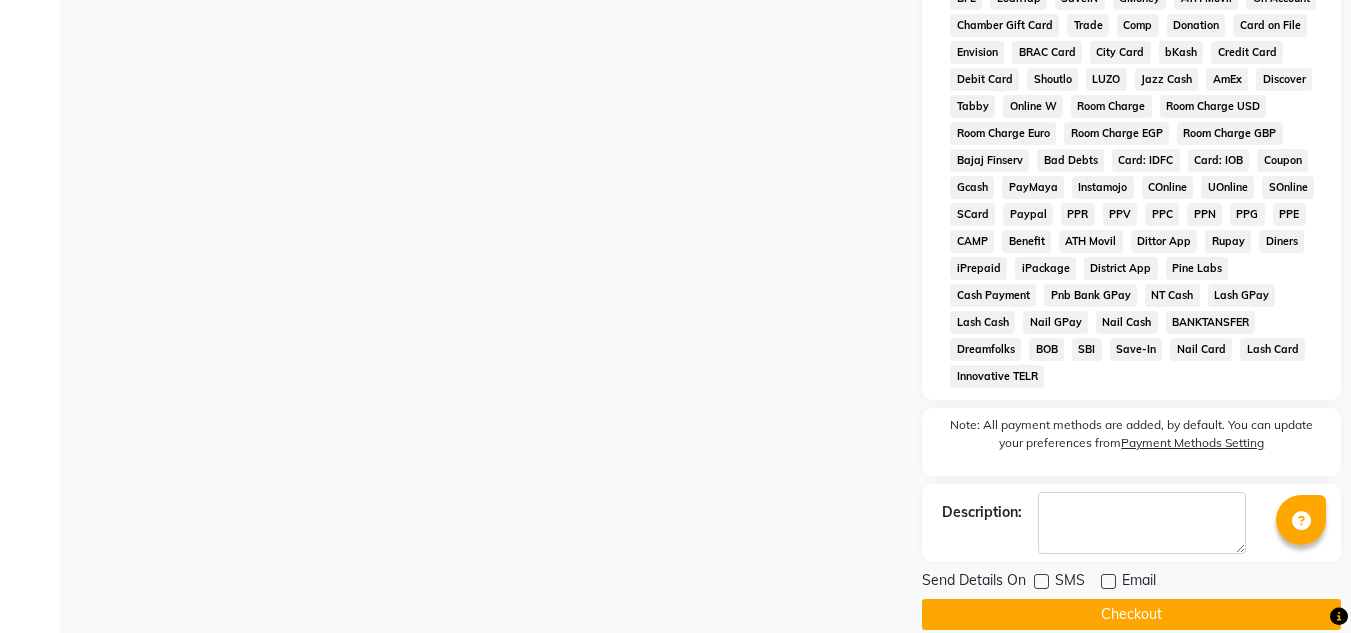 click on "Checkout" 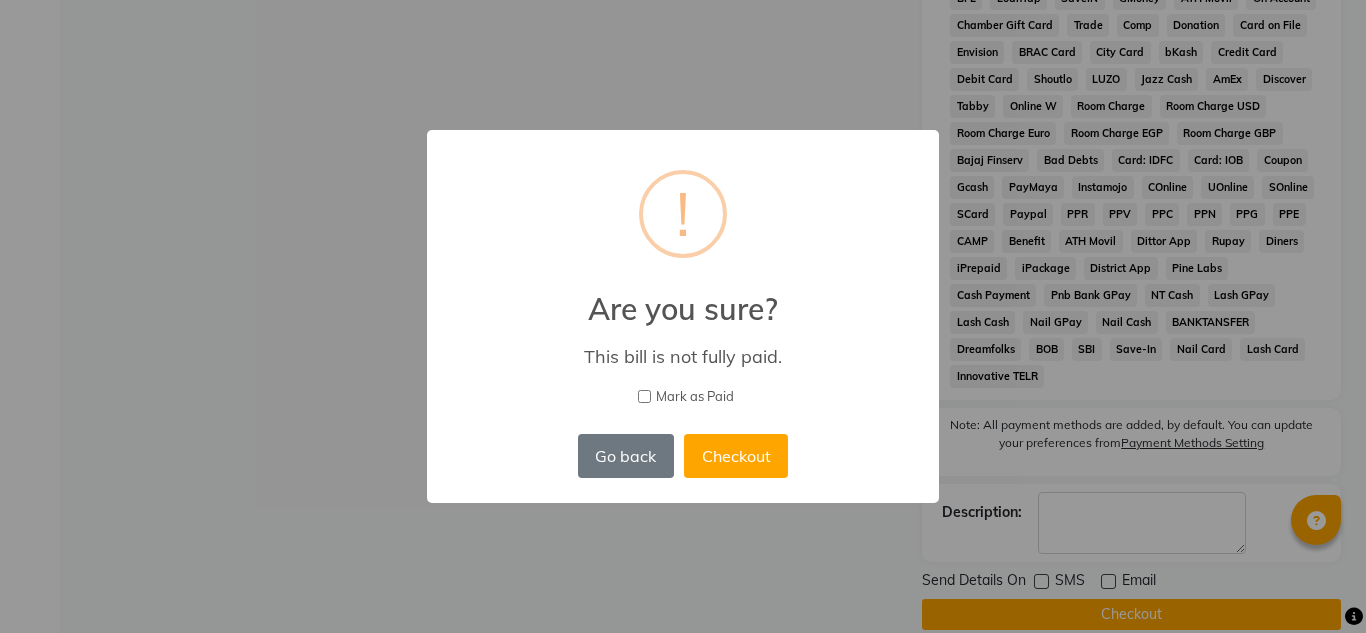click on "Mark as Paid" at bounding box center (644, 396) 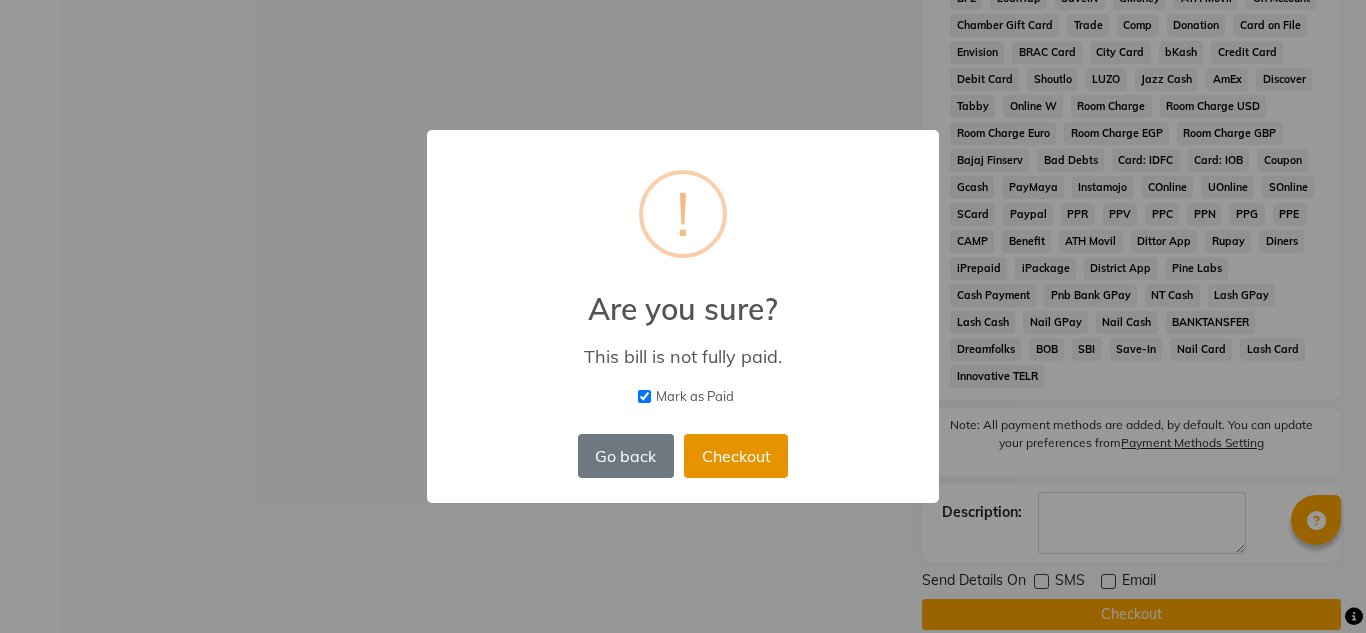 click on "Checkout" at bounding box center [736, 456] 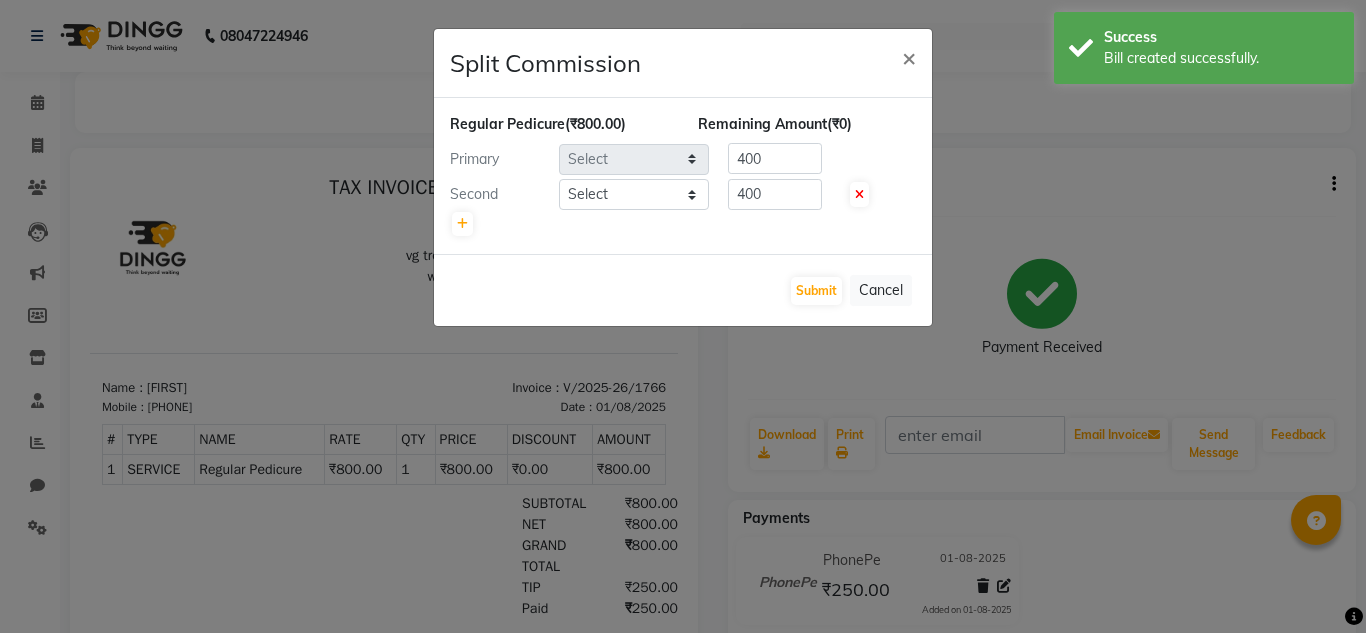 scroll, scrollTop: 0, scrollLeft: 0, axis: both 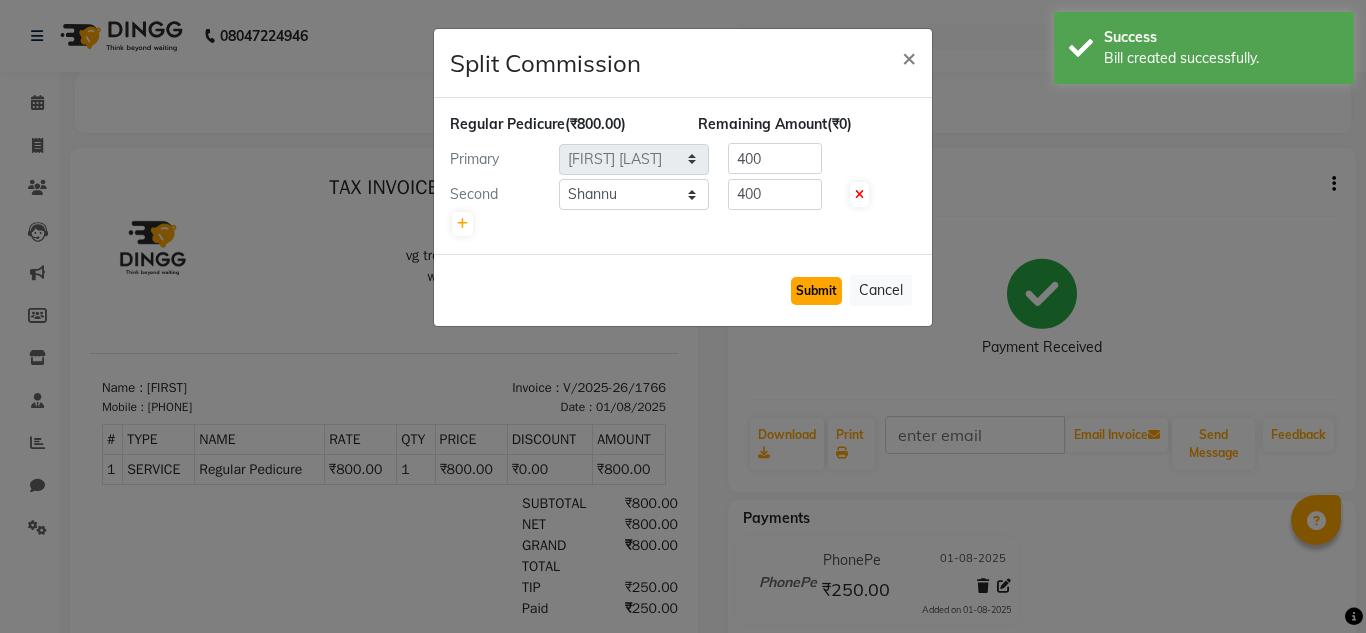 click on "Submit" 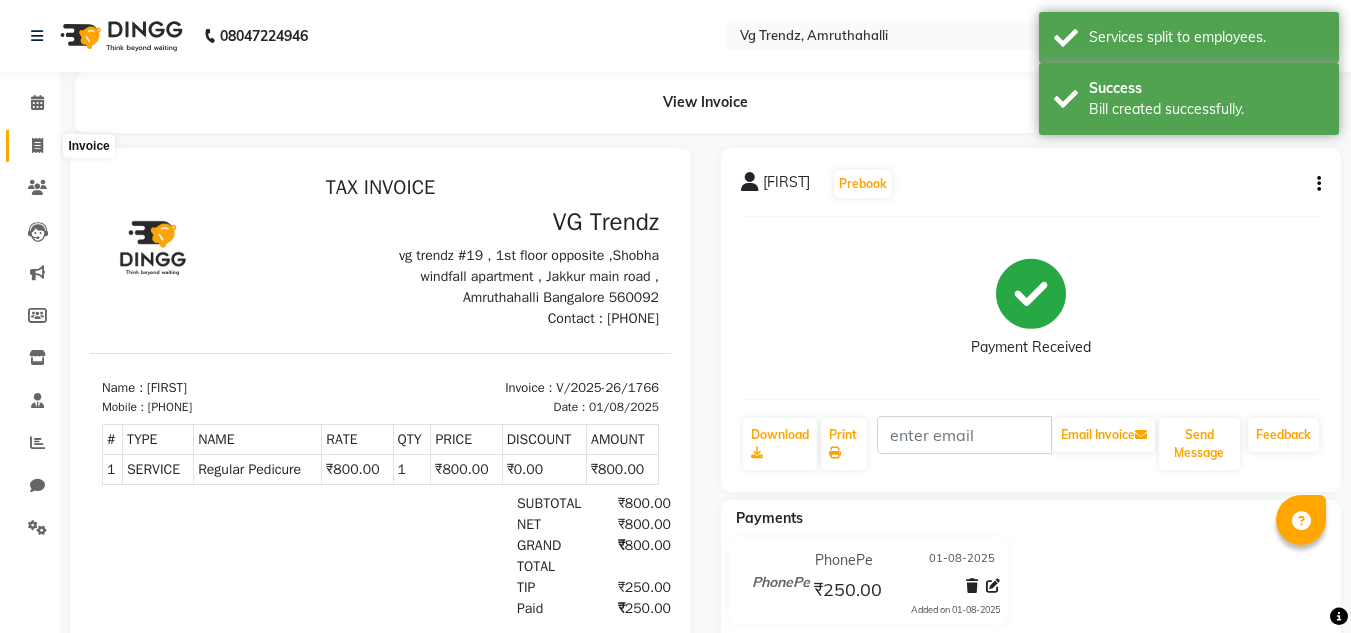 click 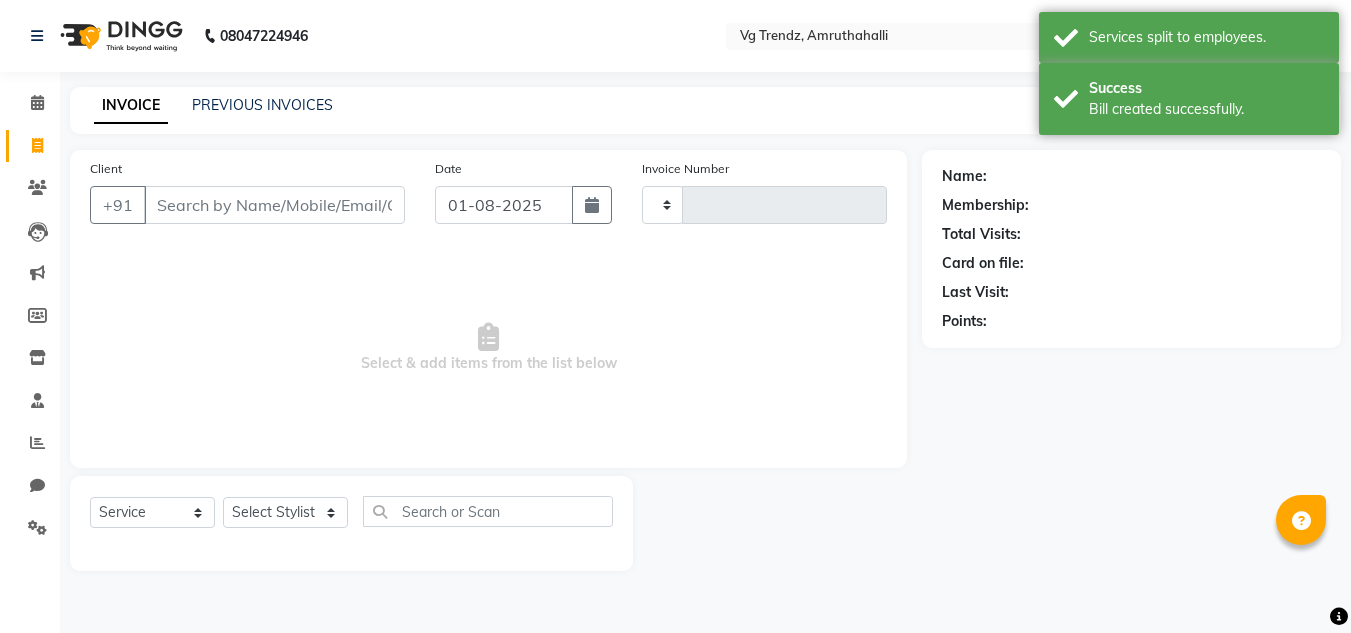 type on "1767" 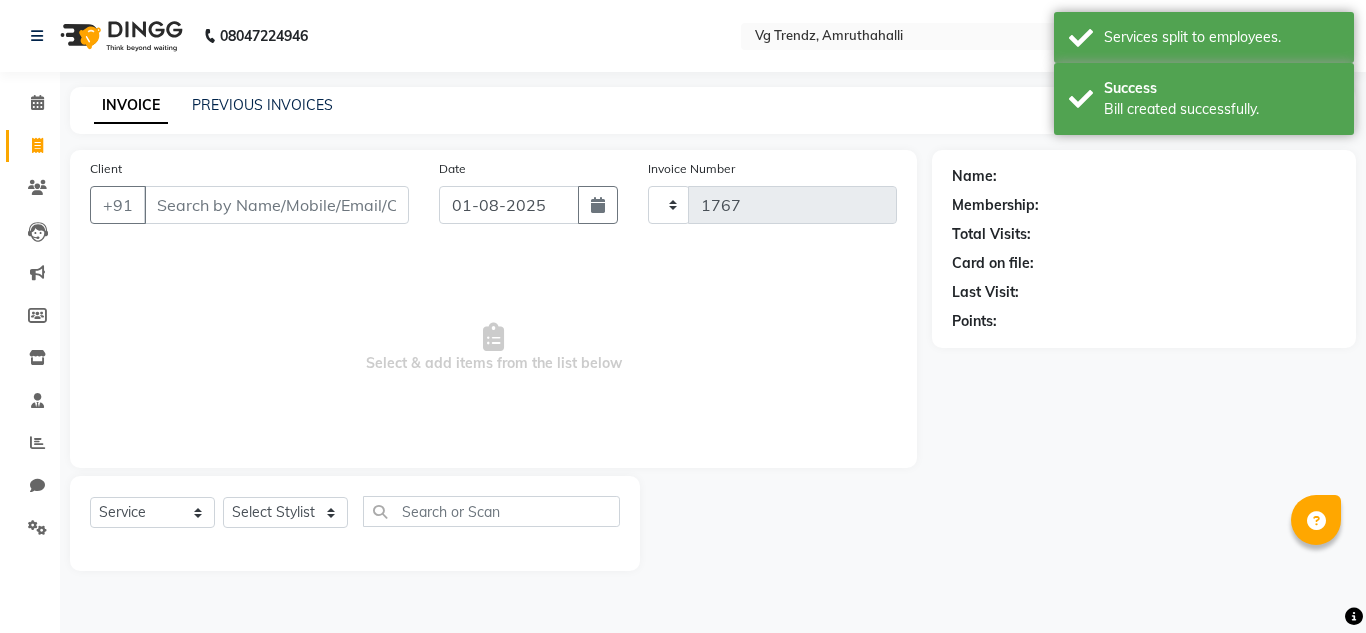 select on "5536" 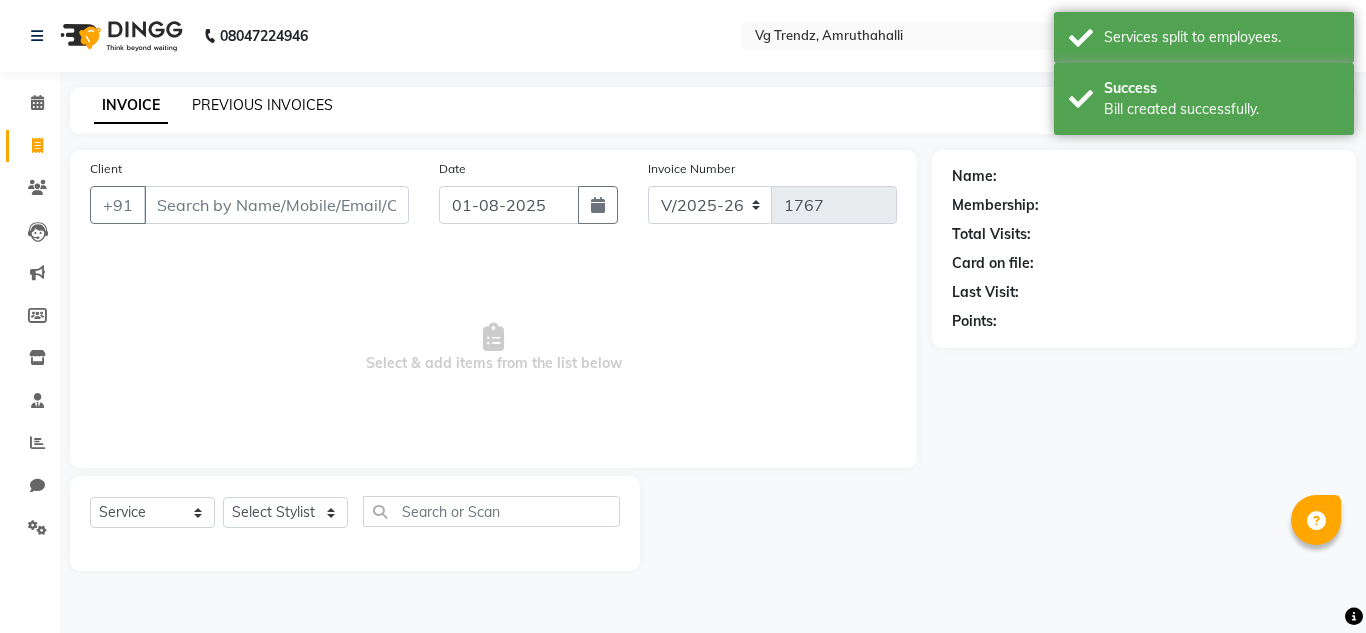 click on "PREVIOUS INVOICES" 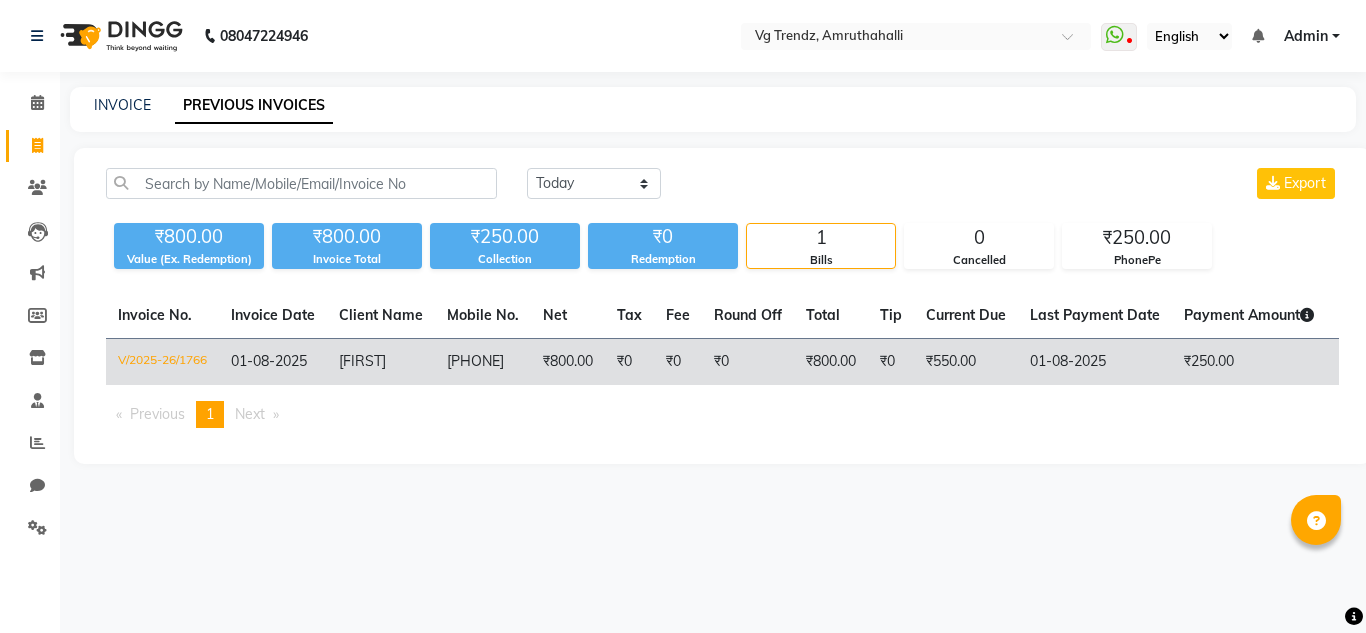 click on "₹0" 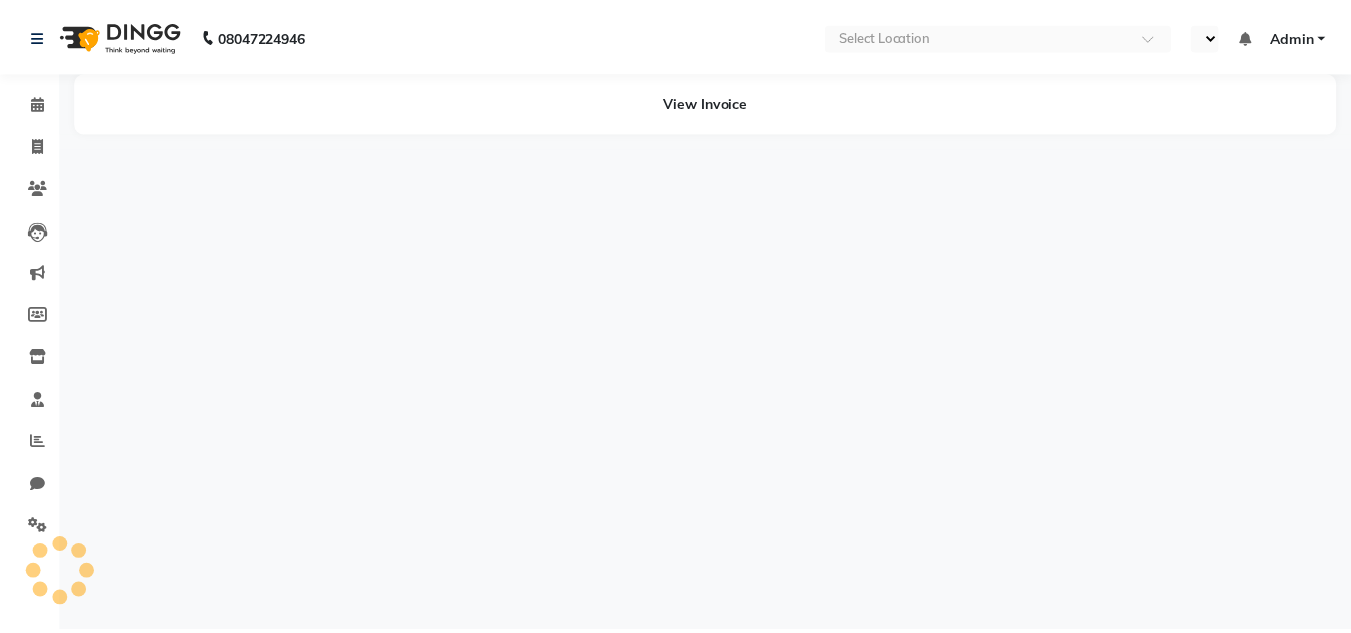 scroll, scrollTop: 0, scrollLeft: 0, axis: both 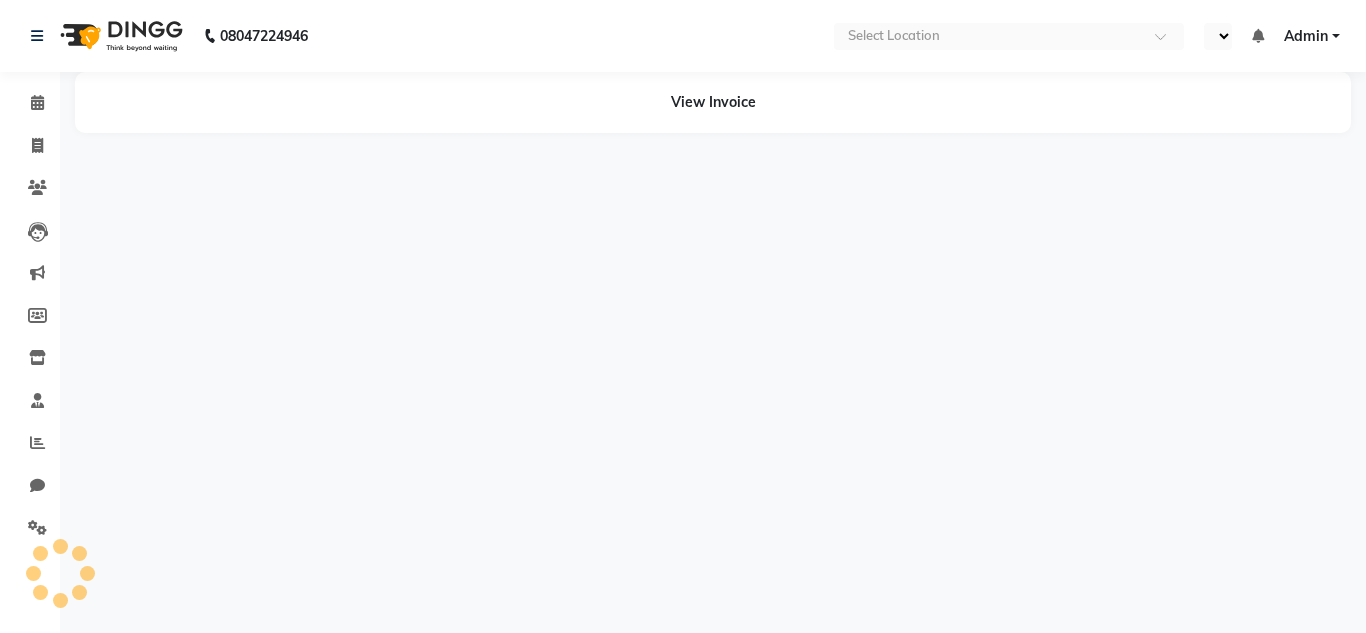 select on "en" 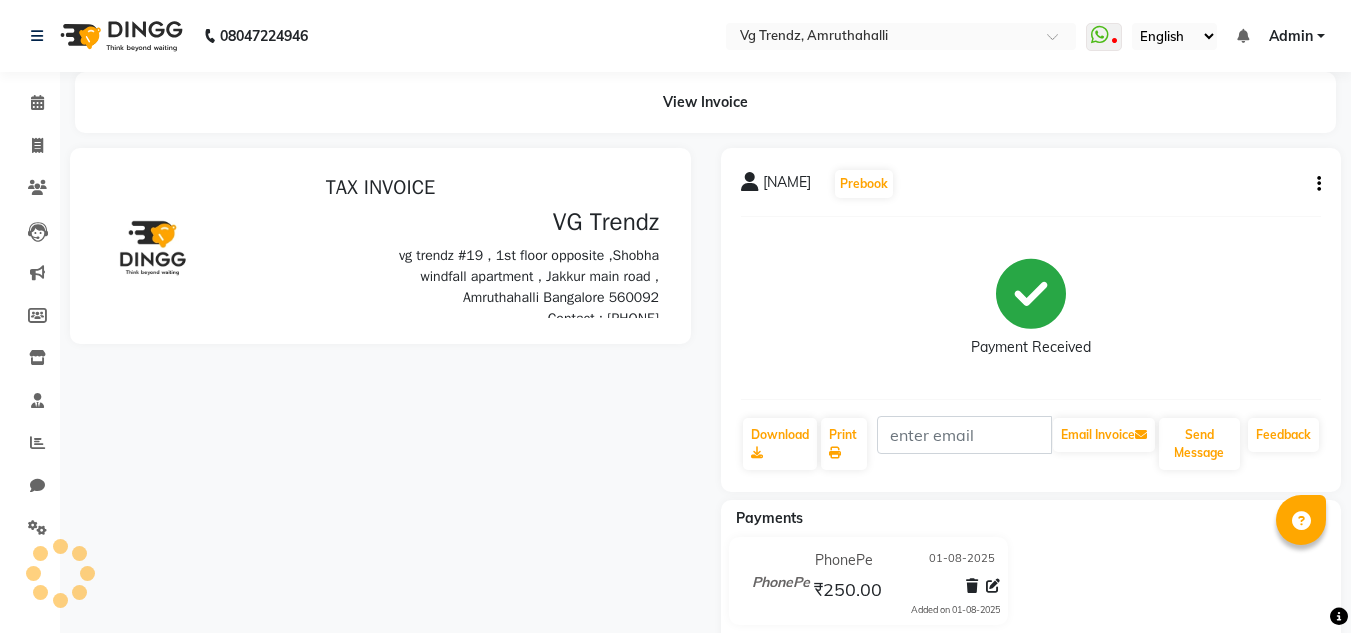 scroll, scrollTop: 0, scrollLeft: 0, axis: both 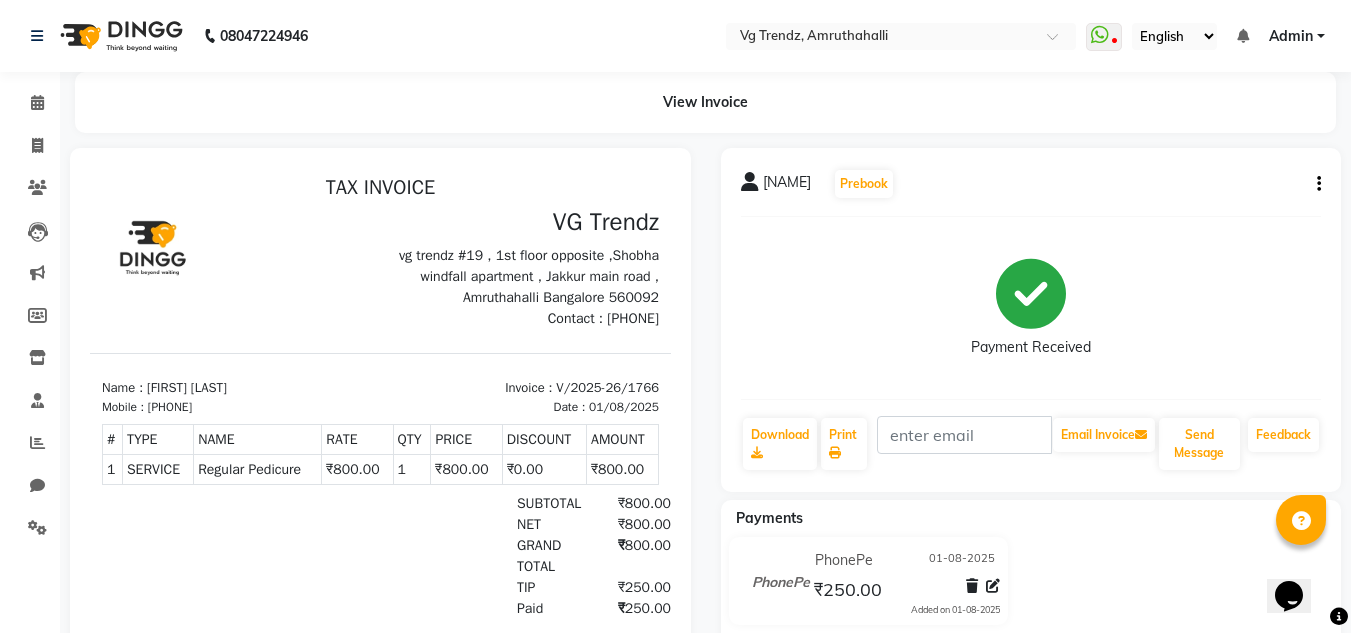 click 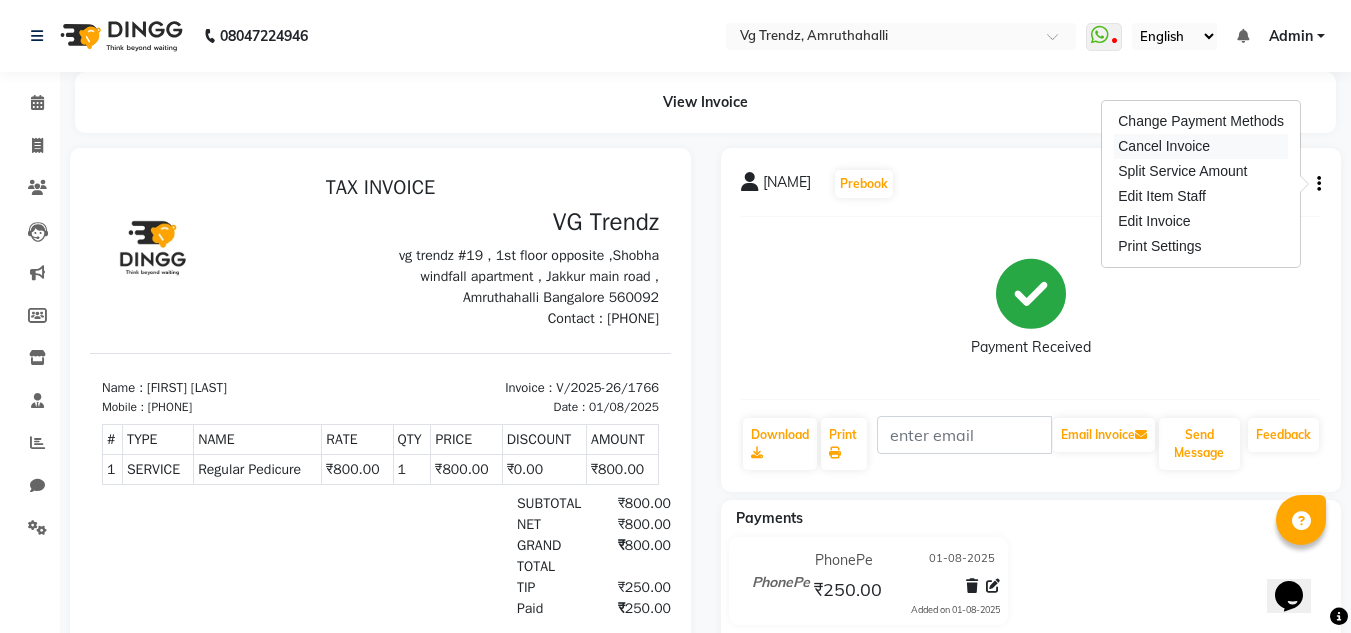 click on "Cancel Invoice" at bounding box center (1201, 146) 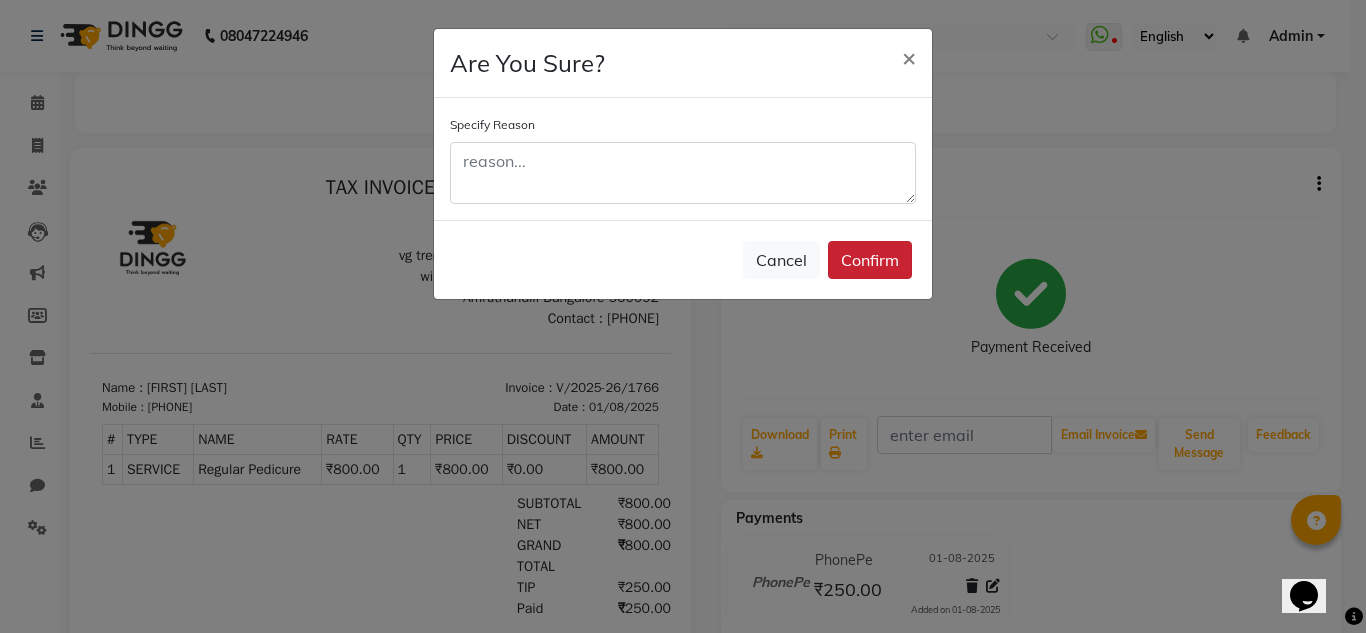 click on "Confirm" 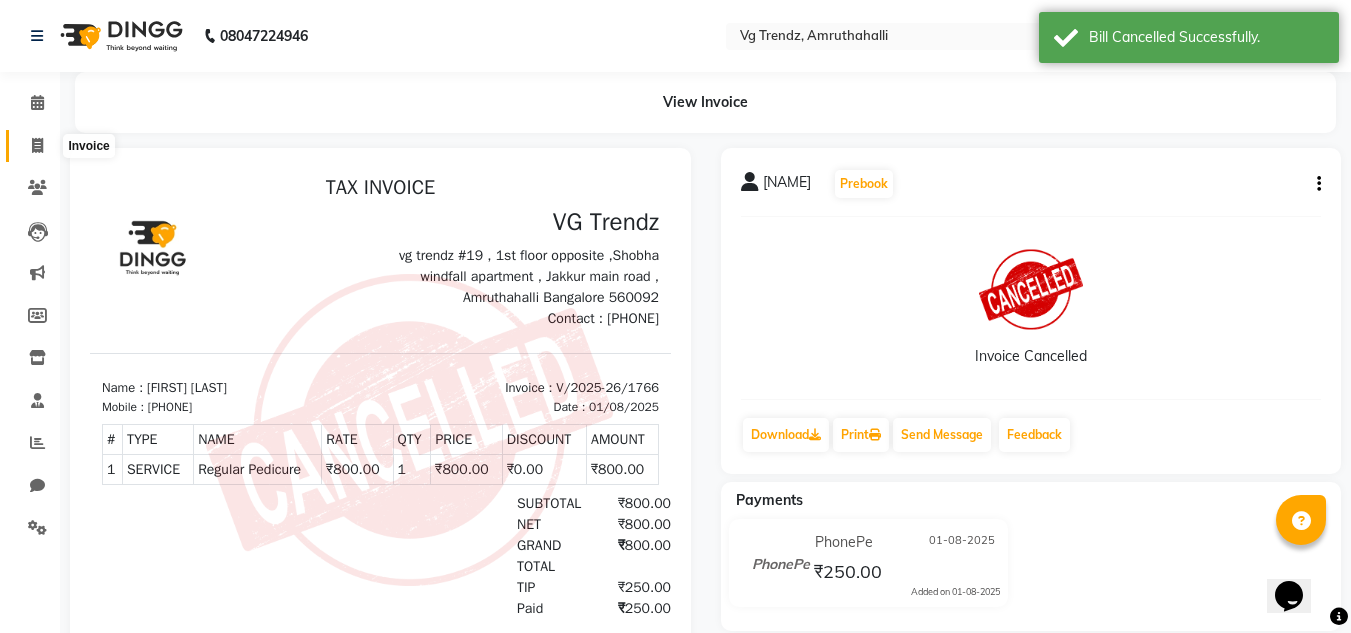 click 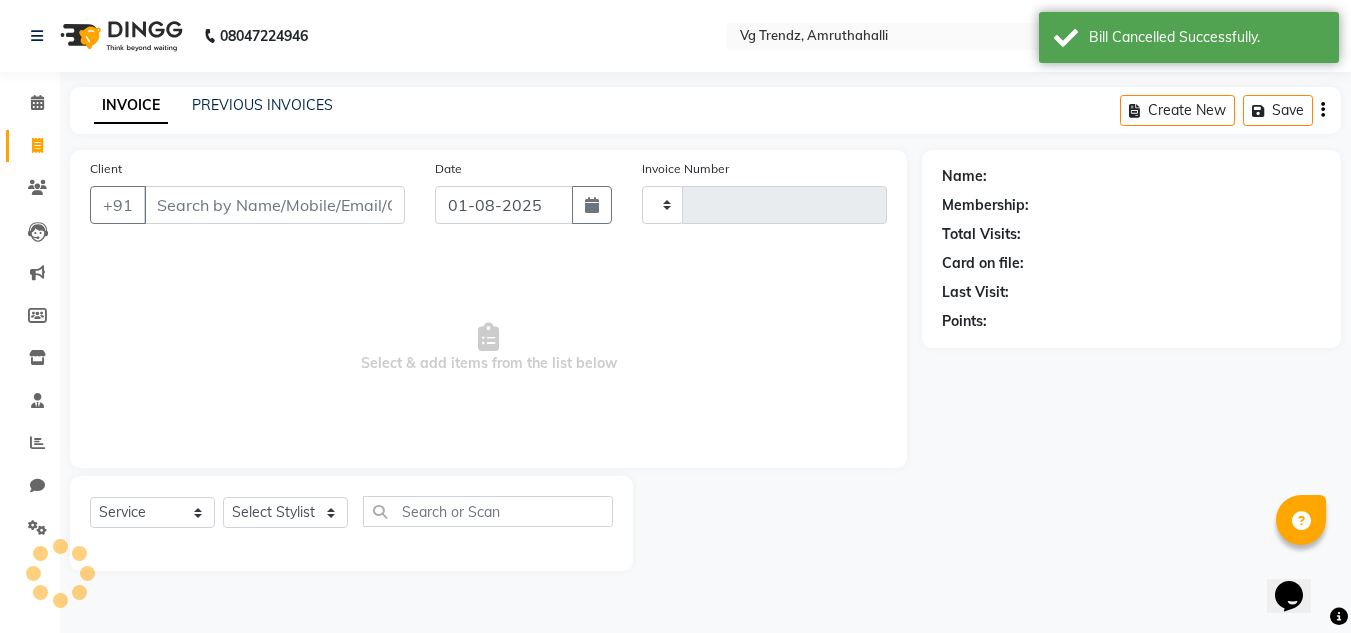type on "1767" 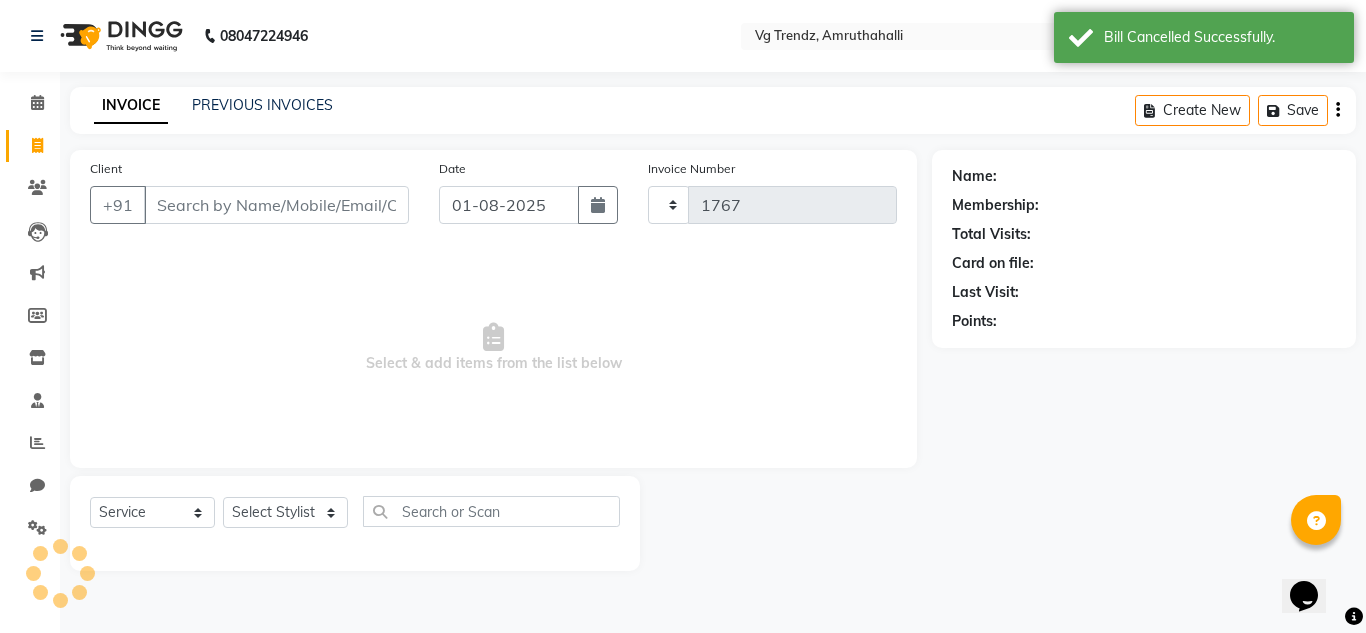 select on "5536" 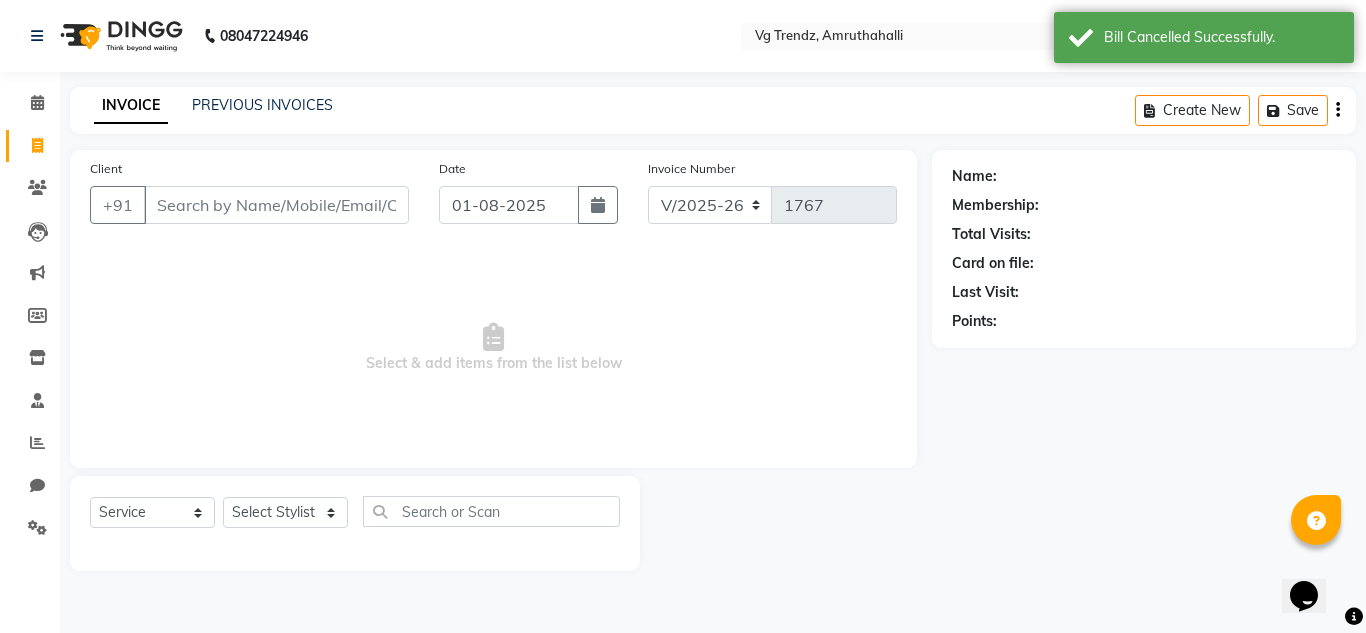 click on "Client" at bounding box center (276, 205) 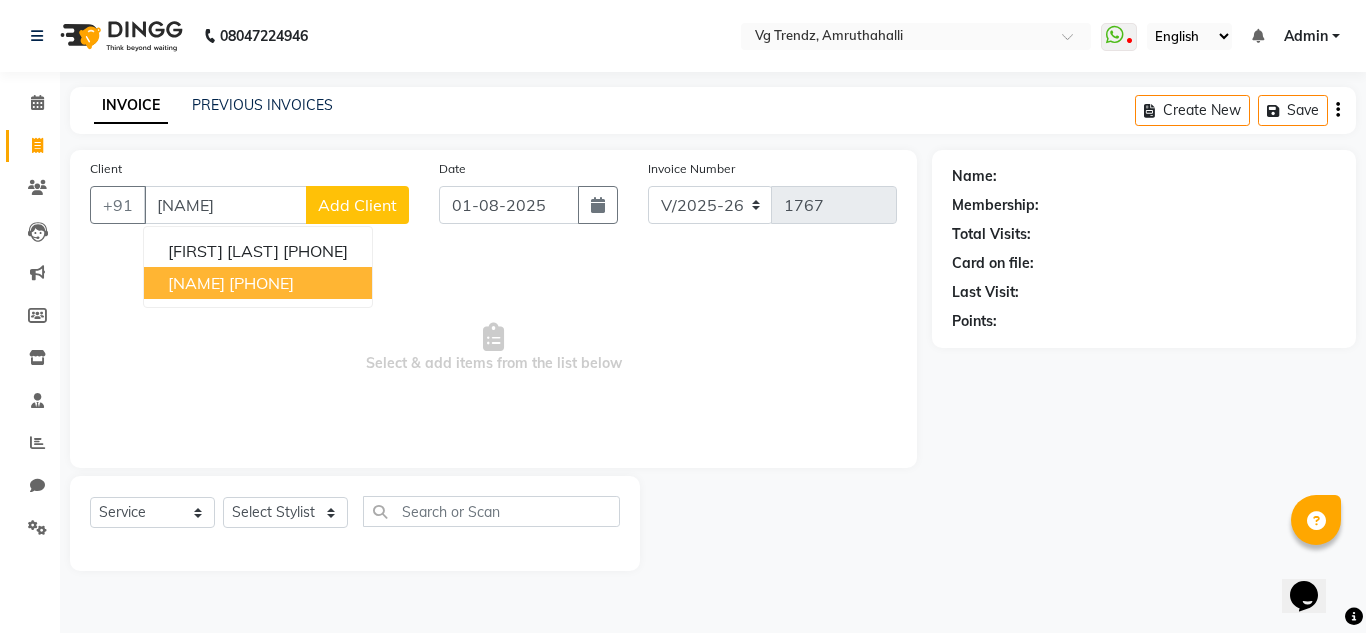 click on "[FIRST] [PHONE]" at bounding box center (258, 283) 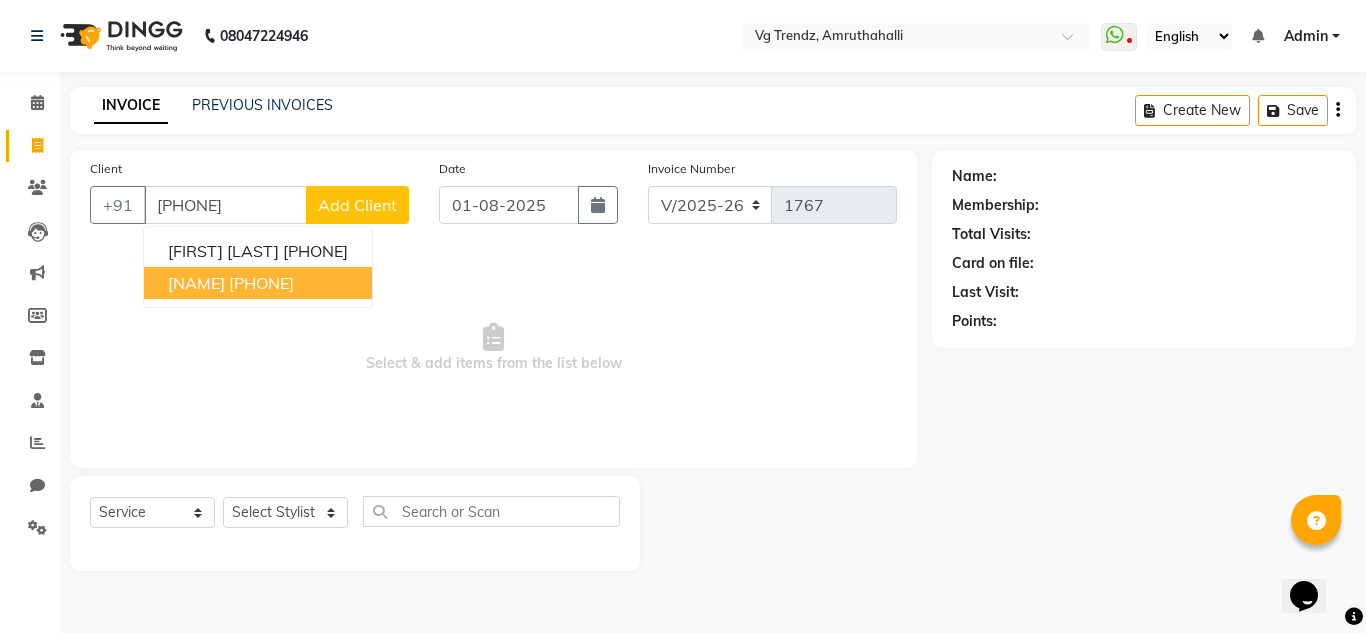 type on "[PHONE]" 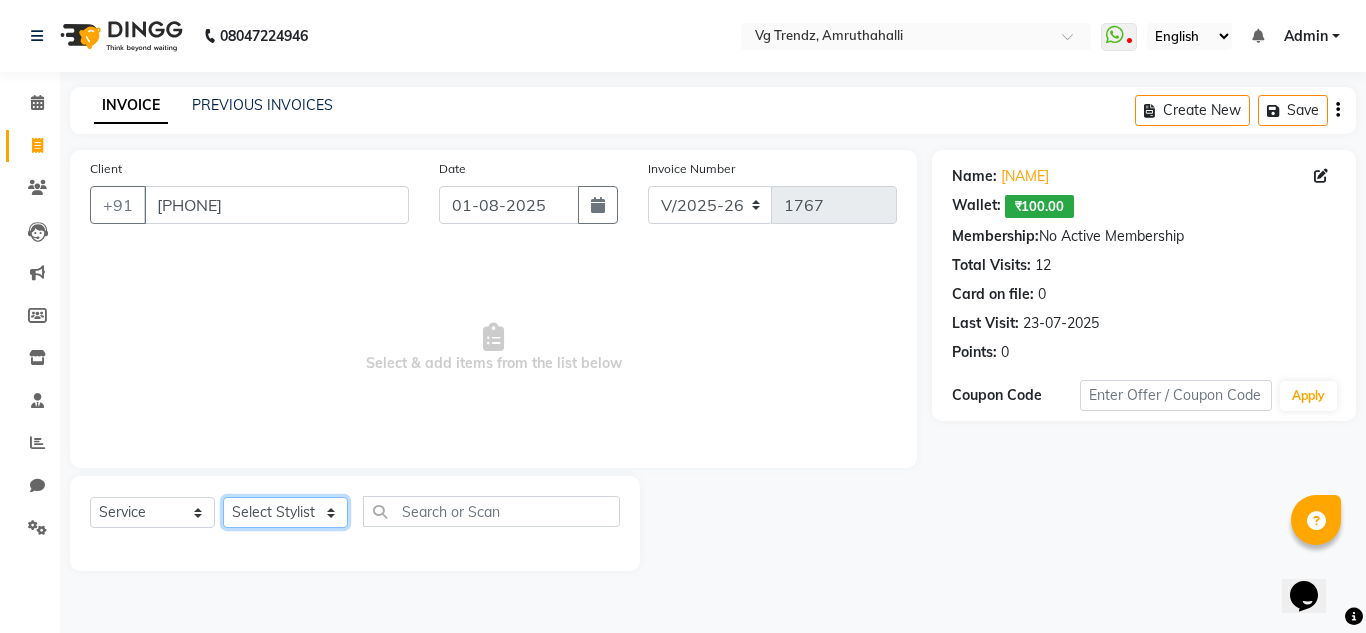 click on "Select Stylist Ashiwini N P [FIRST] [LAST] [FIRST] [LAST] [FIRST] [LAST] Naveen Kumar salon number [FIRST] [LAST] [FIRST] [FIRST] Sridevi [FIRST] v" 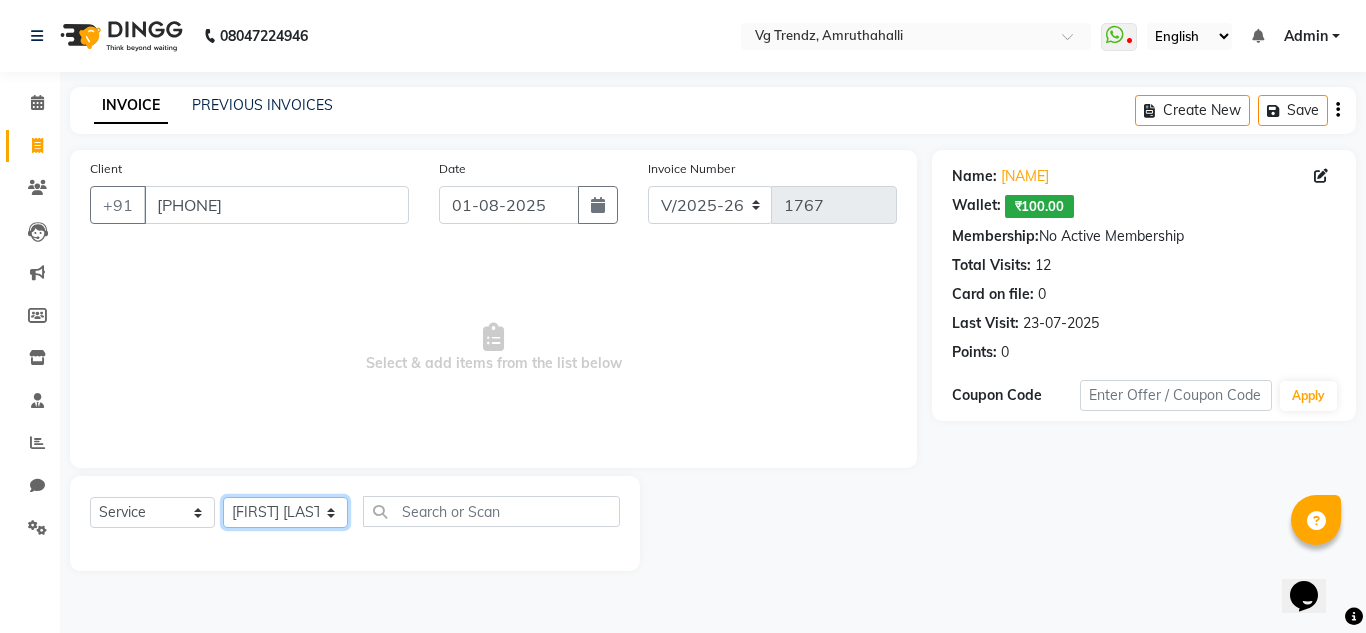 click on "Select Stylist Ashiwini N P [FIRST] [LAST] [FIRST] [LAST] [FIRST] [LAST] Naveen Kumar salon number [FIRST] [LAST] [FIRST] [FIRST] Sridevi [FIRST] v" 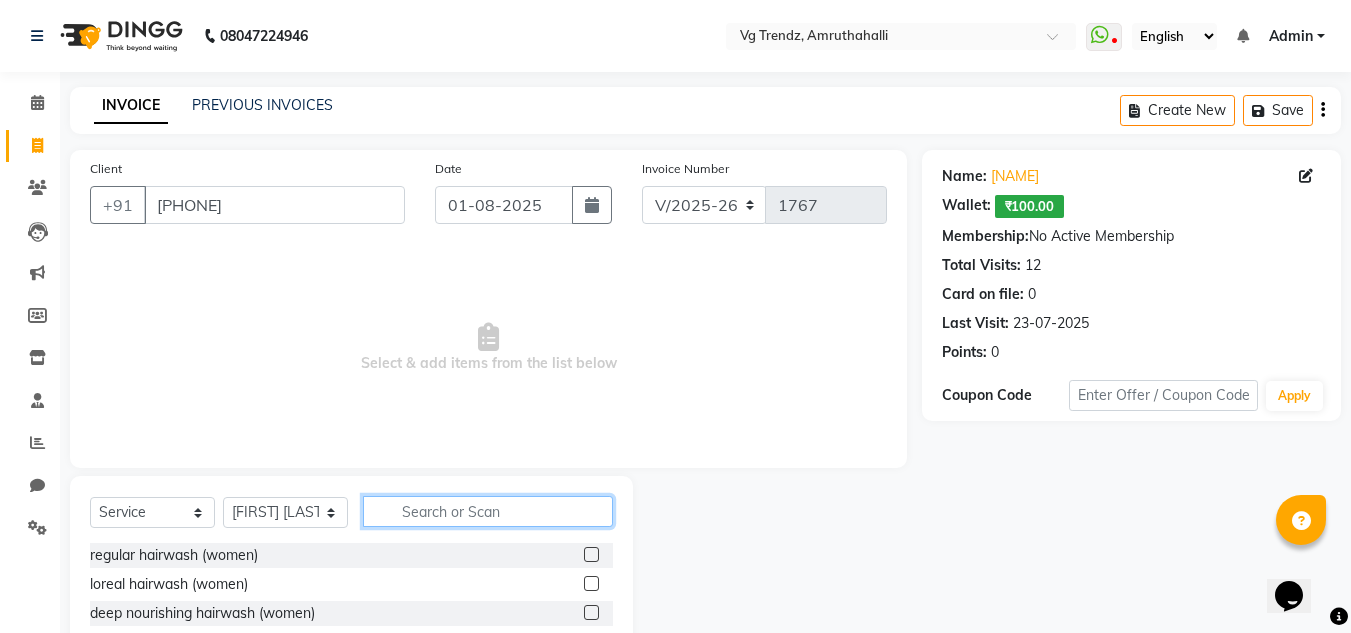 click 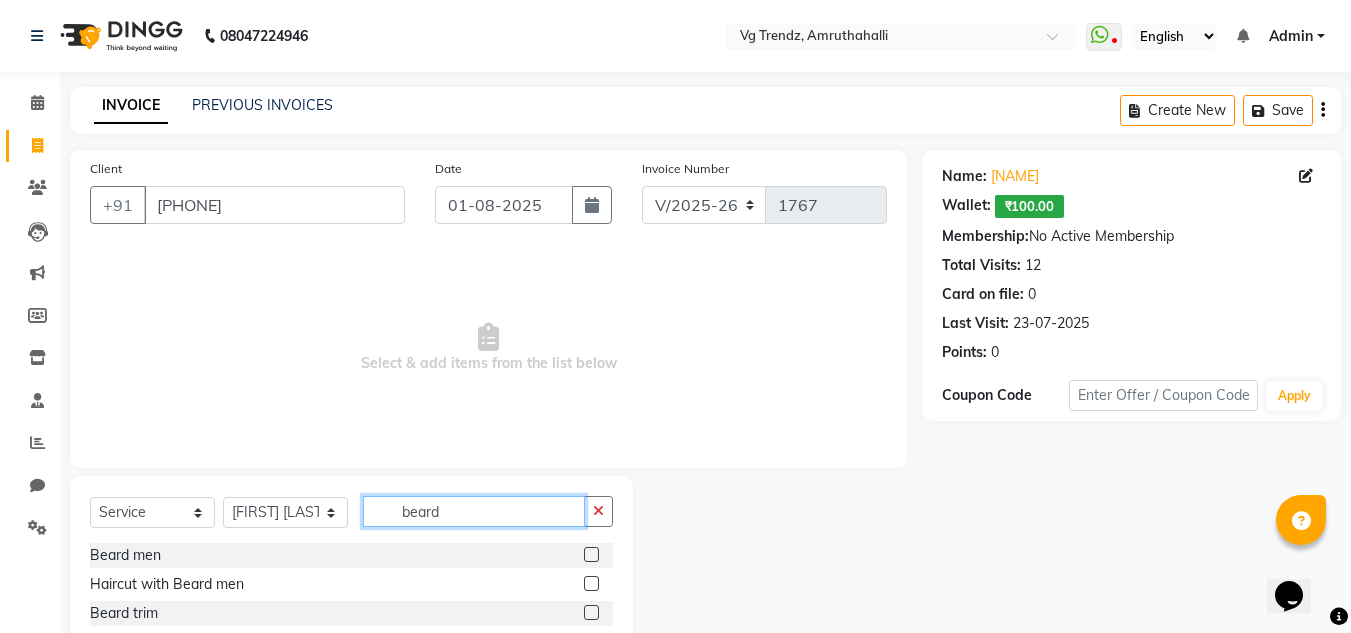 type on "beard" 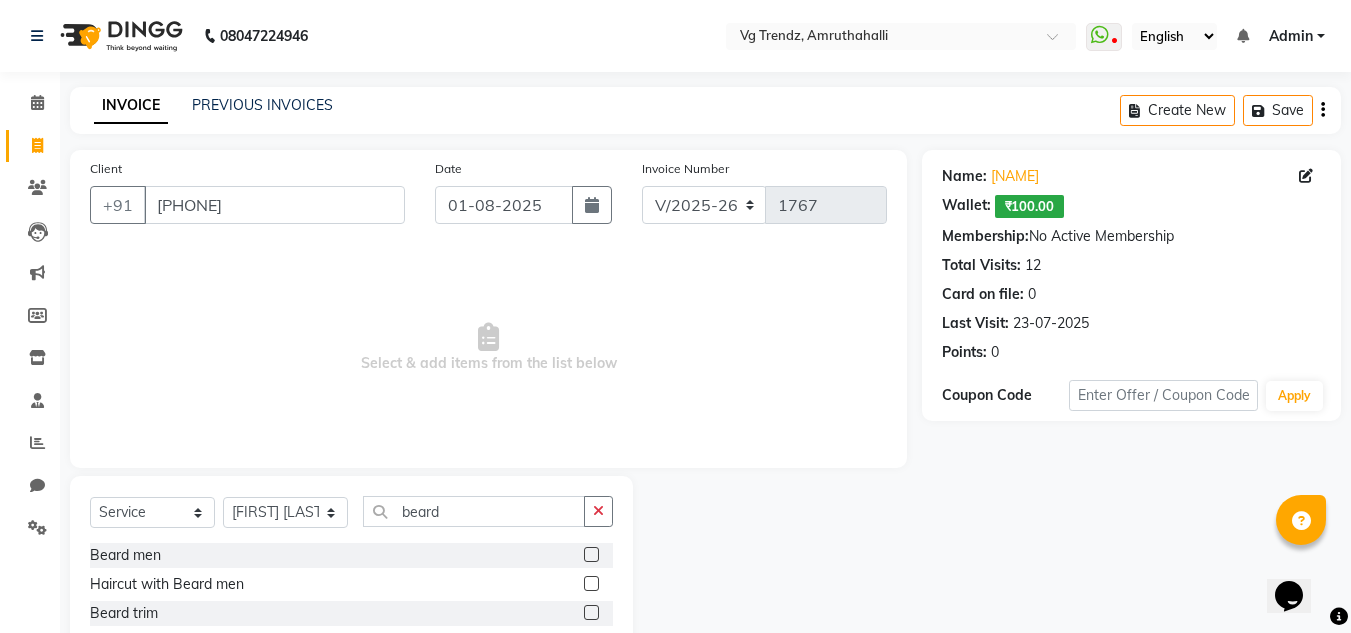 click 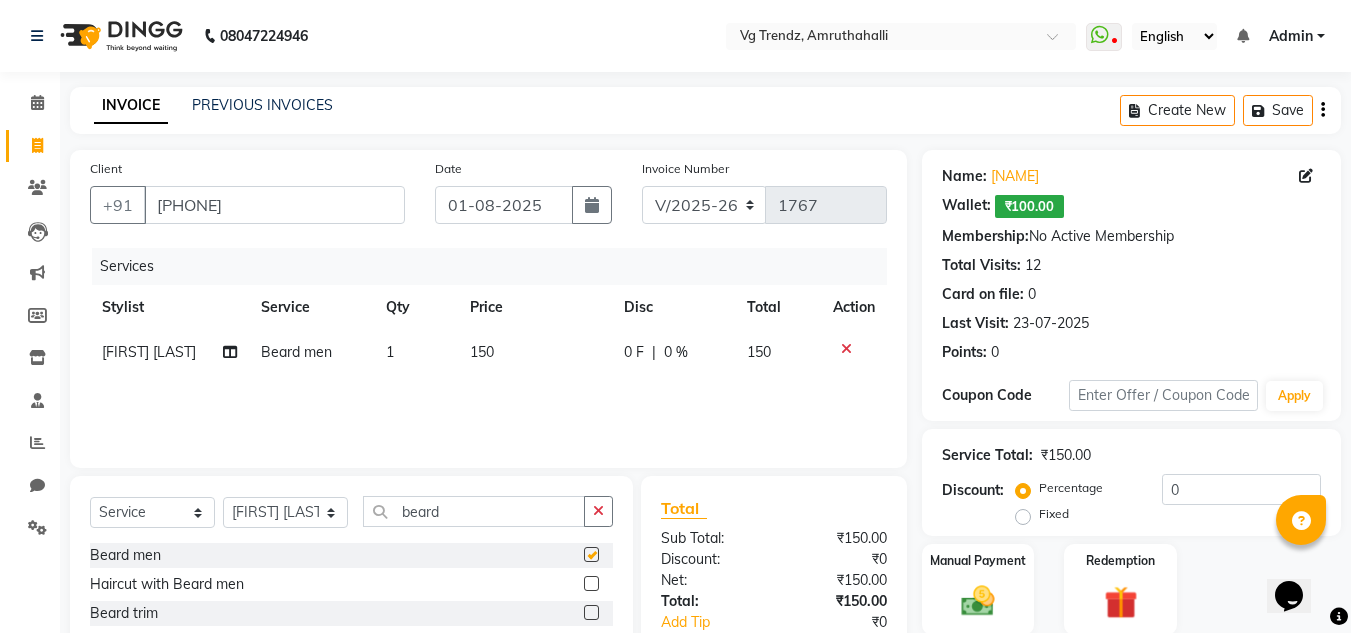 checkbox on "false" 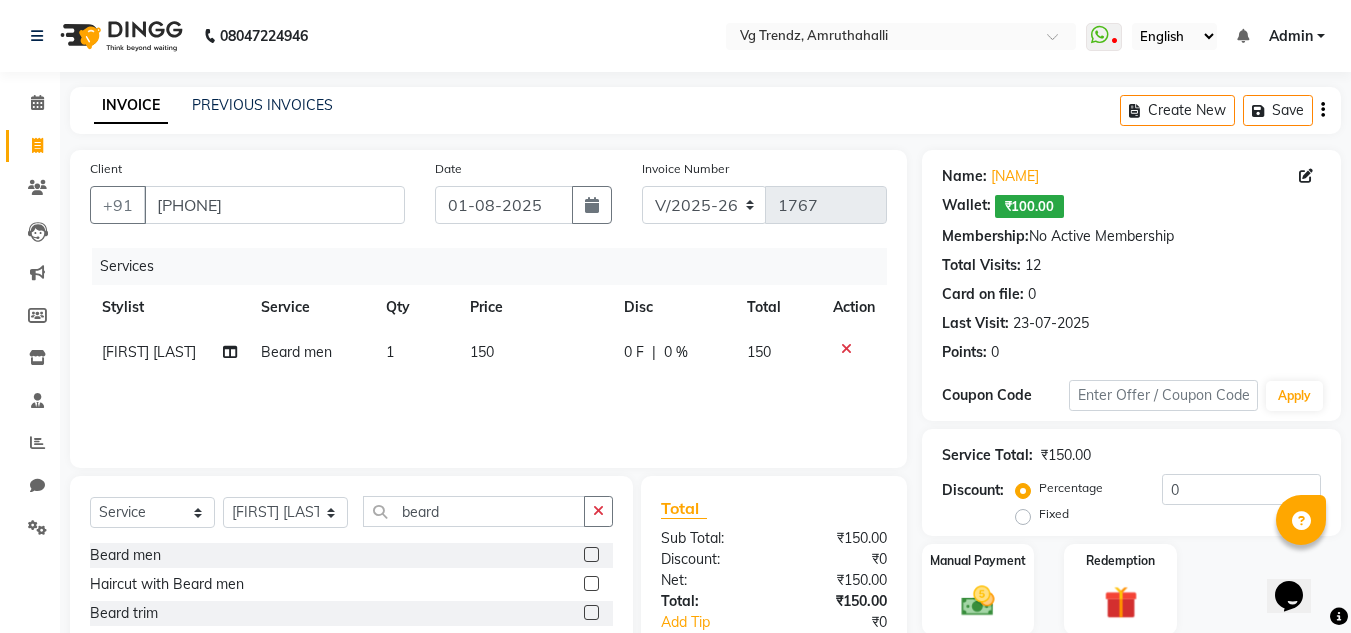 click on "0 %" 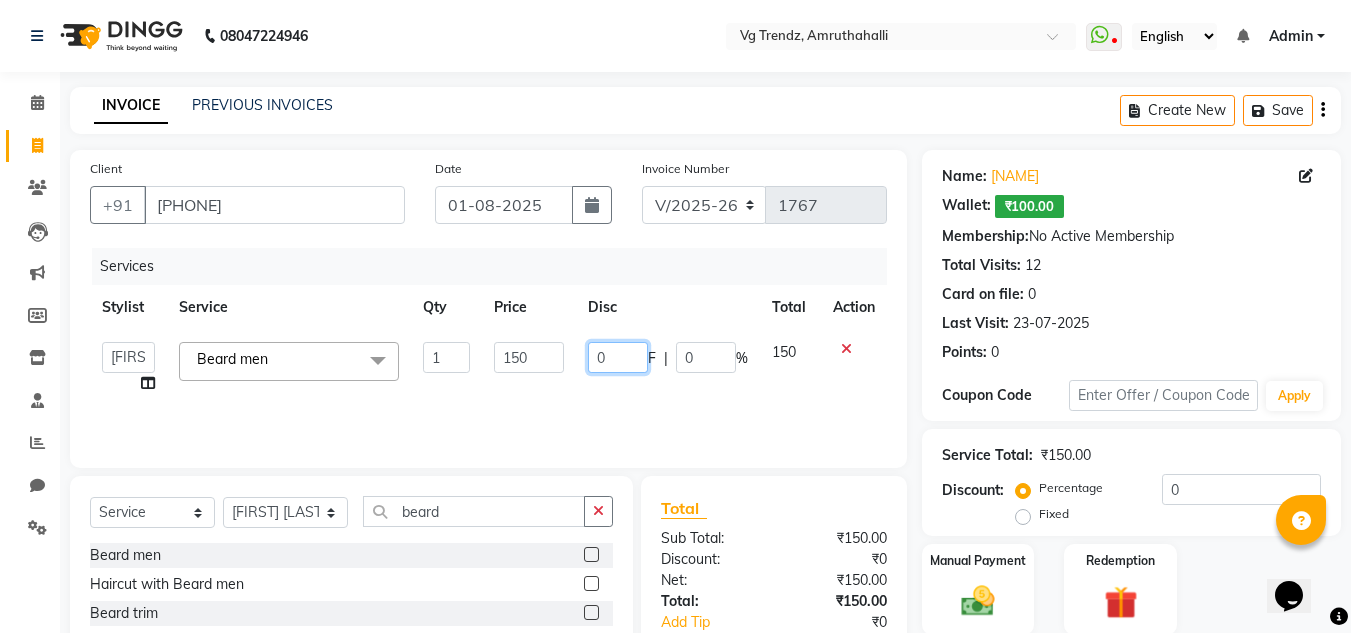 click on "0" 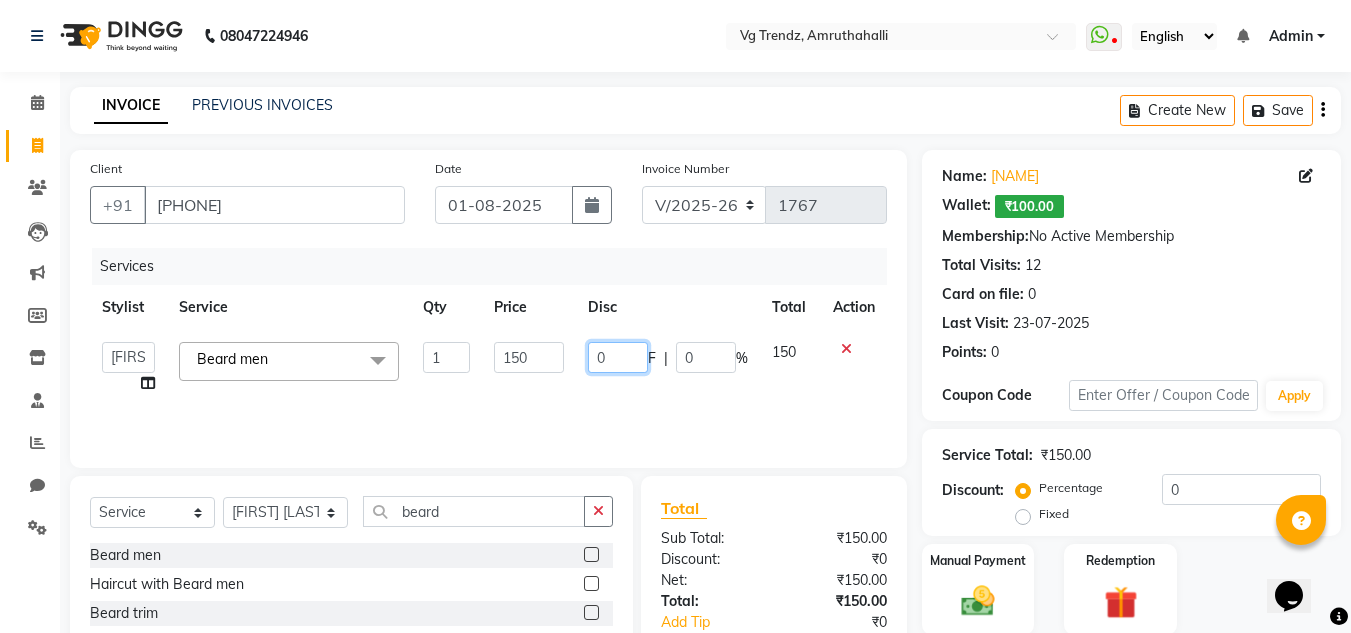 type on "50" 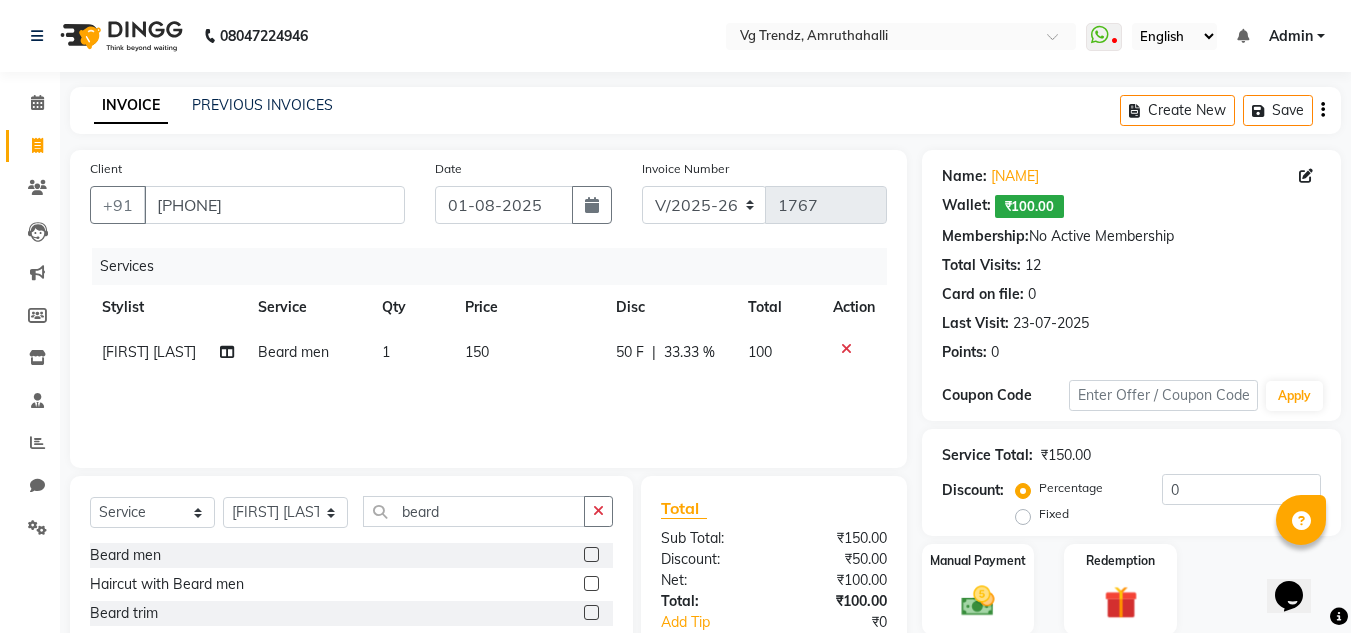 click on "Client +91 9765899088 Date 01-08-2025 Invoice Number V/2025 V/2025-26 1767 Services Stylist Service Qty Price Disc Total Action Naveen Kumar Beard men 1 150 50 F | 33.33 % 100" 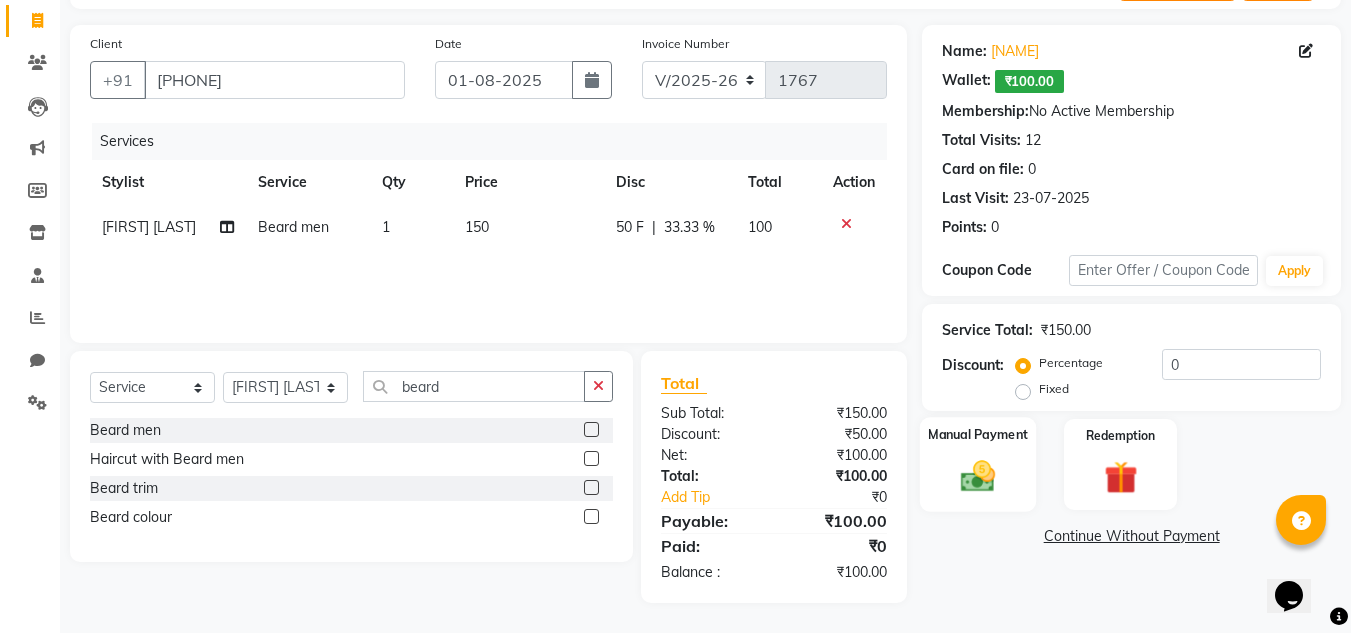 click 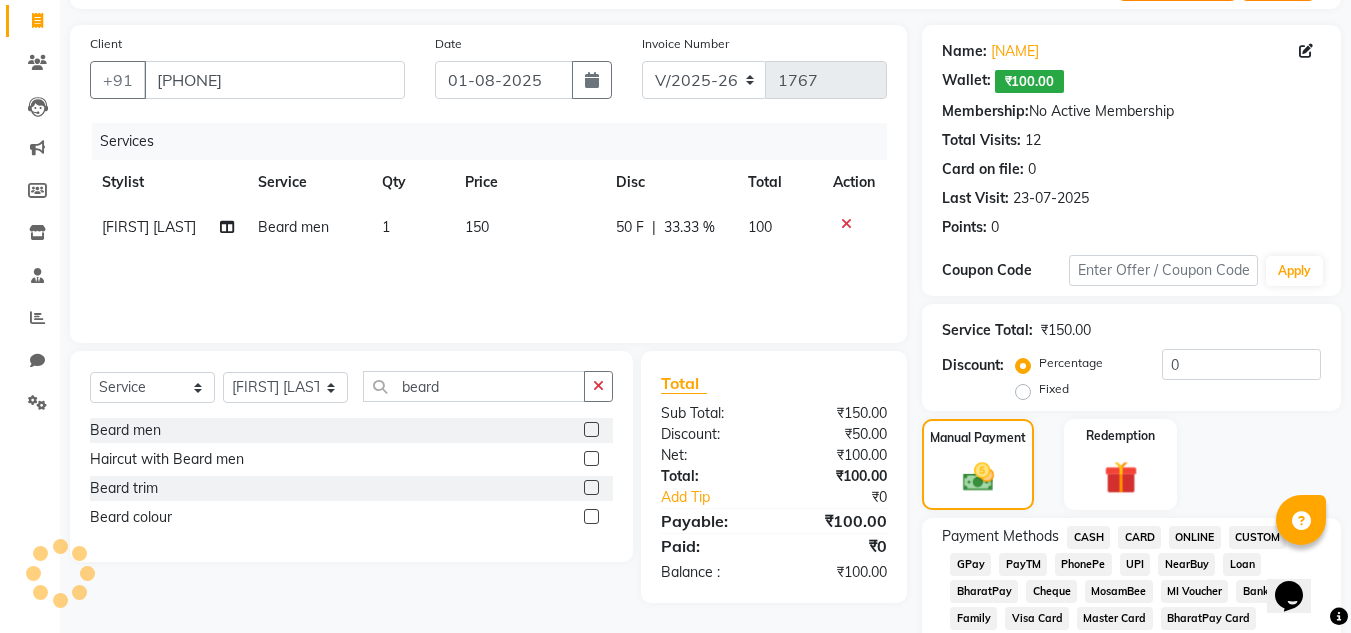 click on "PhonePe" 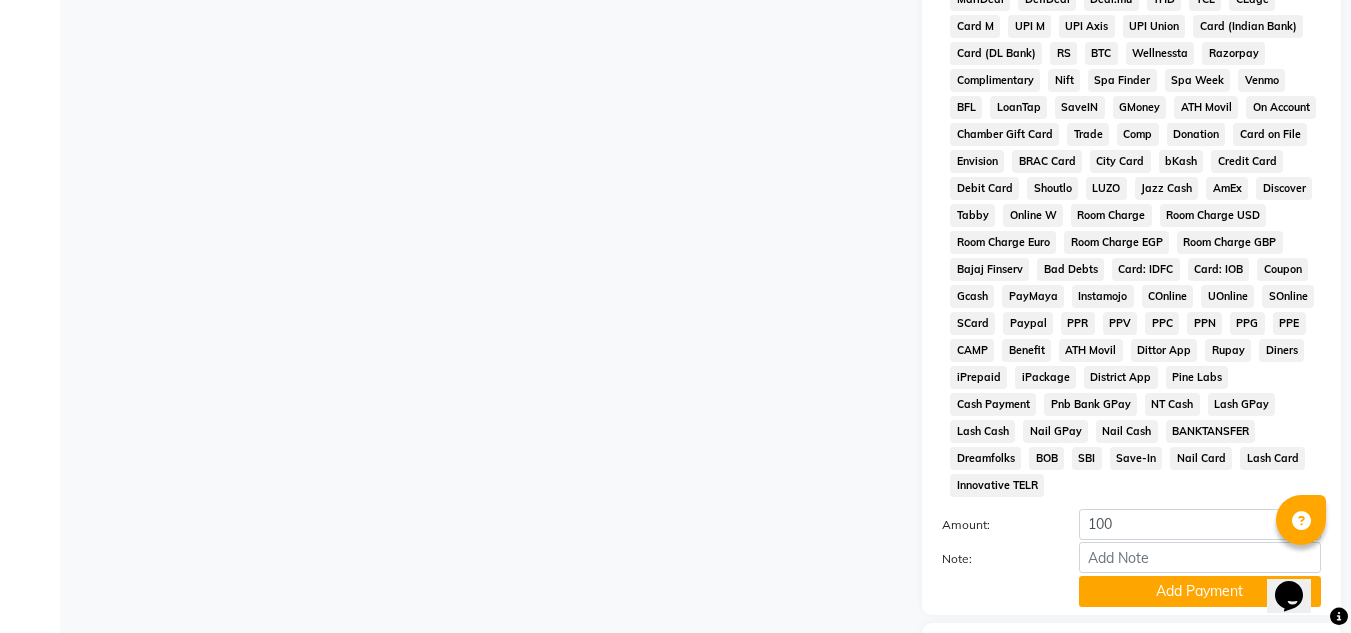 scroll, scrollTop: 900, scrollLeft: 0, axis: vertical 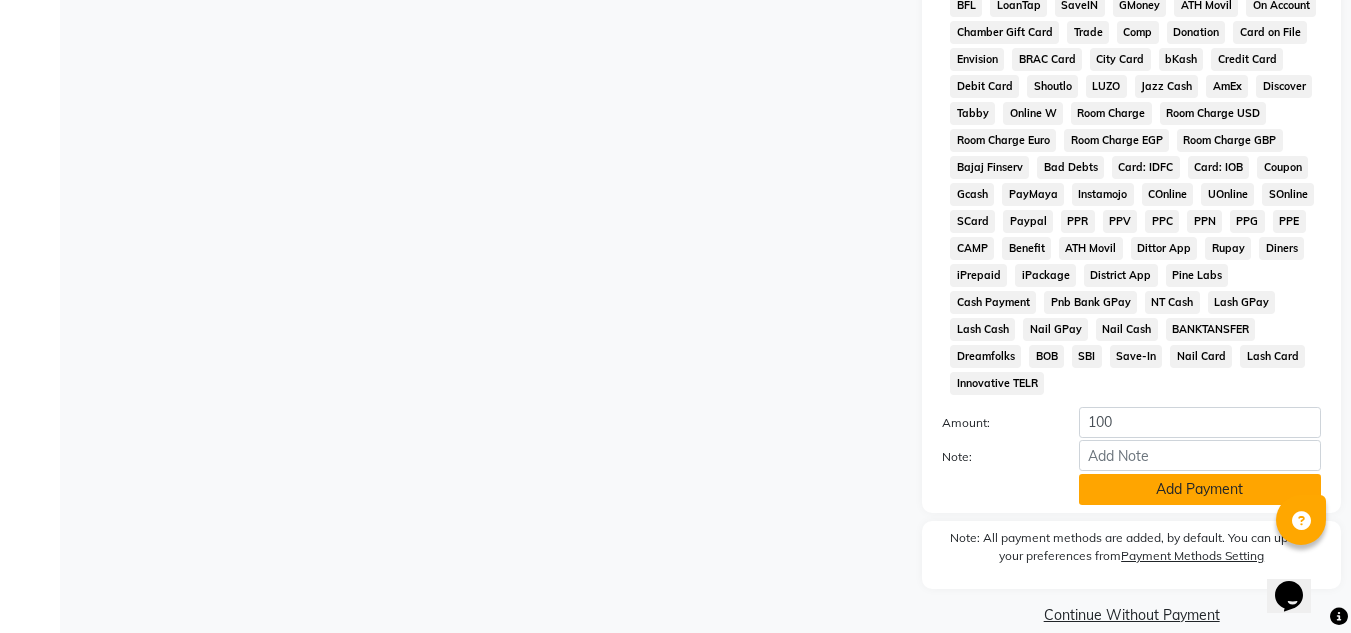 click on "Add Payment" 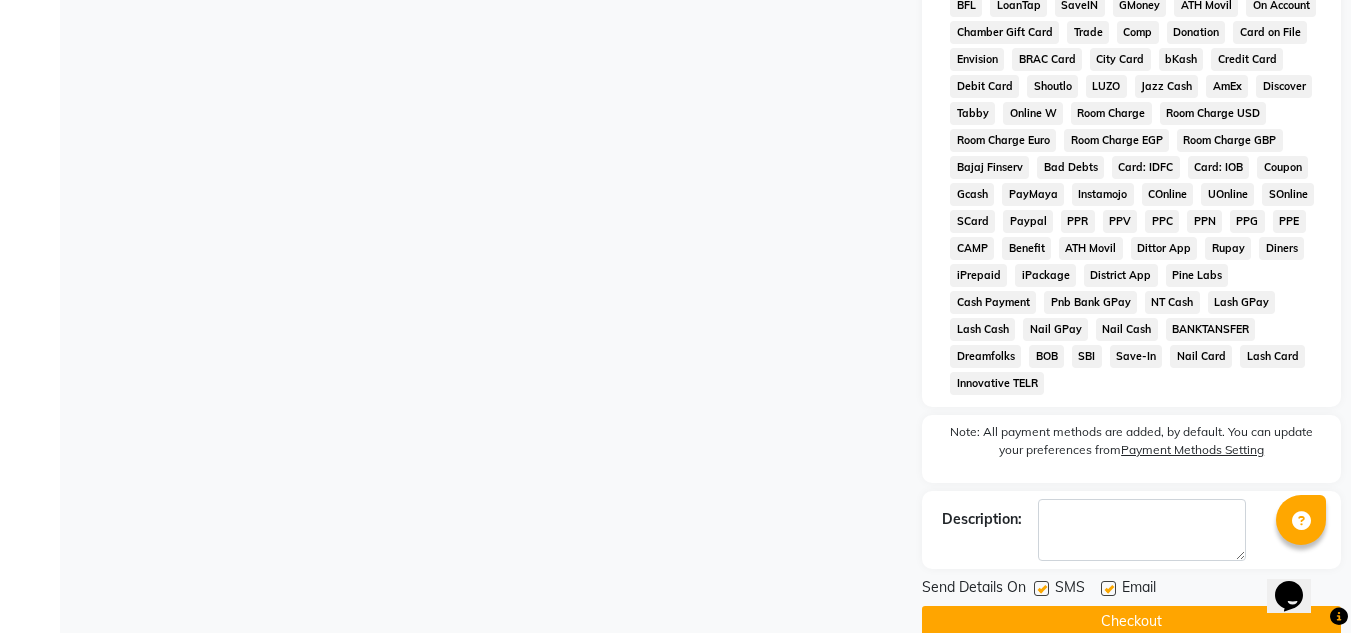 click 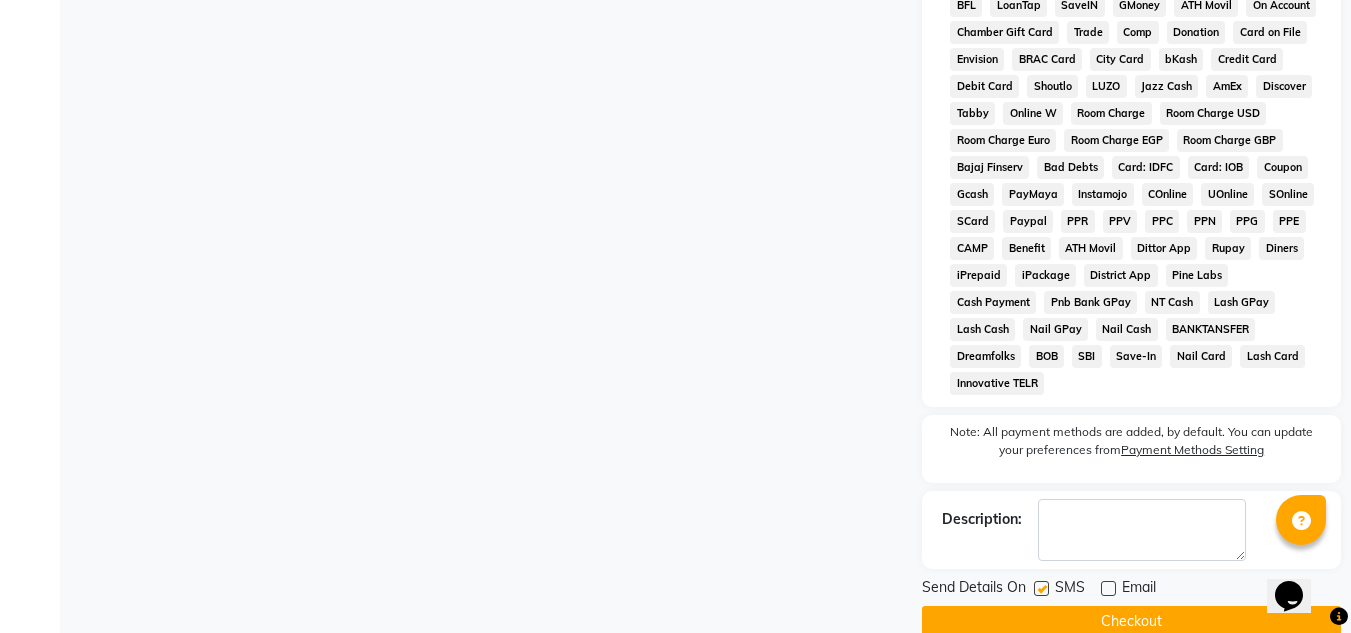 click 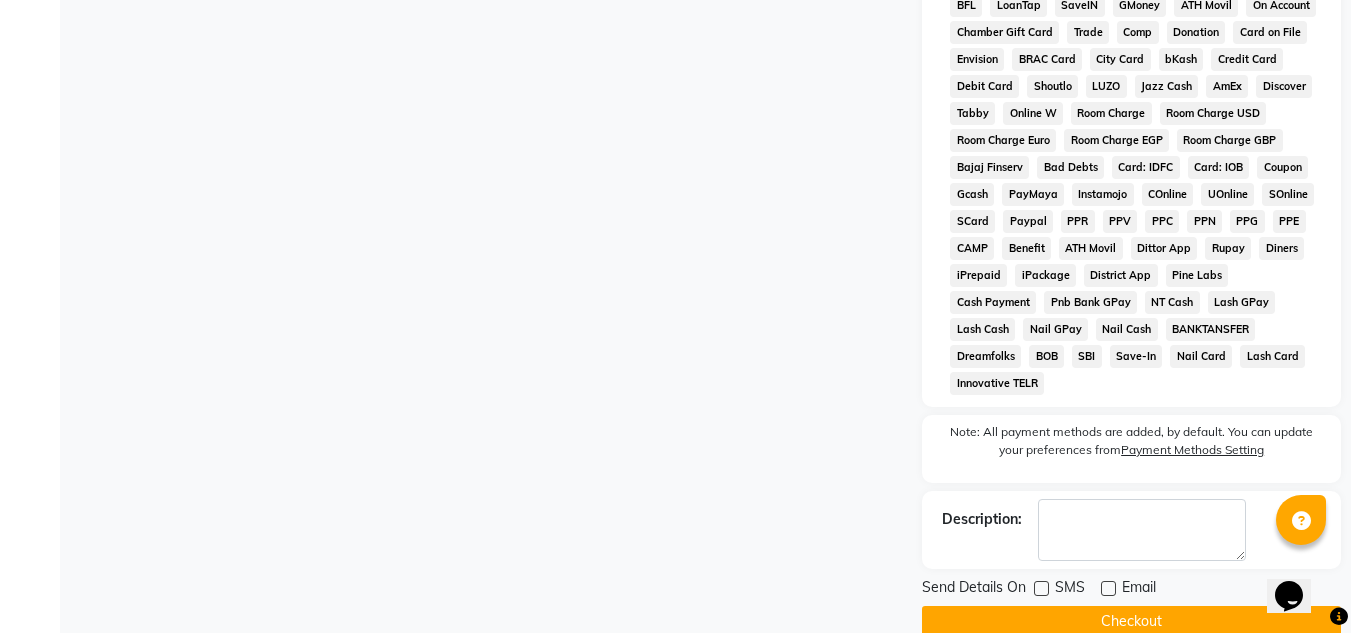 click on "Checkout" 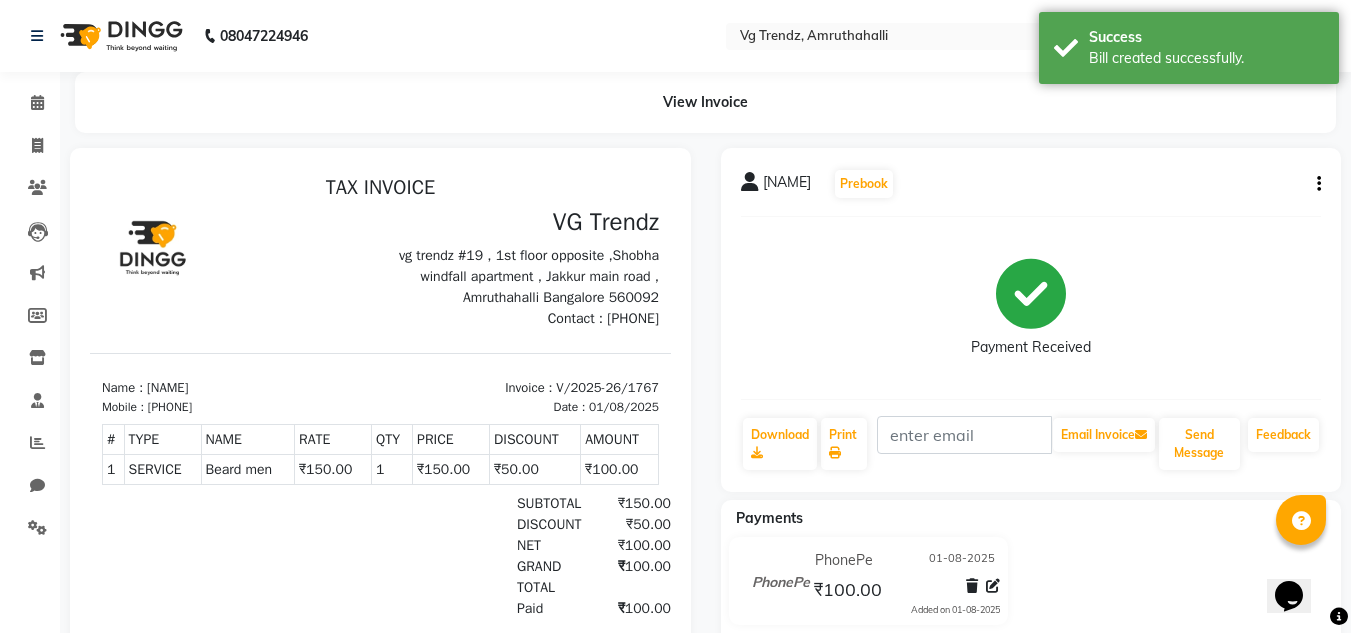 scroll, scrollTop: 0, scrollLeft: 0, axis: both 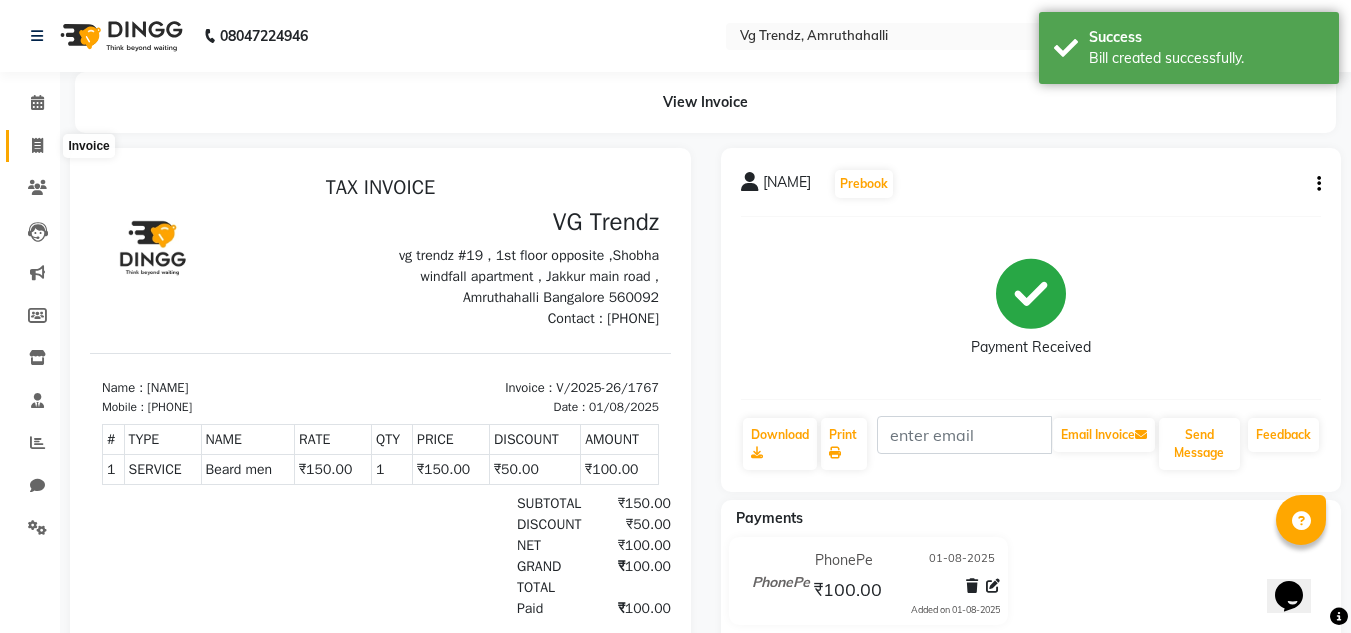 click 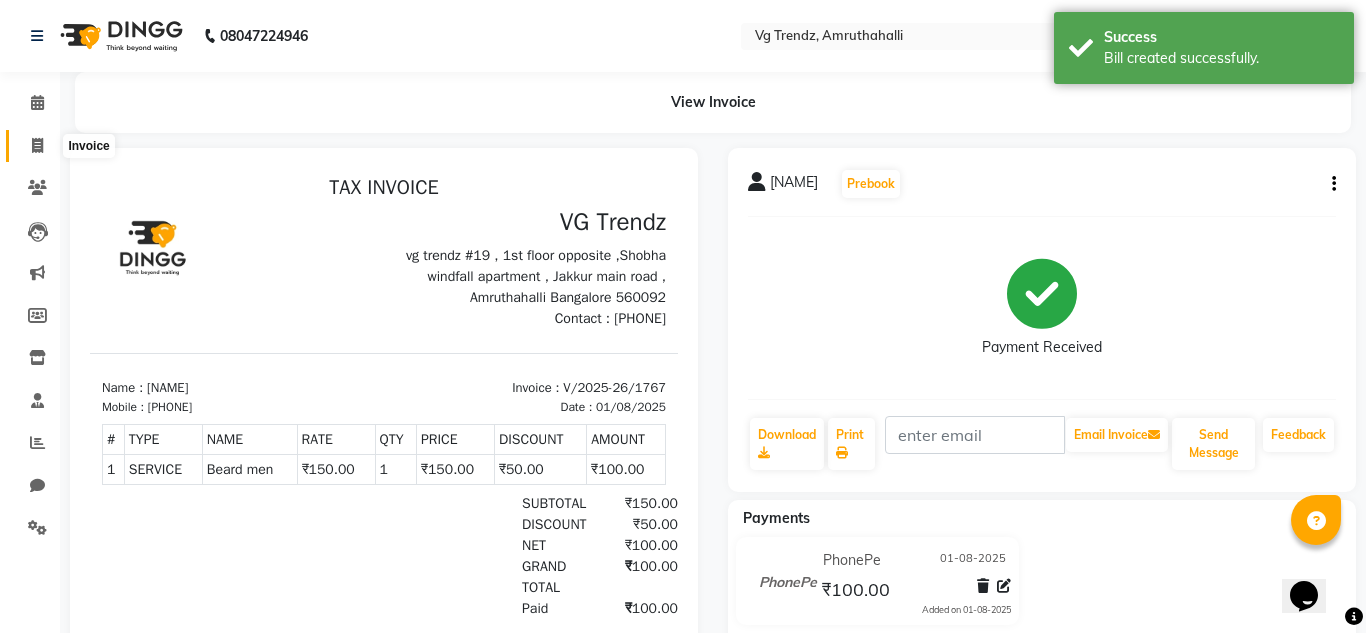 select on "5536" 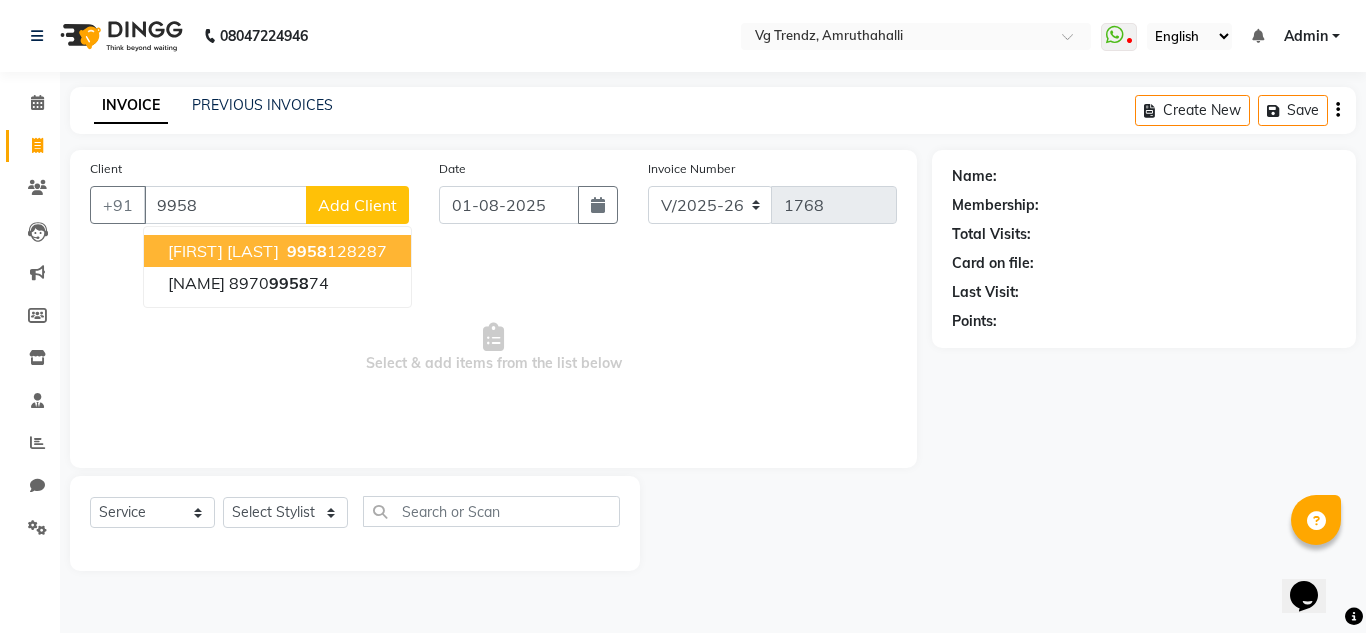 click on "Ashutodh Shivananda" at bounding box center [223, 251] 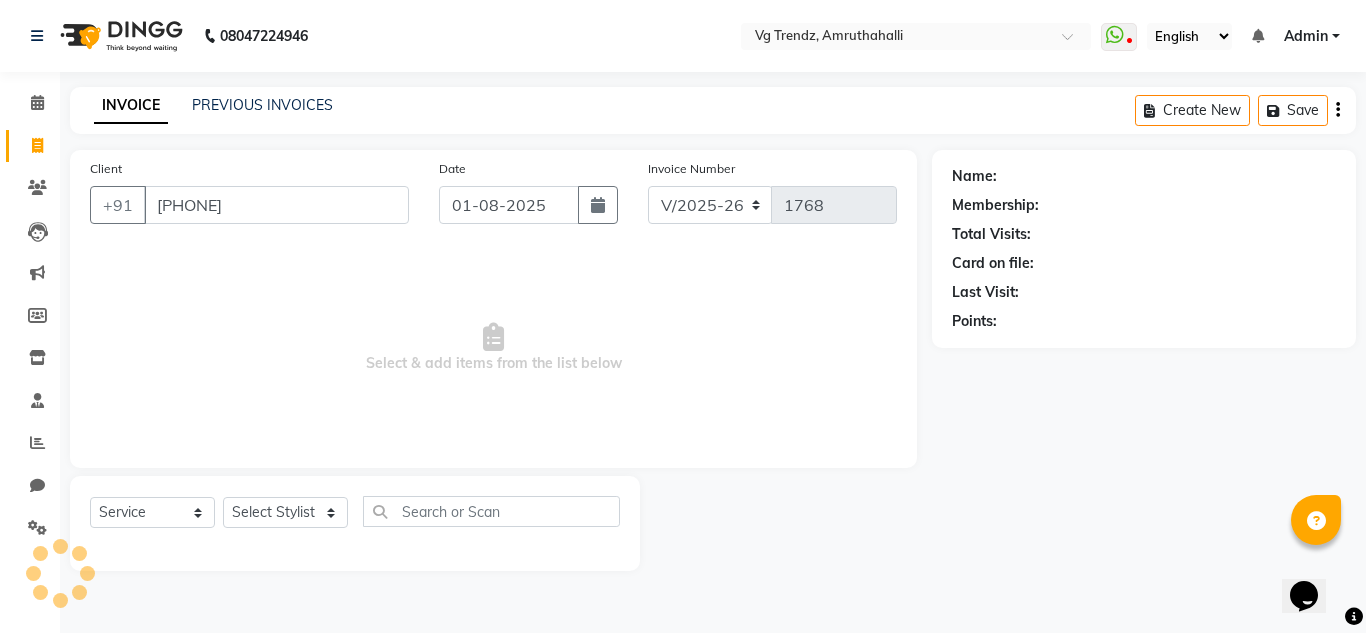 type on "9958128287" 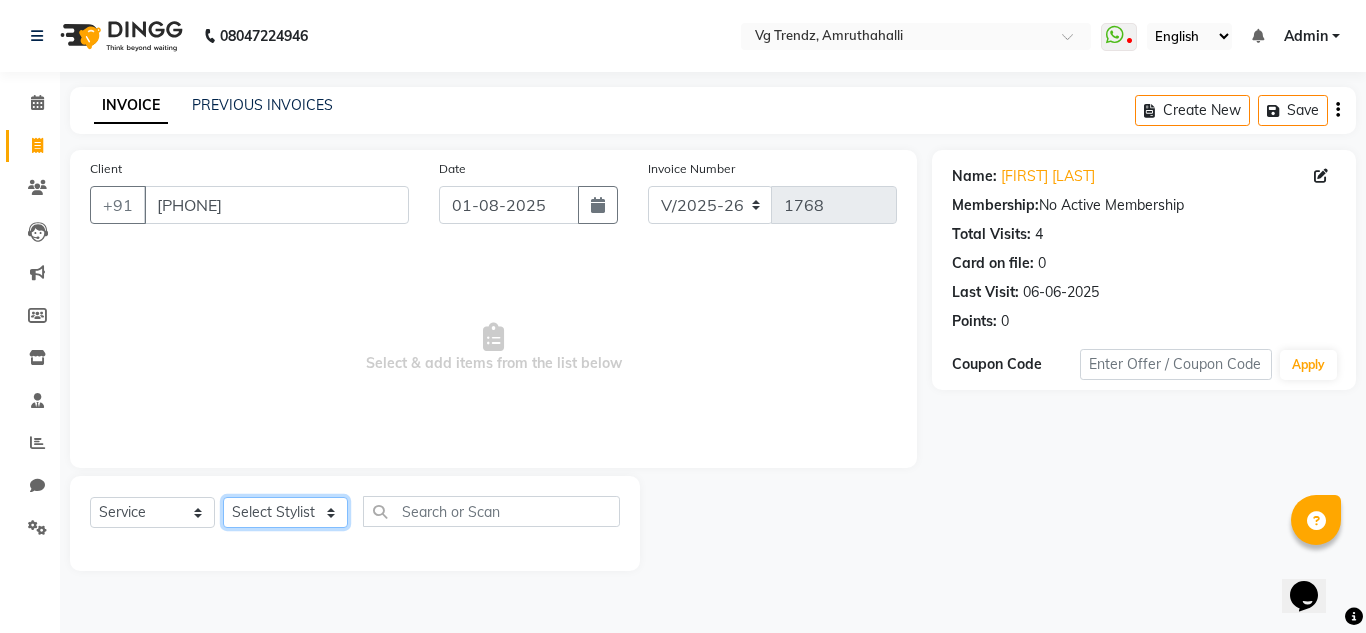 click on "Select Stylist [FIRST] [LAST] [FIRST] [LAST] [FIRST] [LAST] [FIRST] [LAST] [FIRST] [LAST] salon number [FIRST] [LAST] [FIRST] [LAST] [FIRST] [LAST] [FIRST] [LAST] [FIRST] [LAST]" 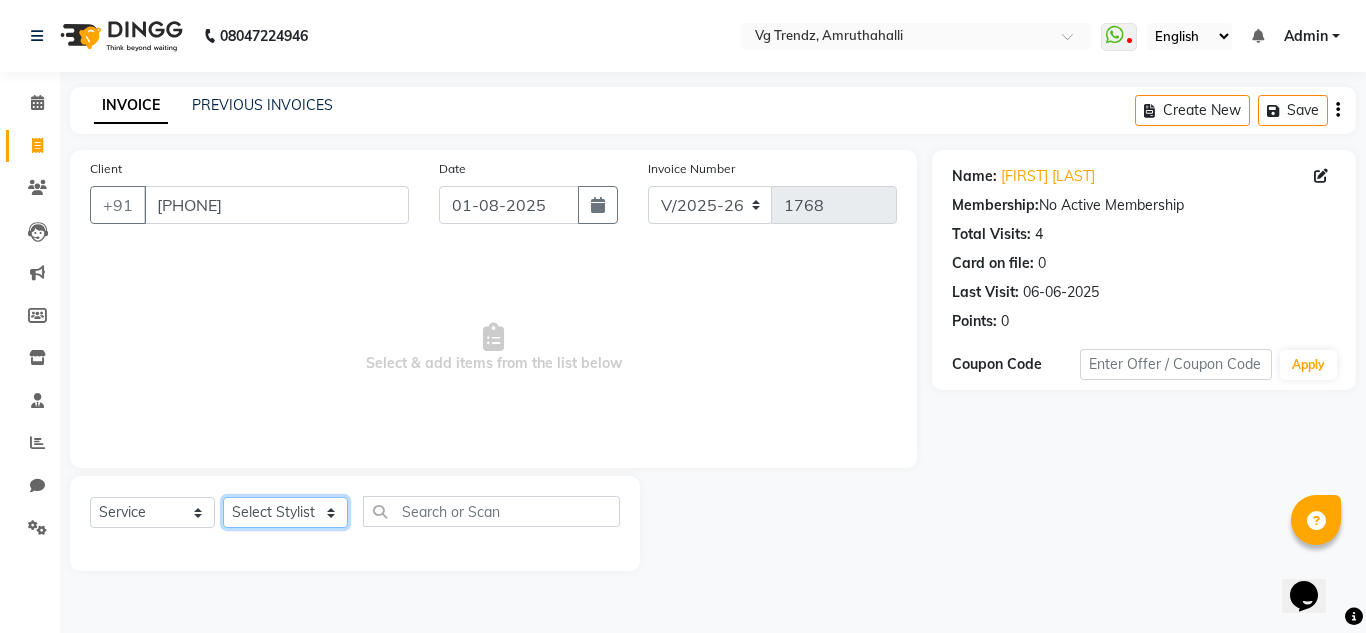 select on "84659" 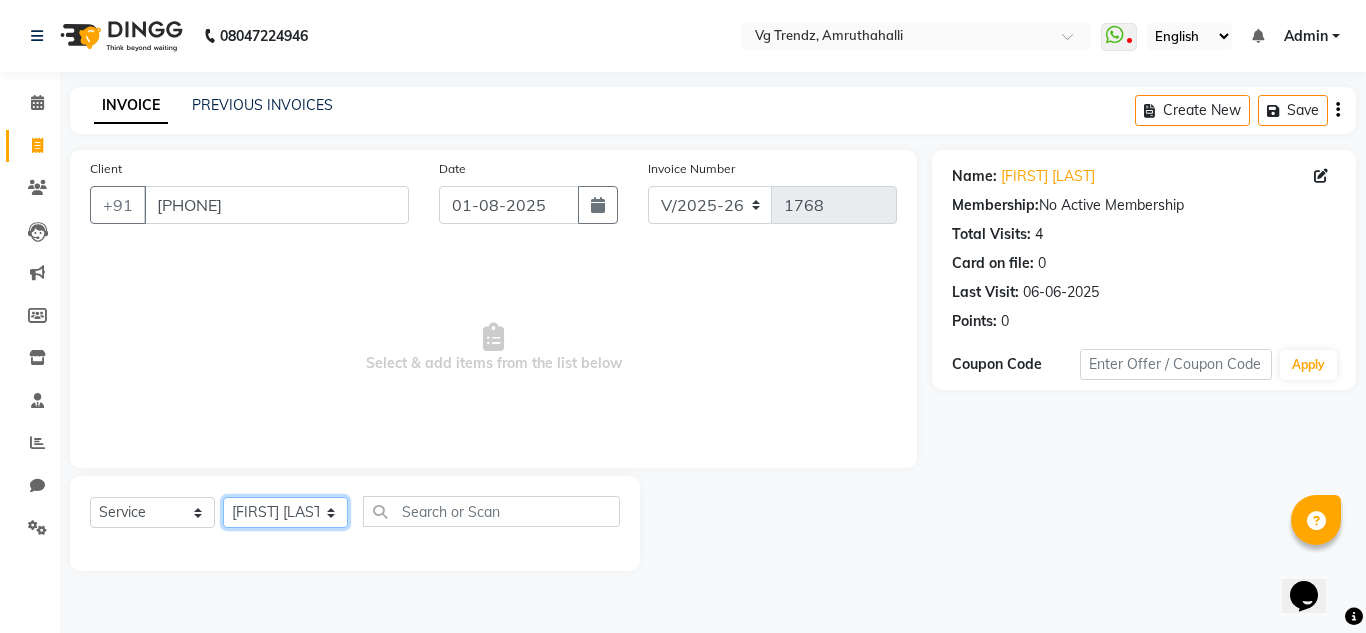 click on "Select Stylist [FIRST] [LAST] [FIRST] [LAST] [FIRST] [LAST] [FIRST] [LAST] [FIRST] [LAST] salon number [FIRST] [LAST] [FIRST] [LAST] [FIRST] [LAST] [FIRST] [LAST] [FIRST] [LAST]" 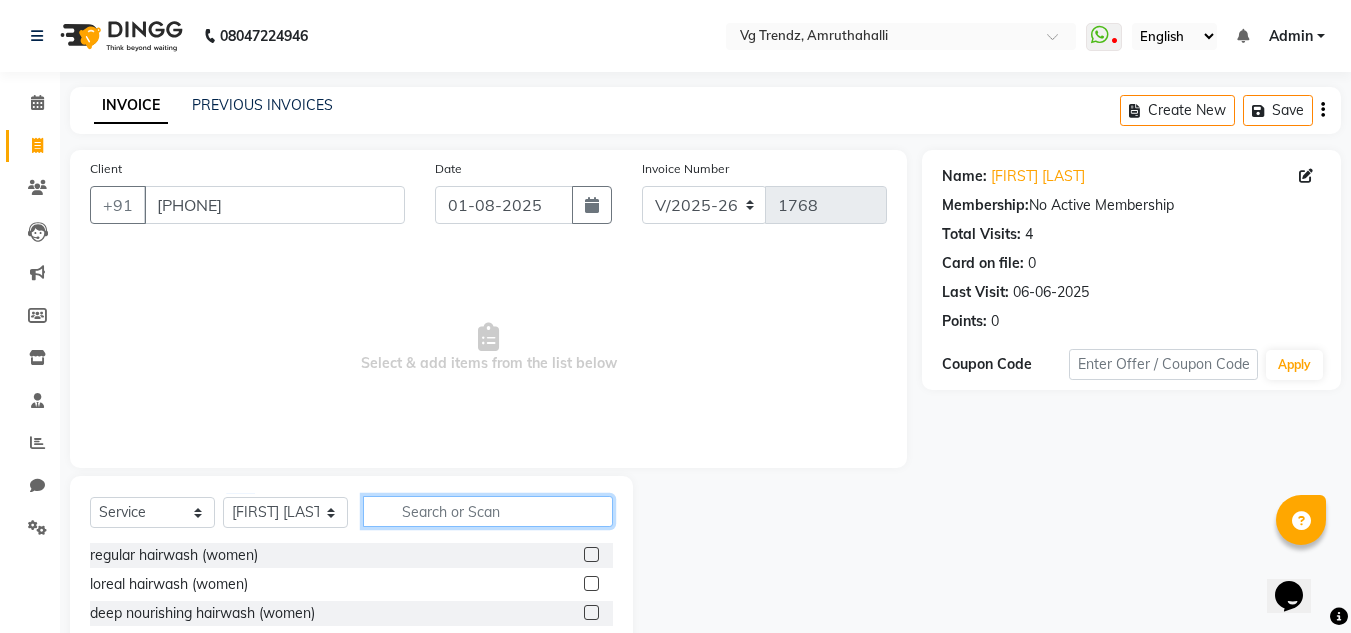 click 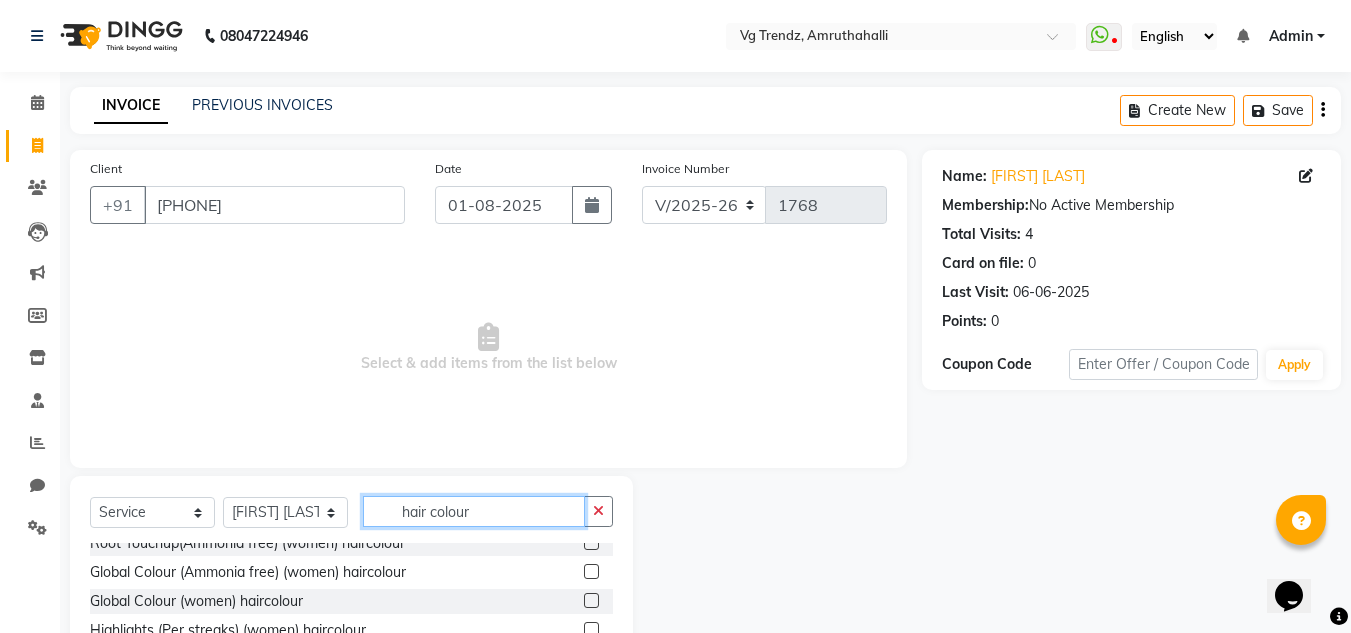 scroll, scrollTop: 0, scrollLeft: 0, axis: both 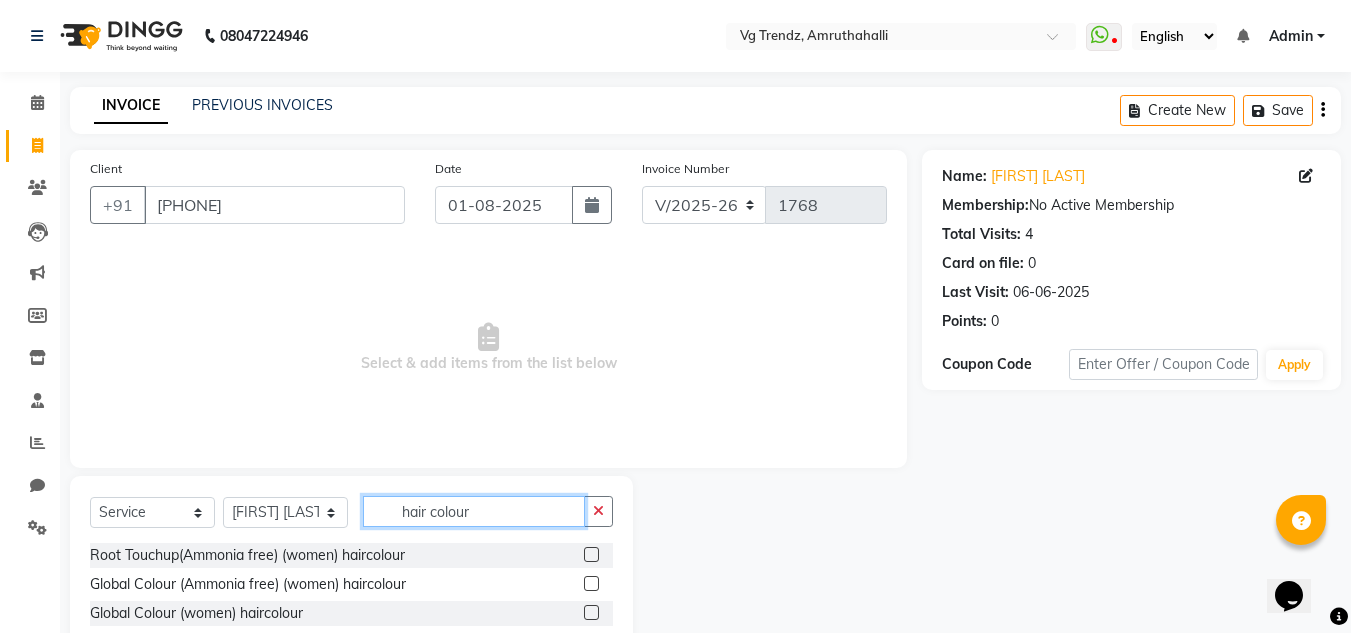click on "hair colour" 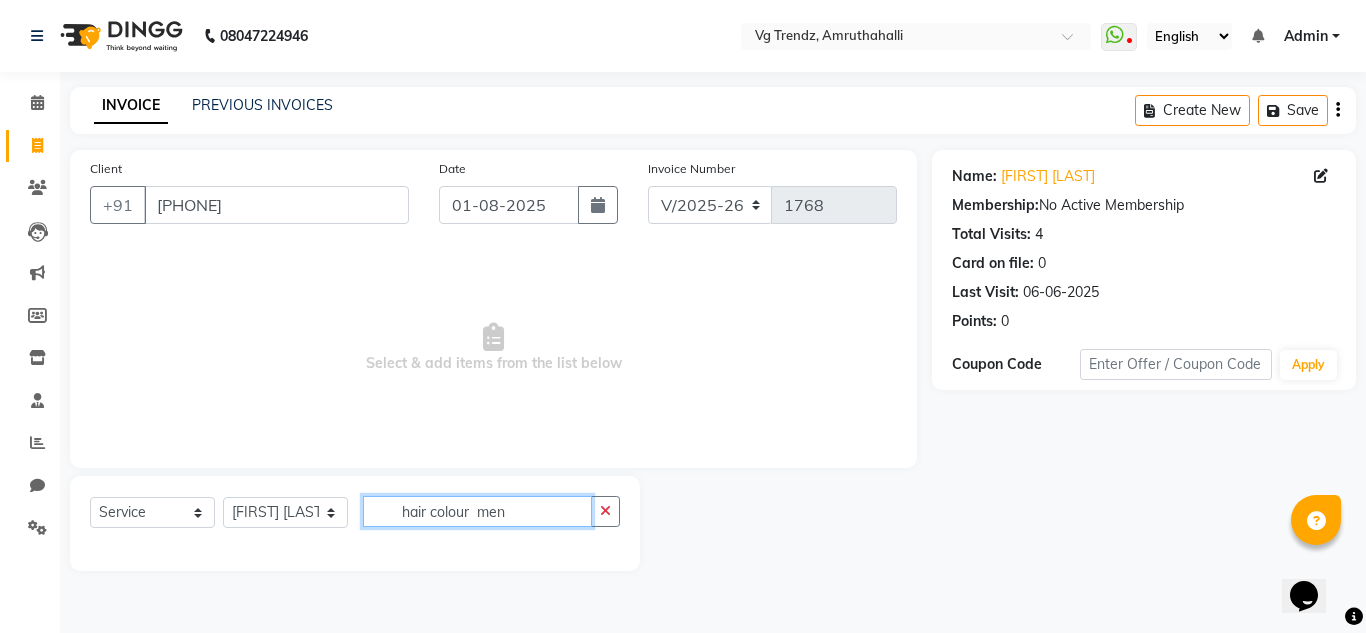 click on "hair colour  men" 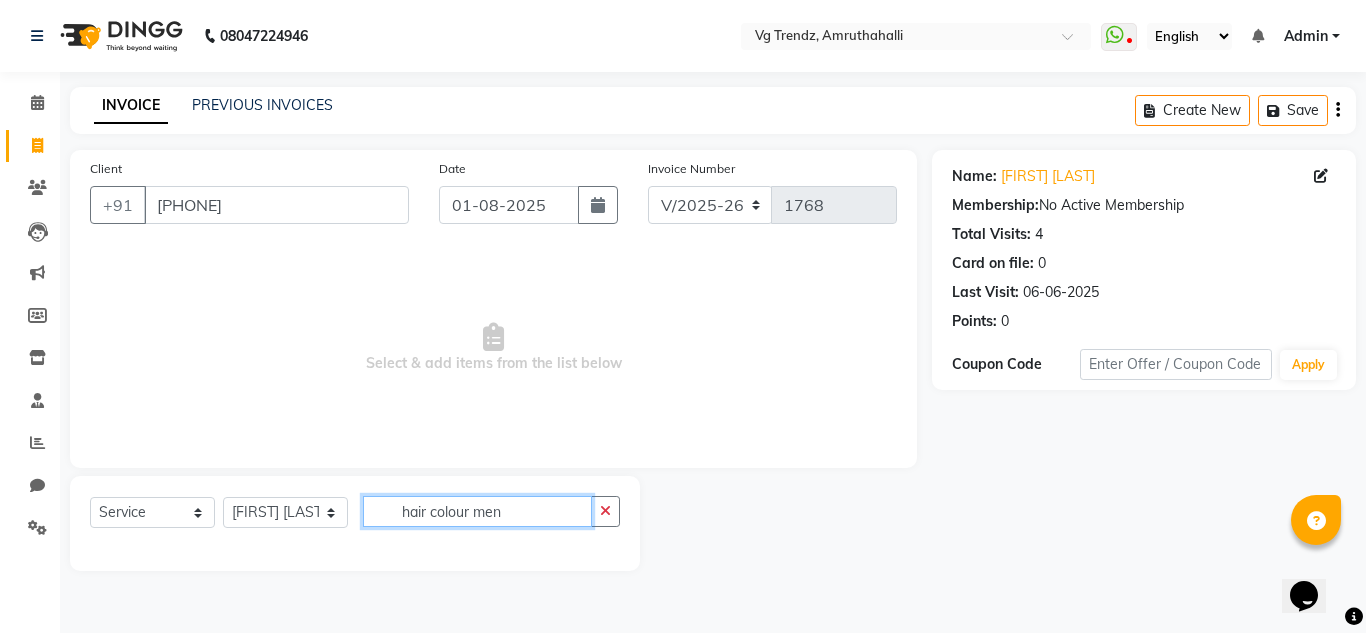 click on "hair colour men" 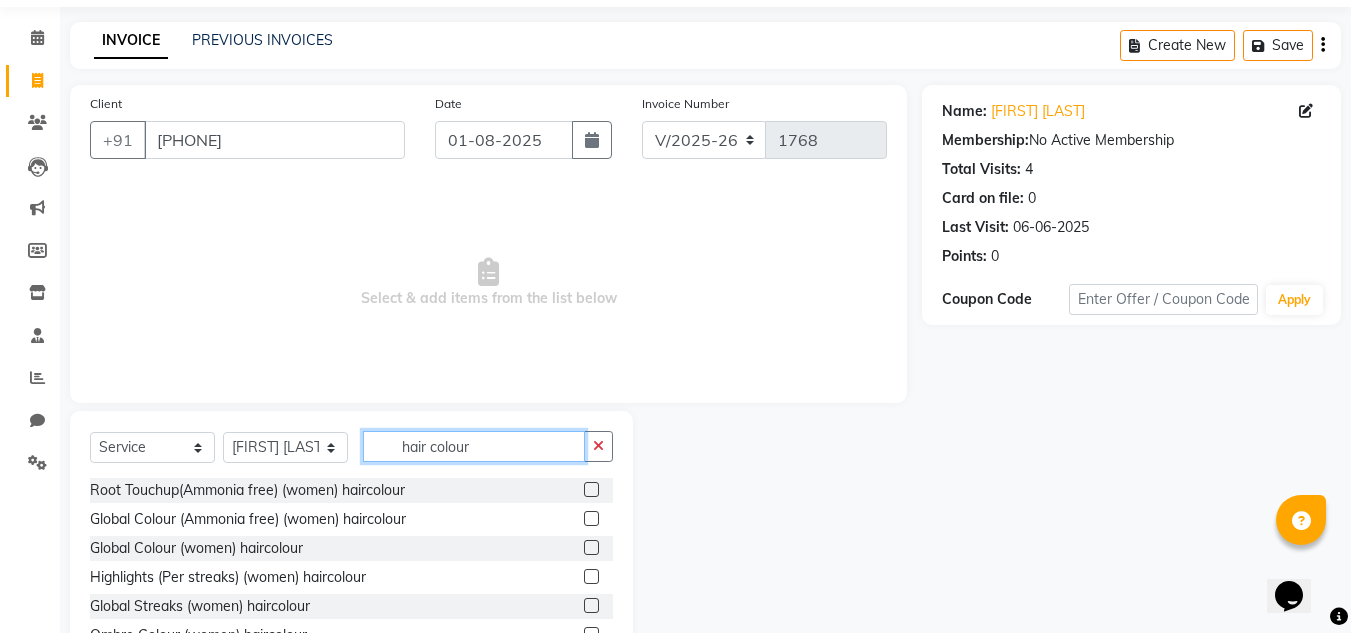 scroll, scrollTop: 66, scrollLeft: 0, axis: vertical 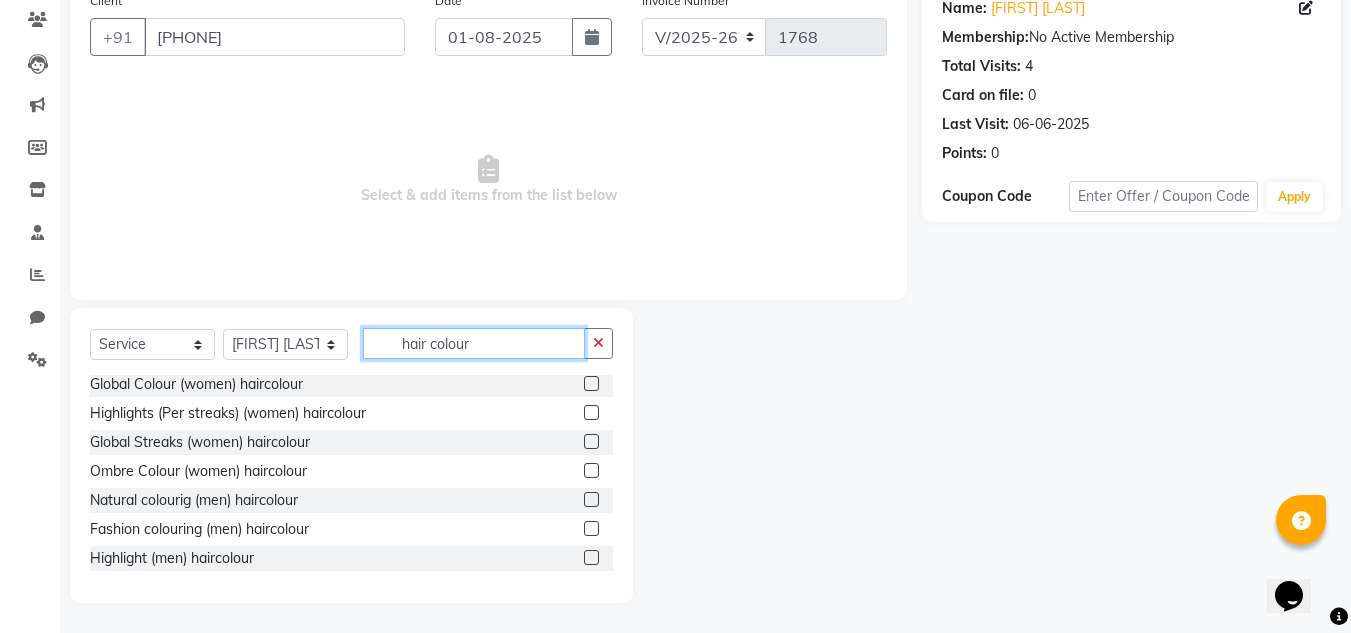 type on "hair colour" 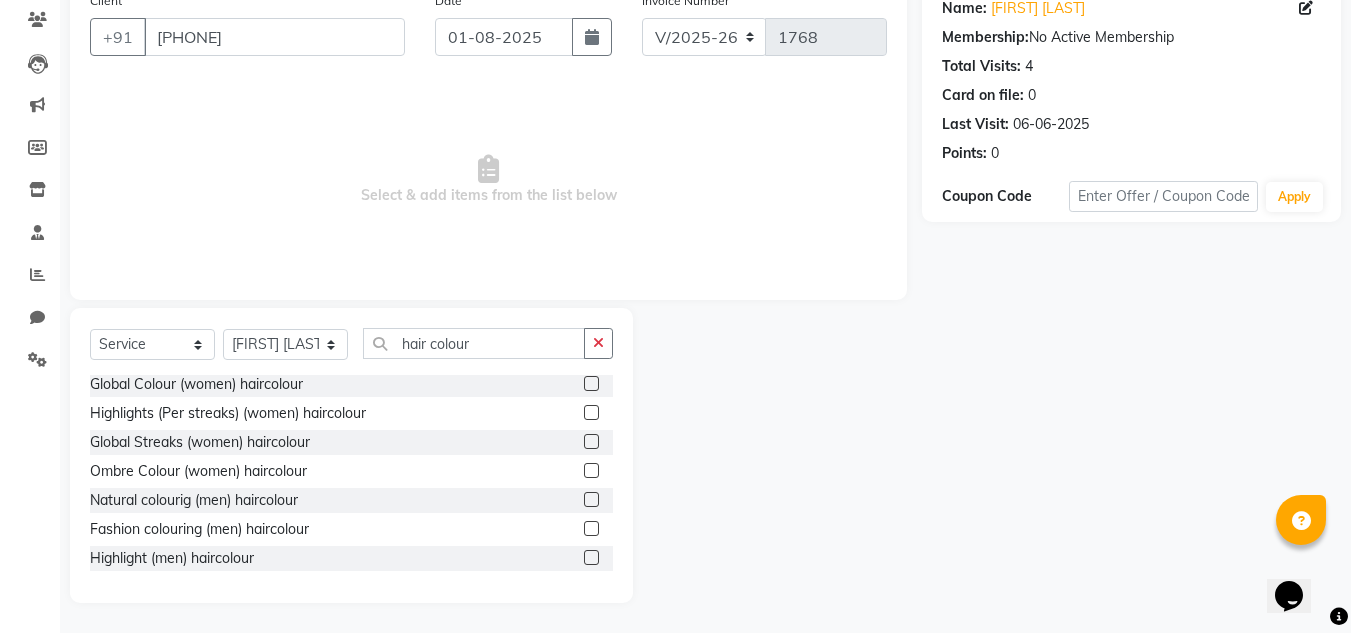 click 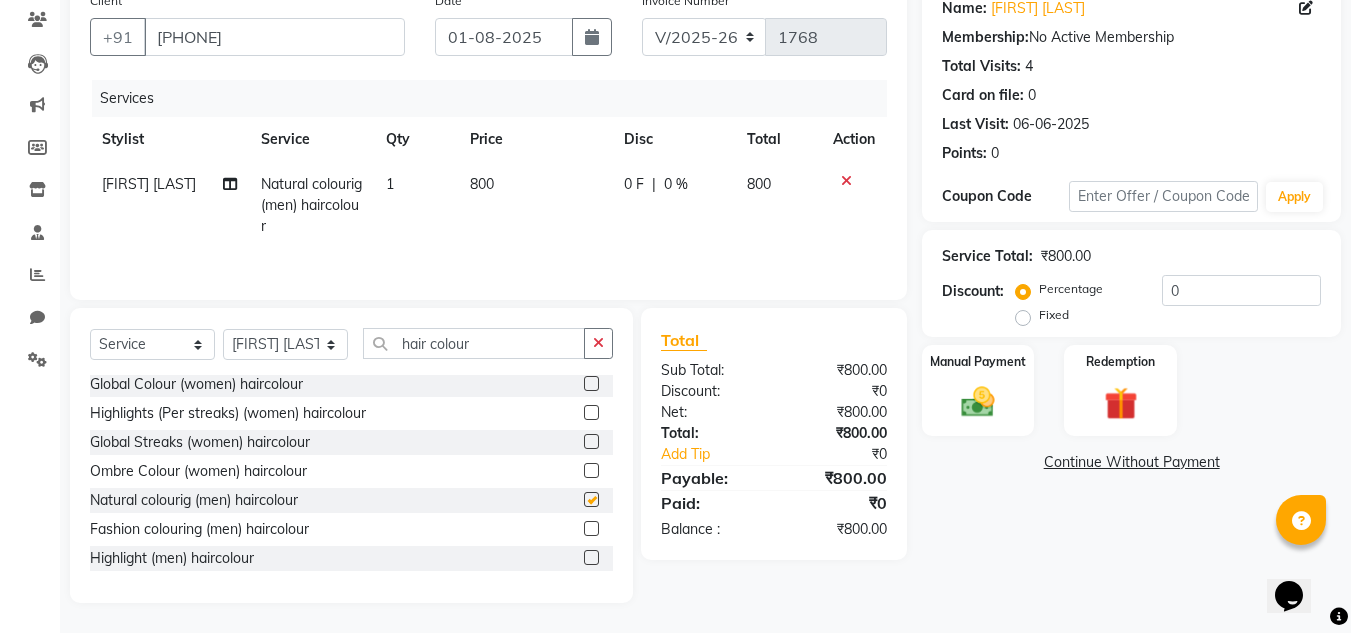 checkbox on "false" 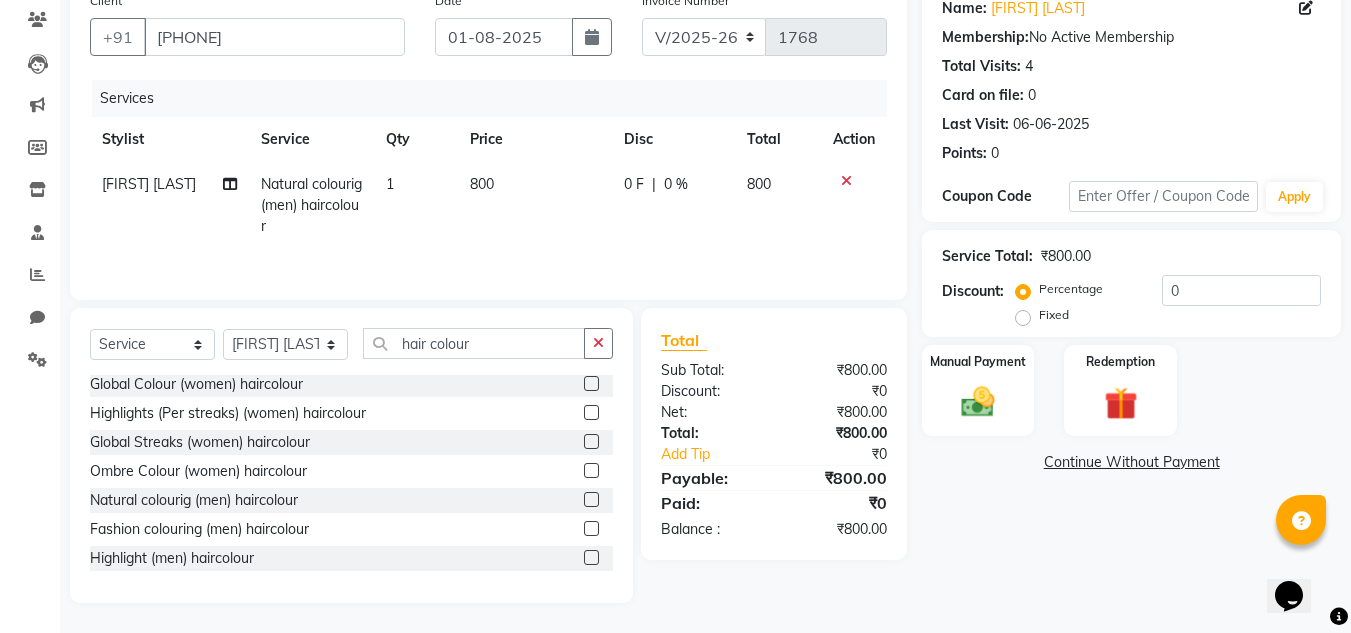 scroll, scrollTop: 60, scrollLeft: 0, axis: vertical 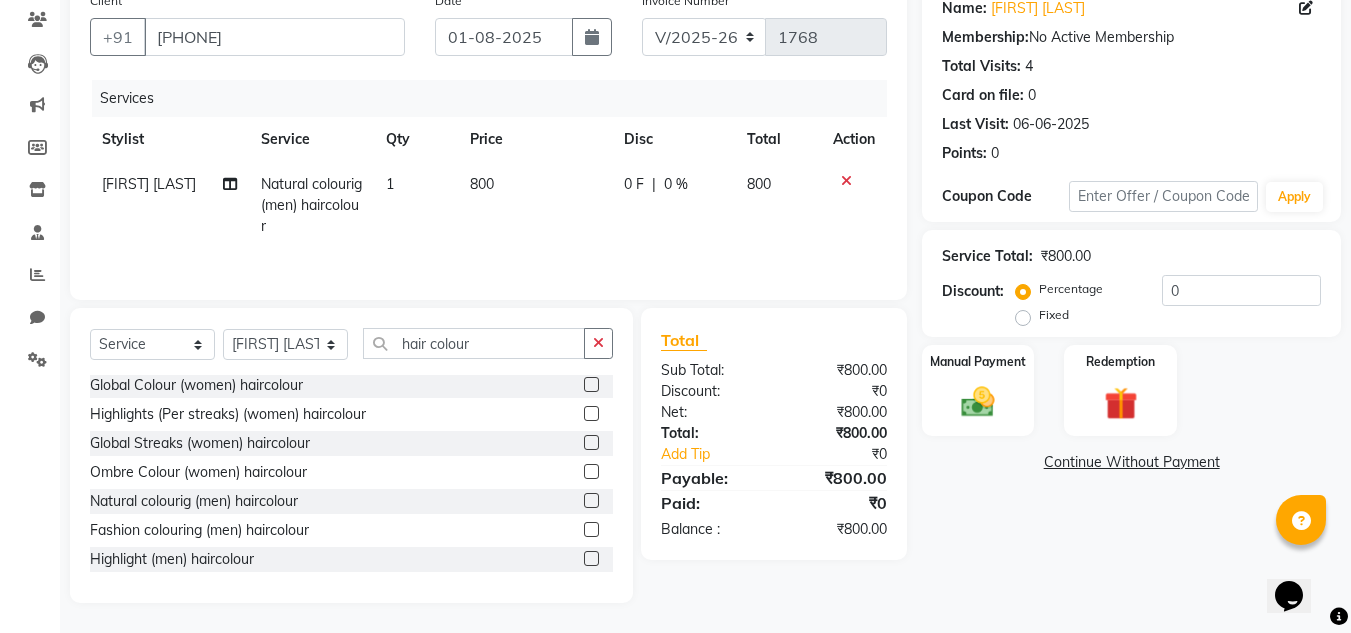 click 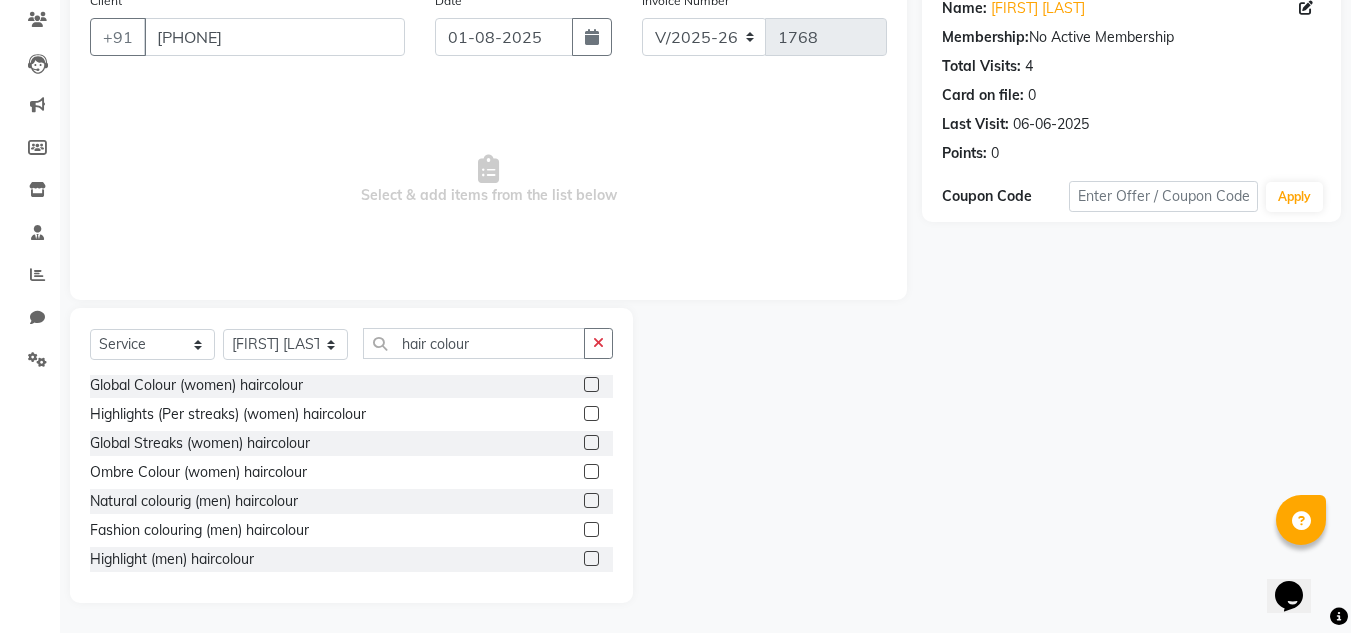 click 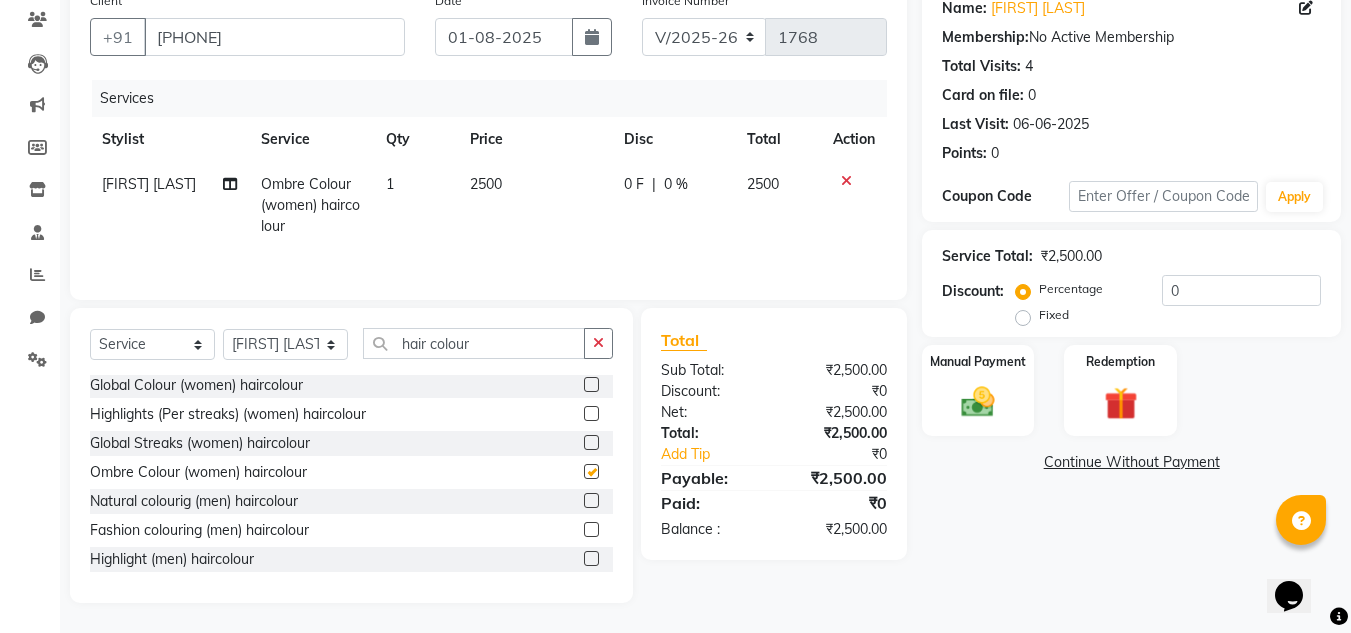 checkbox on "false" 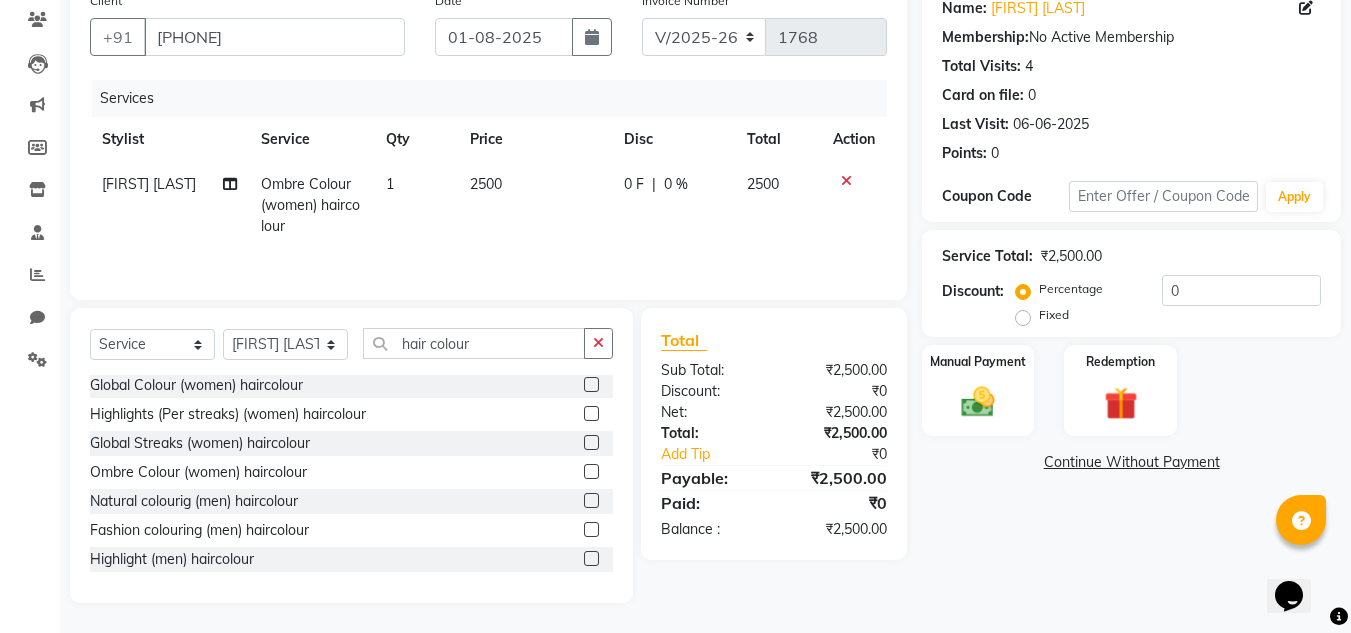 click 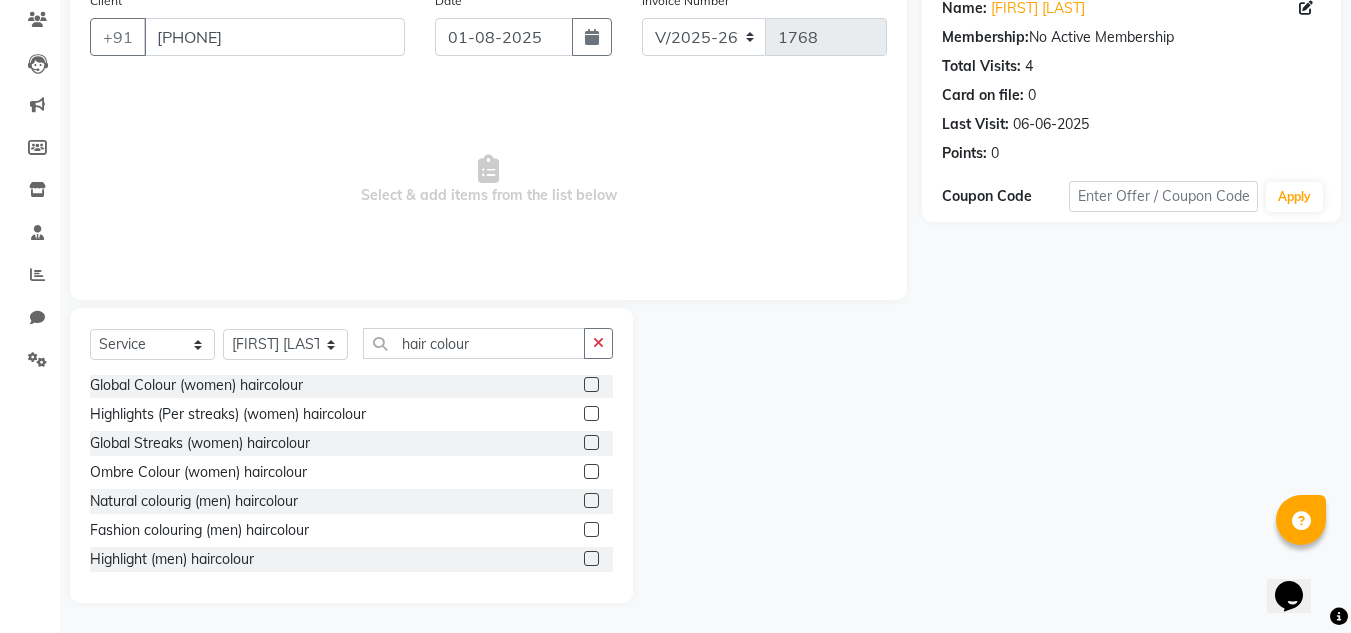 click 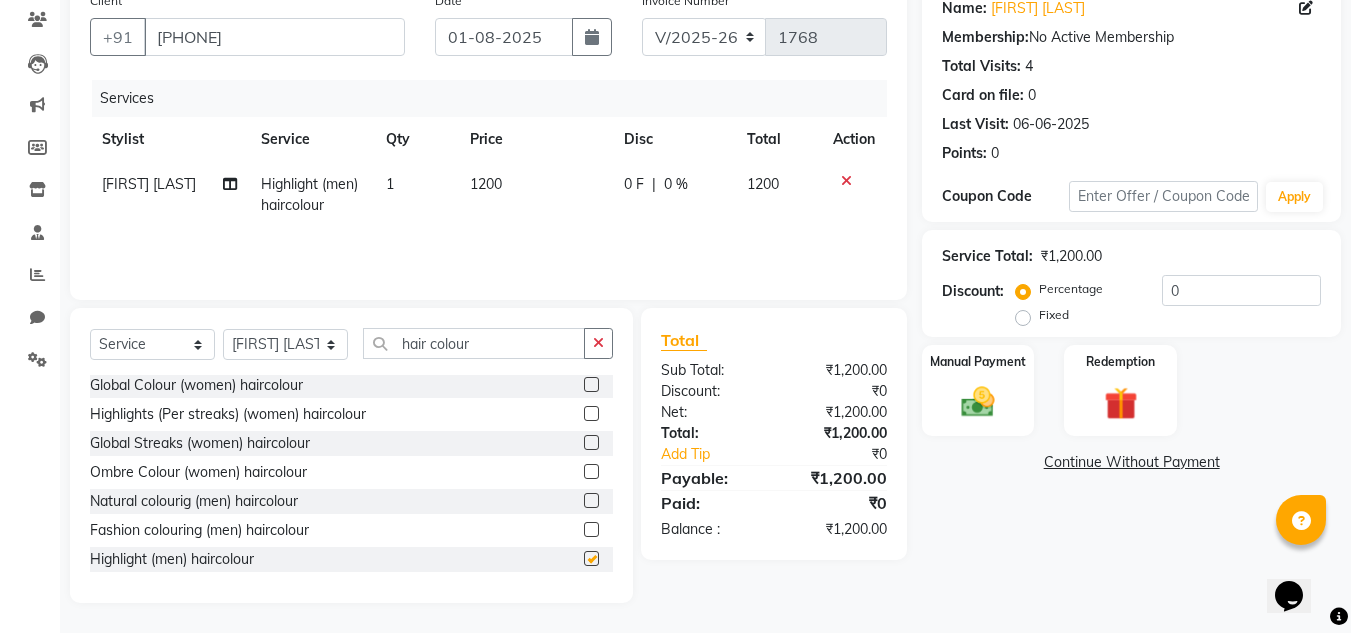checkbox on "false" 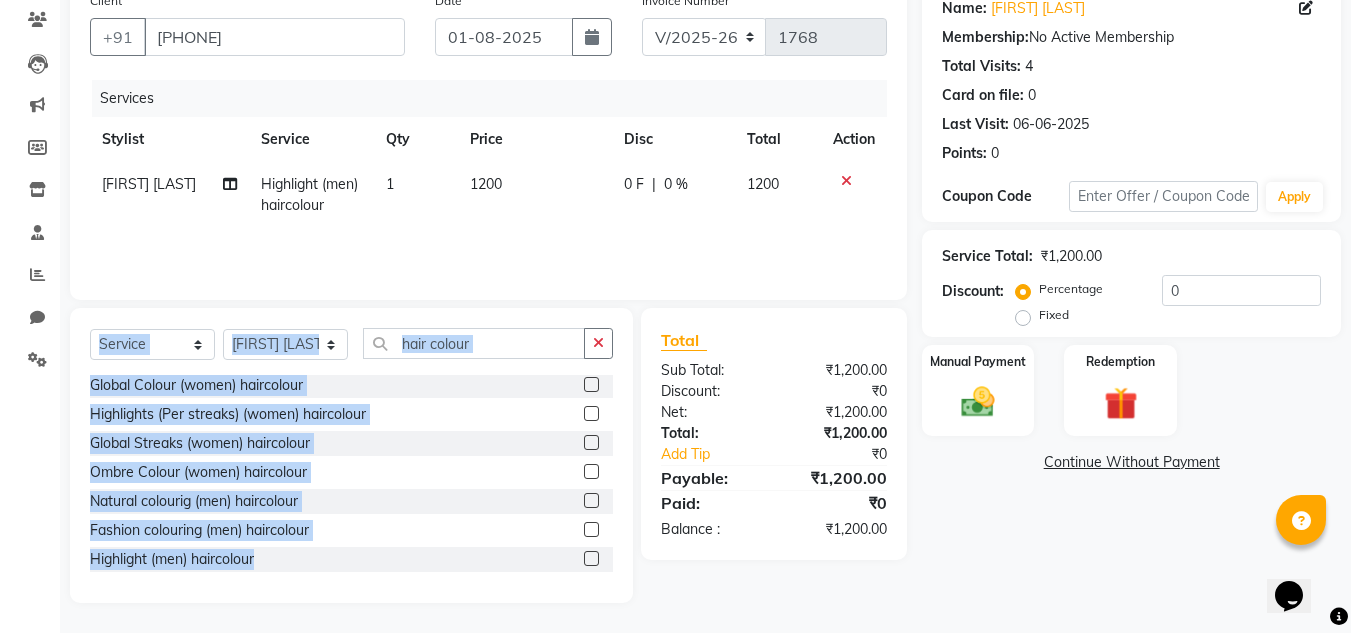drag, startPoint x: 845, startPoint y: 180, endPoint x: 463, endPoint y: 680, distance: 629.2249 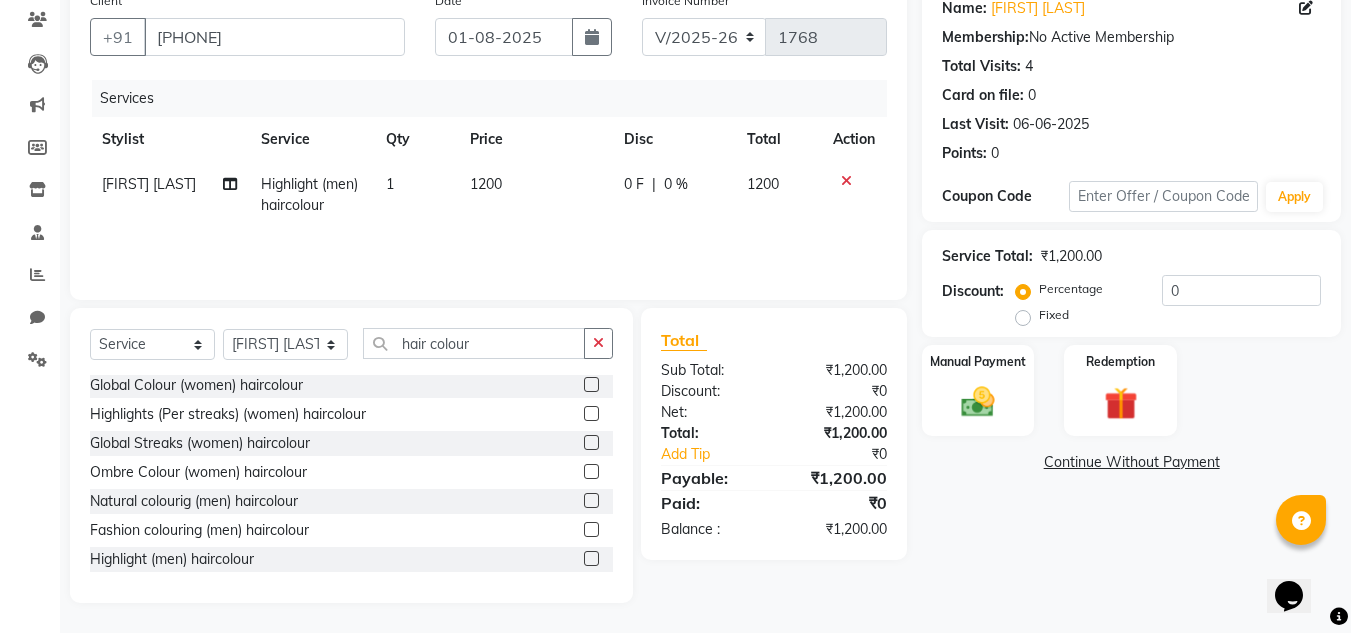 click 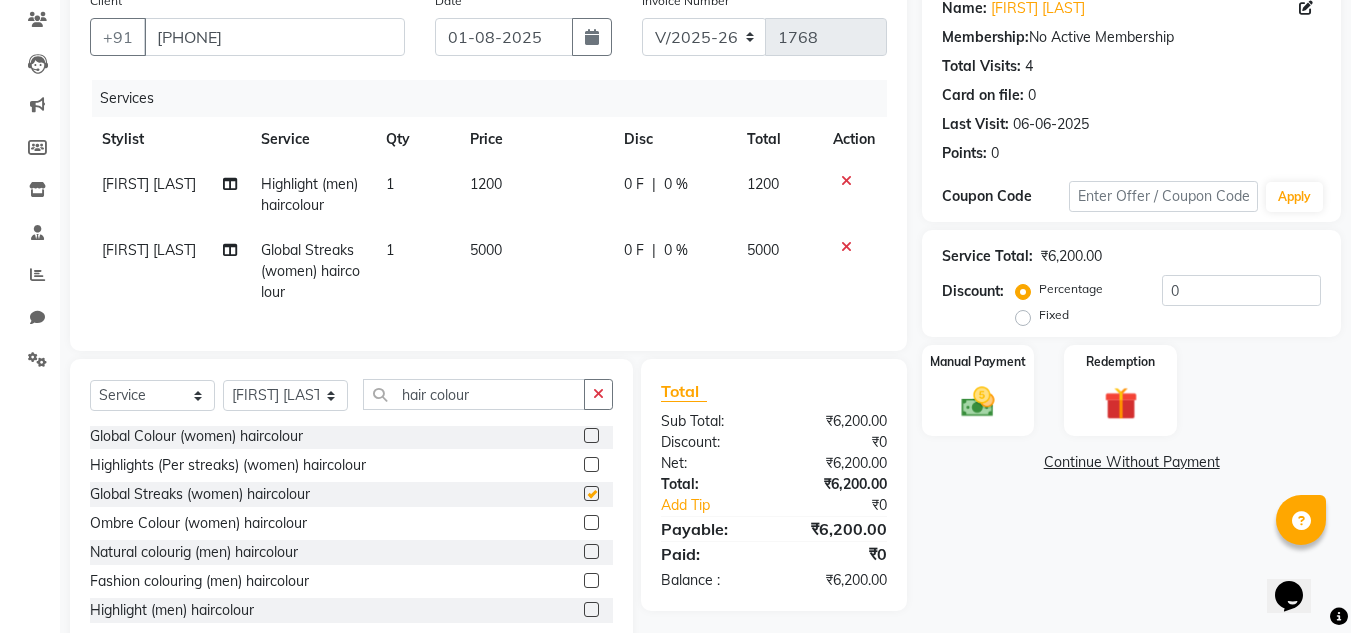 checkbox on "false" 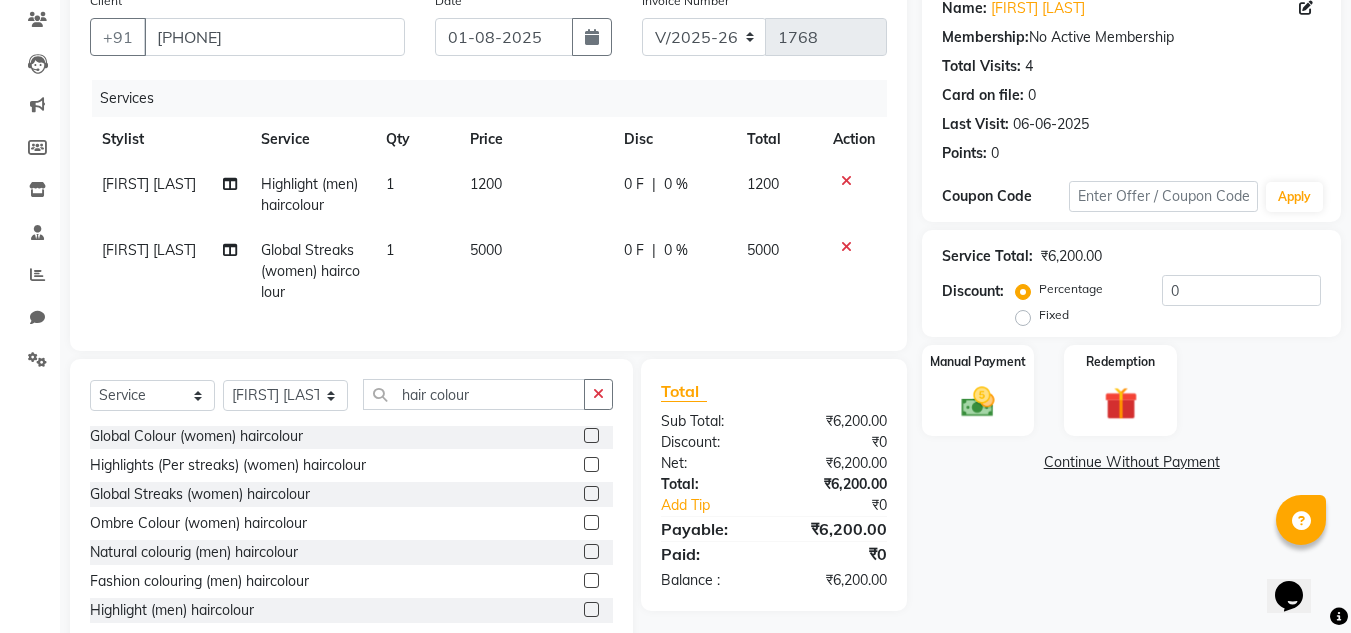 click 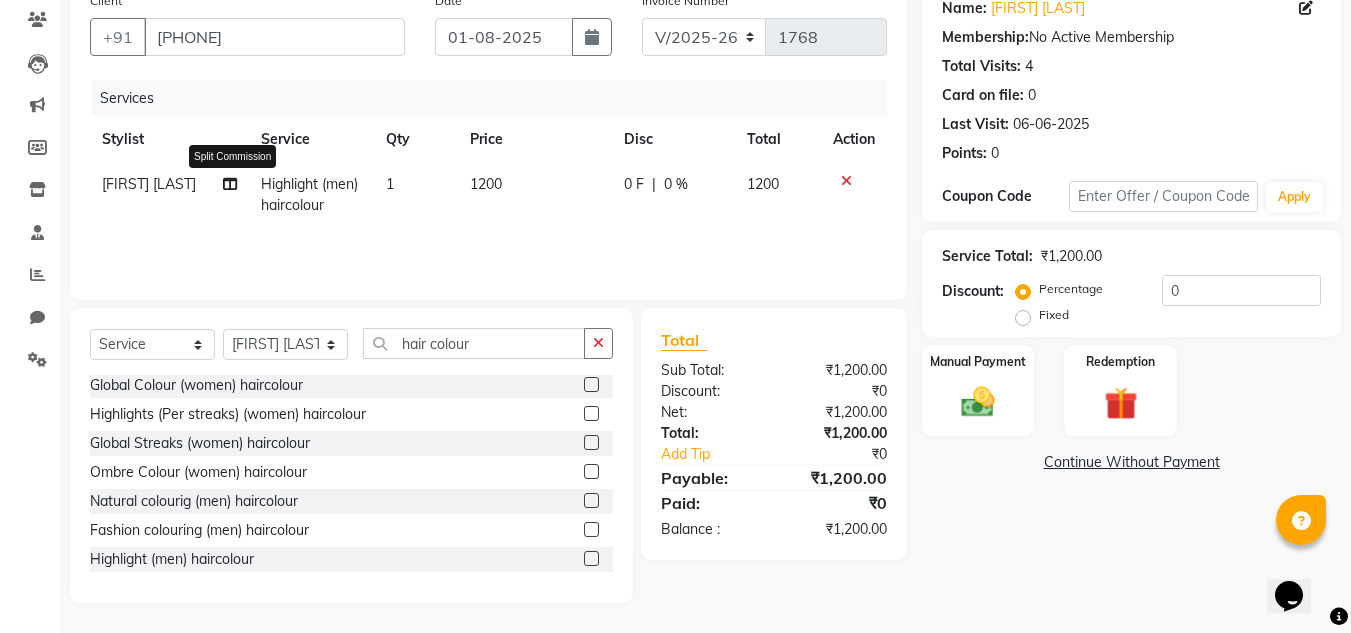 click 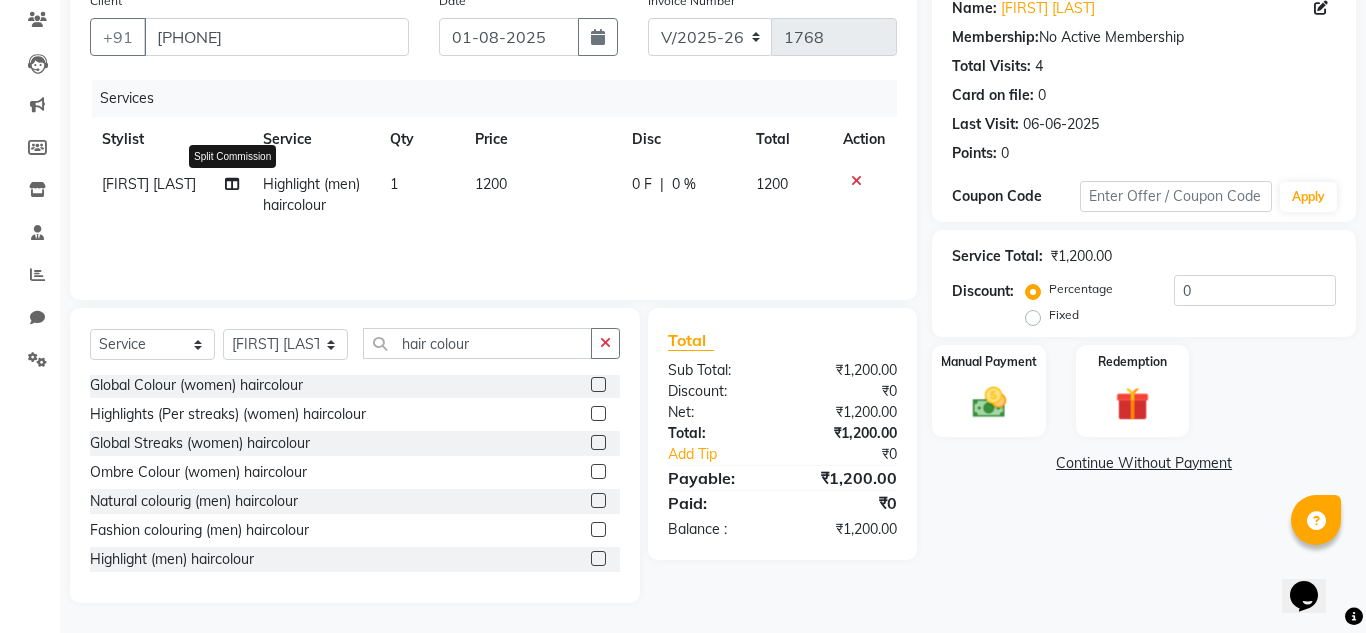 select on "84659" 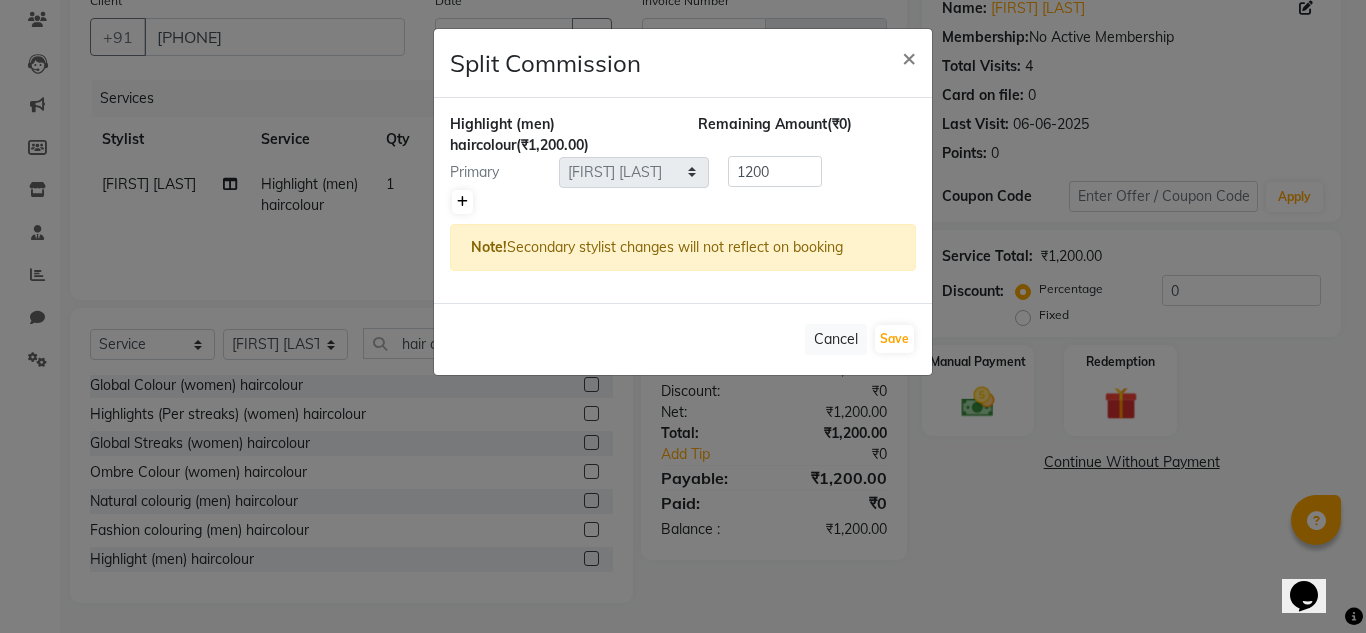 click 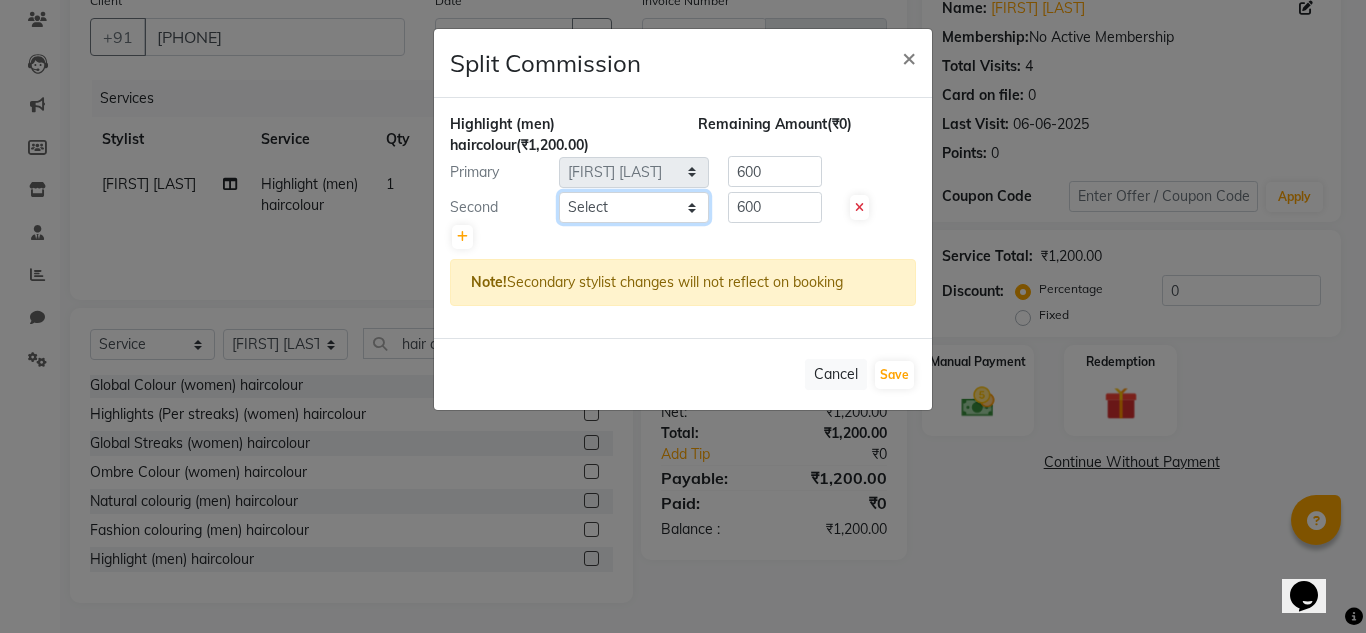 click on "Select  Ashiwini N P   Manjitha Chhetri   Manjula S   Mun Khan   Naveen Kumar   salon number   Sandeep Sharma   Shannu   Sridevi   Vanitha v" 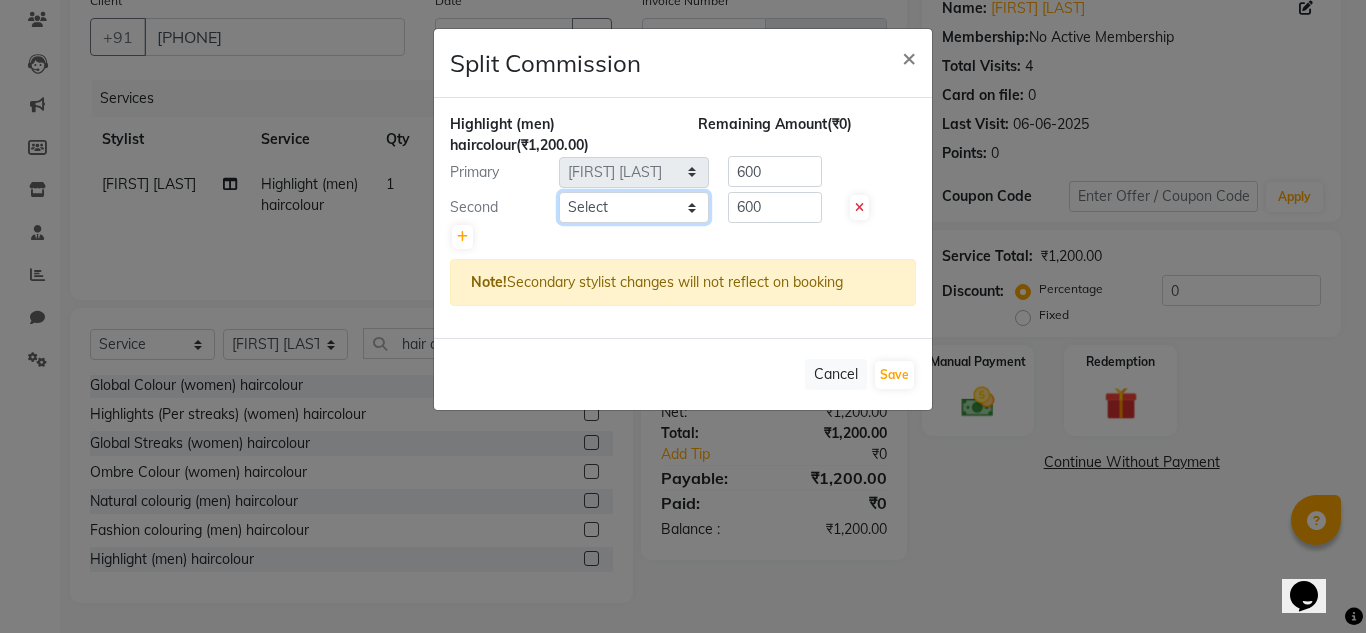 select on "85014" 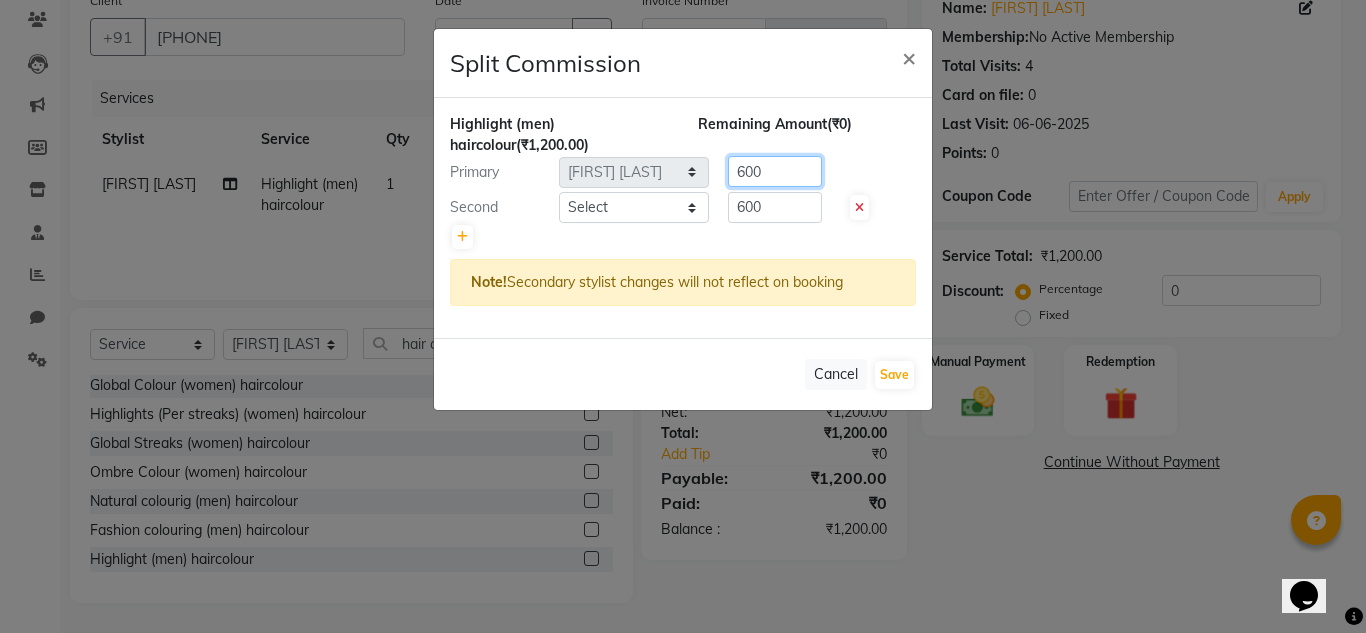 click on "600" 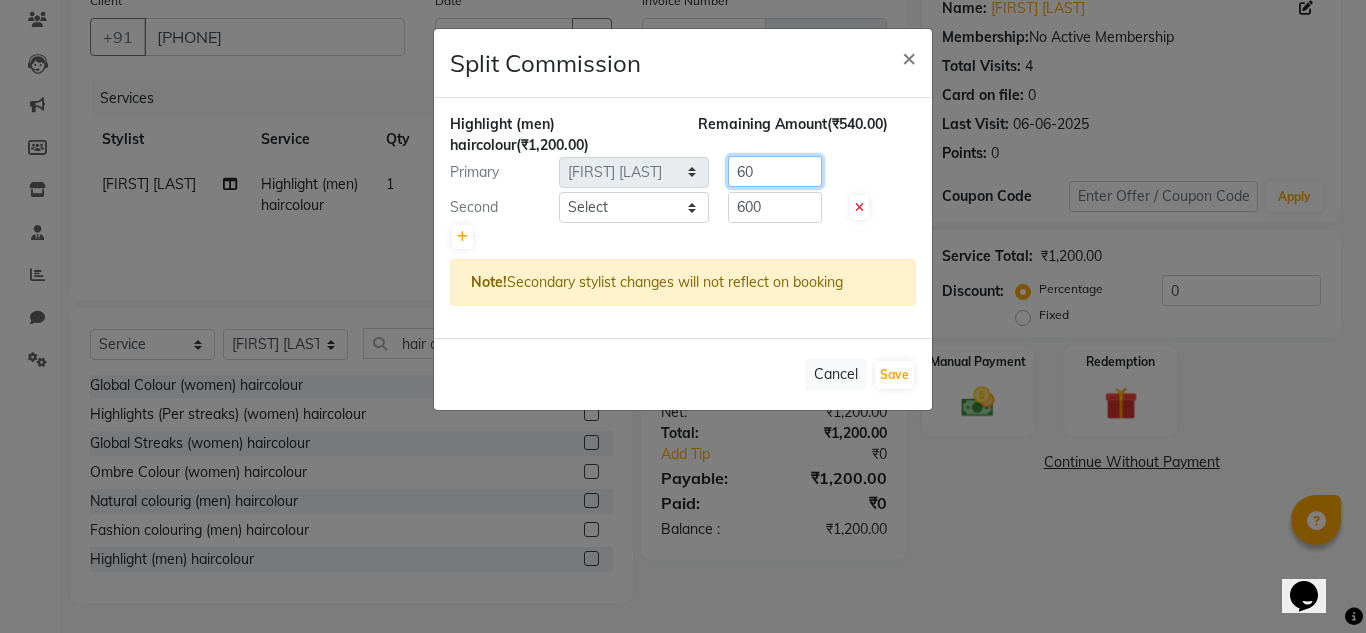 type on "6" 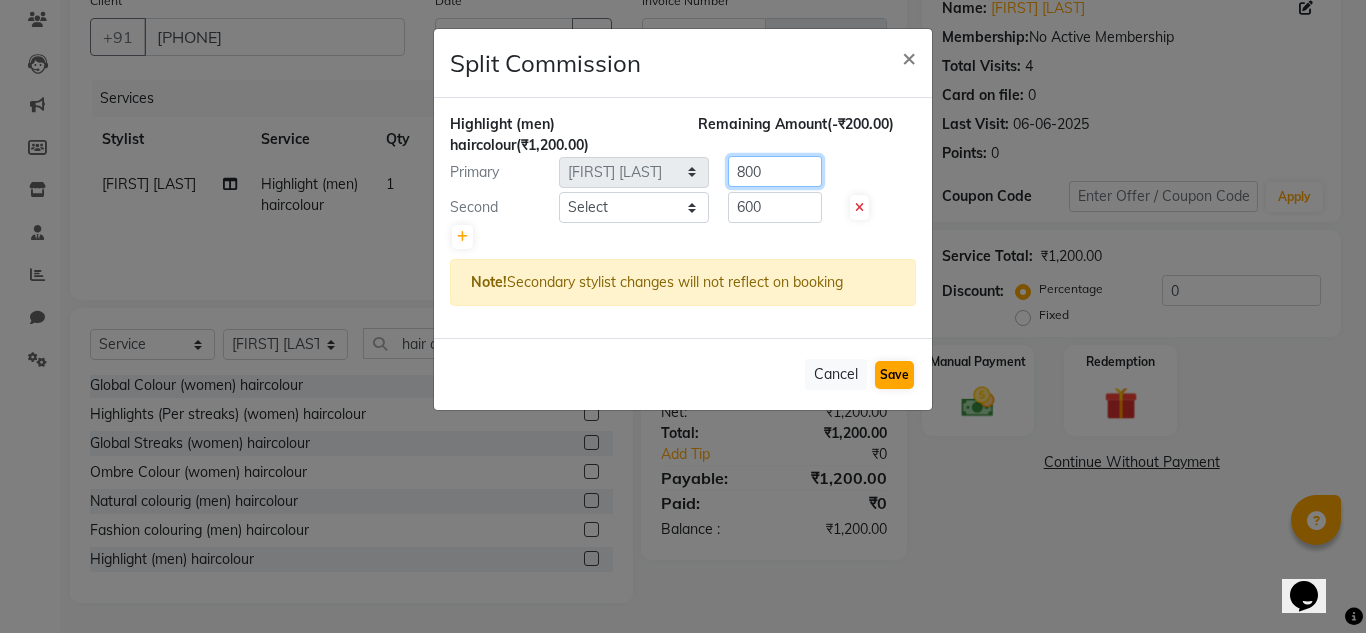 type on "800" 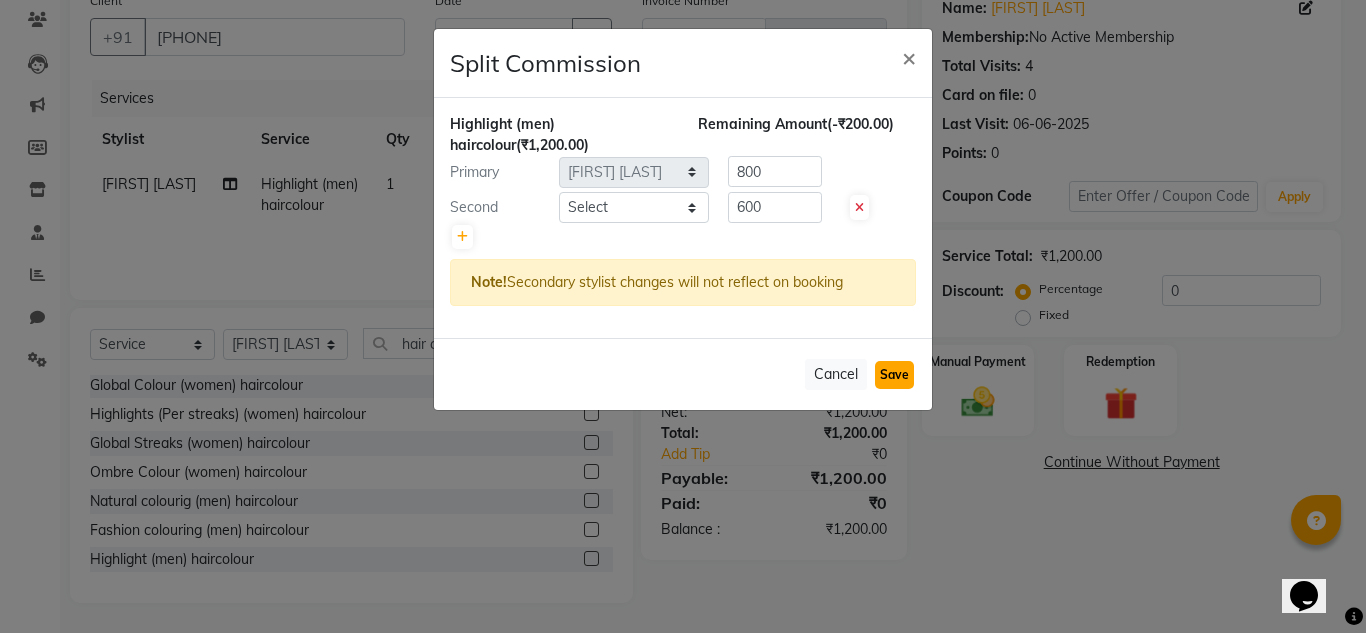 click on "Save" 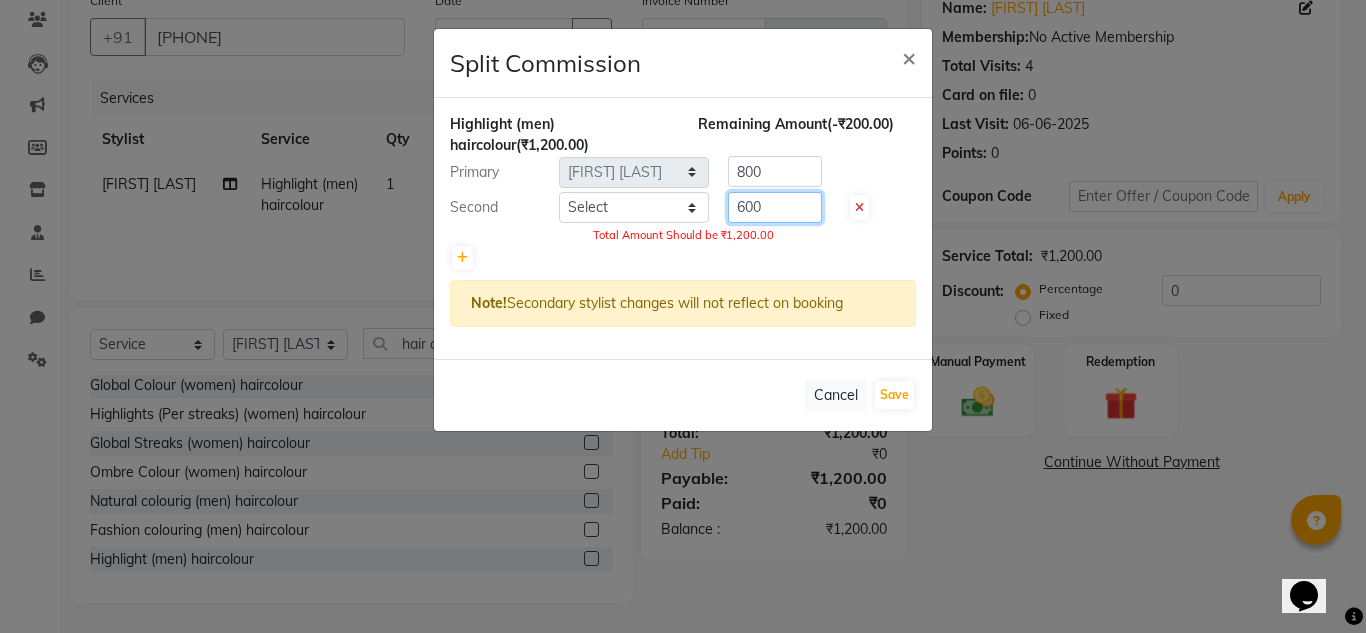 click on "600" 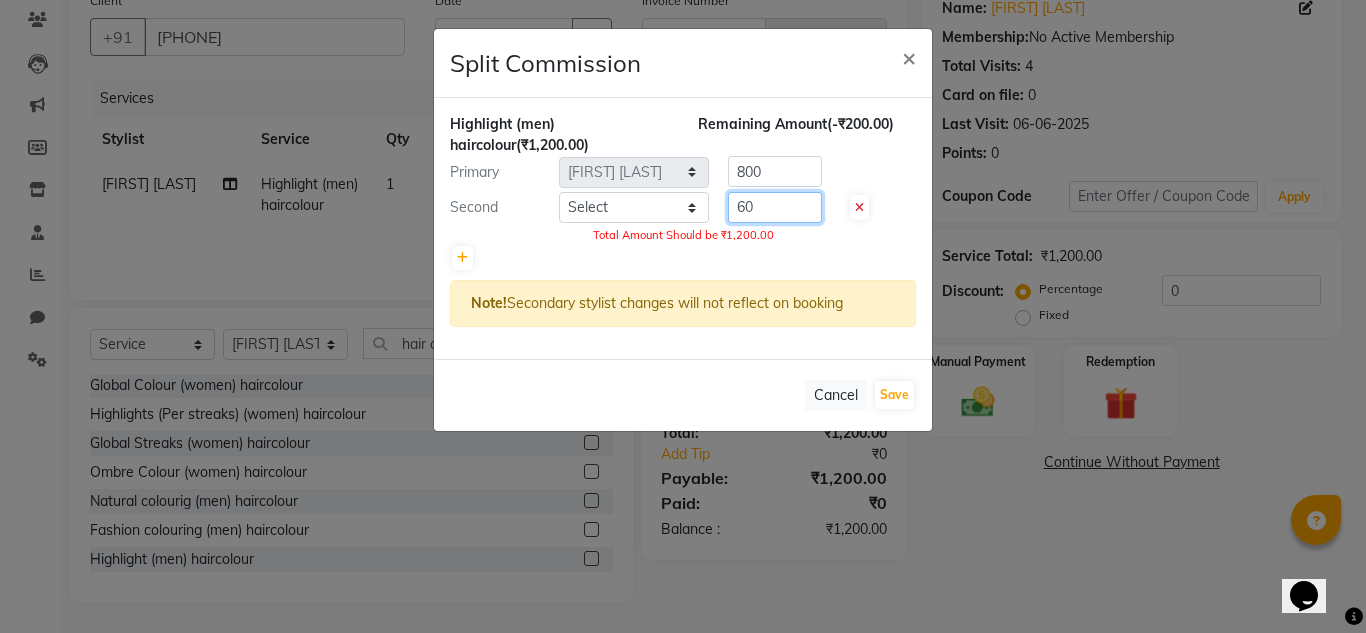 type on "6" 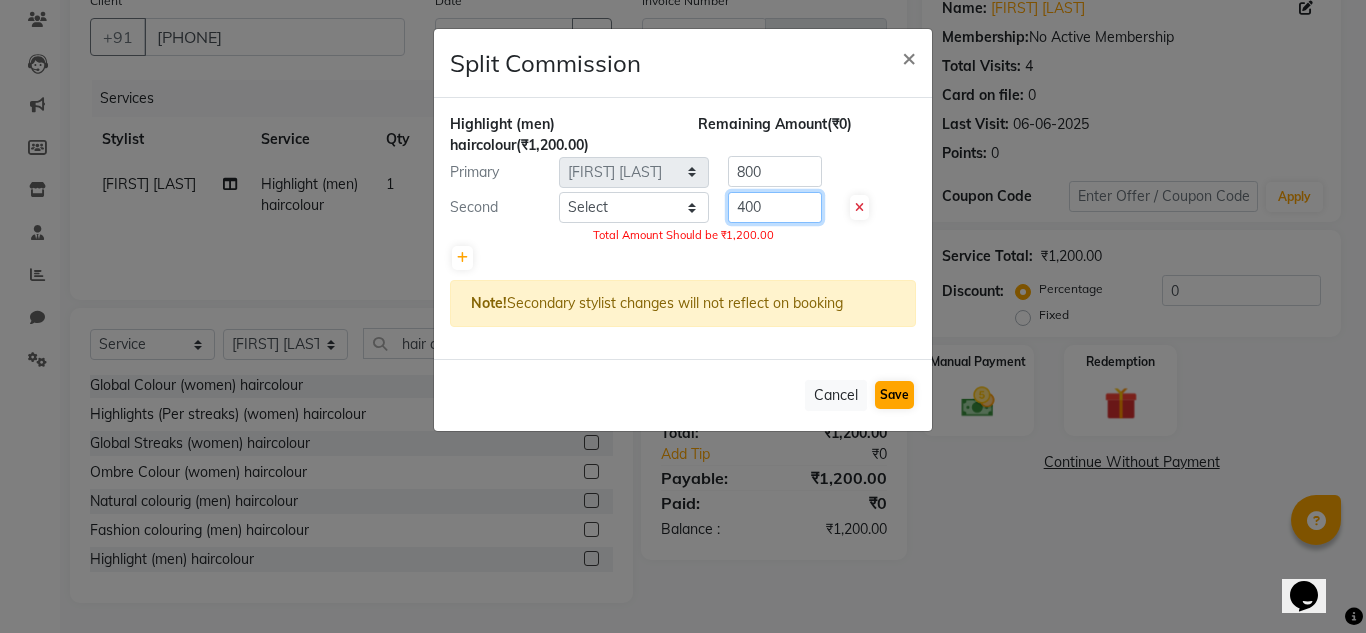 type on "400" 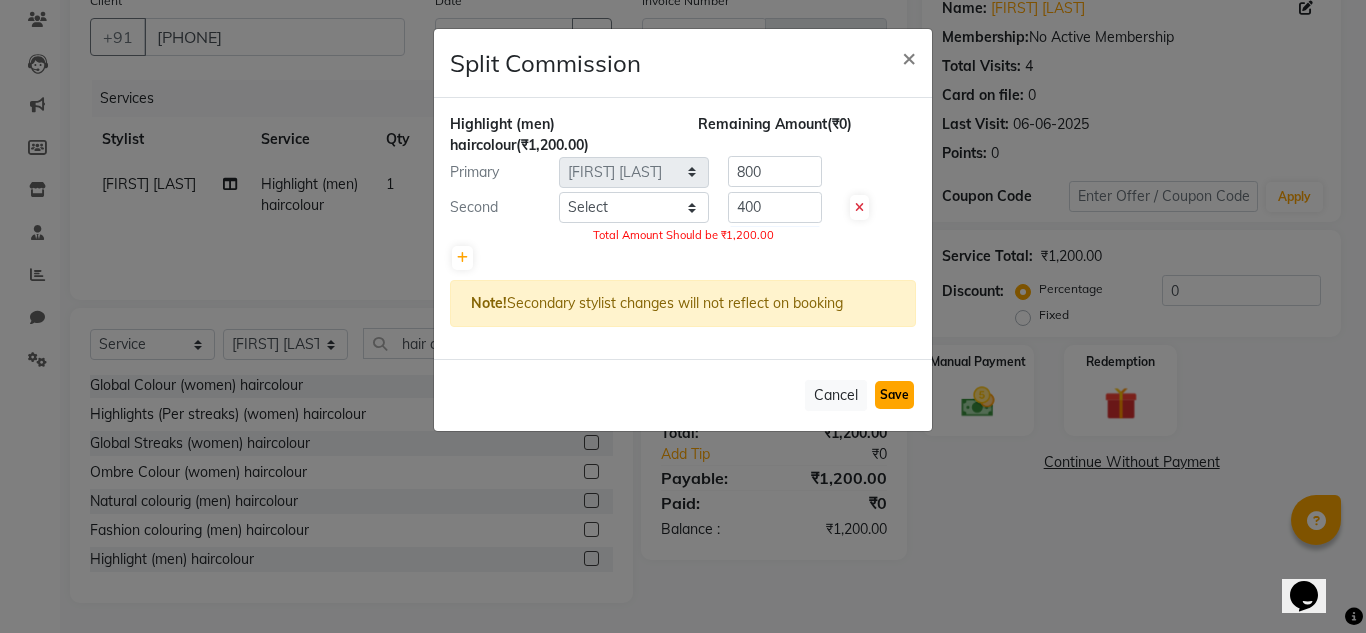 click on "Save" 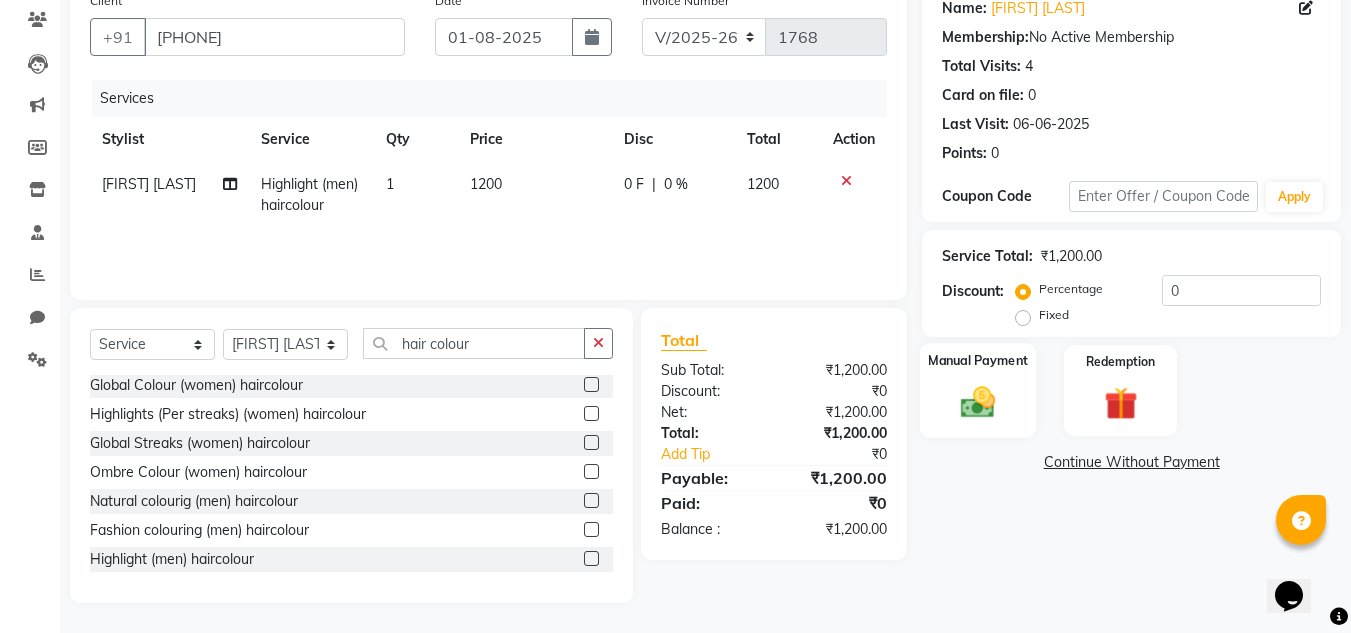 click 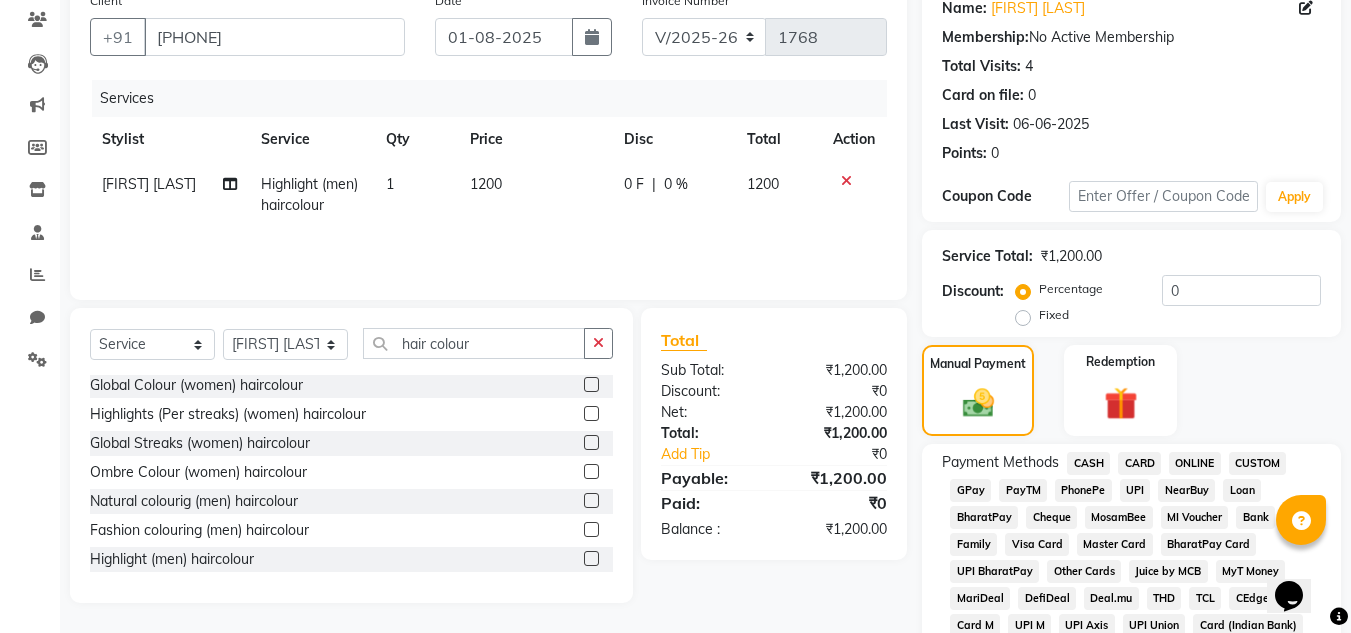 click on "PhonePe" 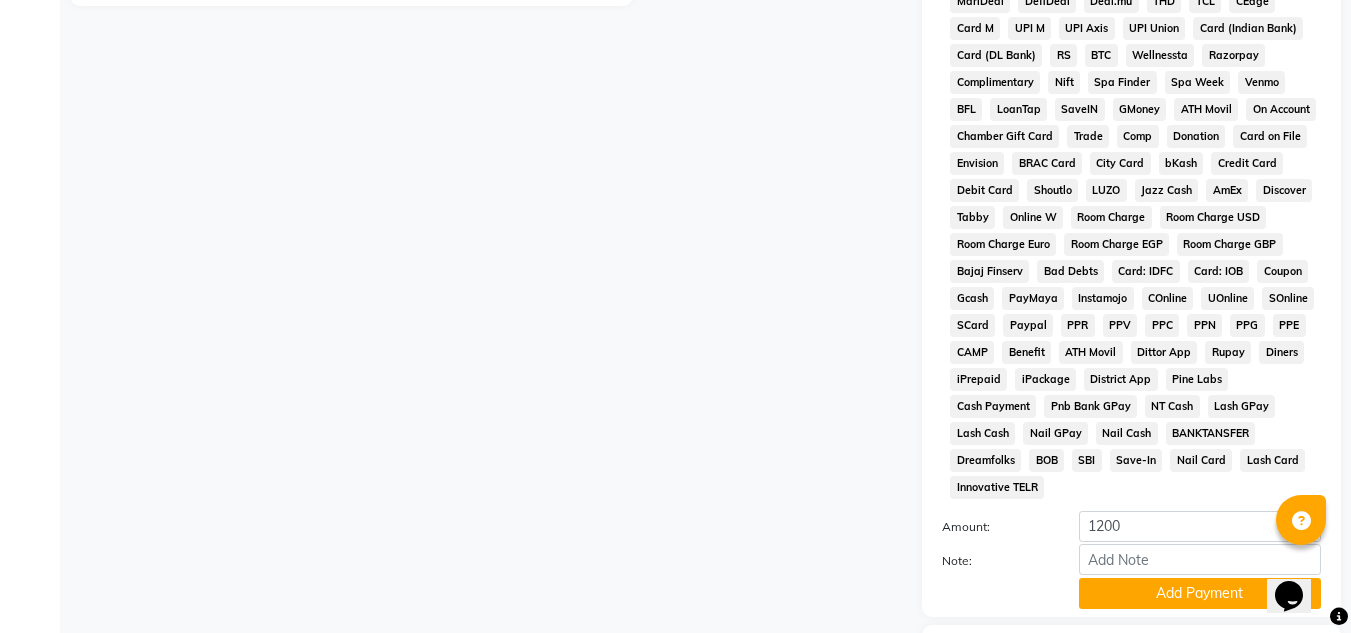 scroll, scrollTop: 869, scrollLeft: 0, axis: vertical 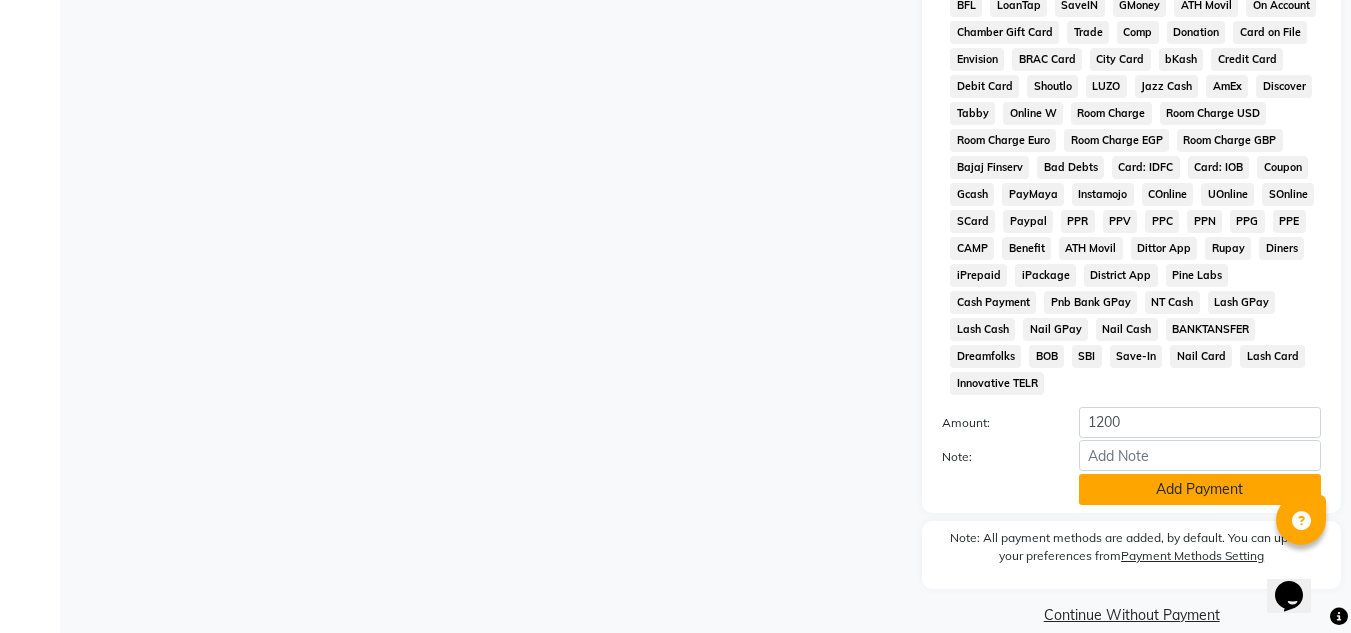 click on "Add Payment" 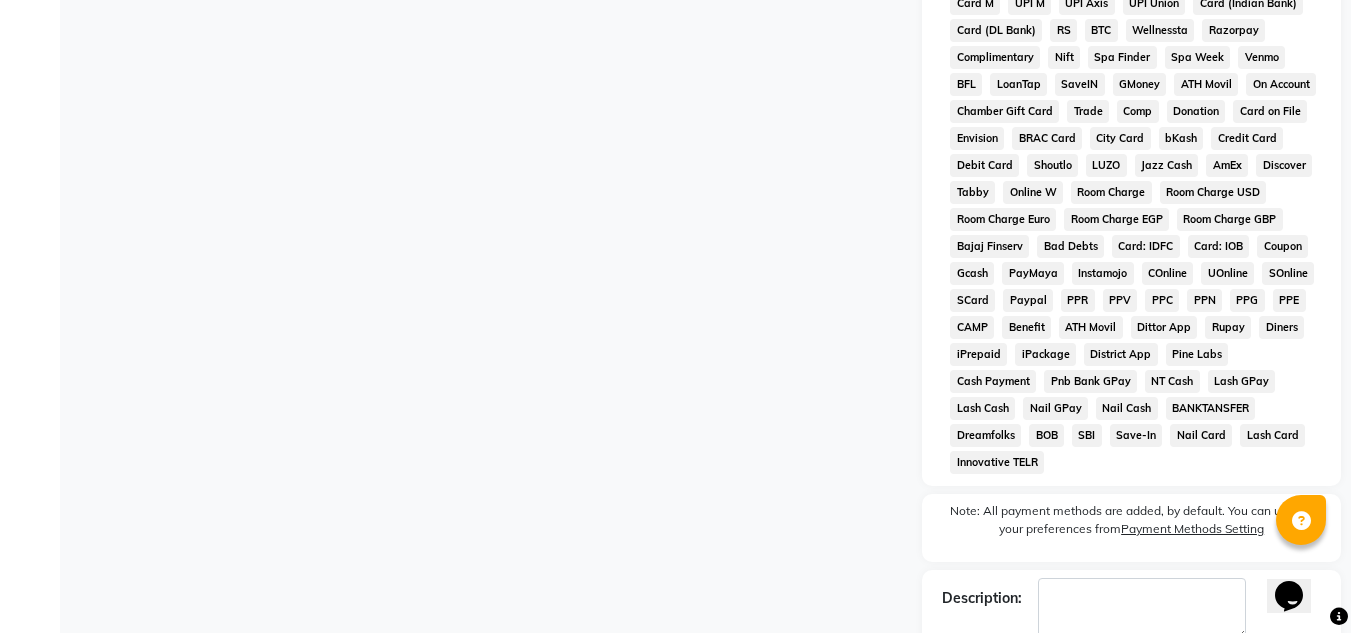 scroll, scrollTop: 876, scrollLeft: 0, axis: vertical 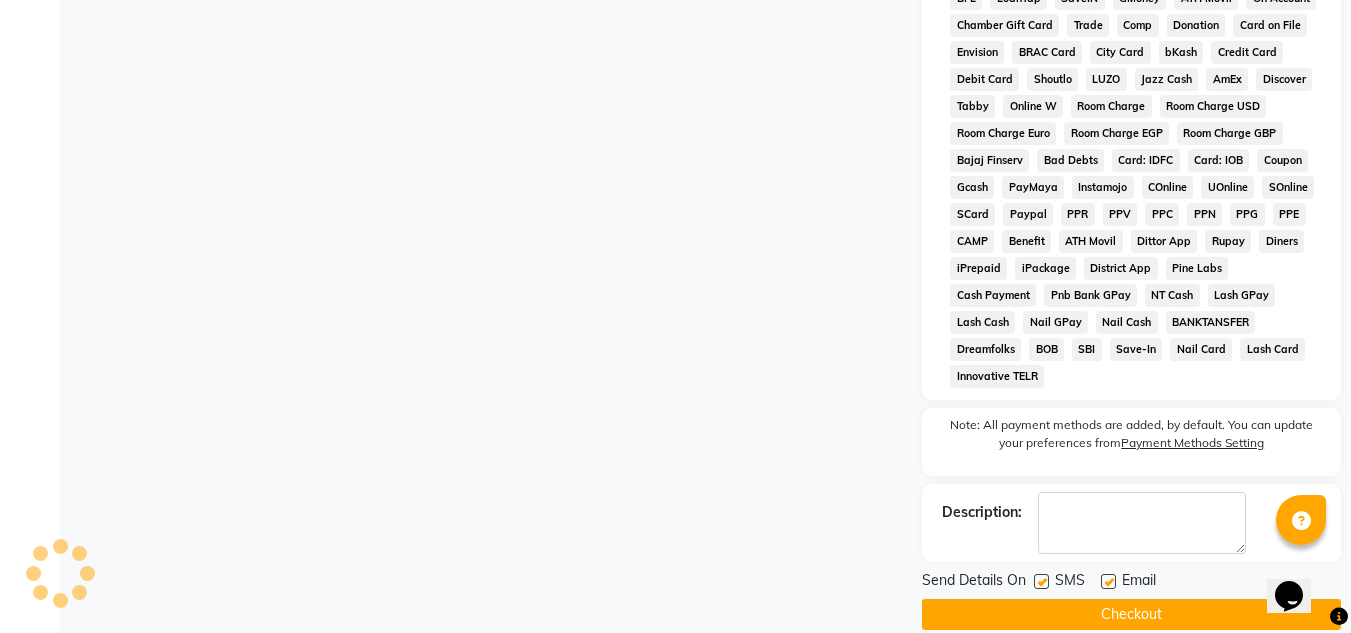 click 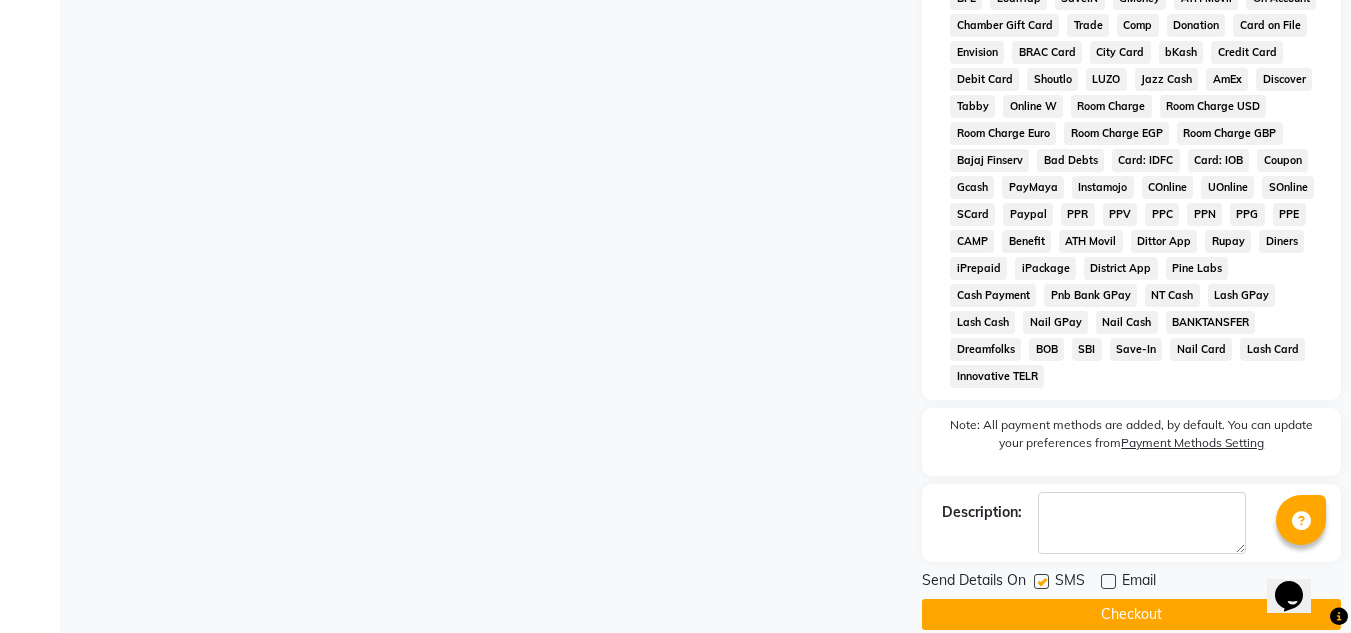 click 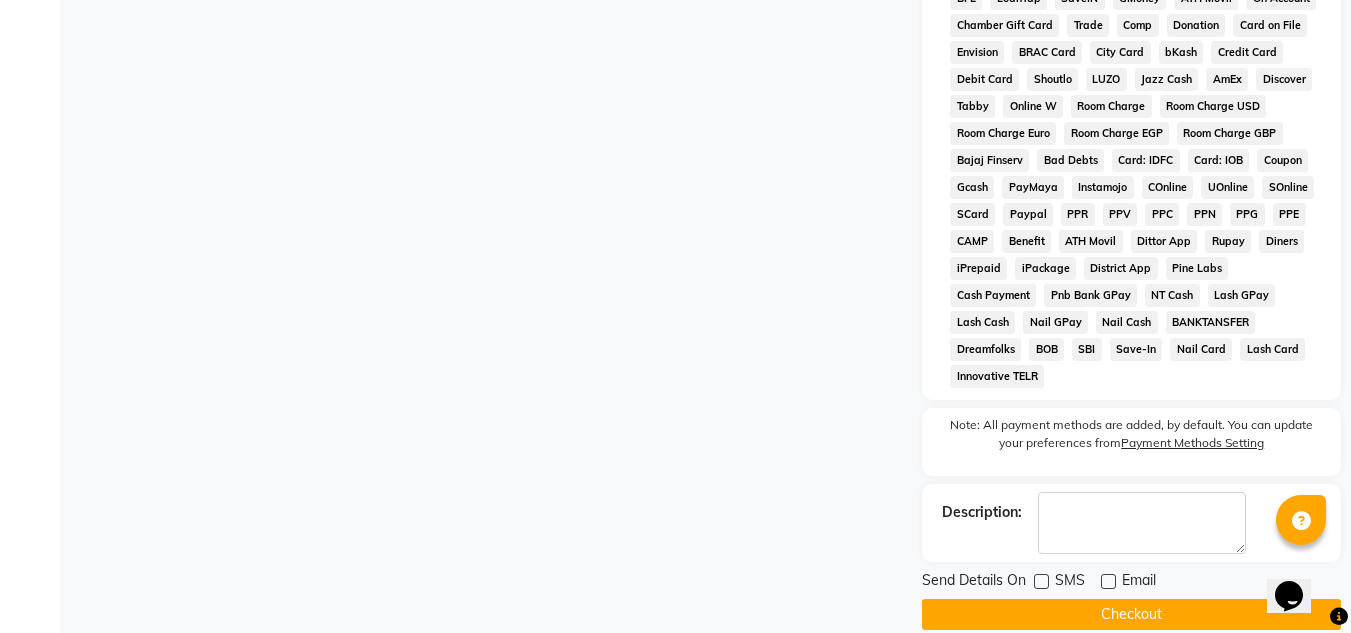 click on "Checkout" 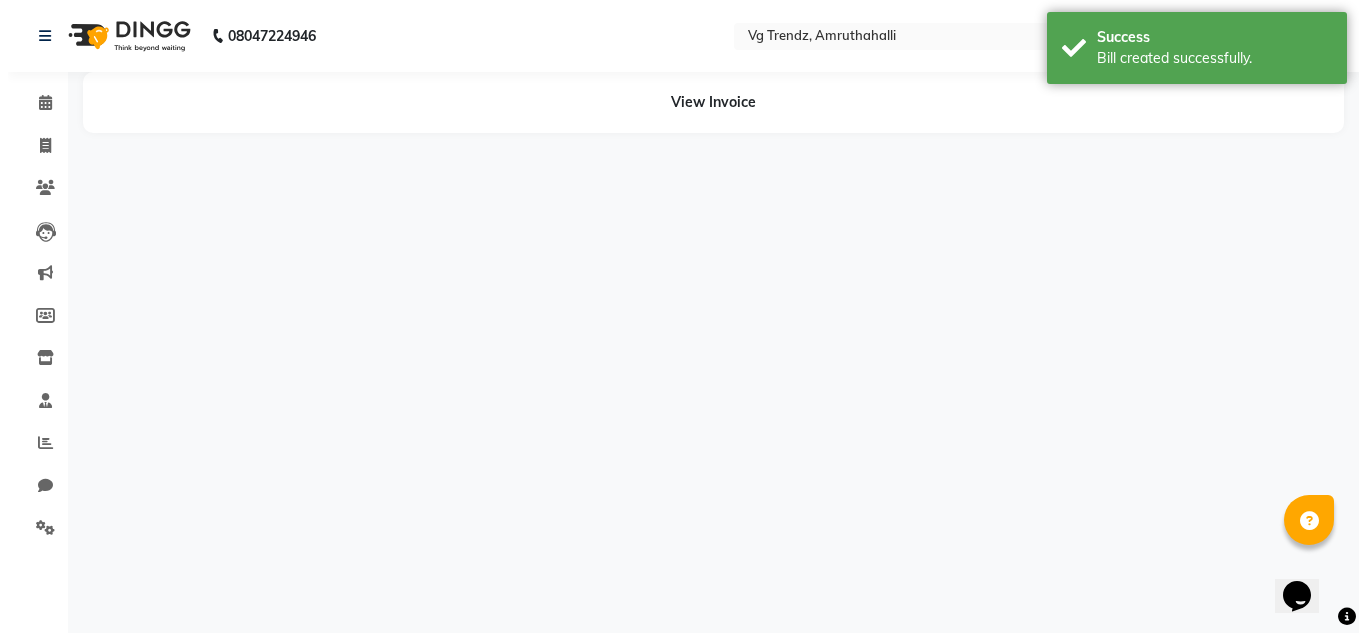 scroll, scrollTop: 0, scrollLeft: 0, axis: both 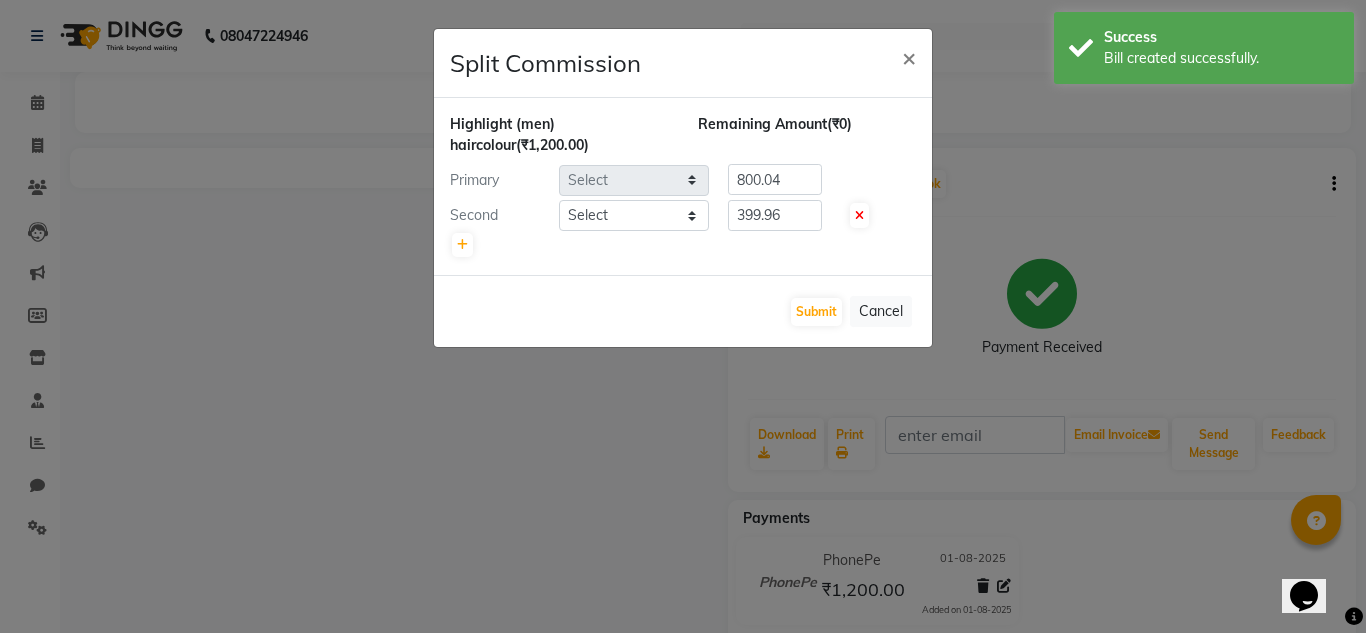 select on "84659" 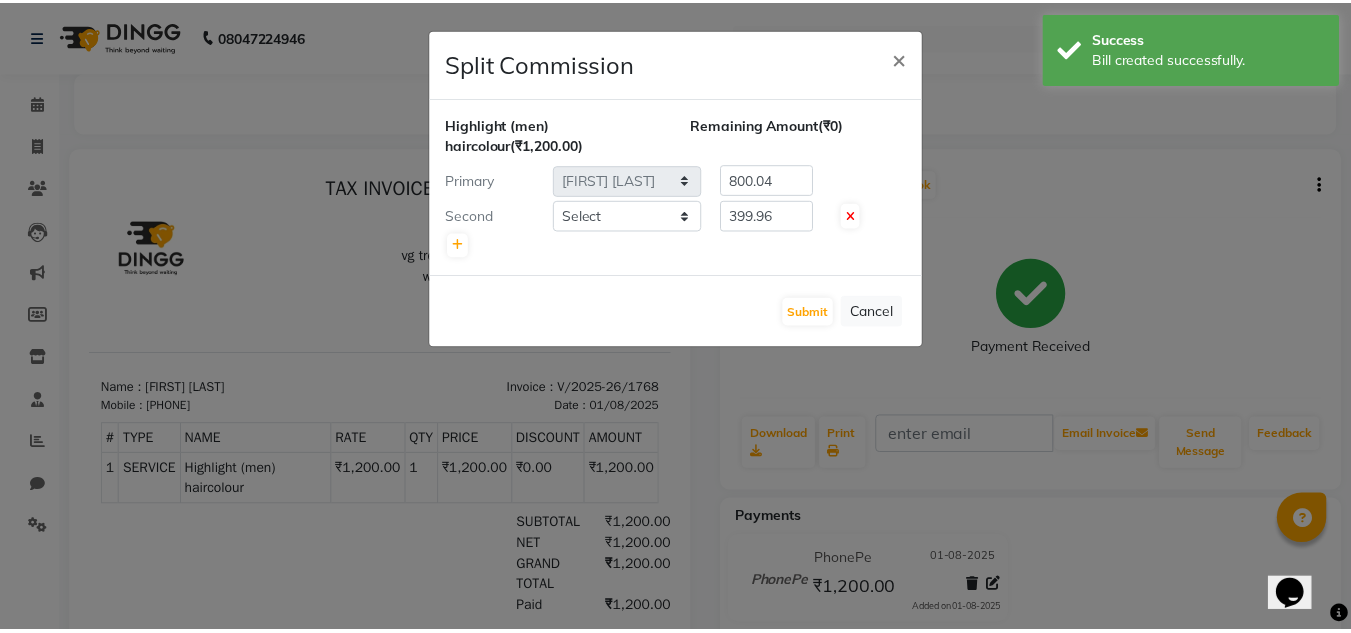 scroll, scrollTop: 0, scrollLeft: 0, axis: both 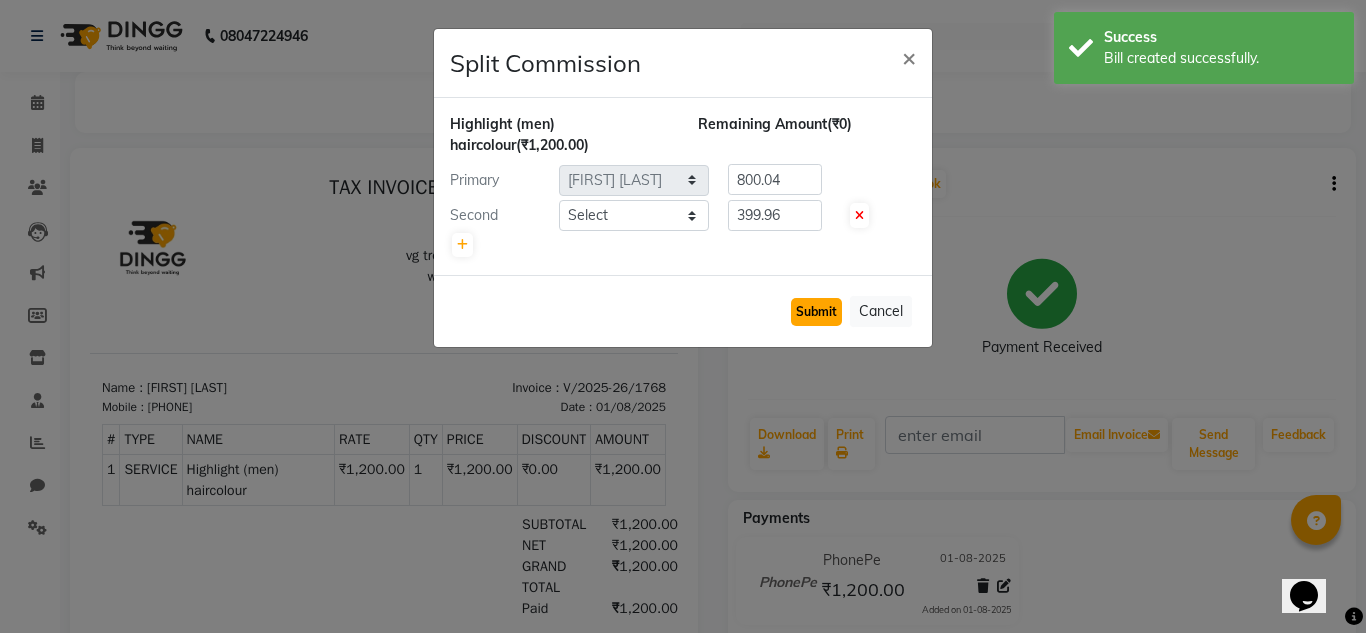 click on "Submit" 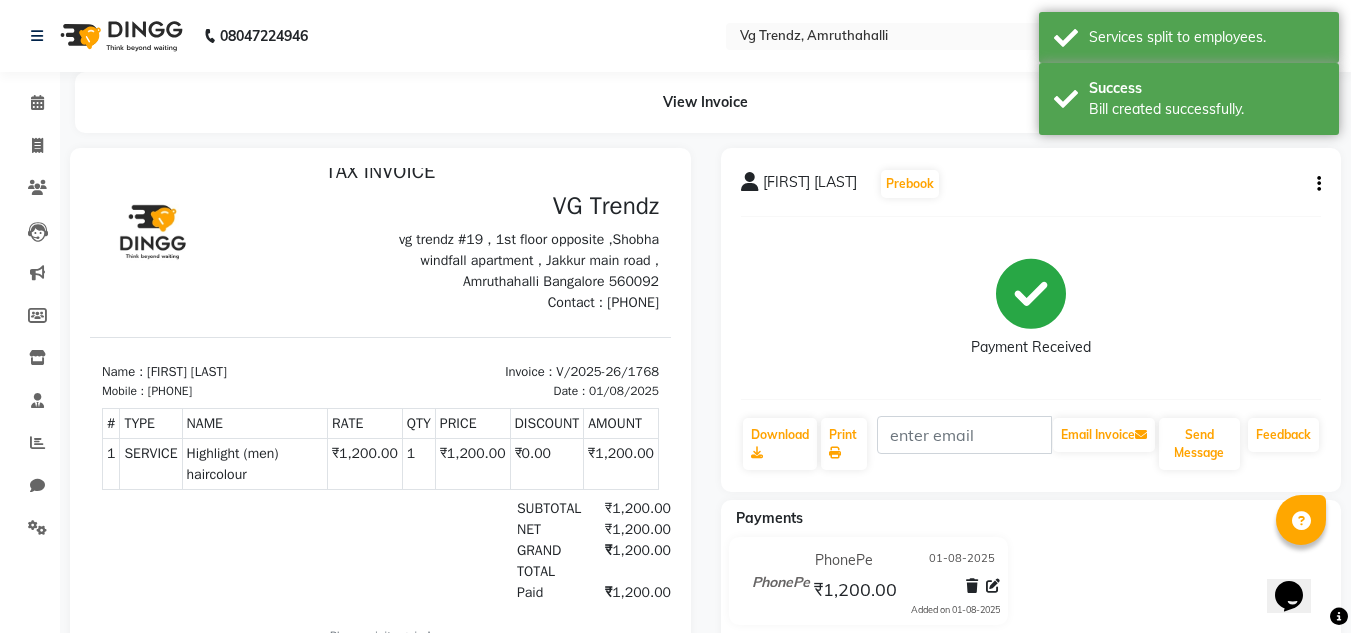 scroll, scrollTop: 36, scrollLeft: 0, axis: vertical 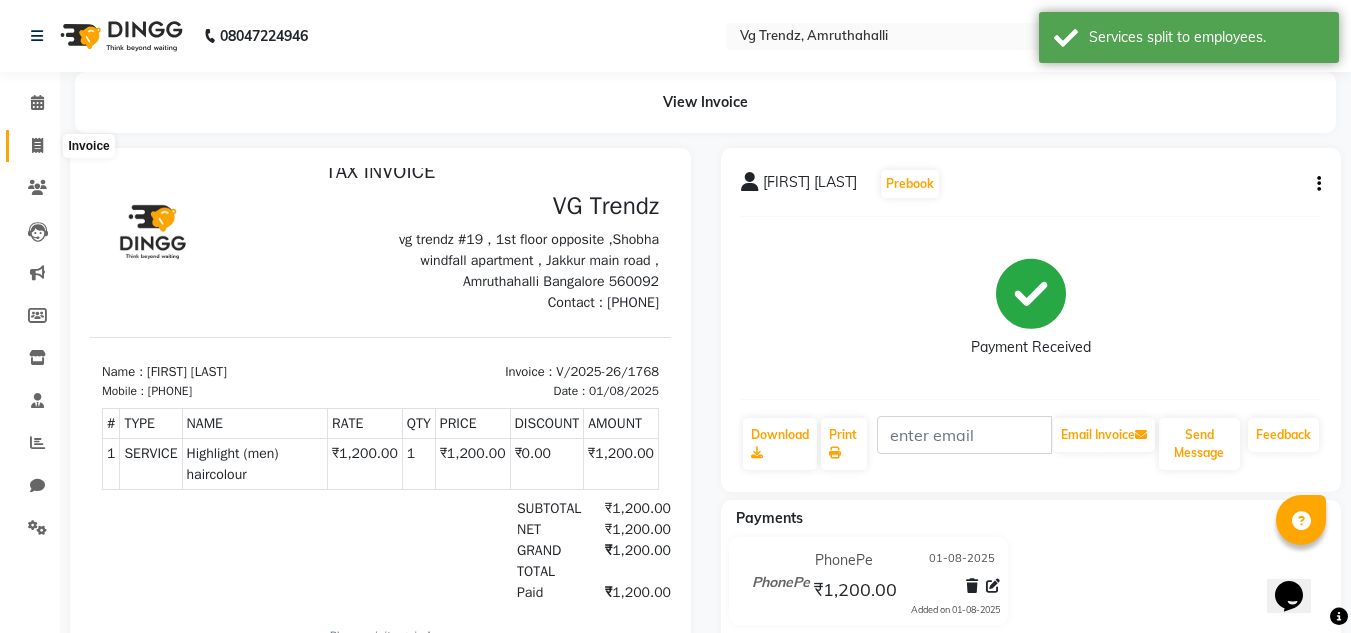 click 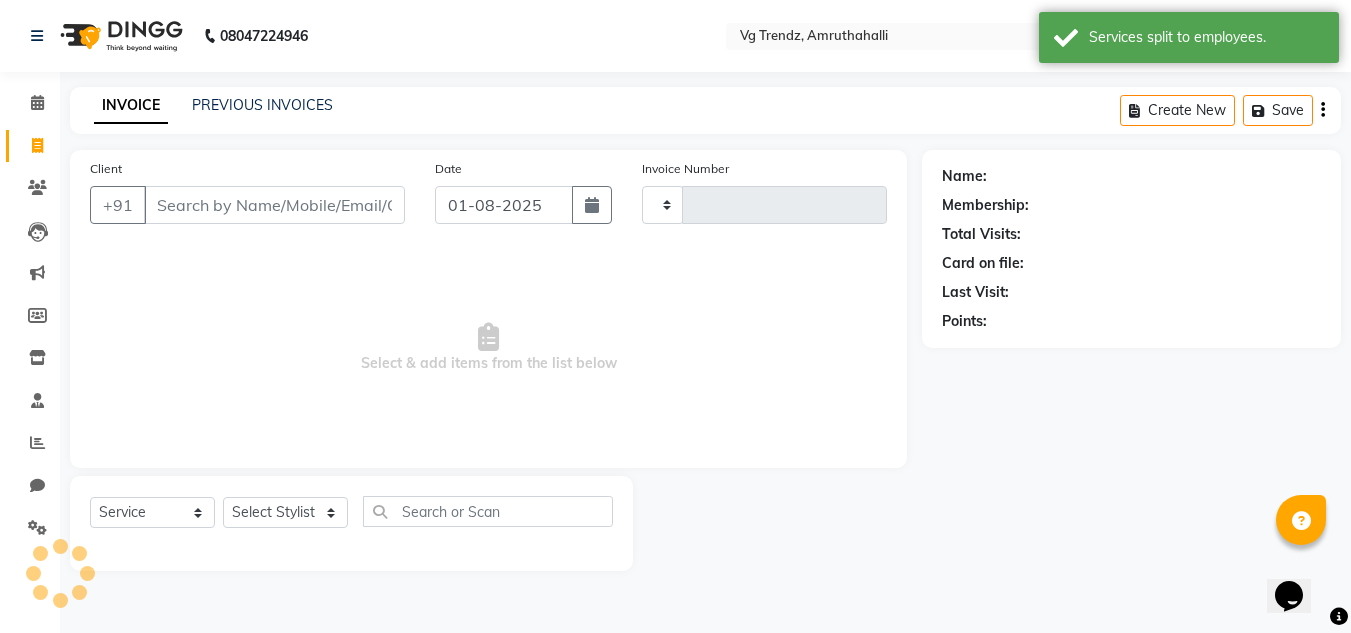 type on "1769" 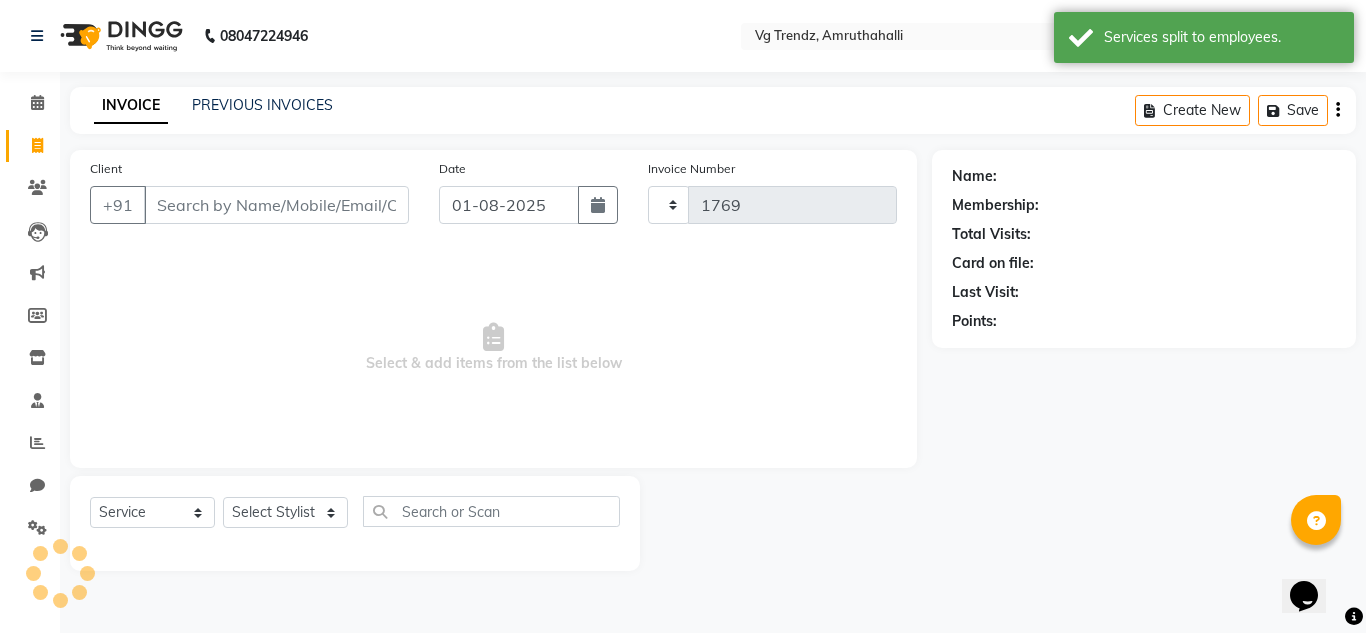 select on "5536" 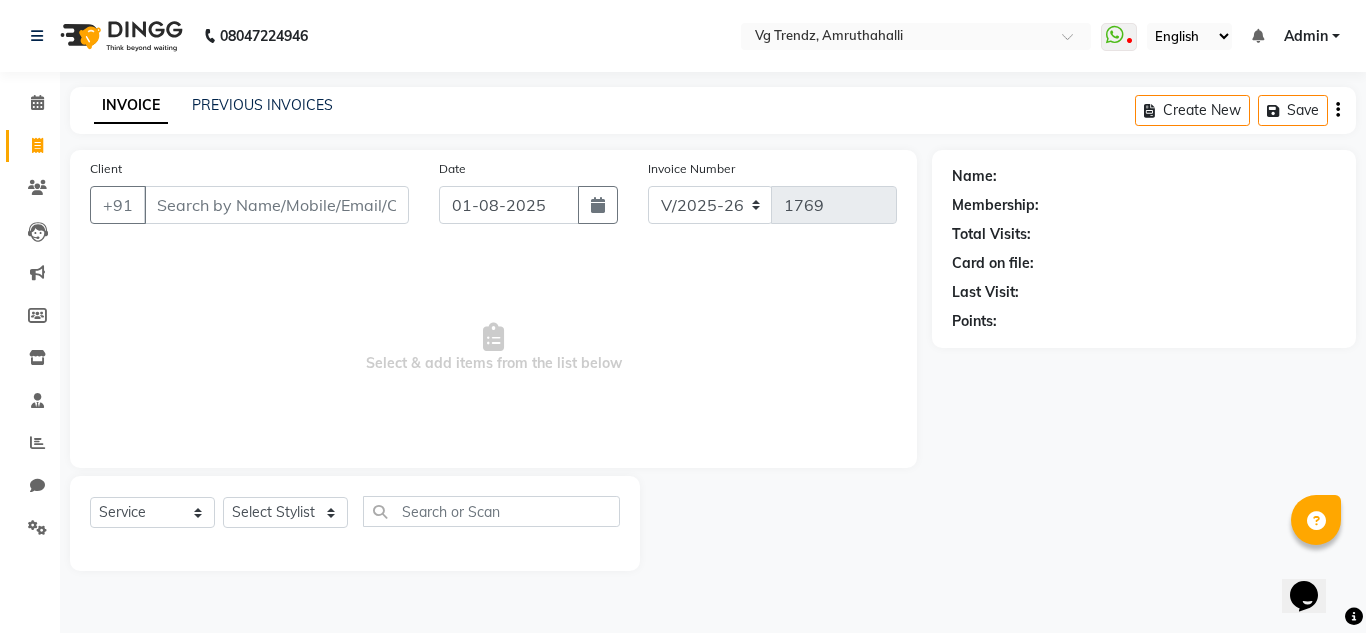 click on "Client" at bounding box center (276, 205) 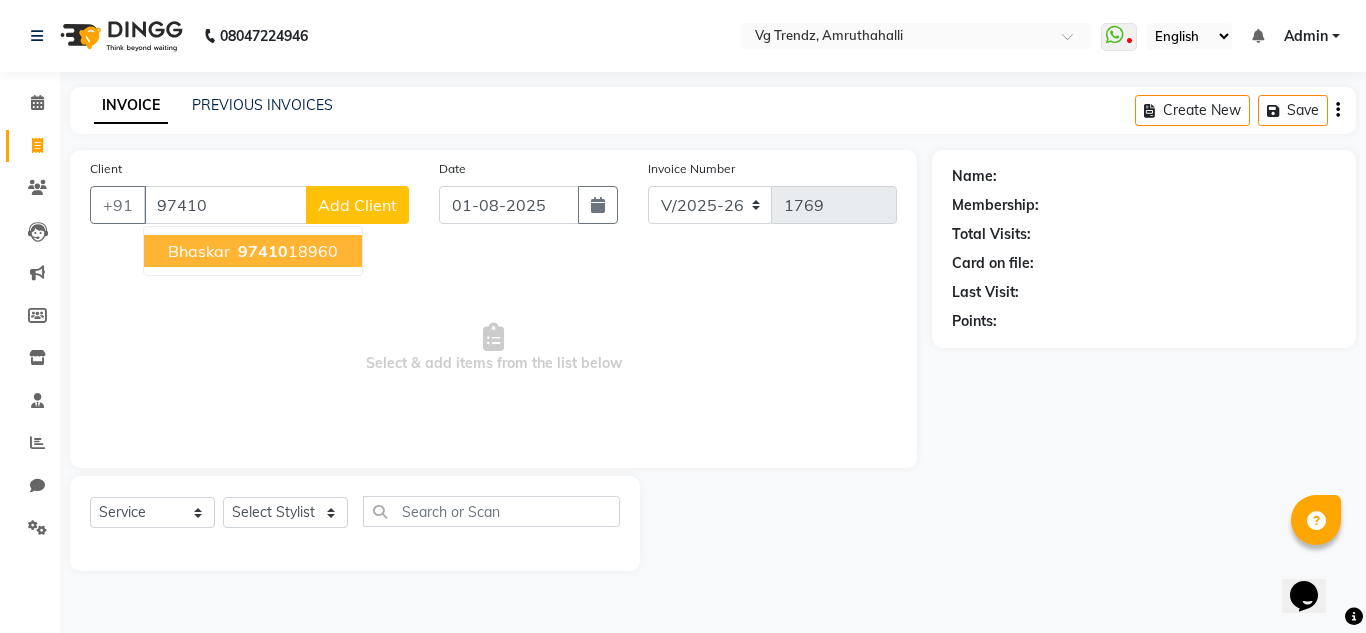 click on "Bhaskar" at bounding box center (199, 251) 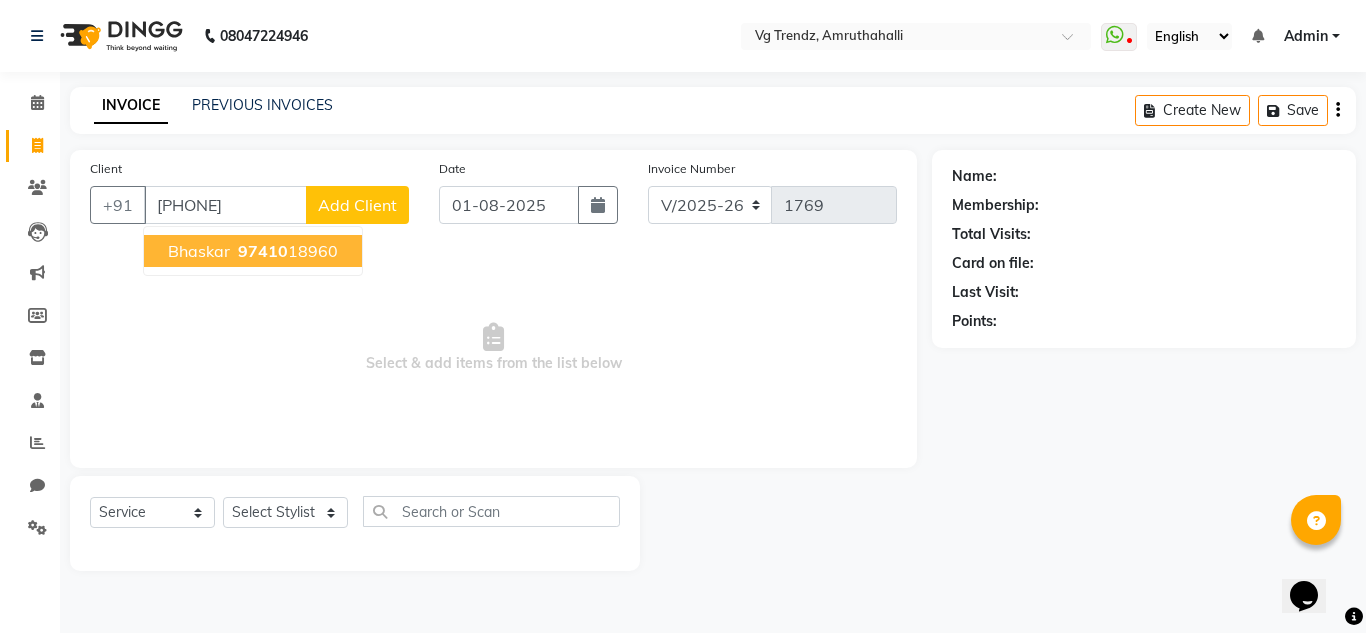 type on "9741018960" 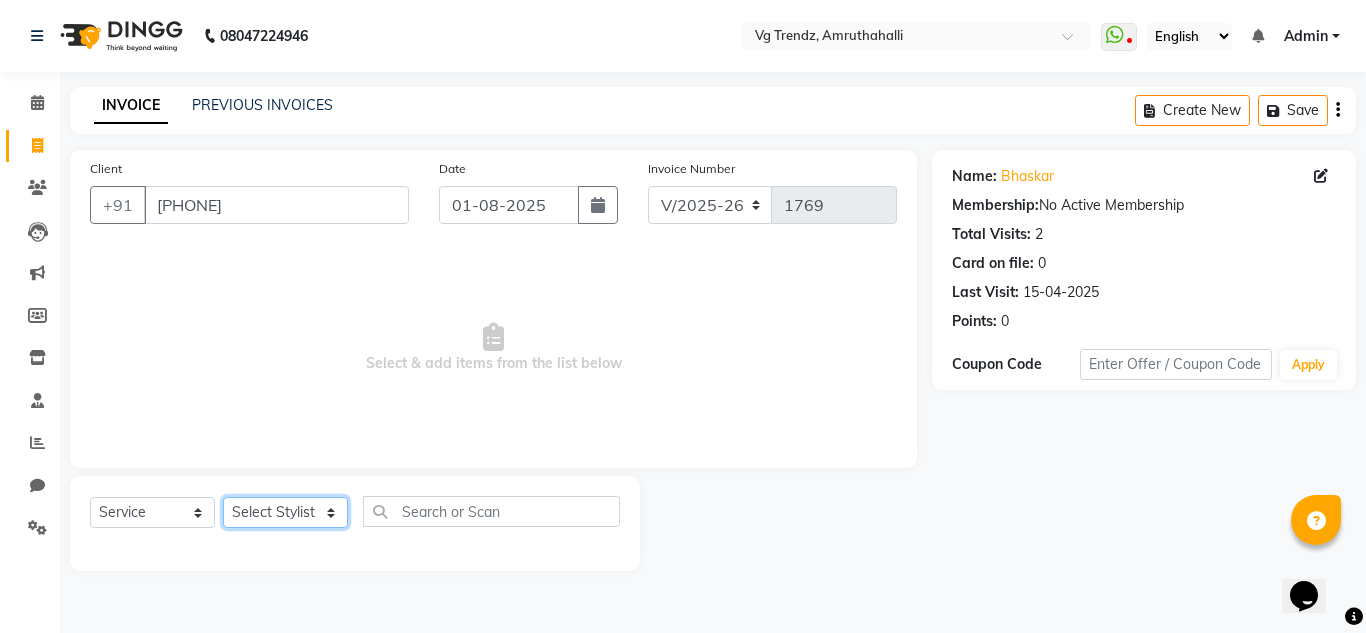 click on "Select Stylist [FIRST] [LAST] [FIRST] [LAST] [FIRST] [LAST] [FIRST] [LAST] [FIRST] [LAST] salon number [FIRST] [LAST] [FIRST] [LAST] [FIRST] [LAST] [FIRST] [LAST] [FIRST] [LAST]" 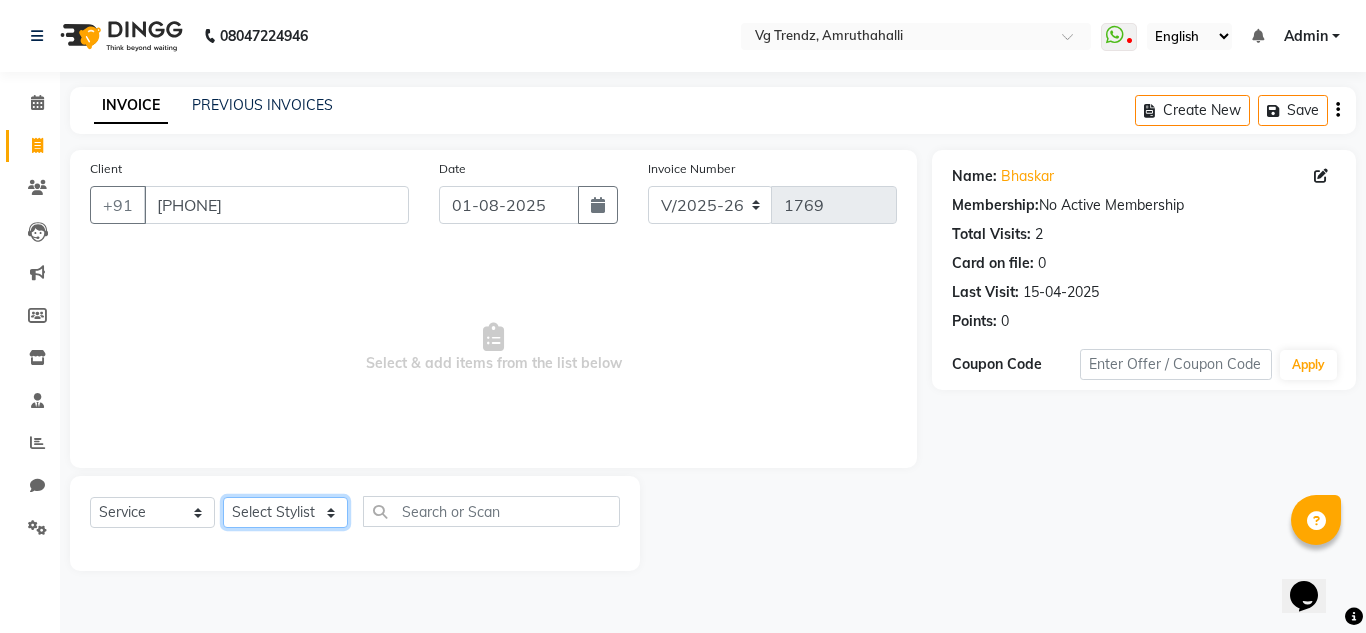 select on "85011" 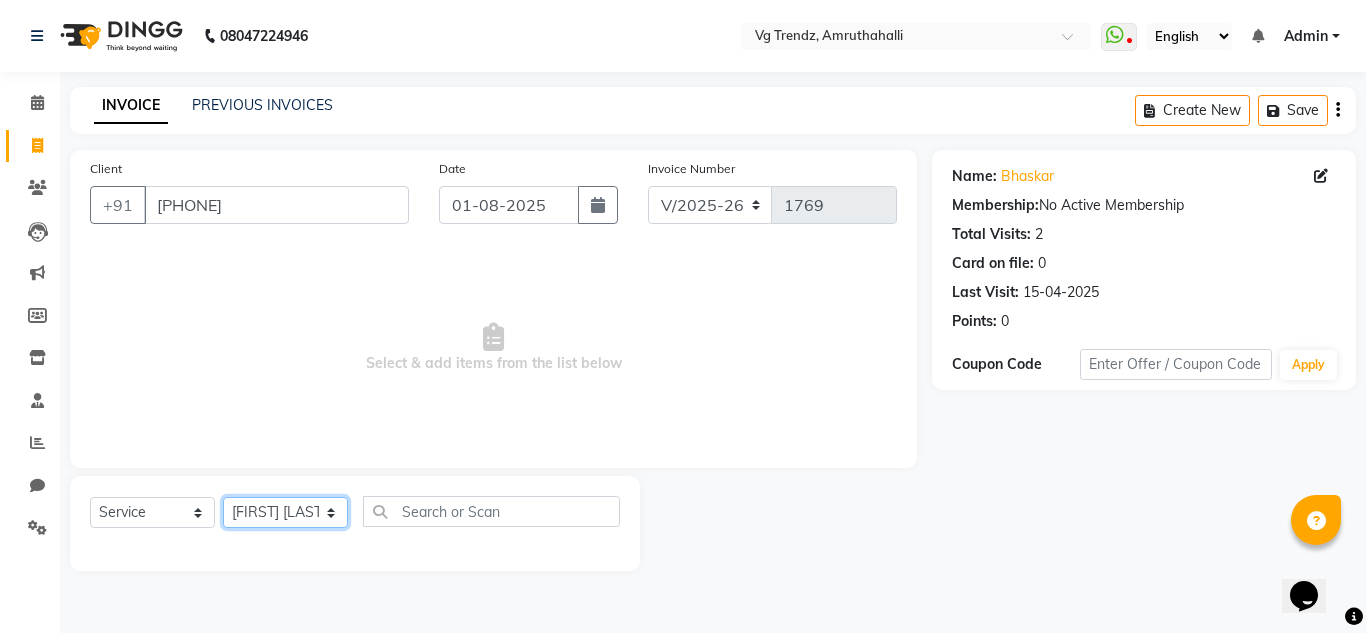 click on "Select Stylist [FIRST] [LAST] [FIRST] [LAST] [FIRST] [LAST] [FIRST] [LAST] [FIRST] [LAST] salon number [FIRST] [LAST] [FIRST] [LAST] [FIRST] [LAST] [FIRST] [LAST] [FIRST] [LAST]" 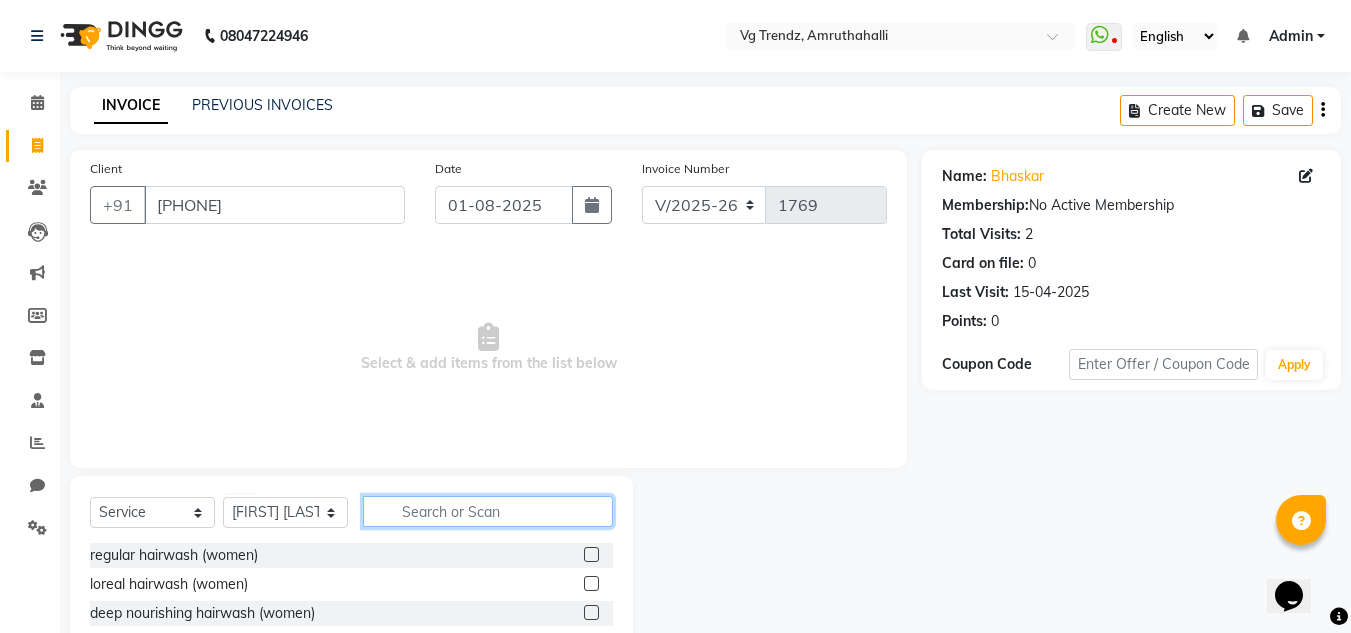 click 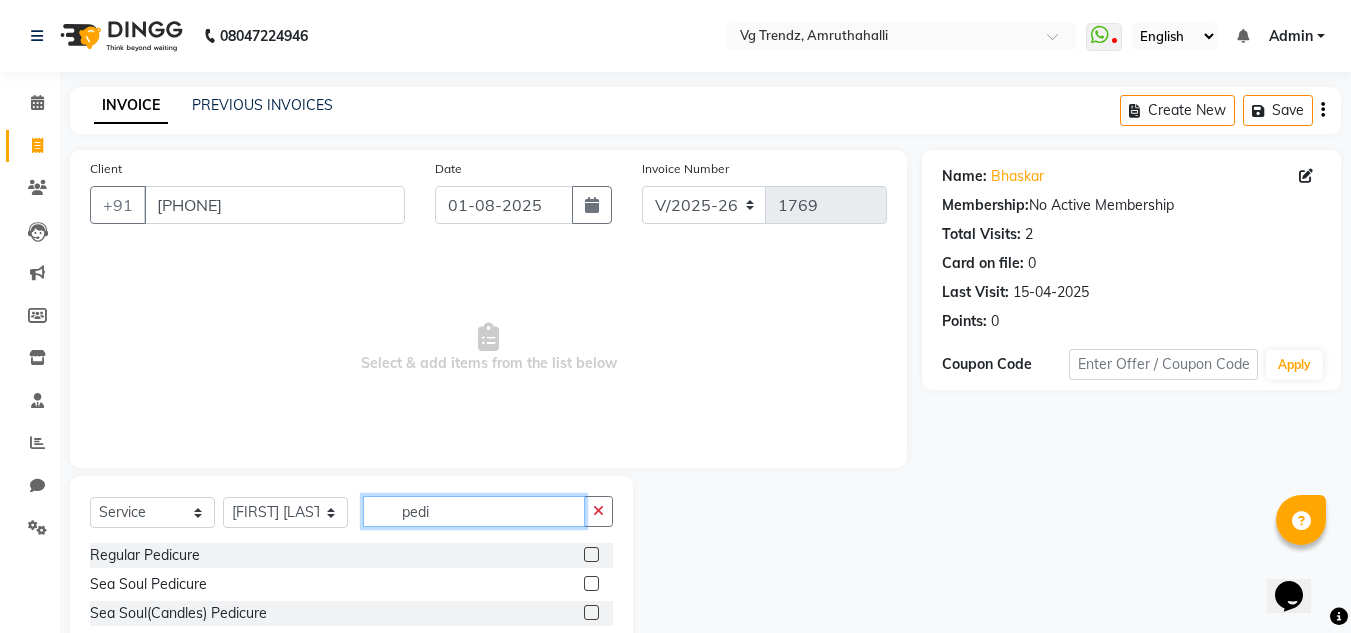 type on "pedi" 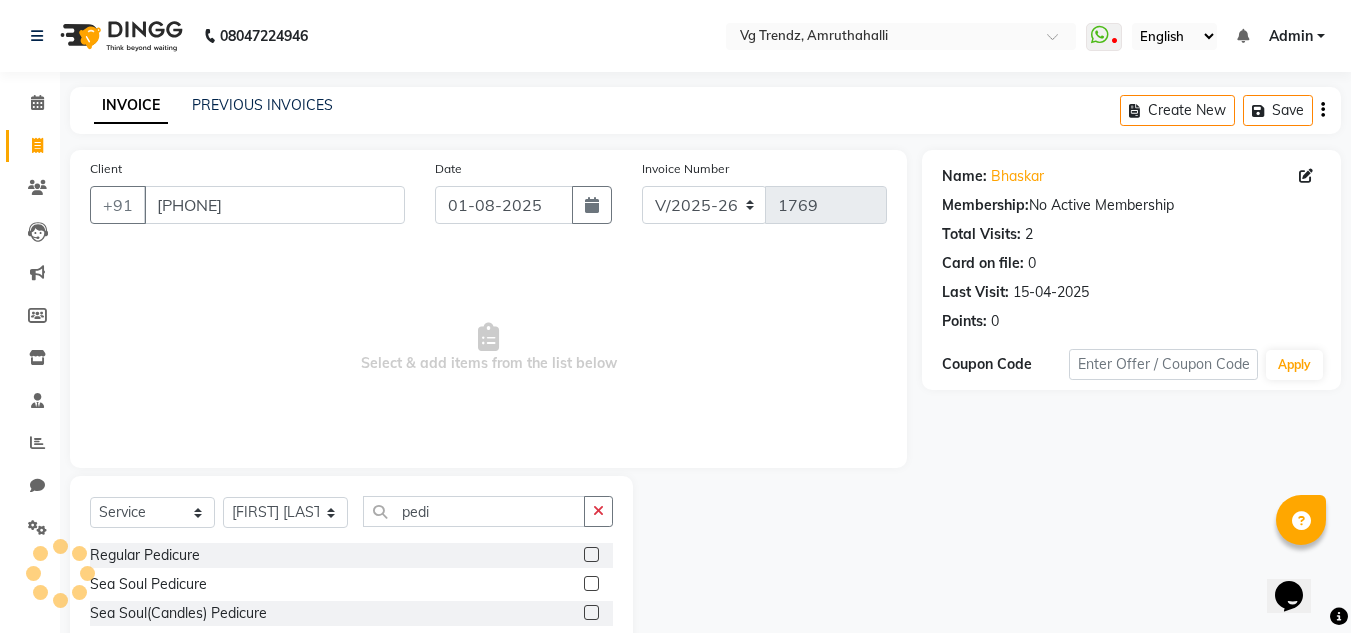 click 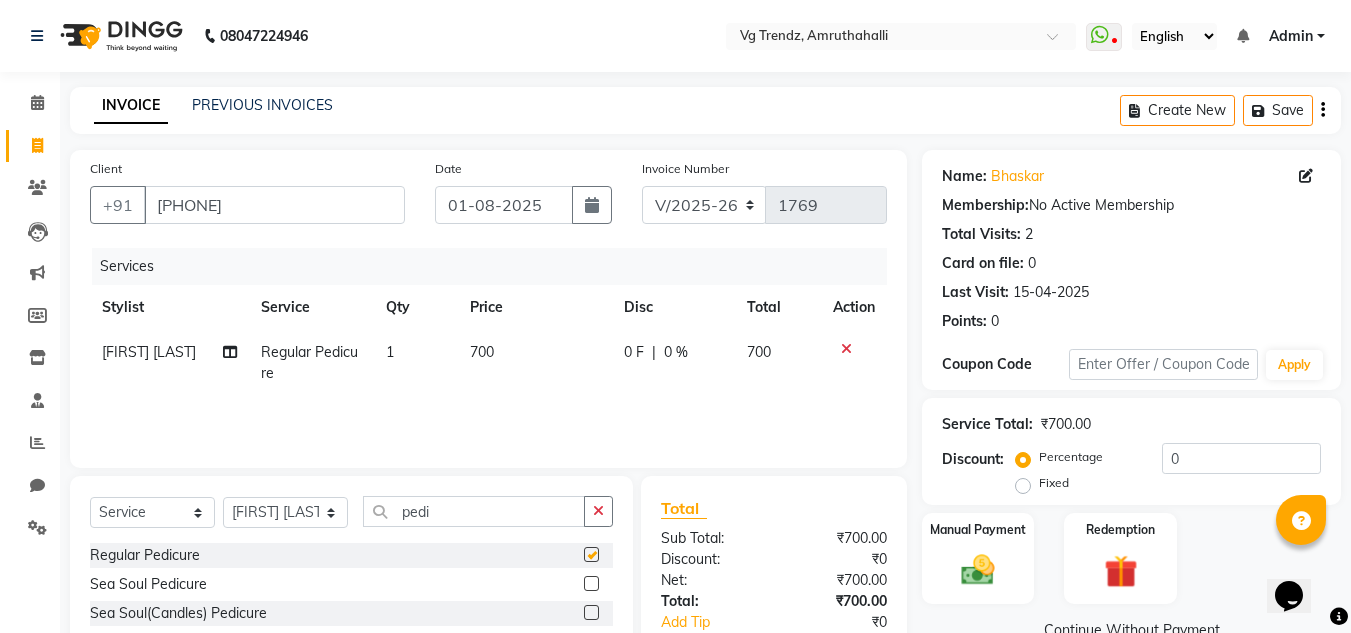 checkbox on "false" 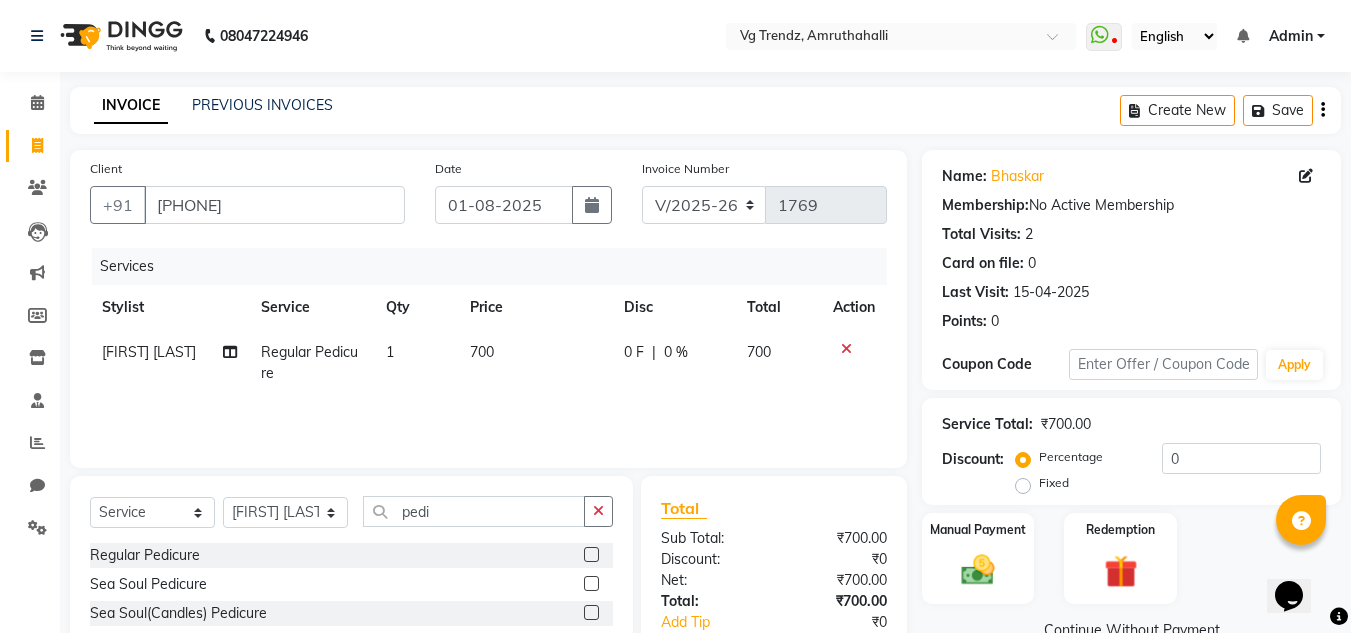 click on "700" 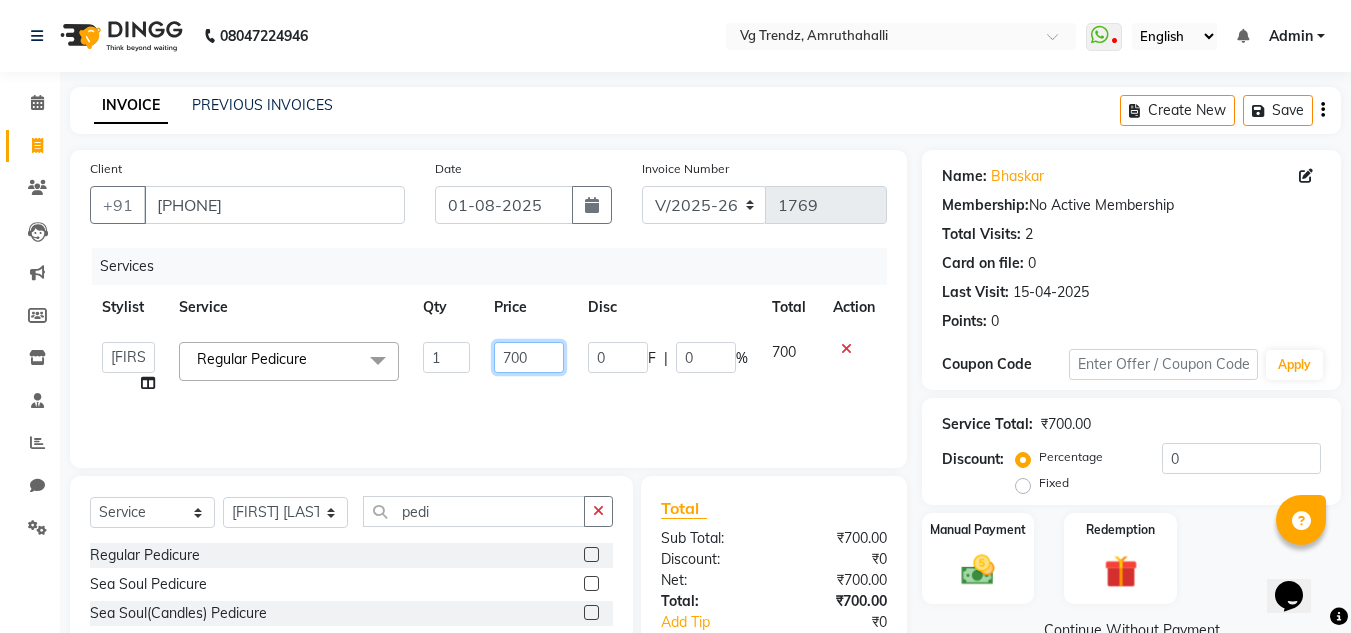 click on "700" 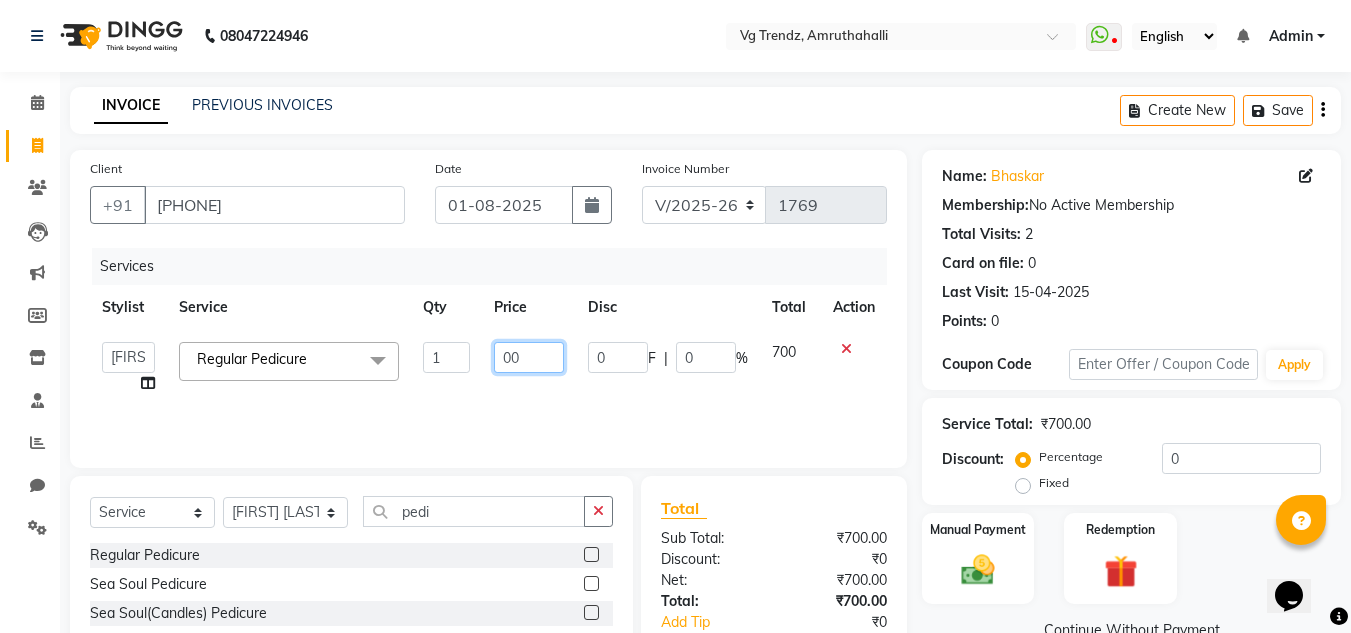 type on "800" 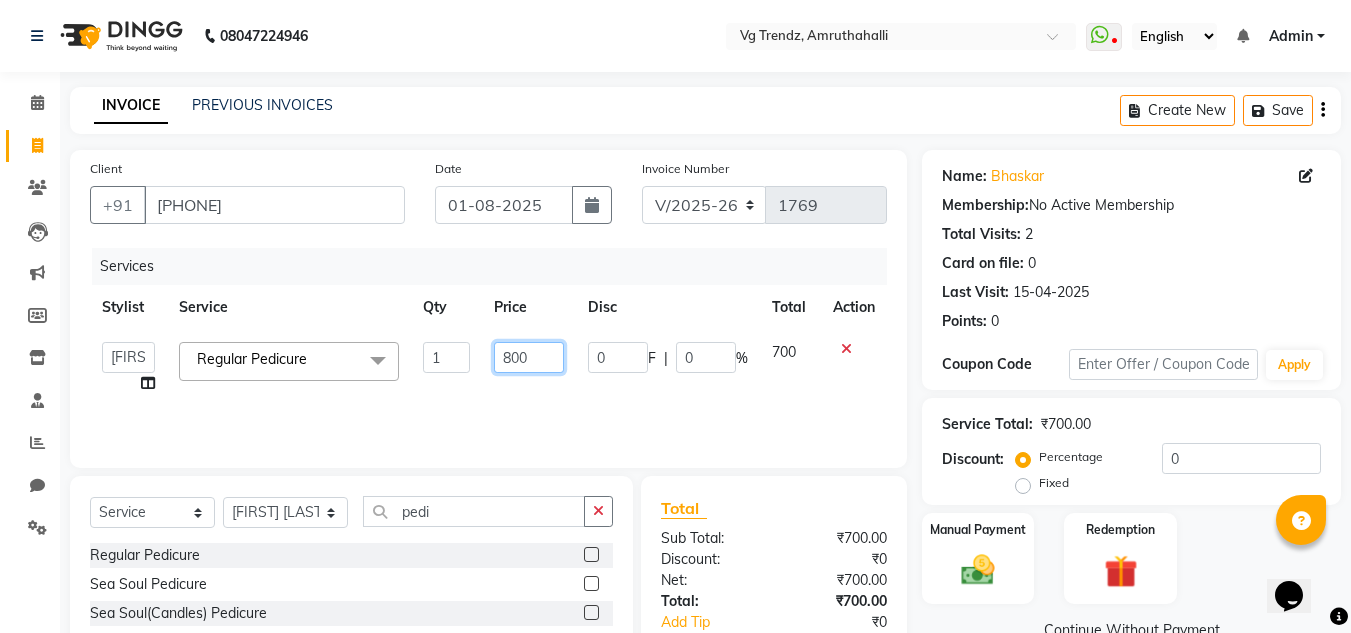 scroll, scrollTop: 125, scrollLeft: 0, axis: vertical 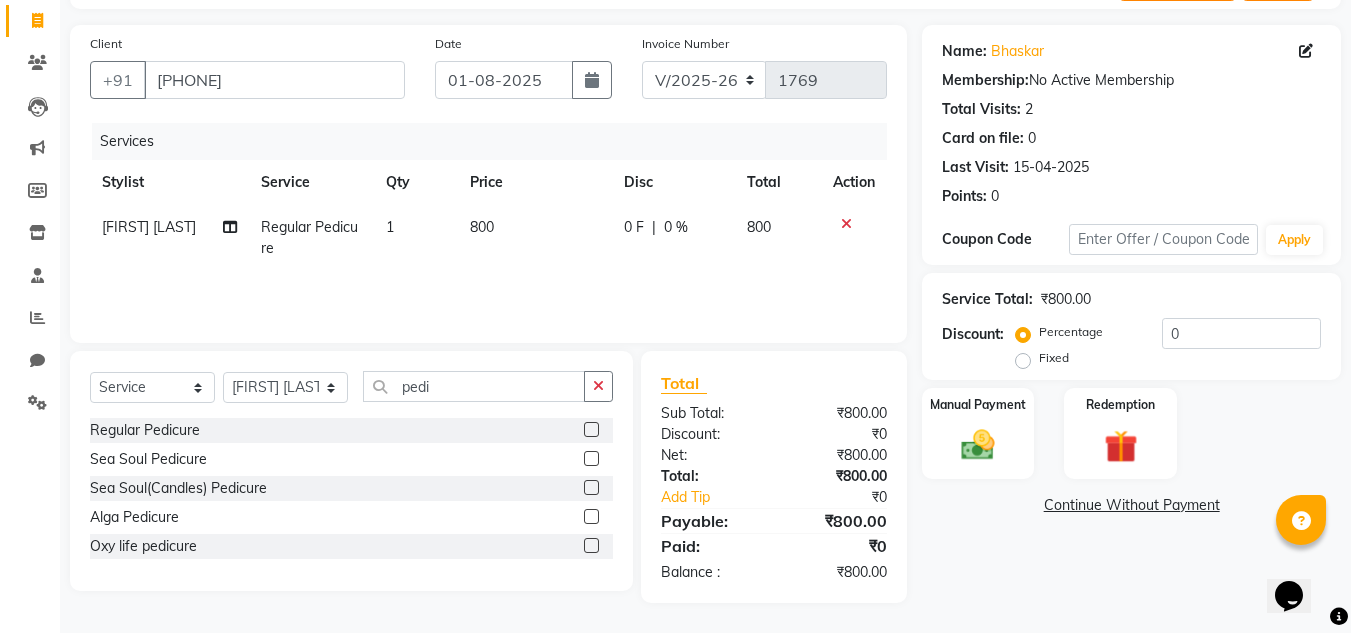 click on "800" 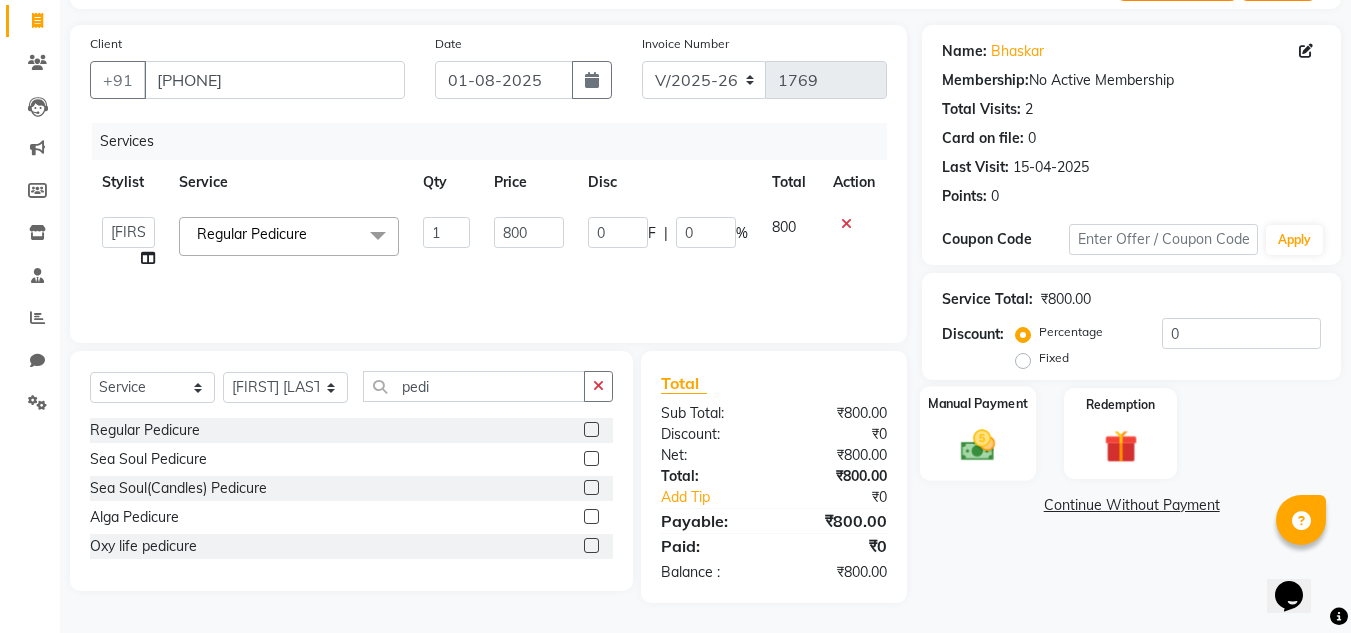 click 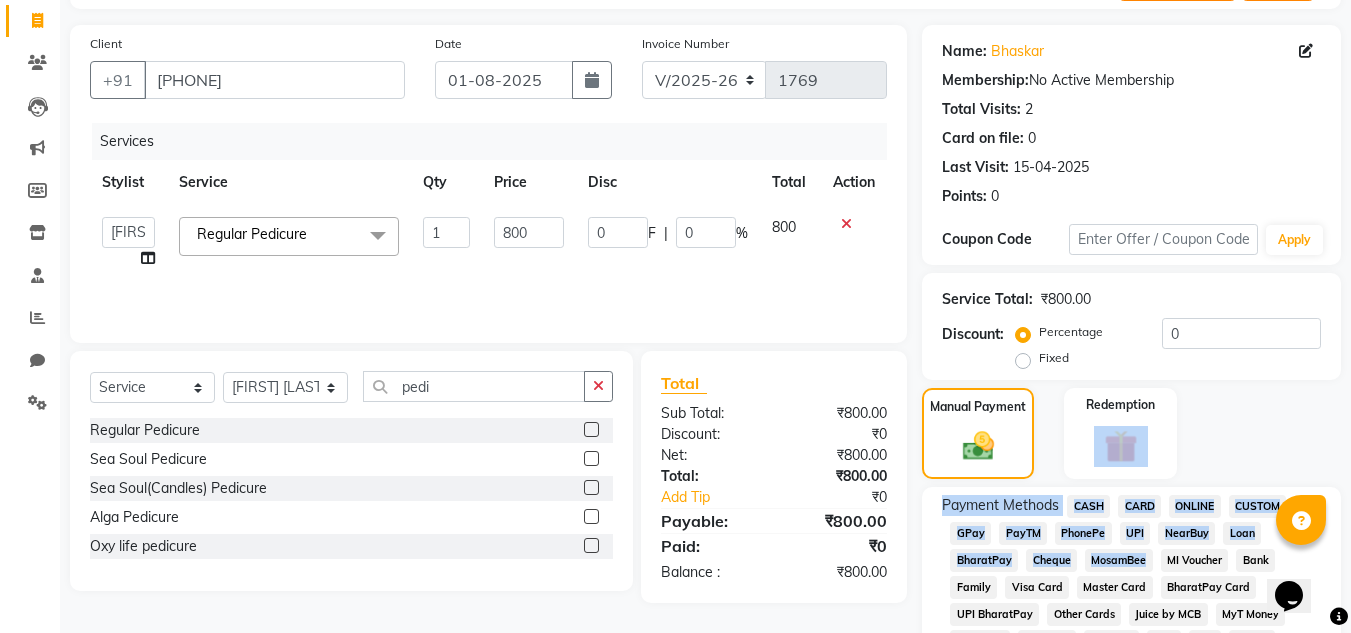 drag, startPoint x: 1160, startPoint y: 553, endPoint x: 1257, endPoint y: 389, distance: 190.53871 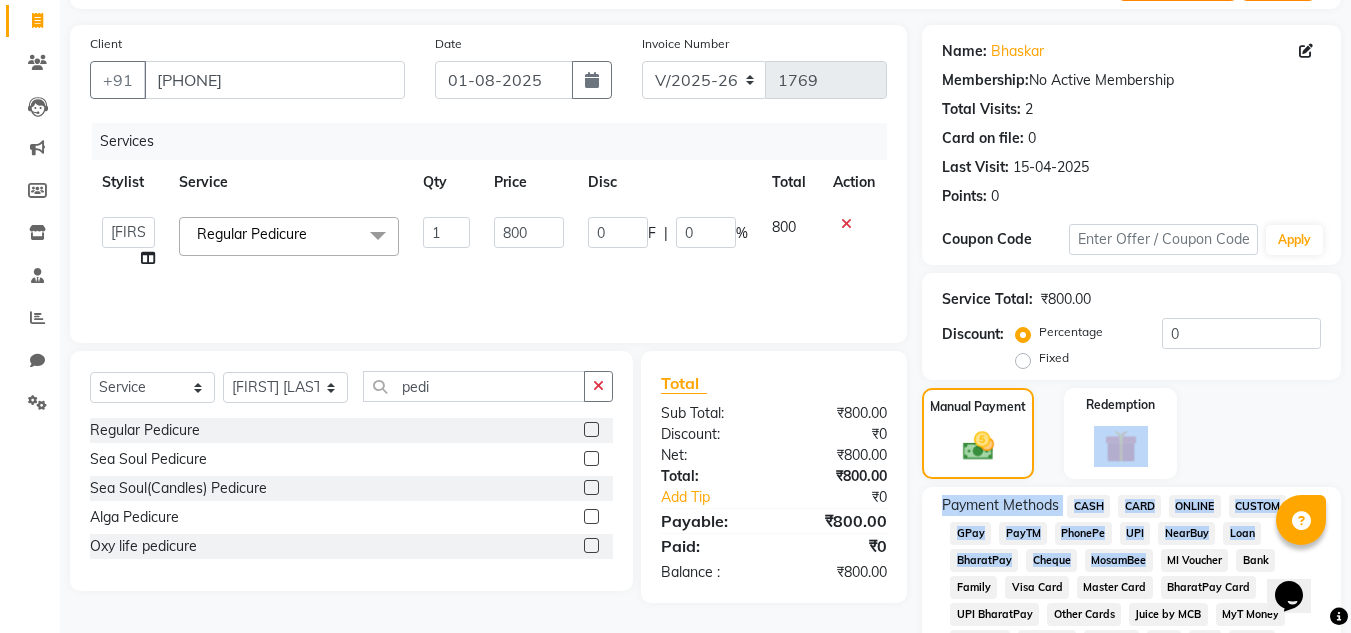 click on "Name: Bhaskar  Membership:  No Active Membership  Total Visits:  2 Card on file:  0 Last Visit:   15-04-2025 Points:   0  Coupon Code Apply Service Total:  ₹800.00  Discount:  Percentage   Fixed  0 Manual Payment Redemption Payment Methods  CASH   CARD   ONLINE   CUSTOM   GPay   PayTM   PhonePe   UPI   NearBuy   Loan   BharatPay   Cheque   MosamBee   MI Voucher   Bank   Family   Visa Card   Master Card   BharatPay Card   UPI BharatPay   Other Cards   Juice by MCB   MyT Money   MariDeal   DefiDeal   Deal.mu   THD   TCL   CEdge   Card M   UPI M   UPI Axis   UPI Union   Card (Indian Bank)   Card (DL Bank)   RS   BTC   Wellnessta   Razorpay   Complimentary   Nift   Spa Finder   Spa Week   Venmo   BFL   LoanTap   SaveIN   GMoney   ATH Movil   On Account   Chamber Gift Card   Trade   Comp   Donation   Card on File   Envision   BRAC Card   City Card   bKash   Credit Card   Debit Card   Shoutlo   LUZO   Jazz Cash   AmEx   Discover   Tabby   Online W   Room Charge   Room Charge USD   Room Charge Euro   Bad Debts" 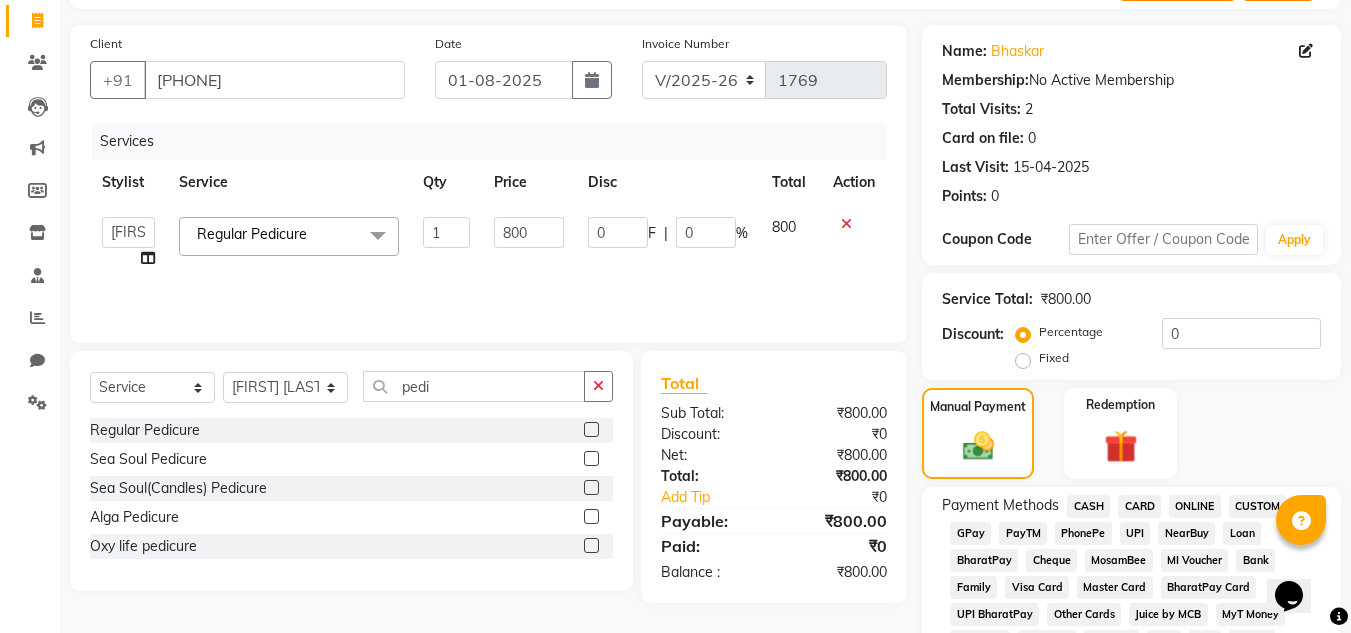 click on "PhonePe" 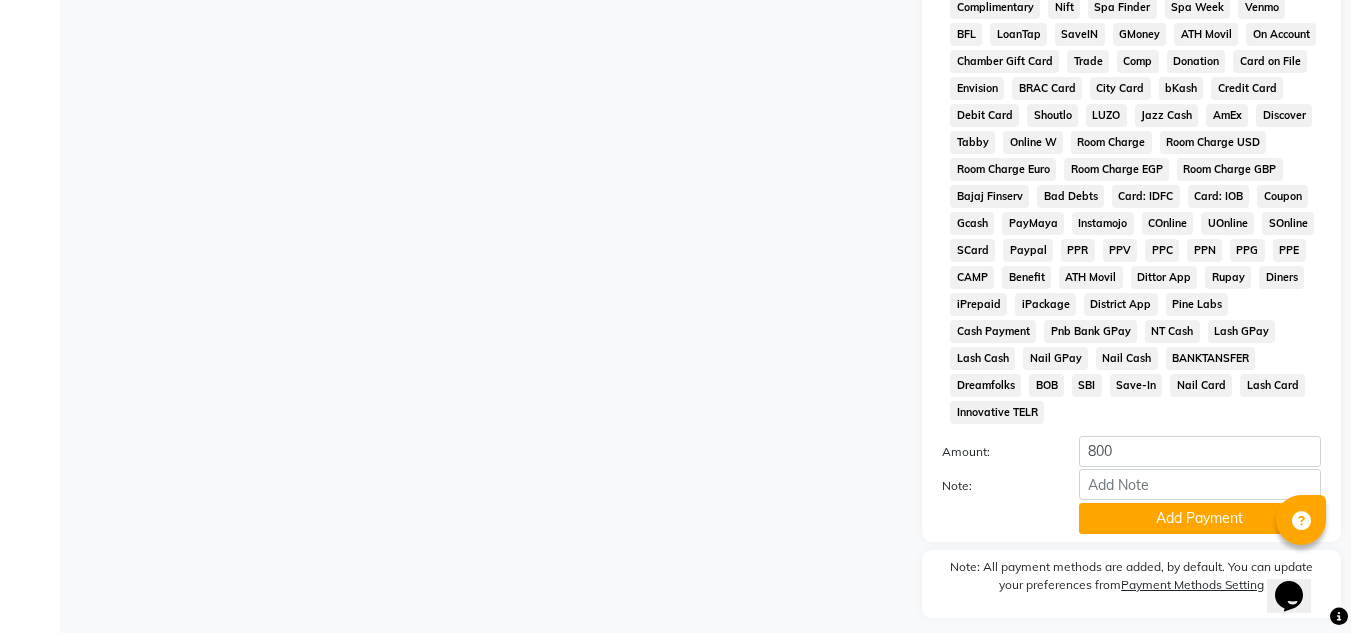 scroll, scrollTop: 869, scrollLeft: 0, axis: vertical 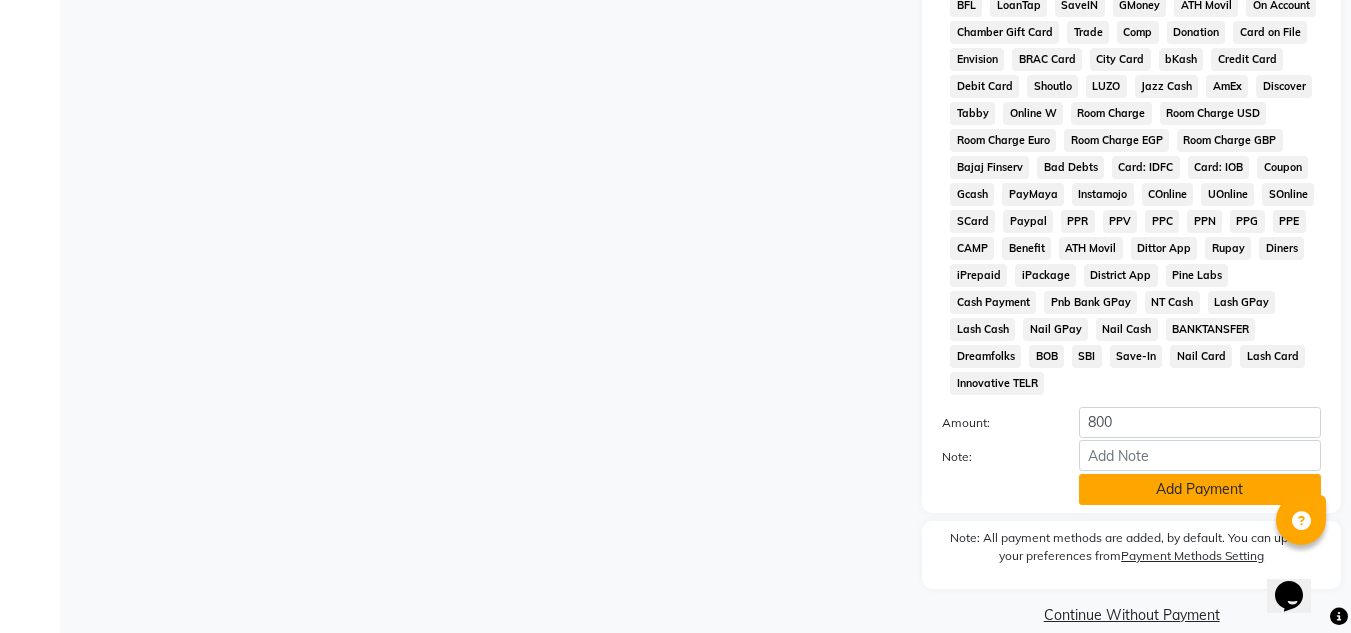 click on "Add Payment" 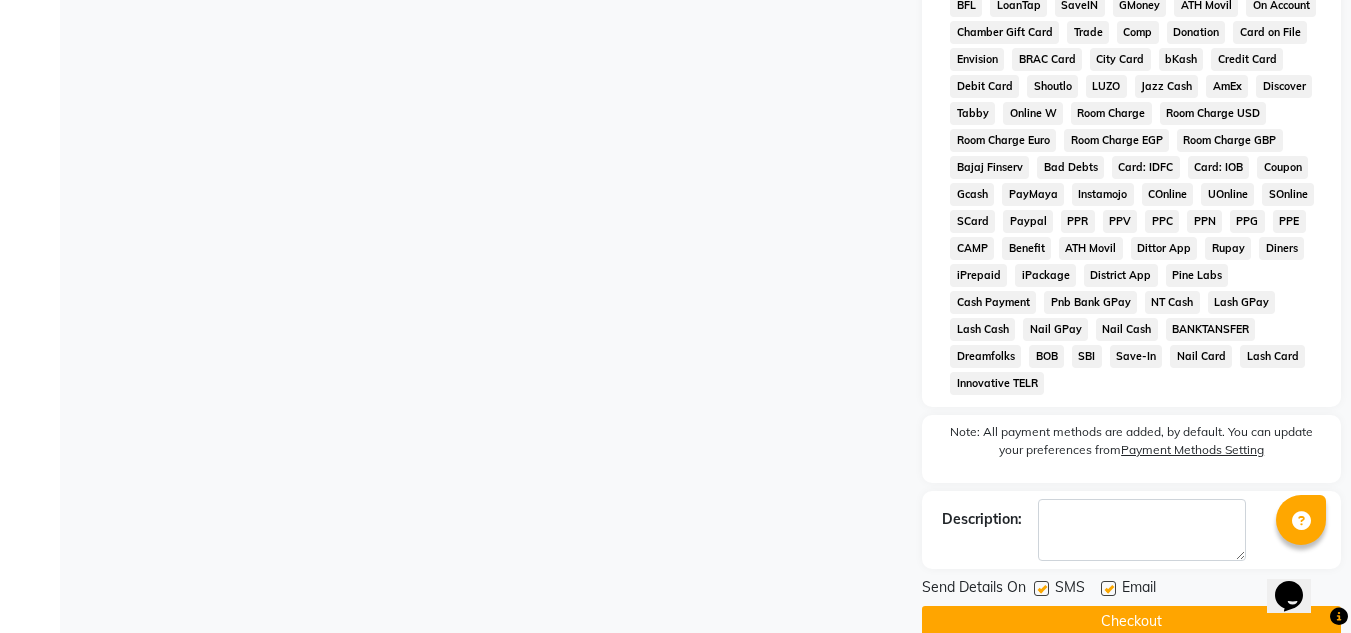 click 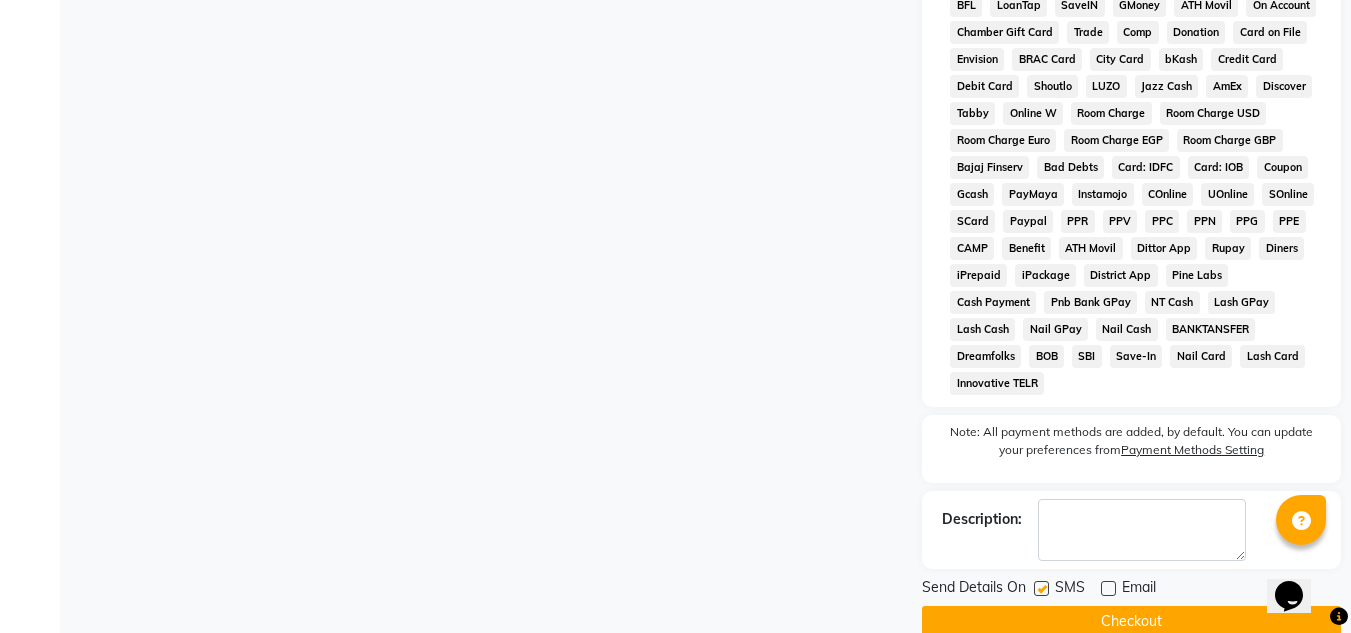 click 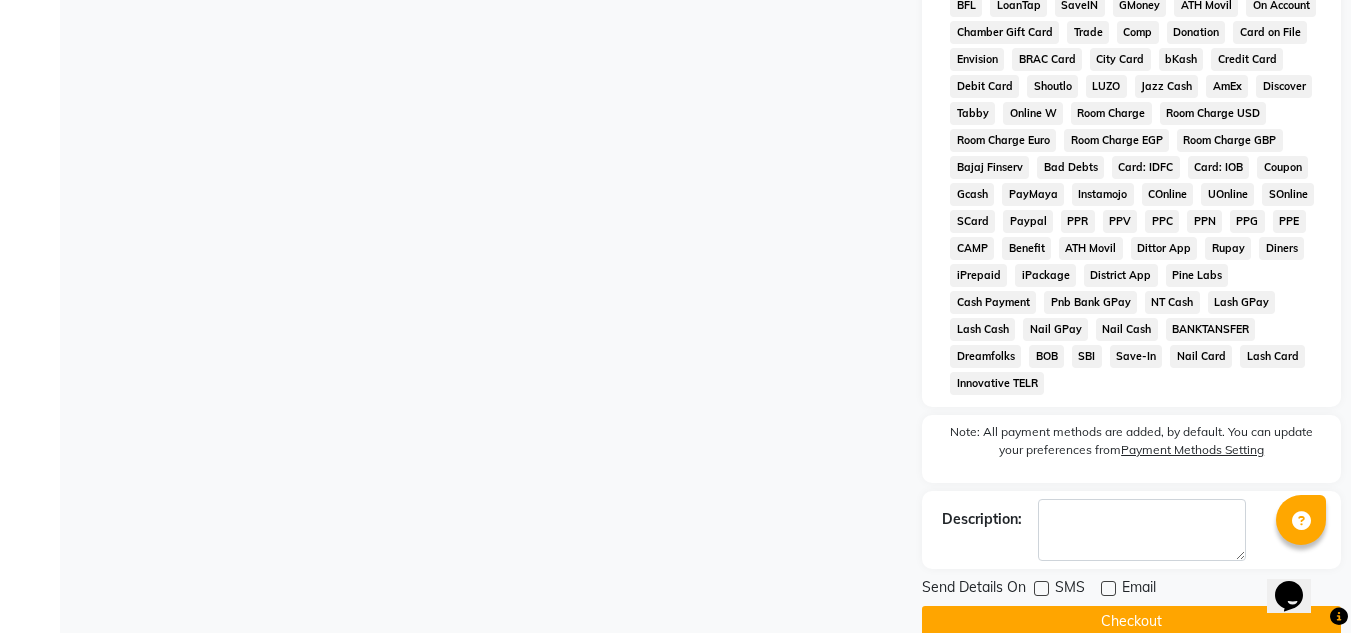 click on "Checkout" 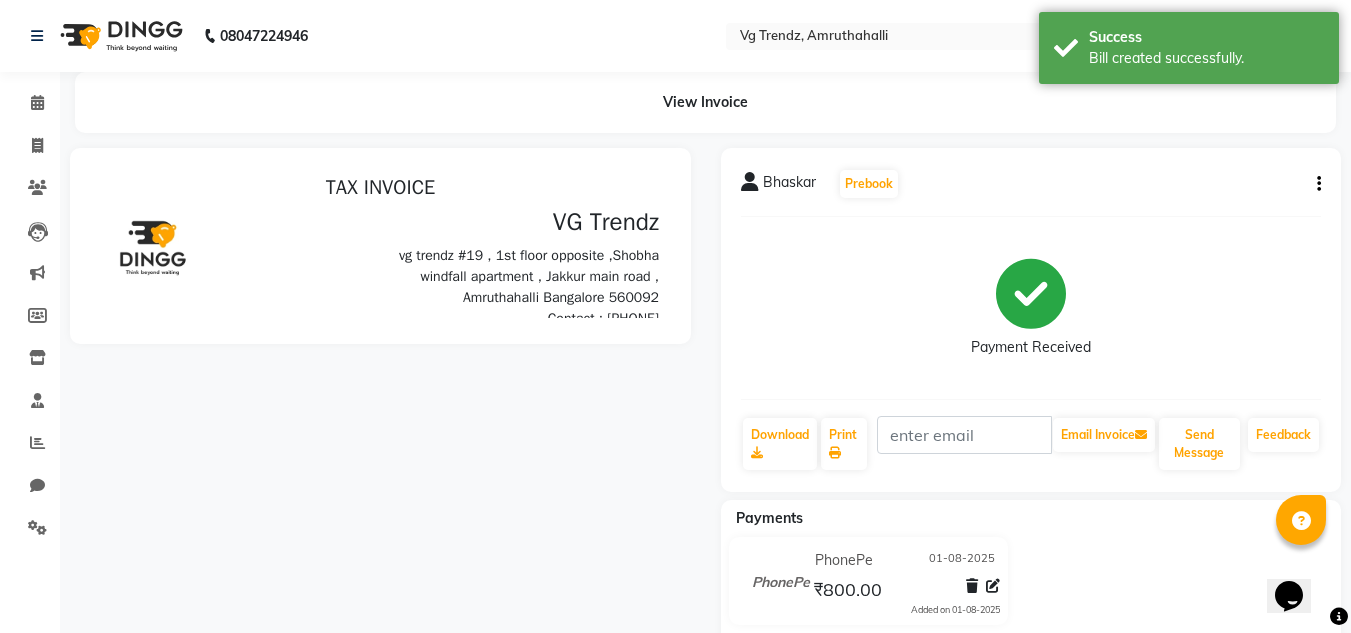 scroll, scrollTop: 0, scrollLeft: 0, axis: both 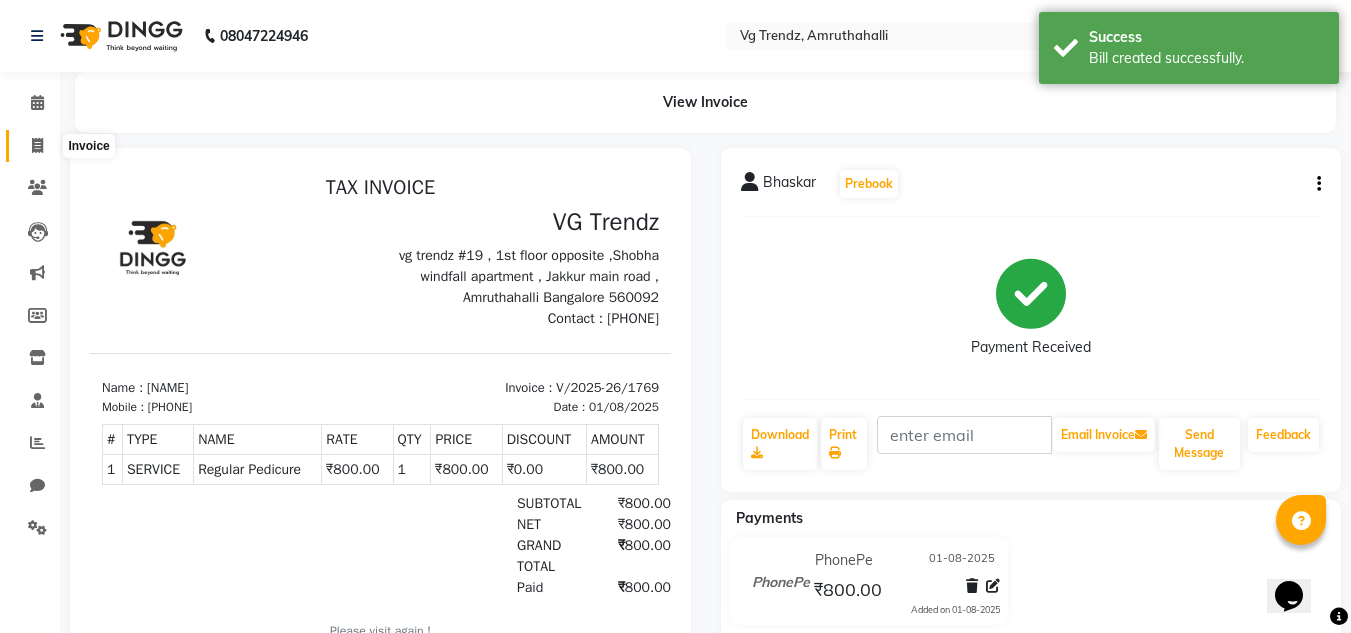 click 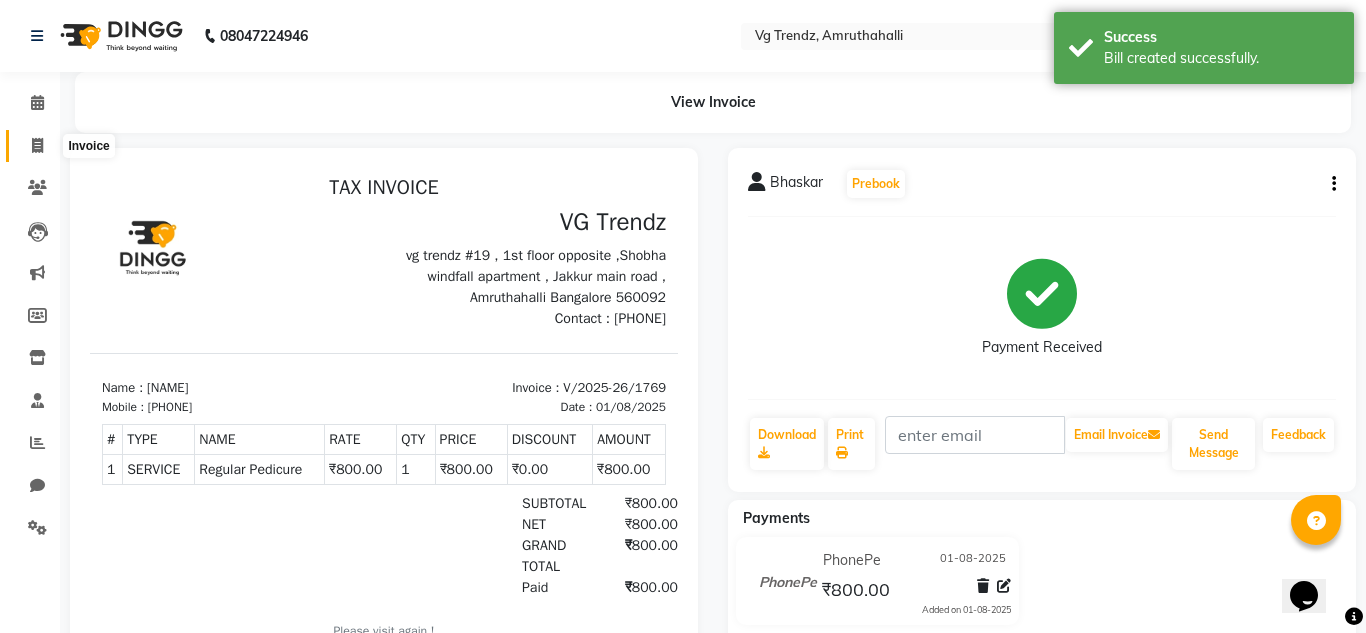 select on "service" 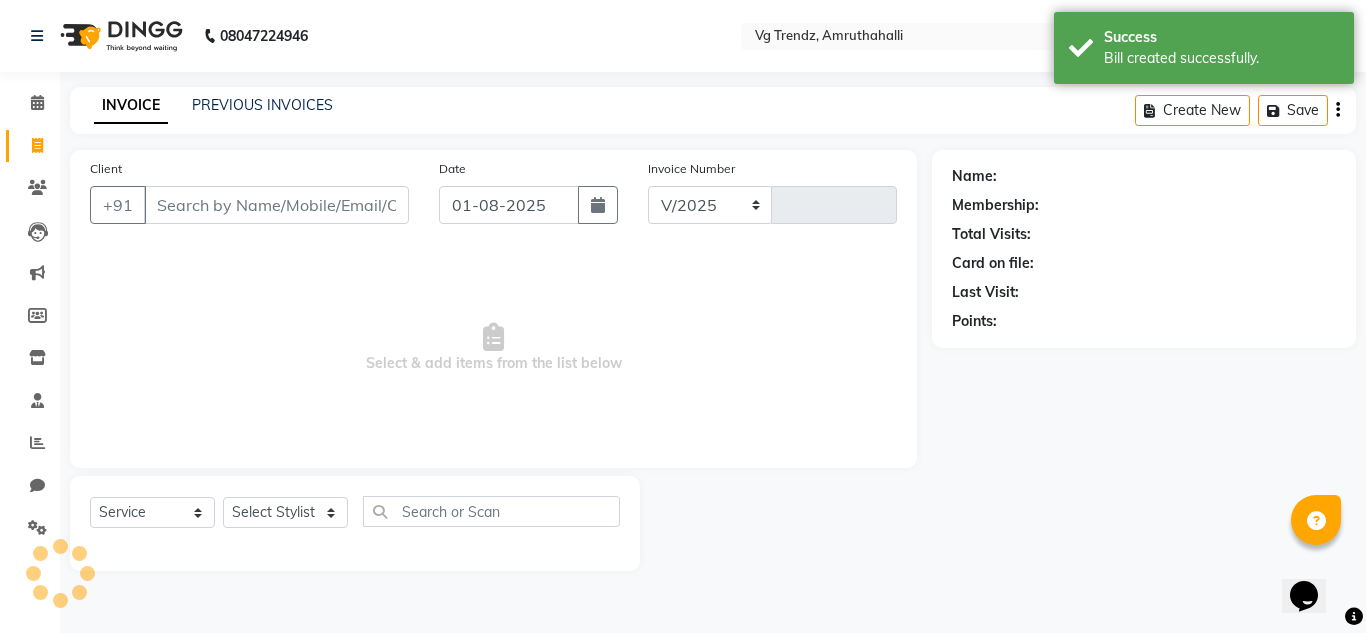 select on "5536" 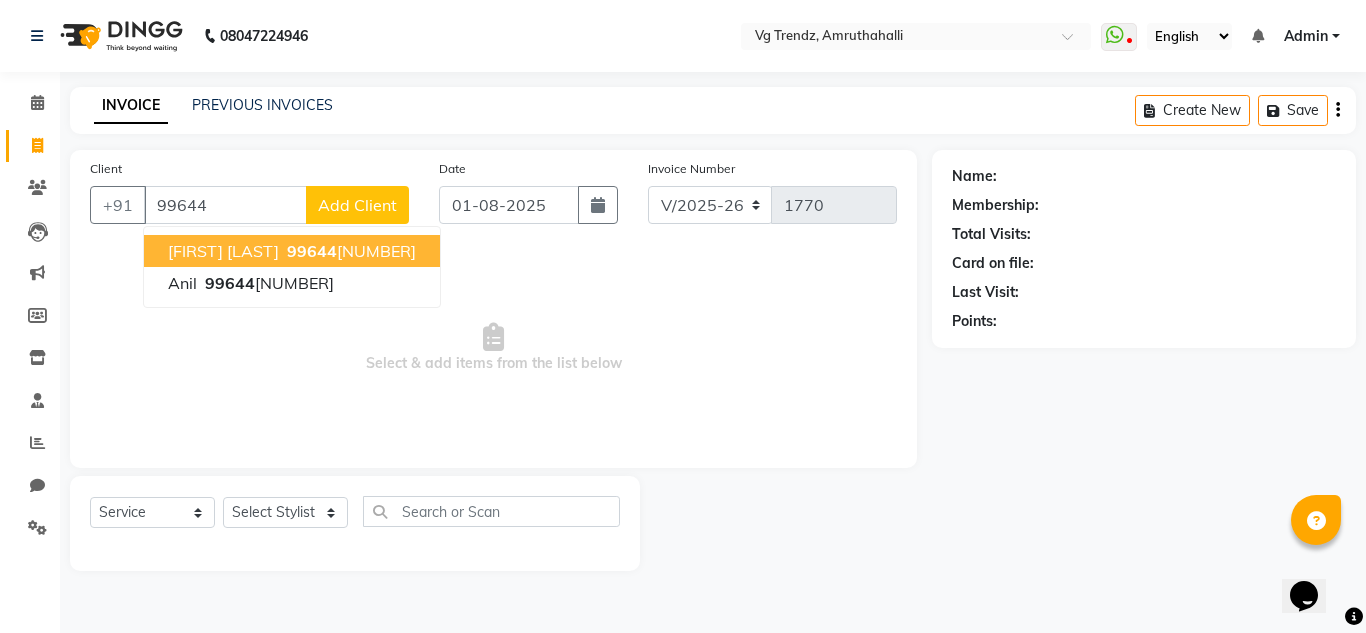 click on "[FIRST] [LAST]" at bounding box center (223, 251) 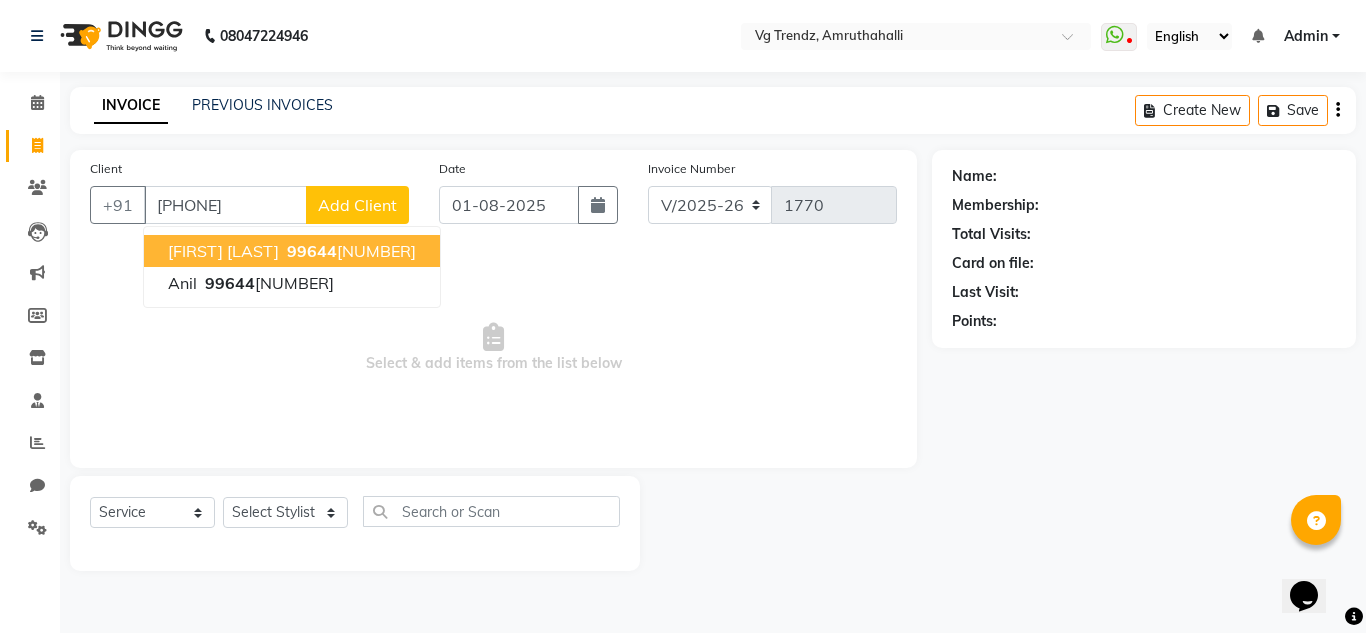type on "[PHONE]" 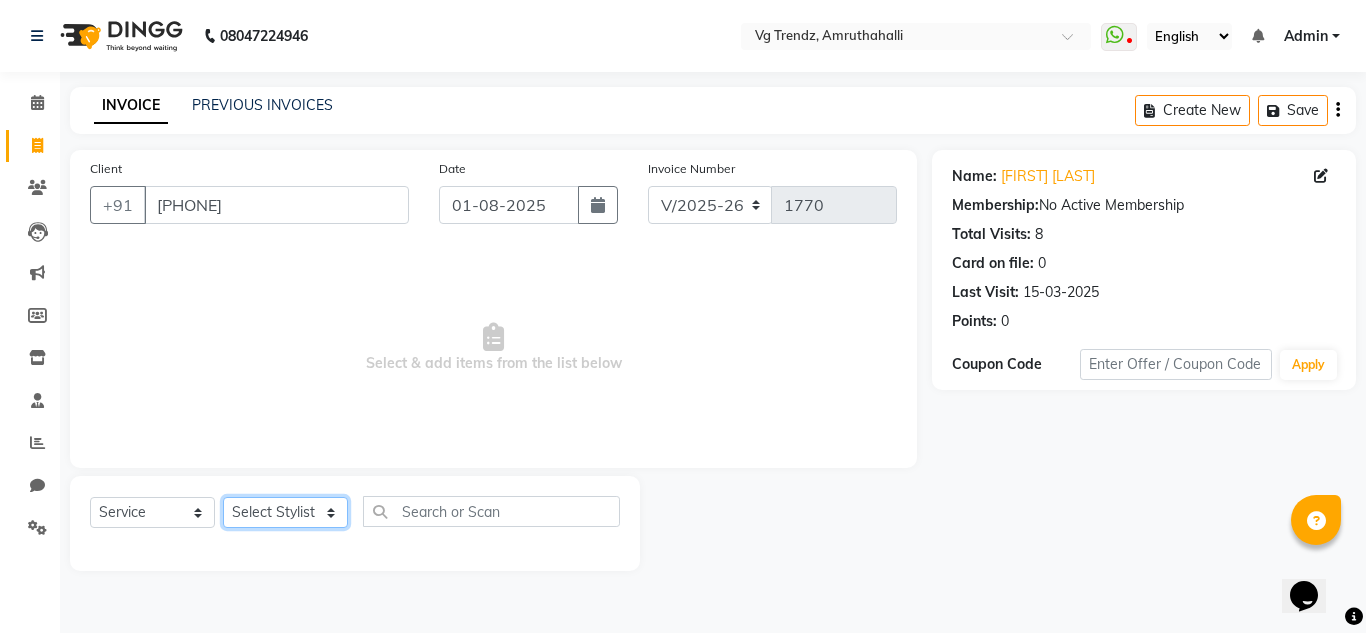 click on "Select Stylist [FIRST] [LAST] [FIRST] [LAST] [FIRST] [LAST] [FIRST] [LAST] [FIRST] [LAST] salon number [FIRST] [LAST] [FIRST] [LAST] [FIRST] [LAST] [FIRST] [LAST] [FIRST] [LAST]" 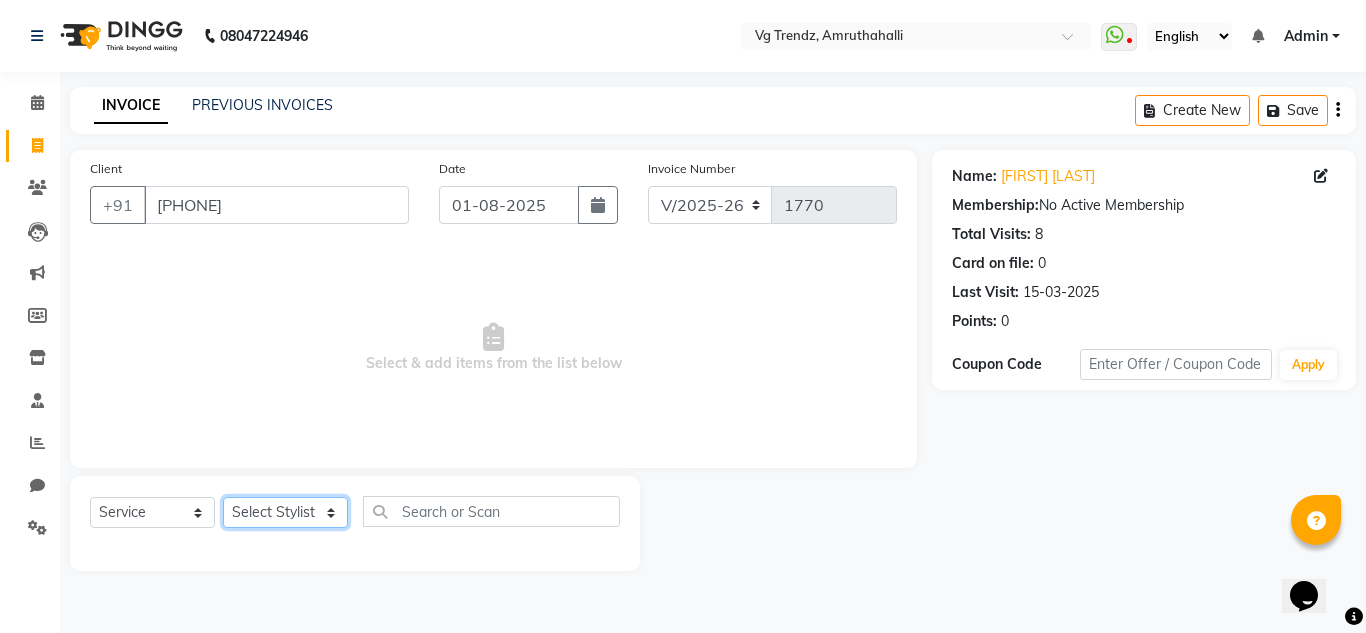 select on "84659" 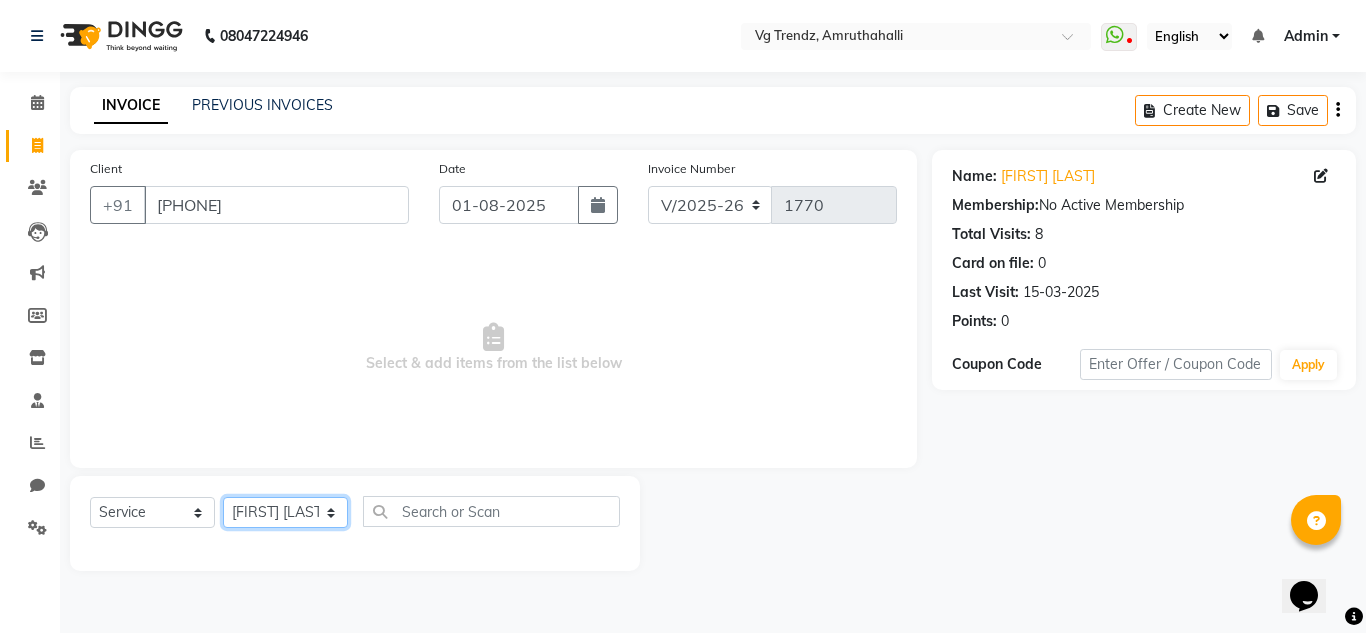 click on "Select Stylist [FIRST] [LAST] [FIRST] [LAST] [FIRST] [LAST] [FIRST] [LAST] [FIRST] [LAST] salon number [FIRST] [LAST] [FIRST] [LAST] [FIRST] [LAST] [FIRST] [LAST] [FIRST] [LAST]" 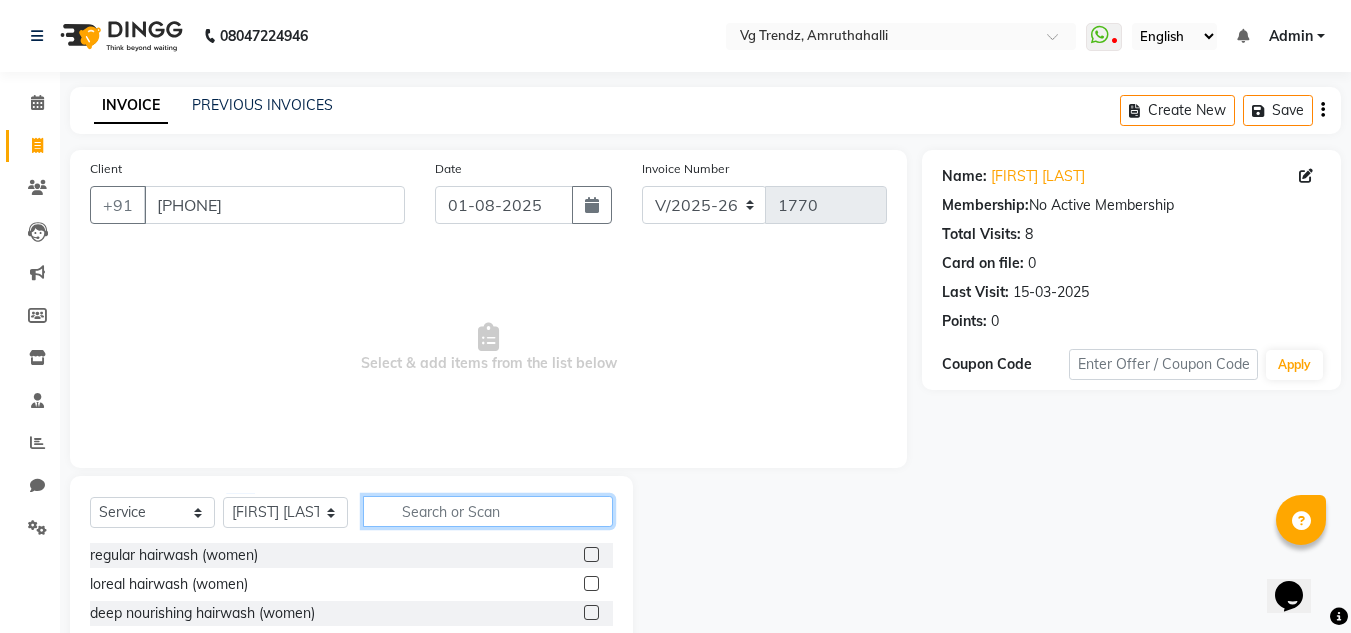 click 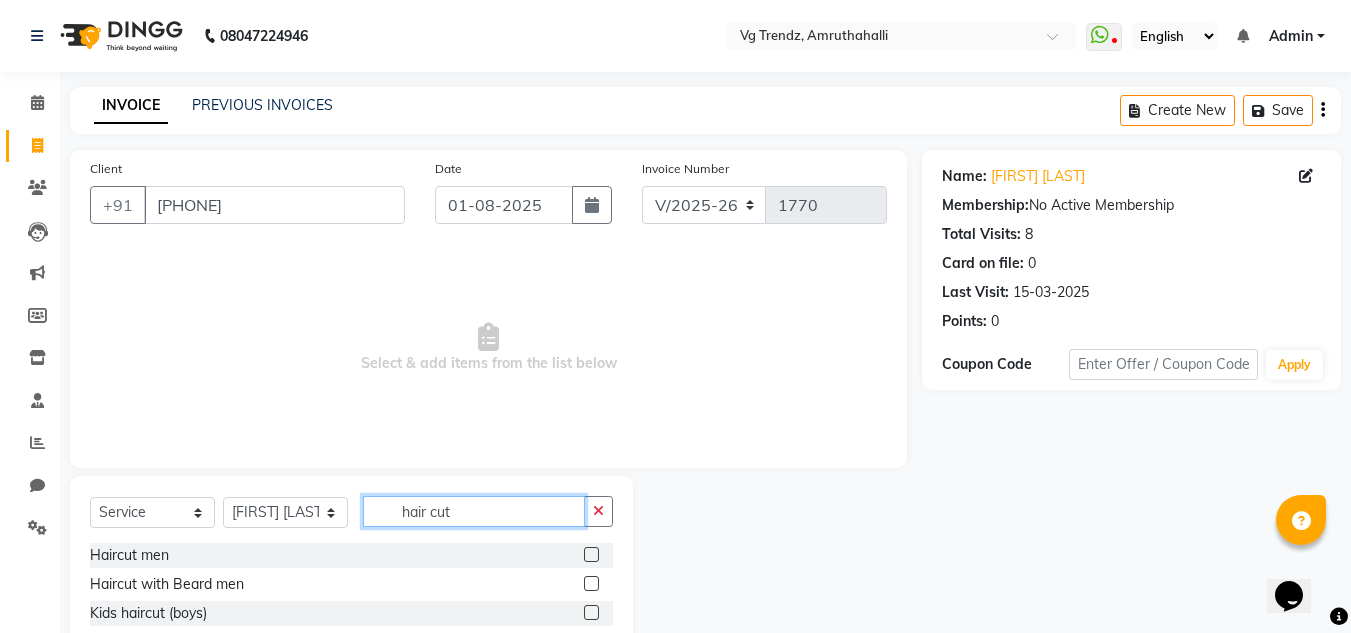 type on "hair cut" 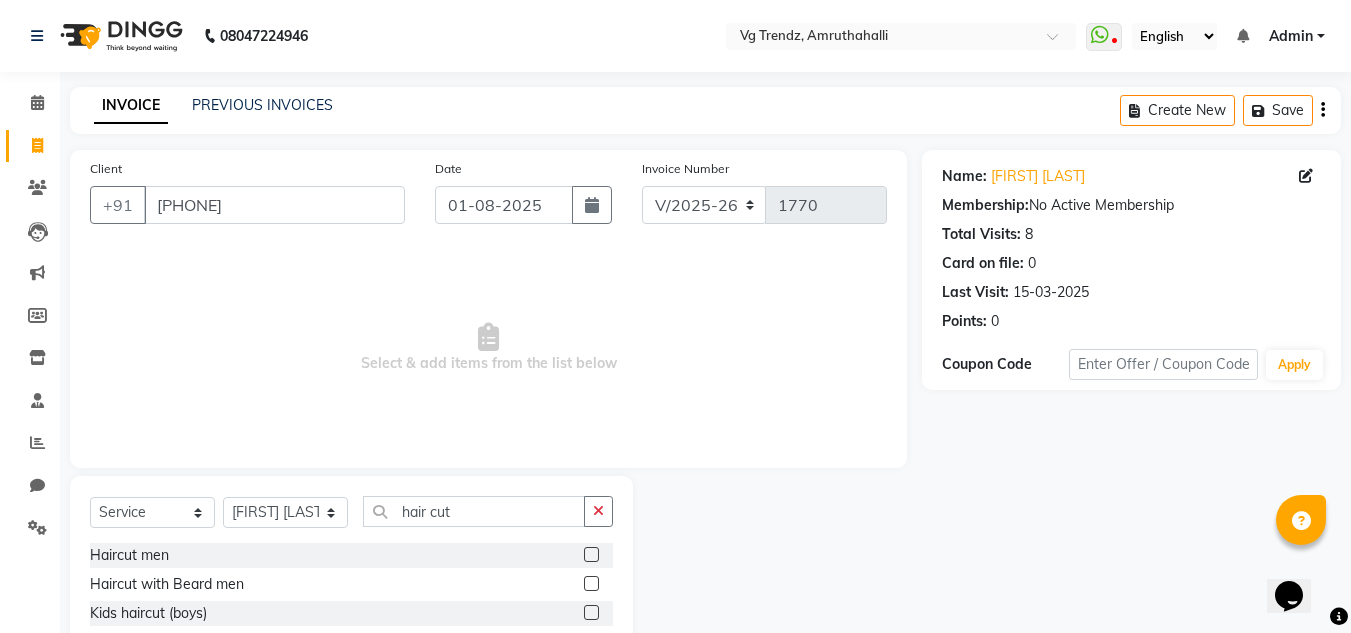 click 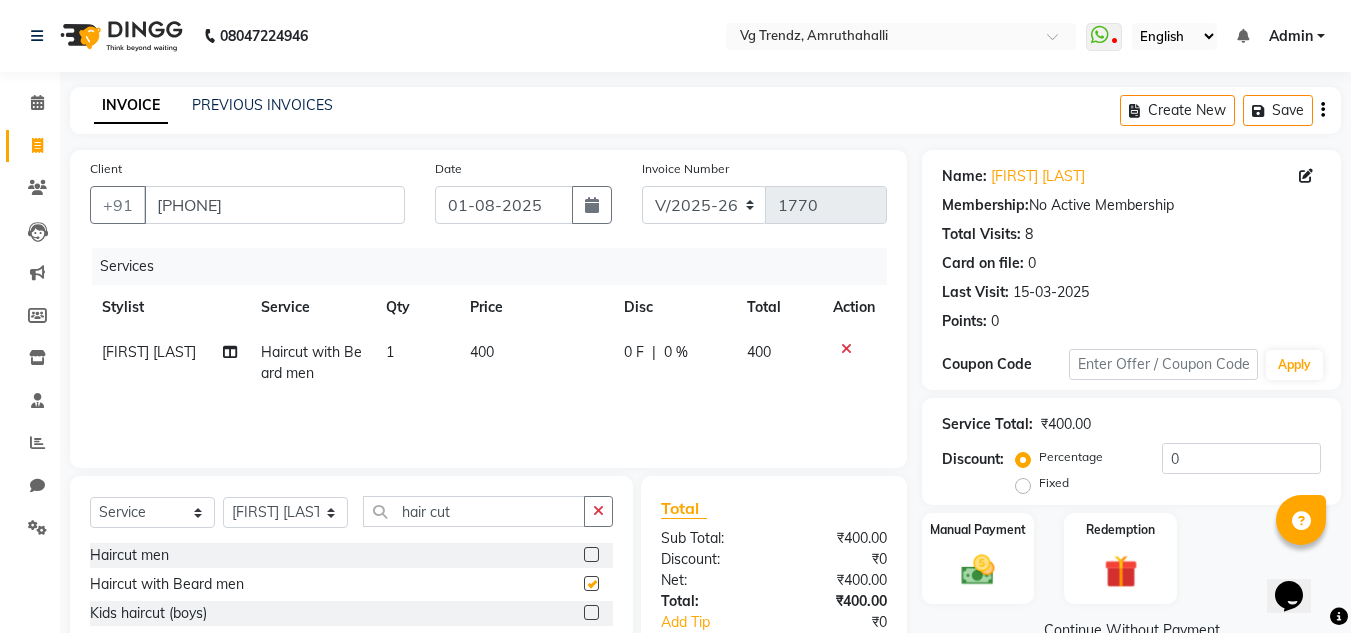 checkbox on "false" 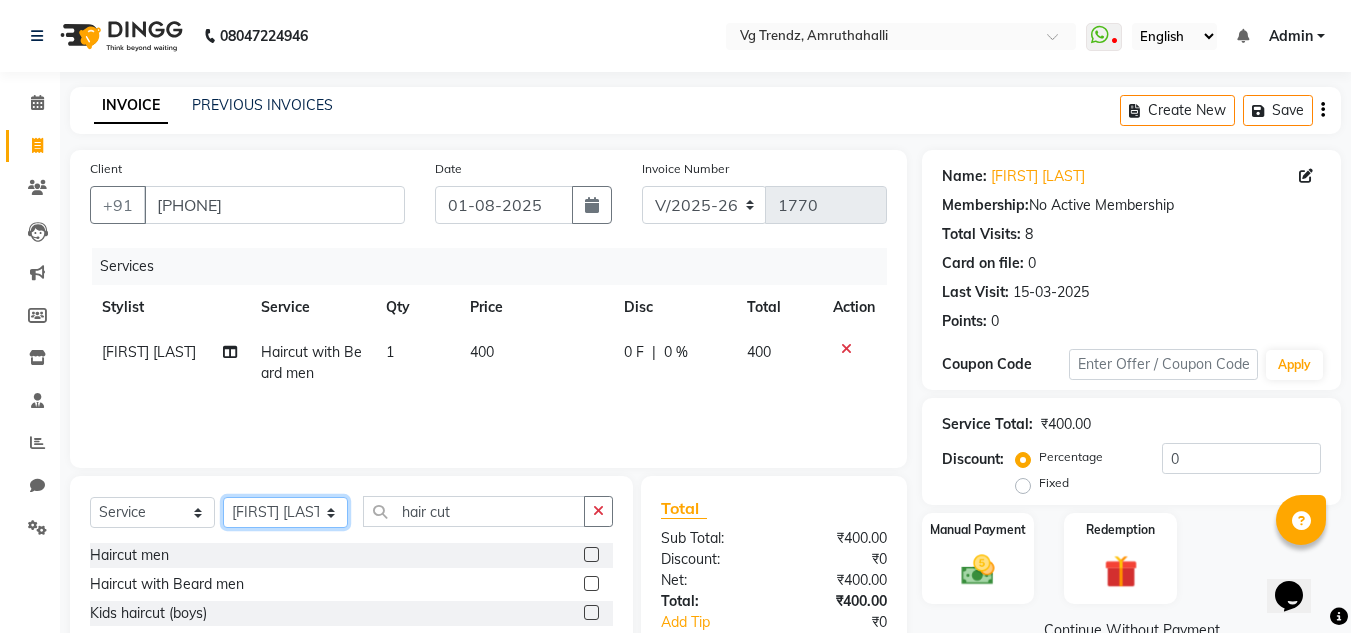 click on "Select Stylist [FIRST] [LAST] [FIRST] [LAST] [FIRST] [LAST] [FIRST] [LAST] [FIRST] [LAST] salon number [FIRST] [LAST] [FIRST] [LAST] [FIRST] [LAST] [FIRST] [LAST] [FIRST] [LAST]" 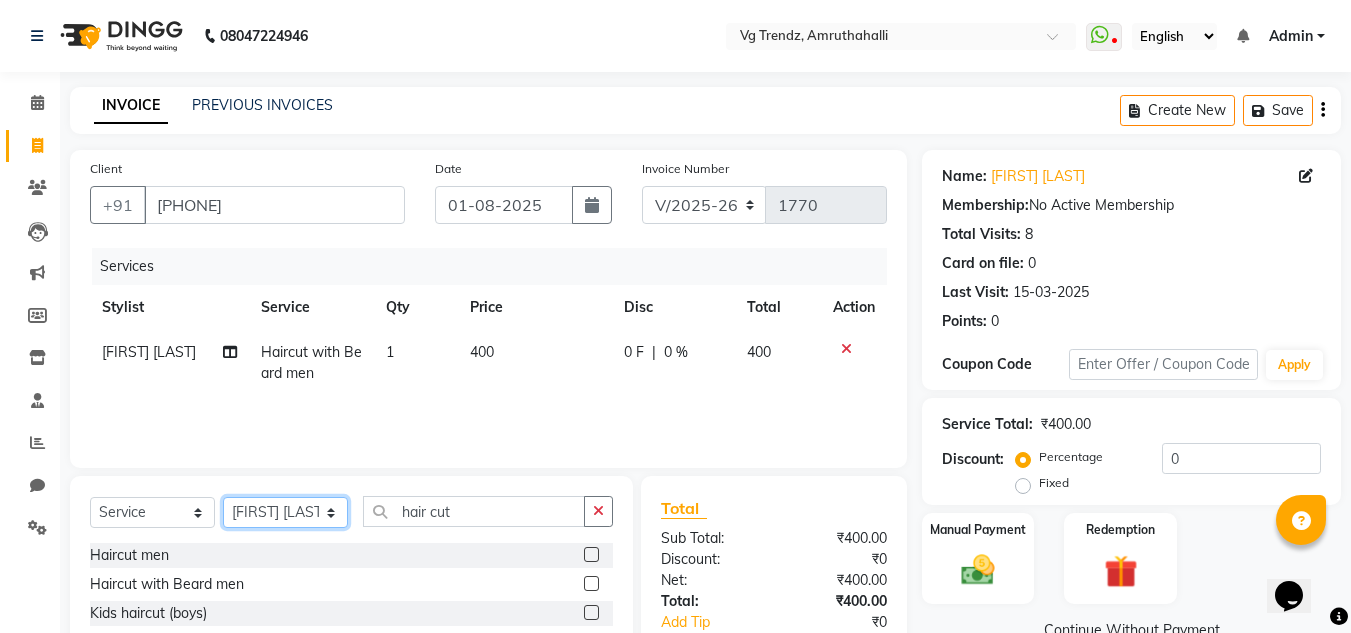 select on "85011" 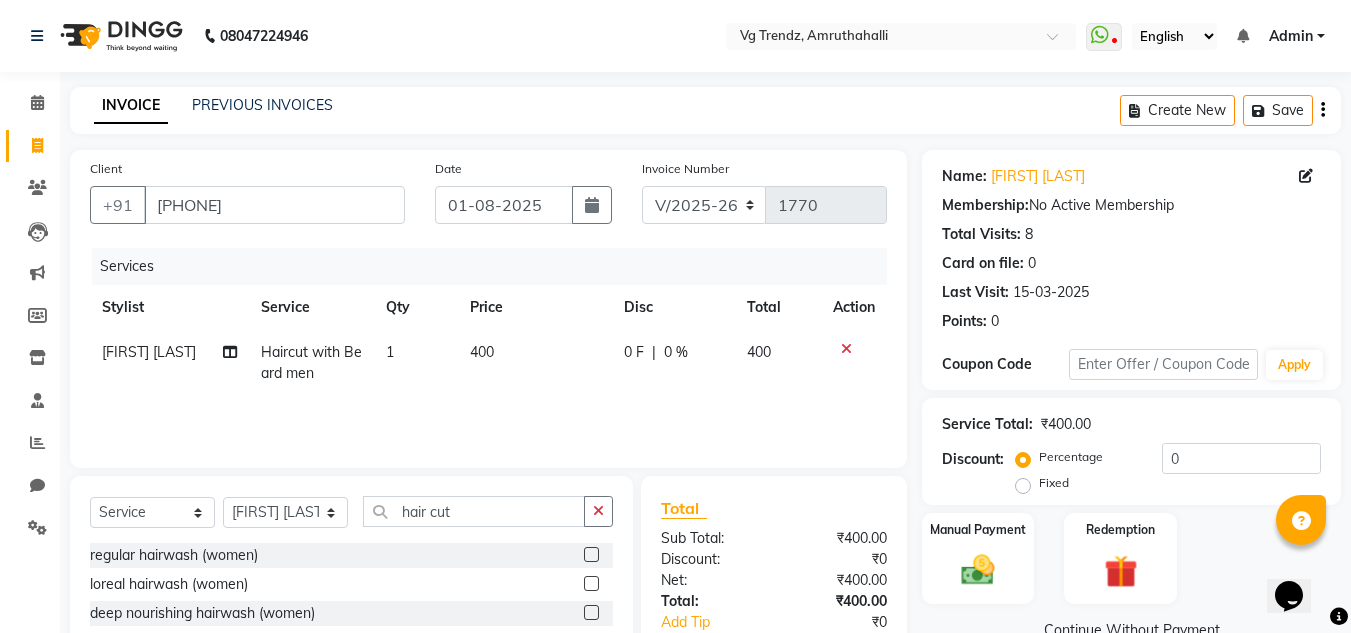 click on "Client +91 9964447735 Date 01-08-2025 Invoice Number V/2025 V/2025-26 1770 Services Stylist Service Qty Price Disc Total Action Sandeep Sharma Haircut with Beard men 1 400 0 F | 0 % 400" 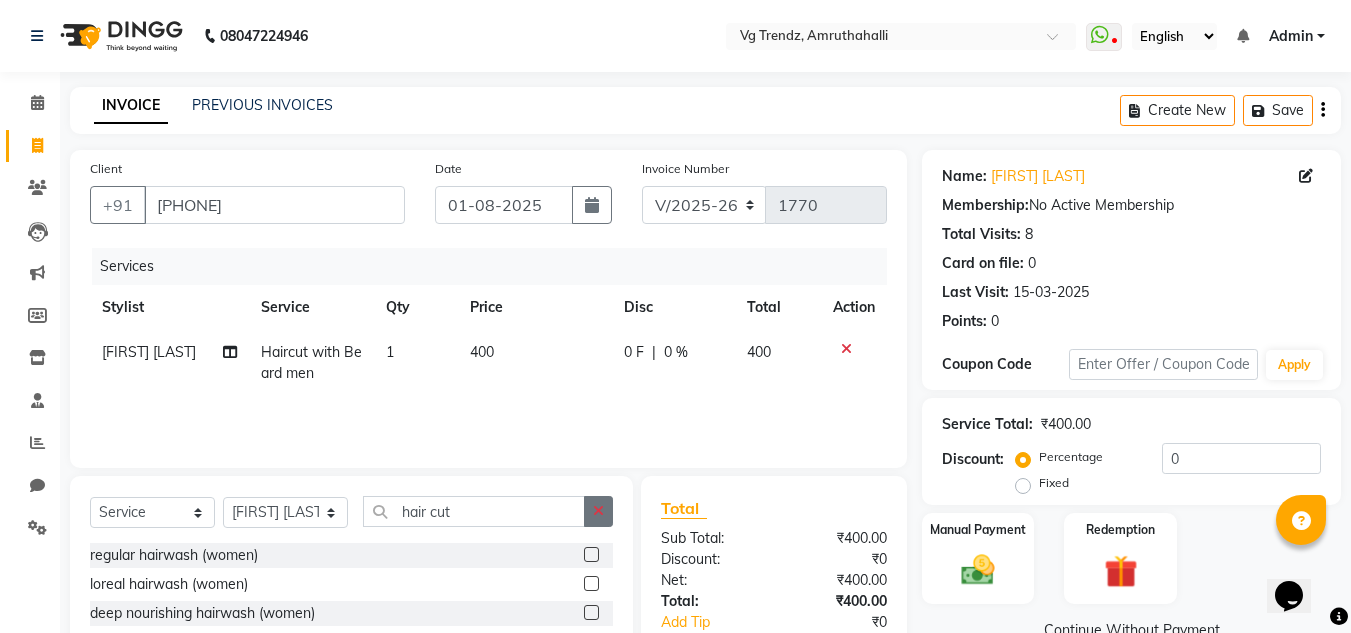 click 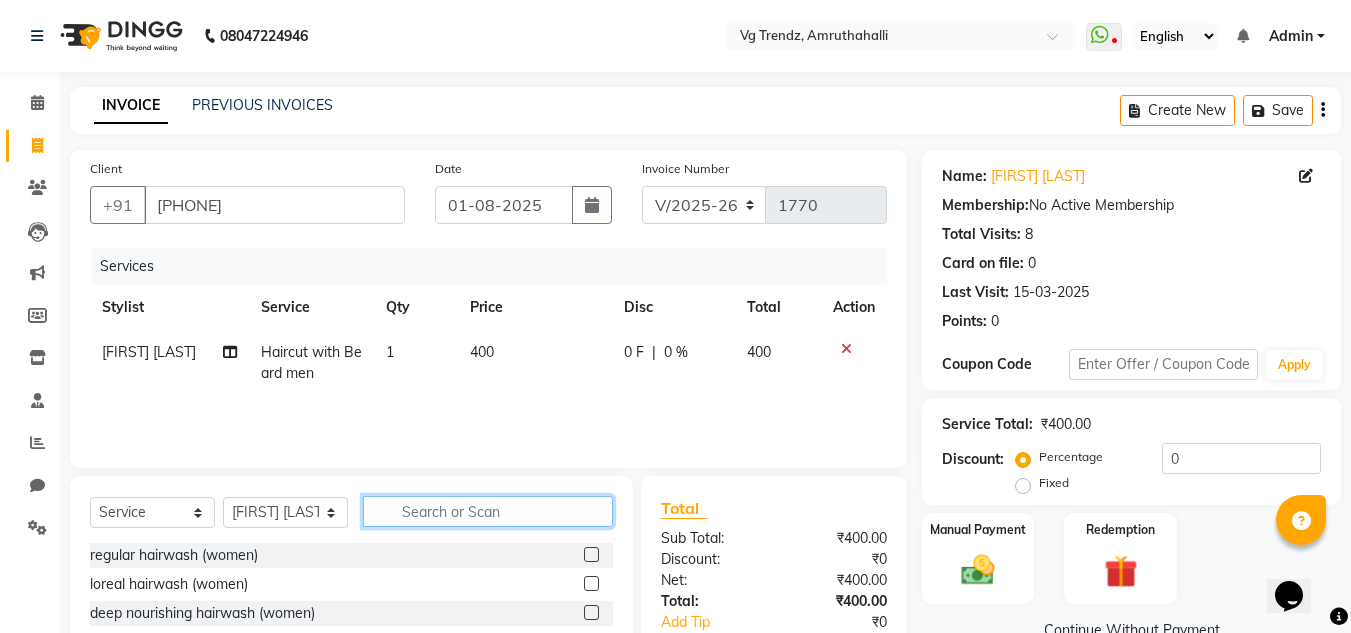 click 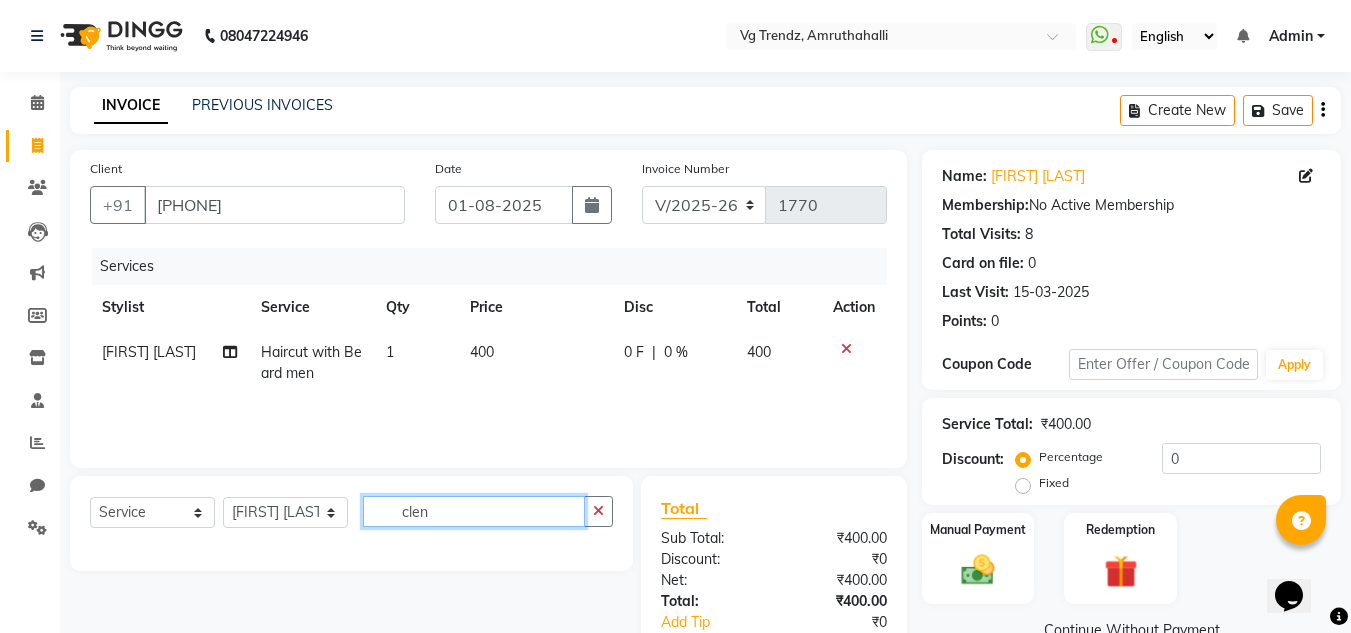 click on "clen" 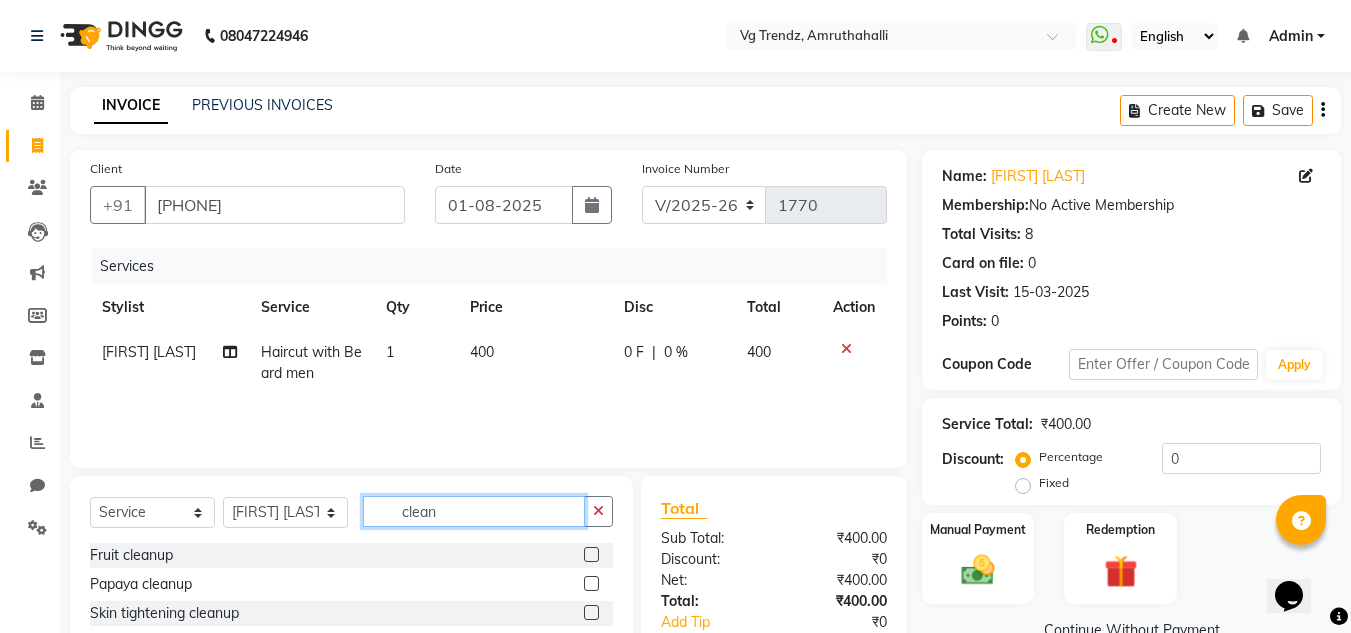 type on "clean" 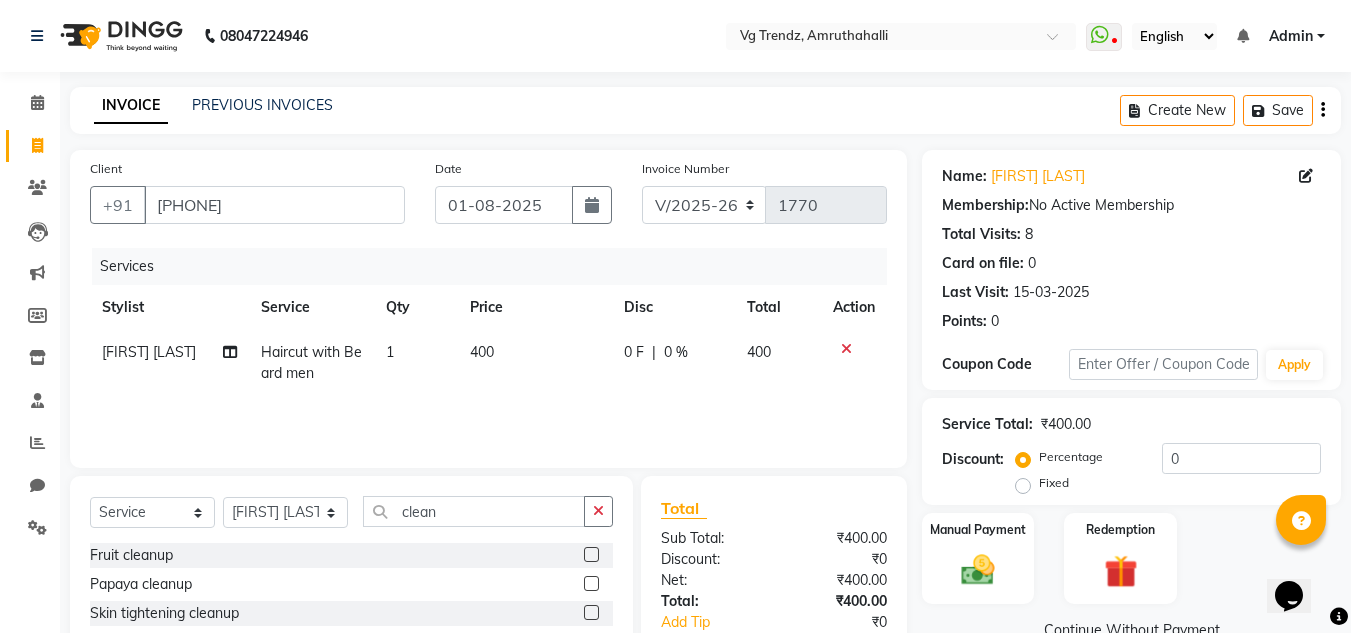 click 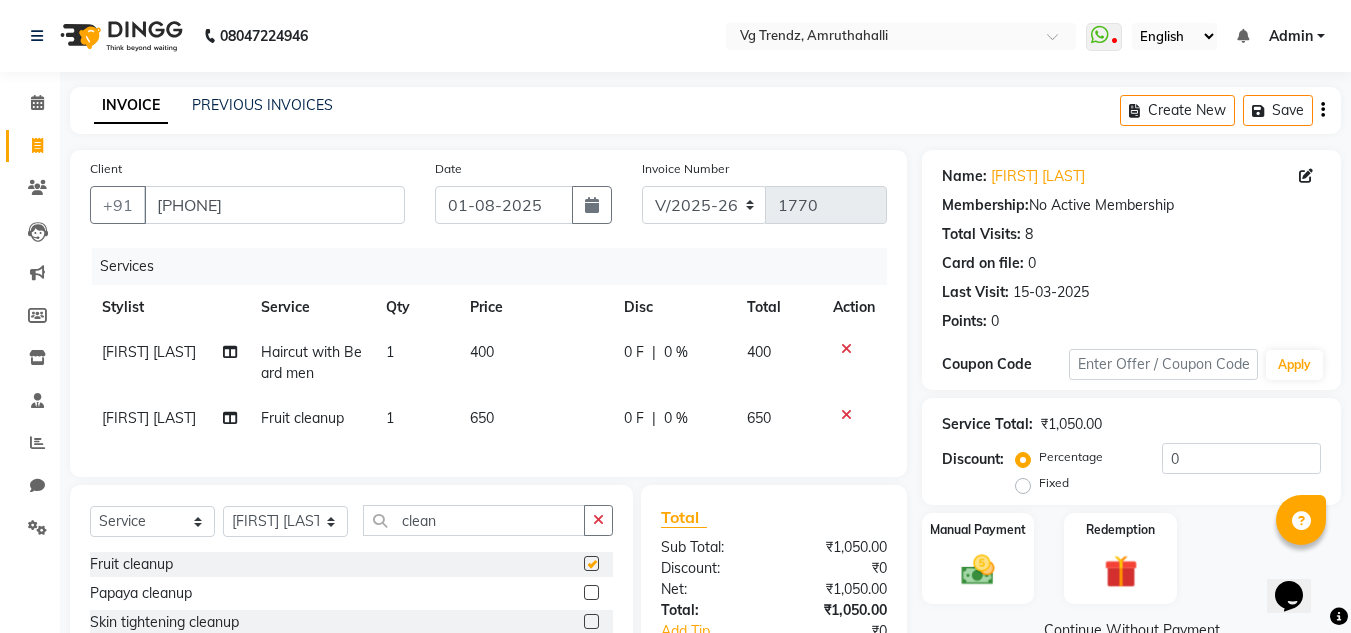 checkbox on "false" 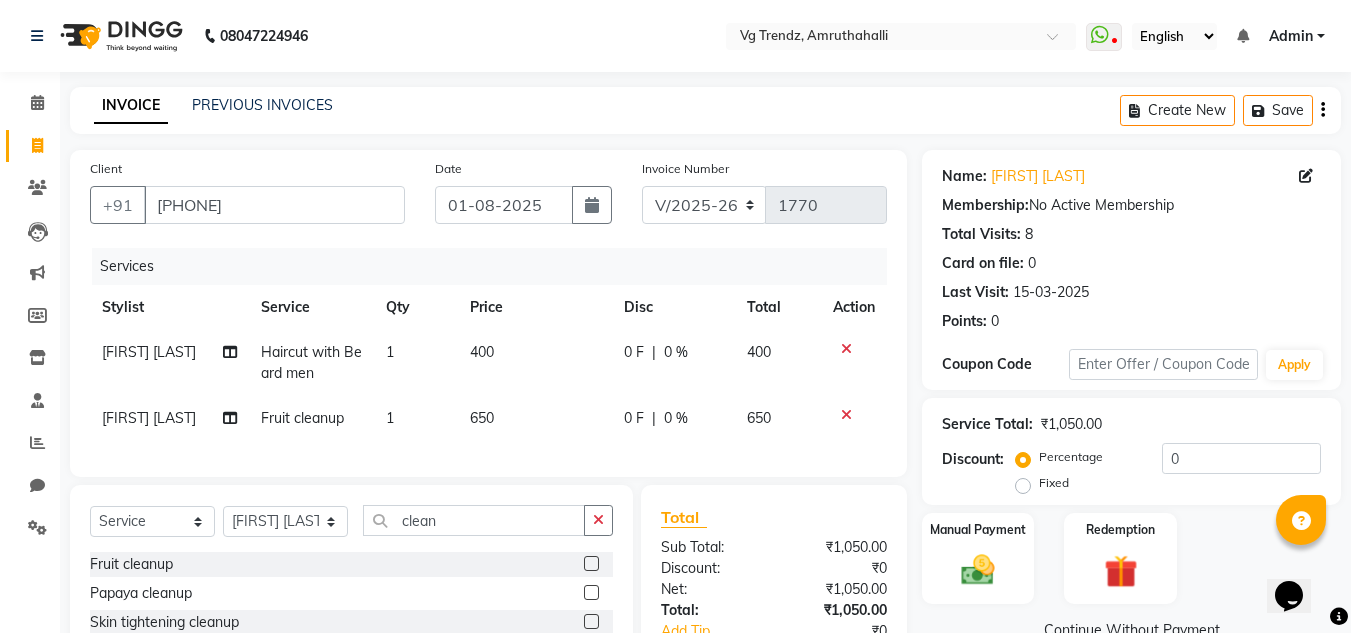 click 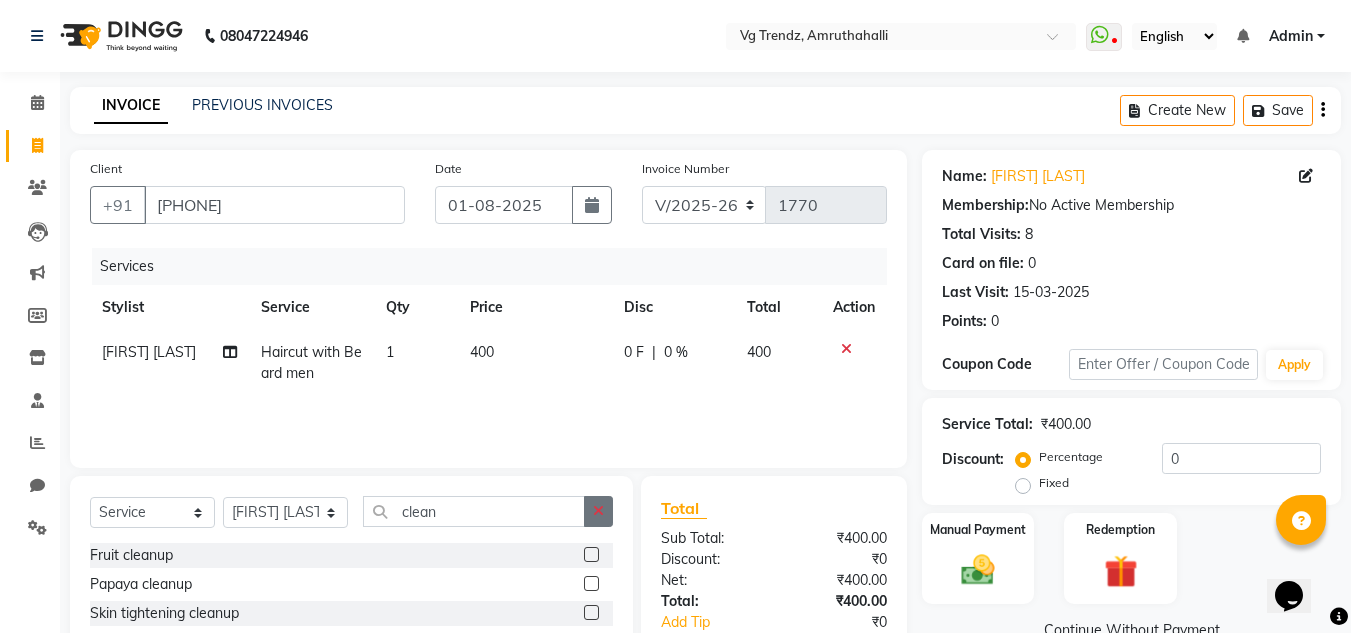 click 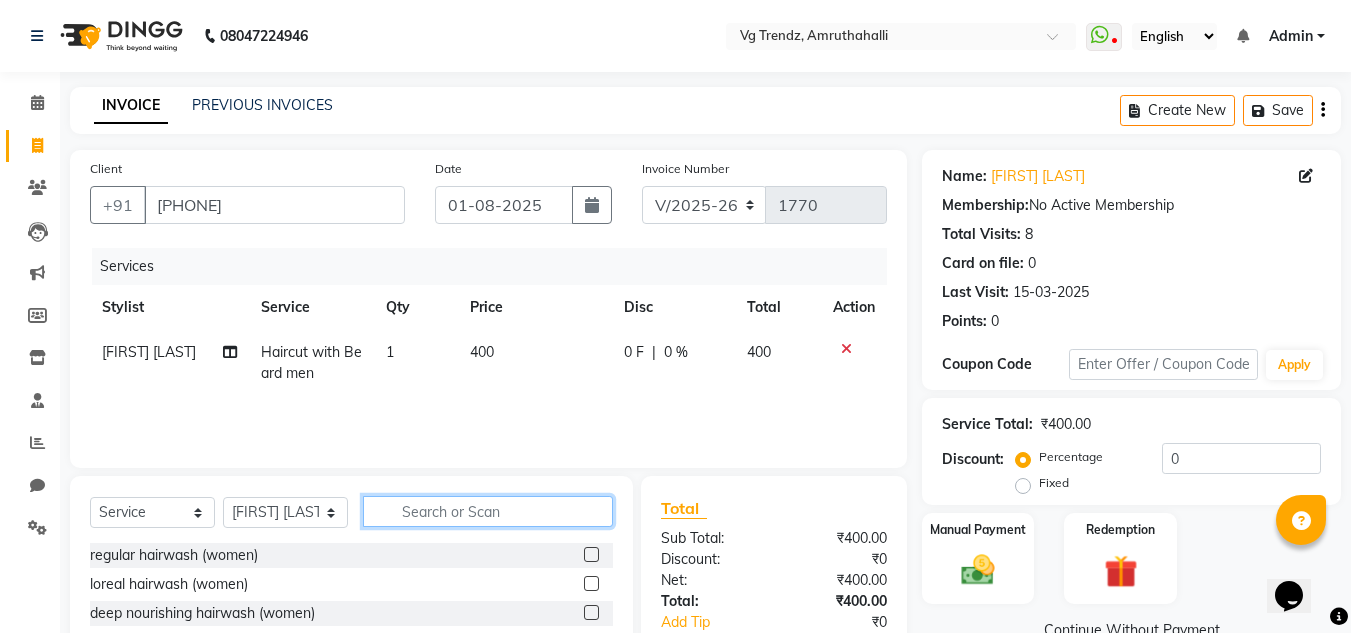 click 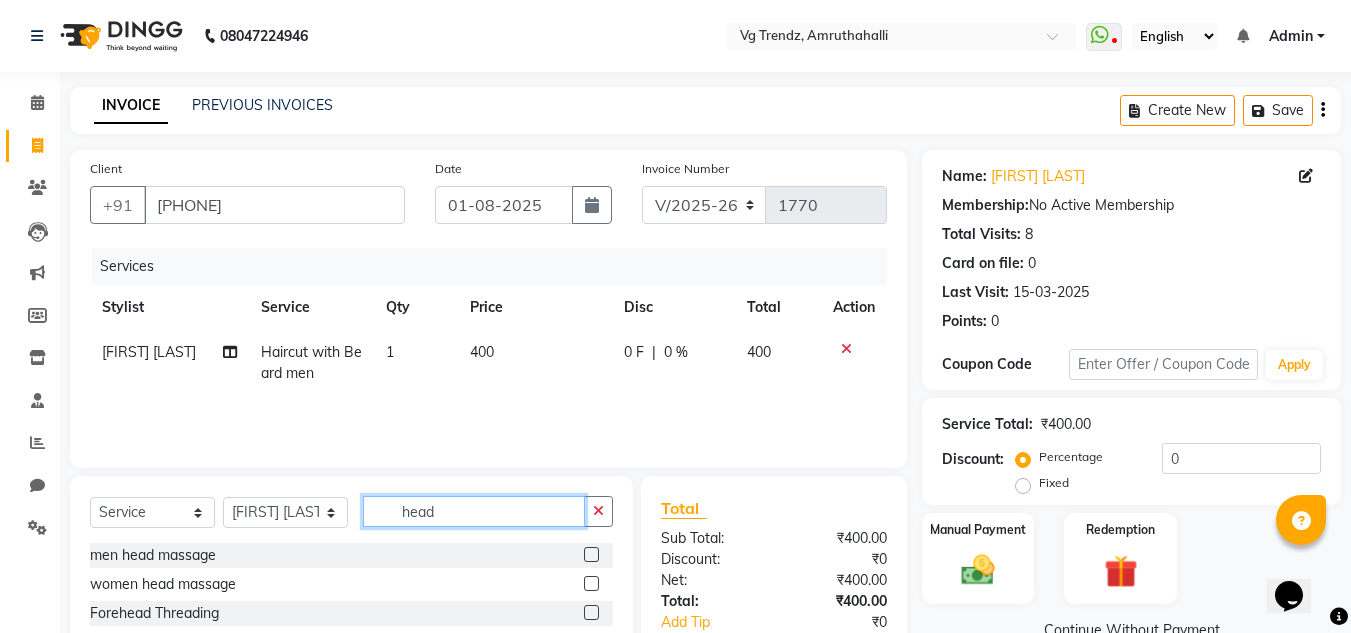 type on "head" 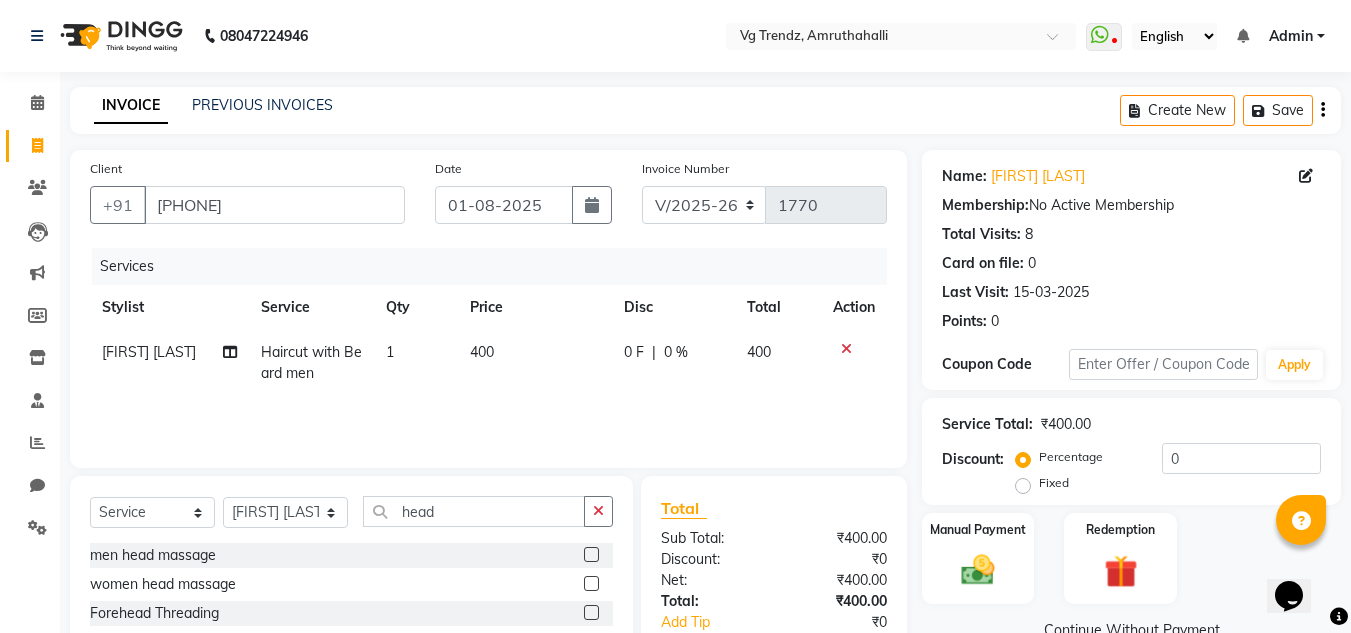 click 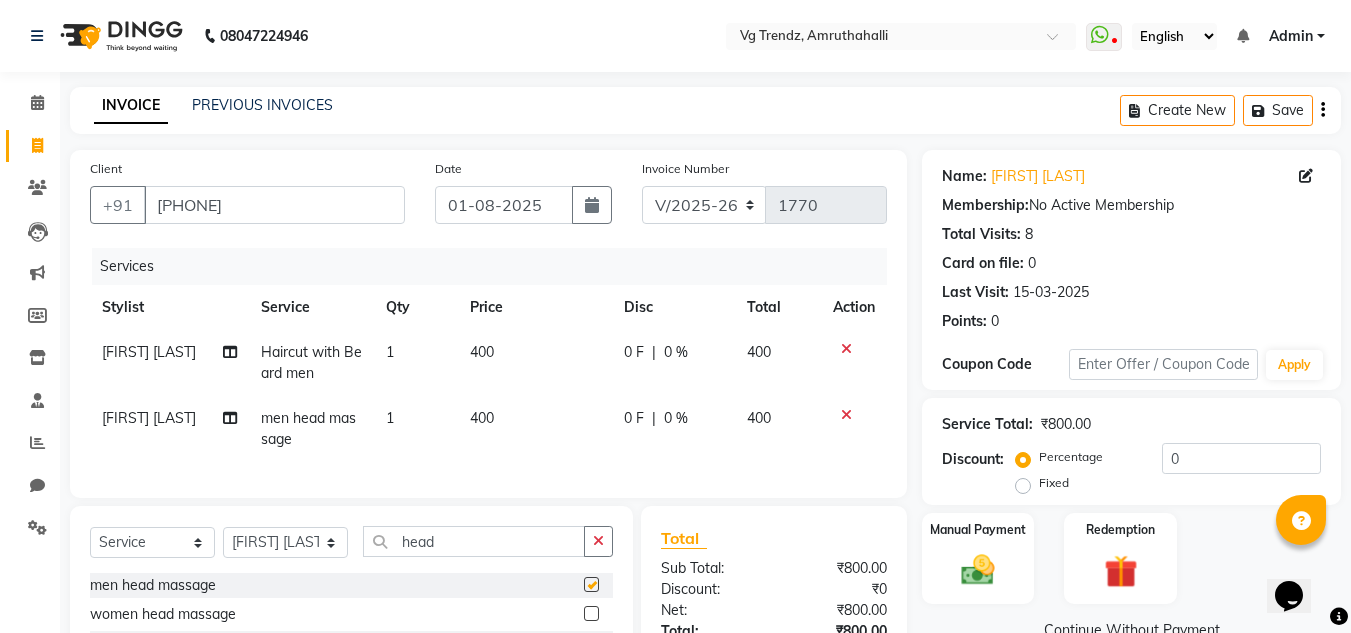 checkbox on "false" 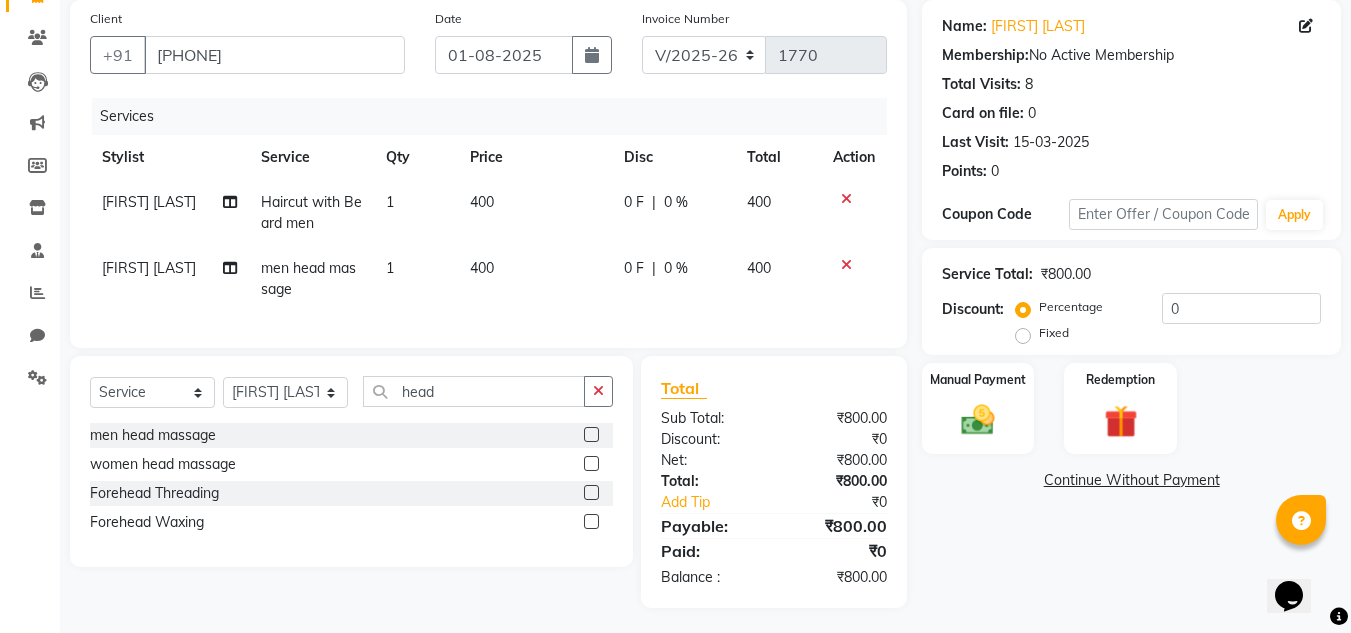 scroll, scrollTop: 152, scrollLeft: 0, axis: vertical 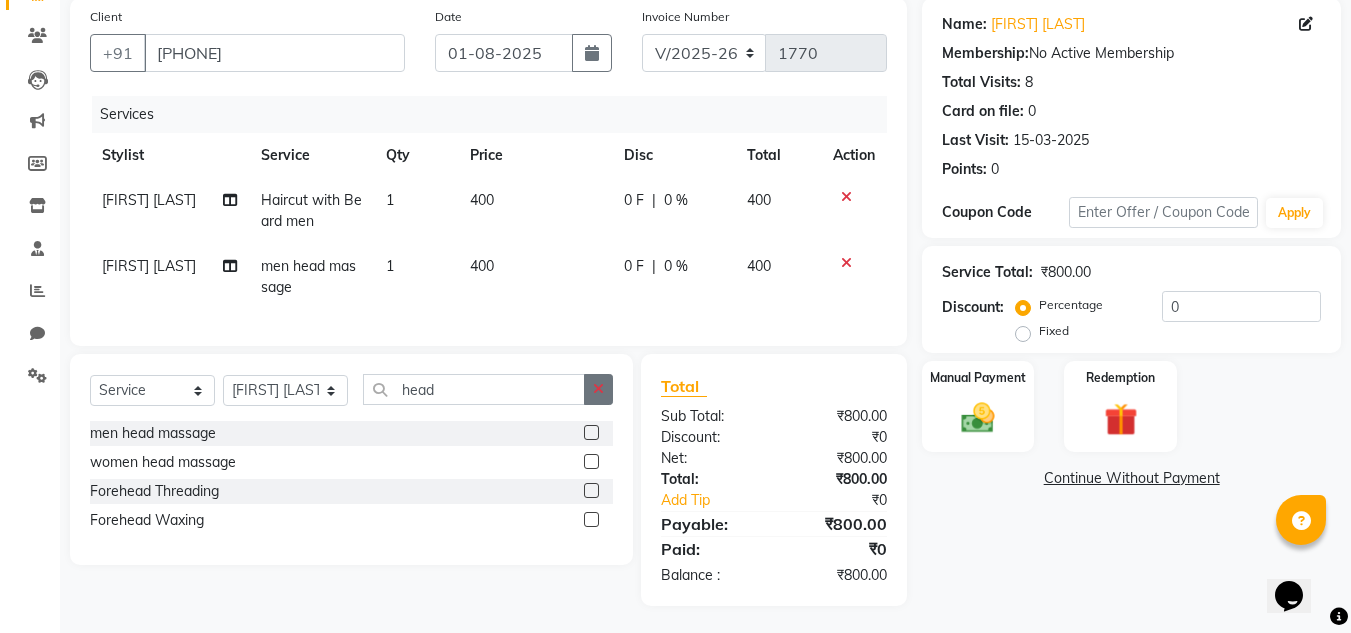 click 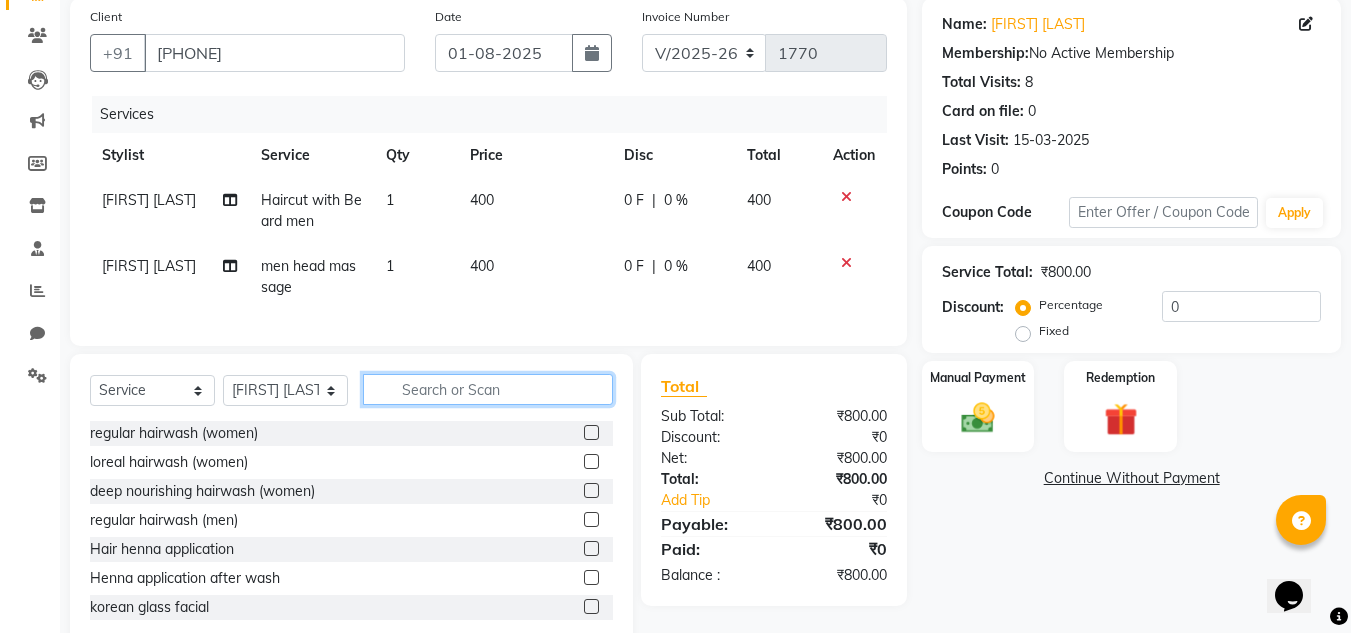 click 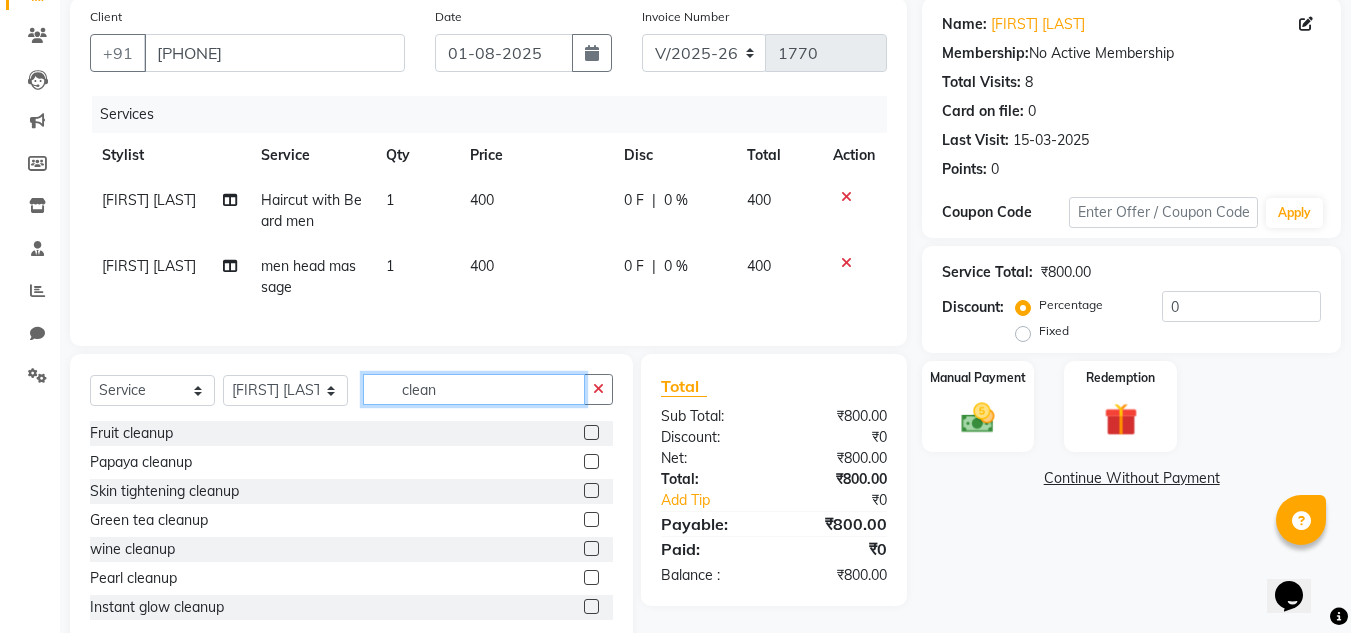 type on "clean" 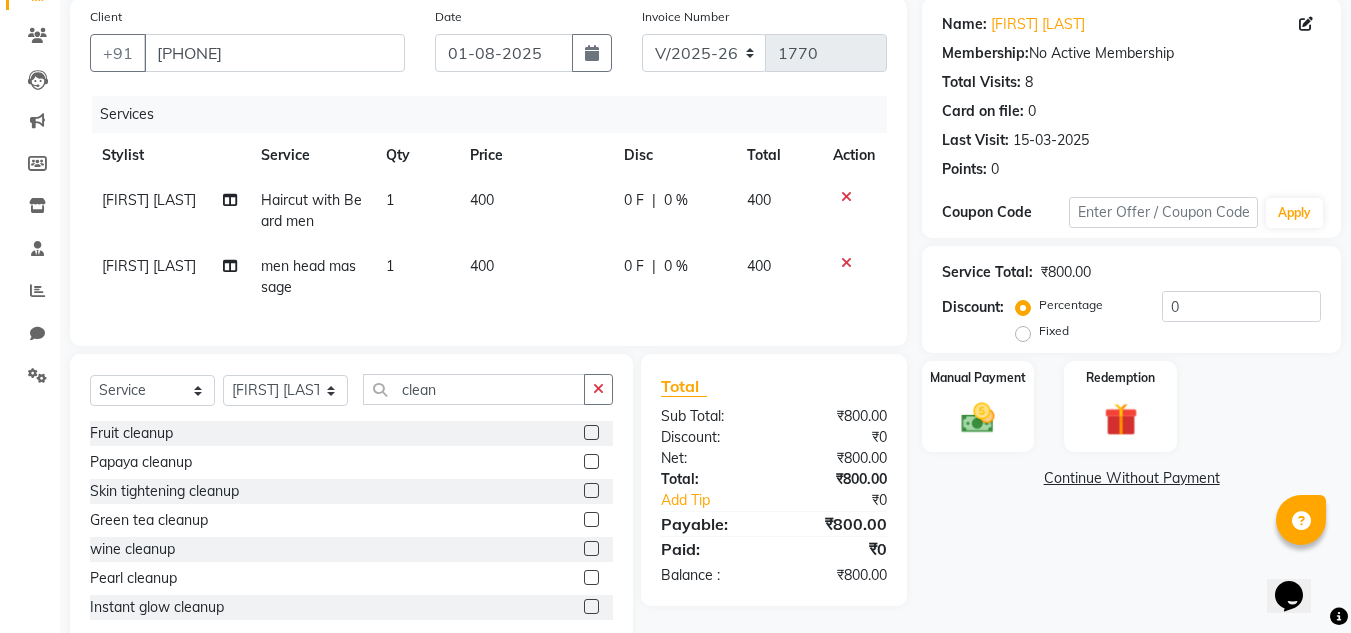 click 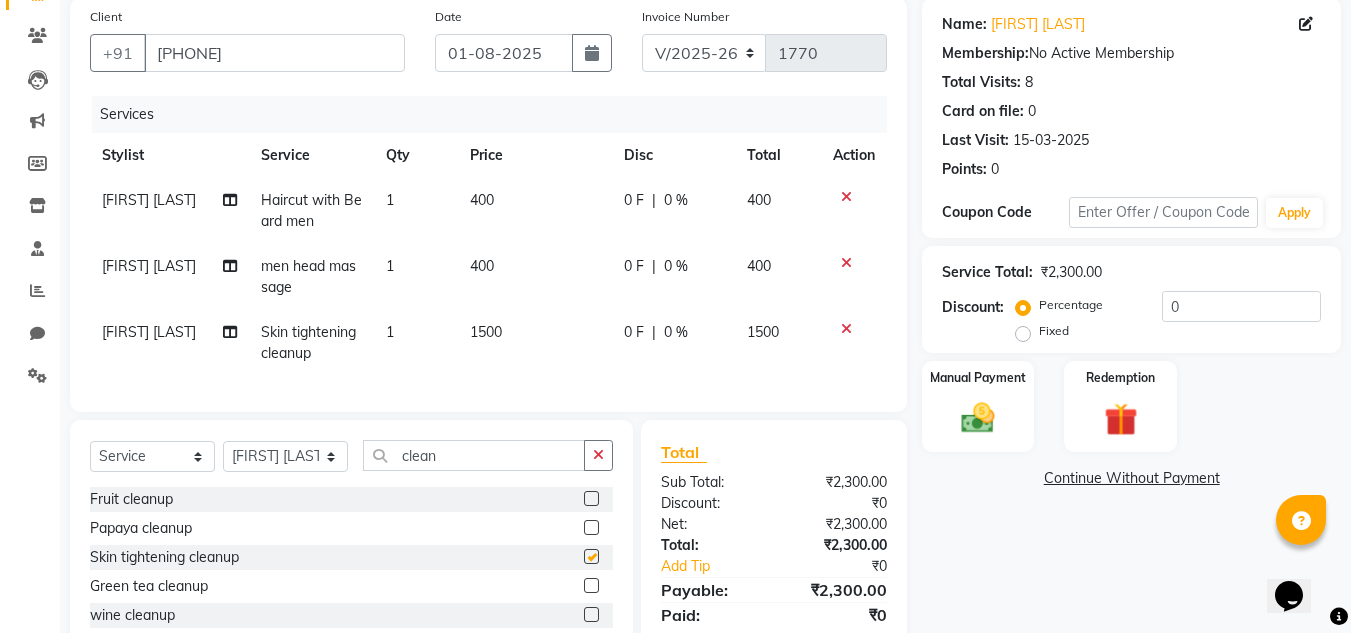 checkbox on "false" 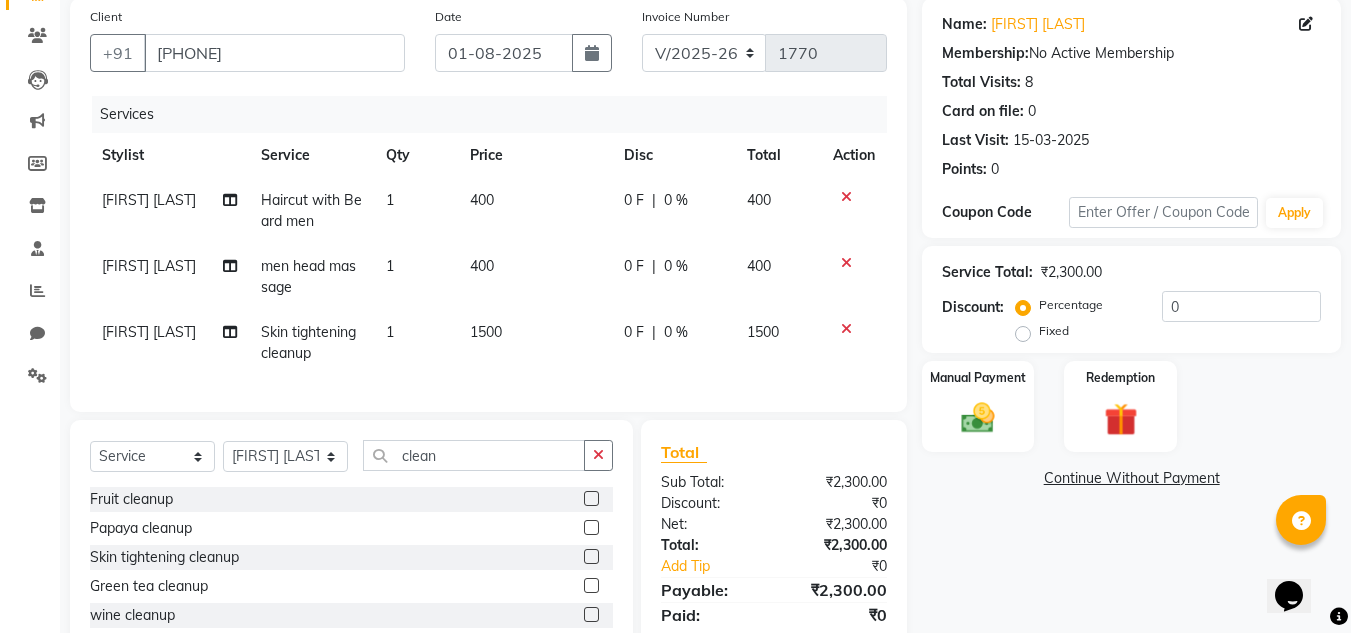 click 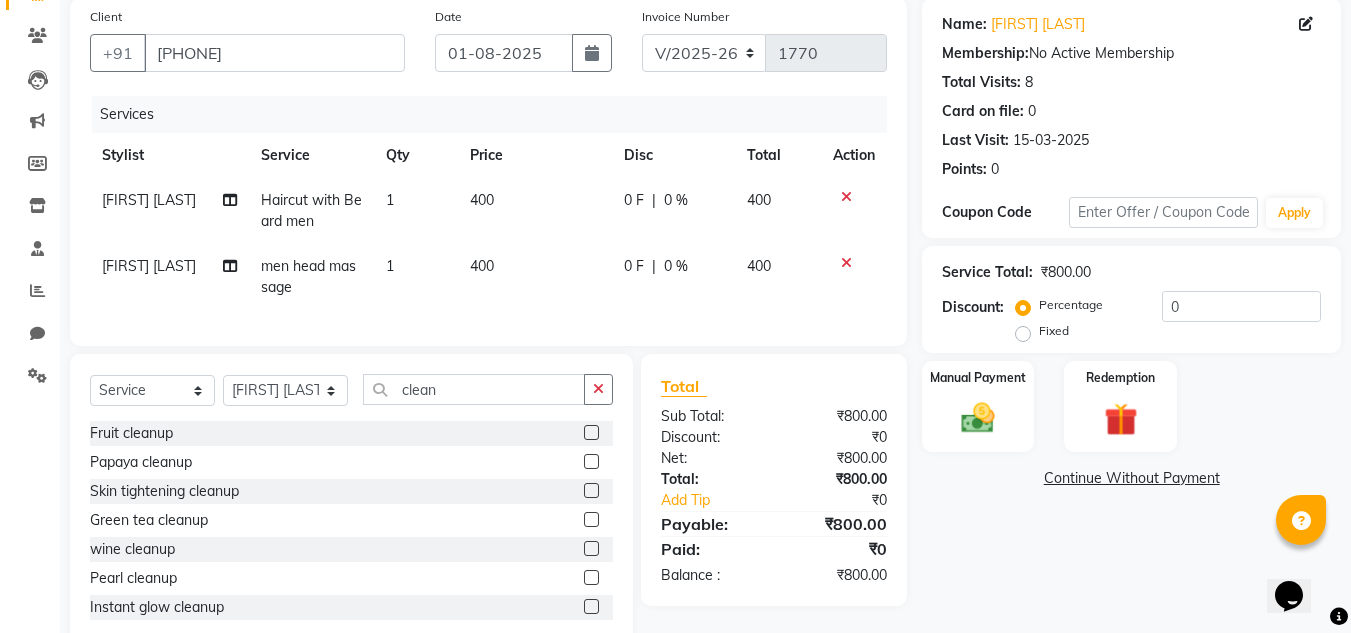scroll, scrollTop: 61, scrollLeft: 0, axis: vertical 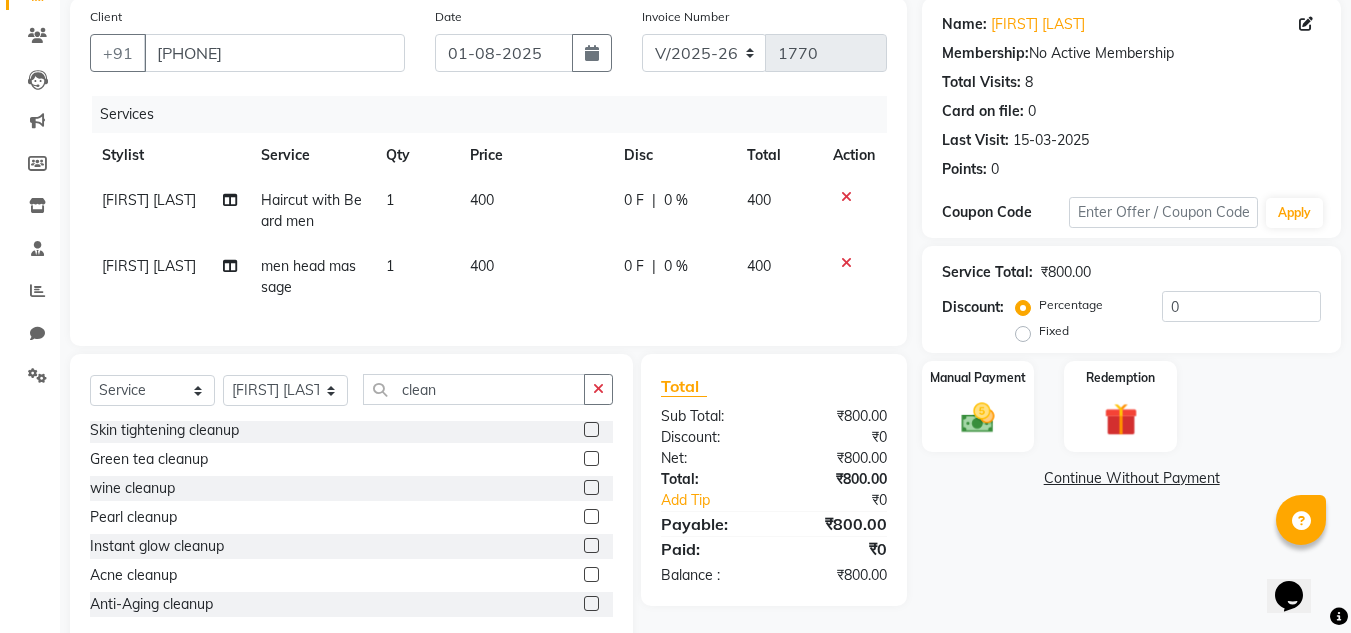 click 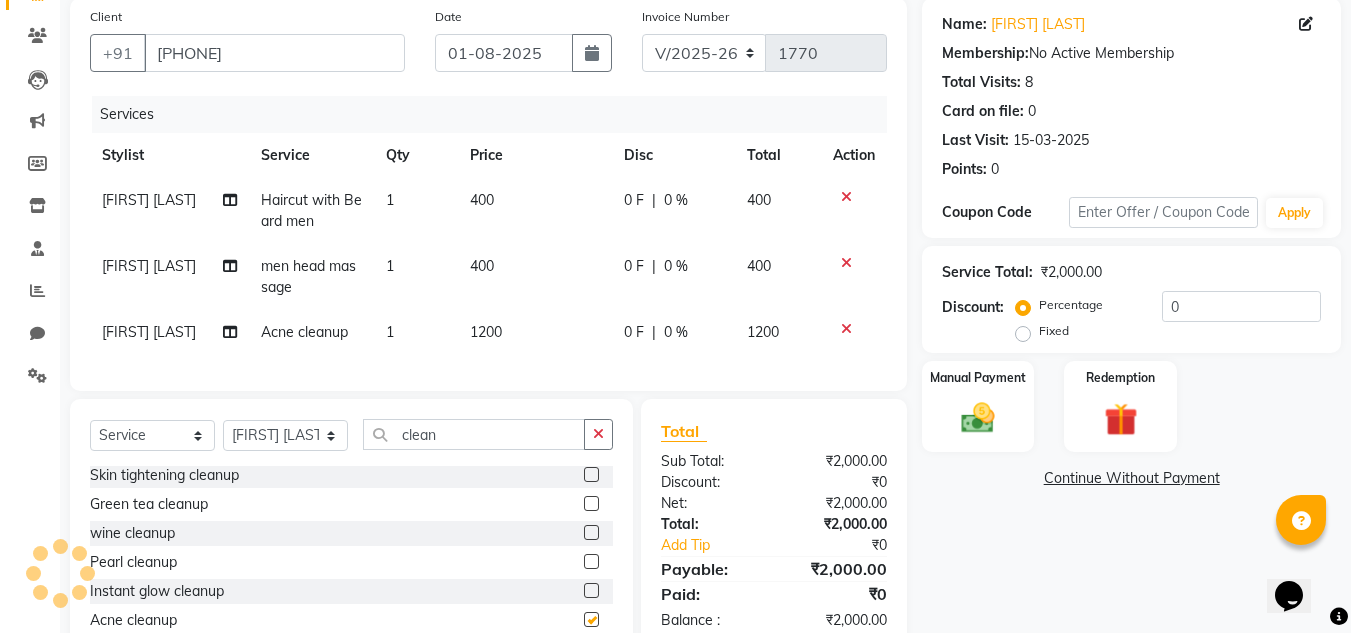 checkbox on "false" 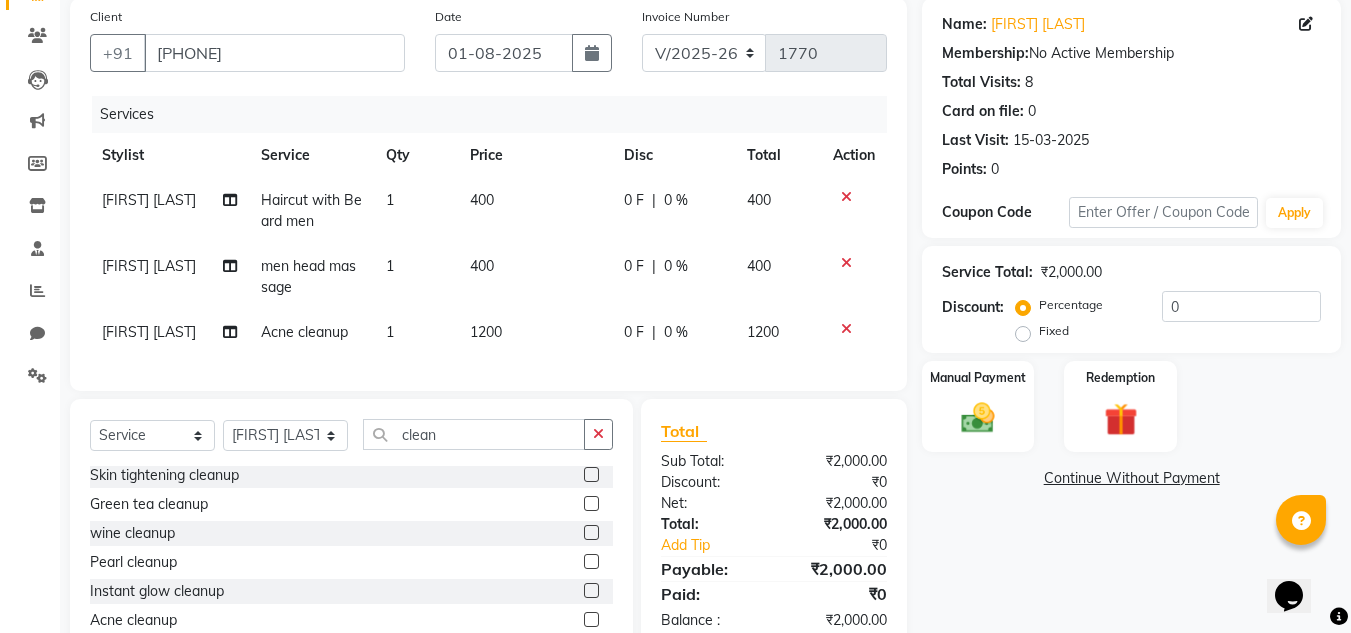 click 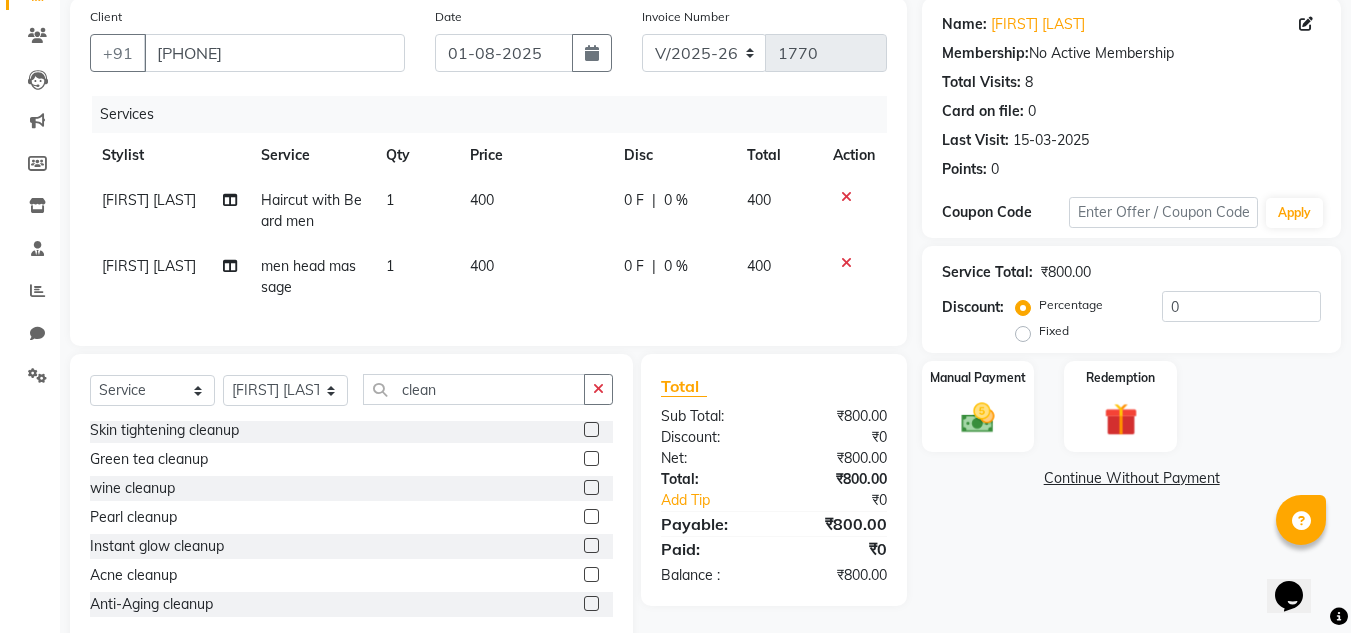 scroll, scrollTop: 0, scrollLeft: 0, axis: both 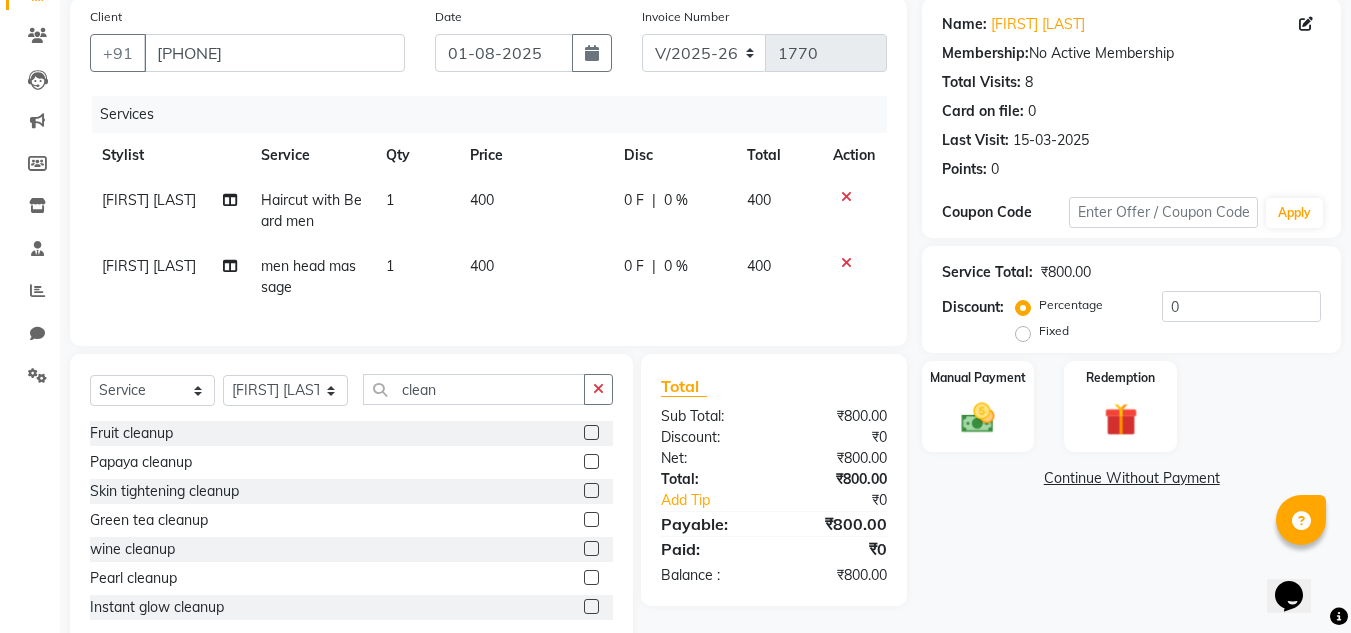 click 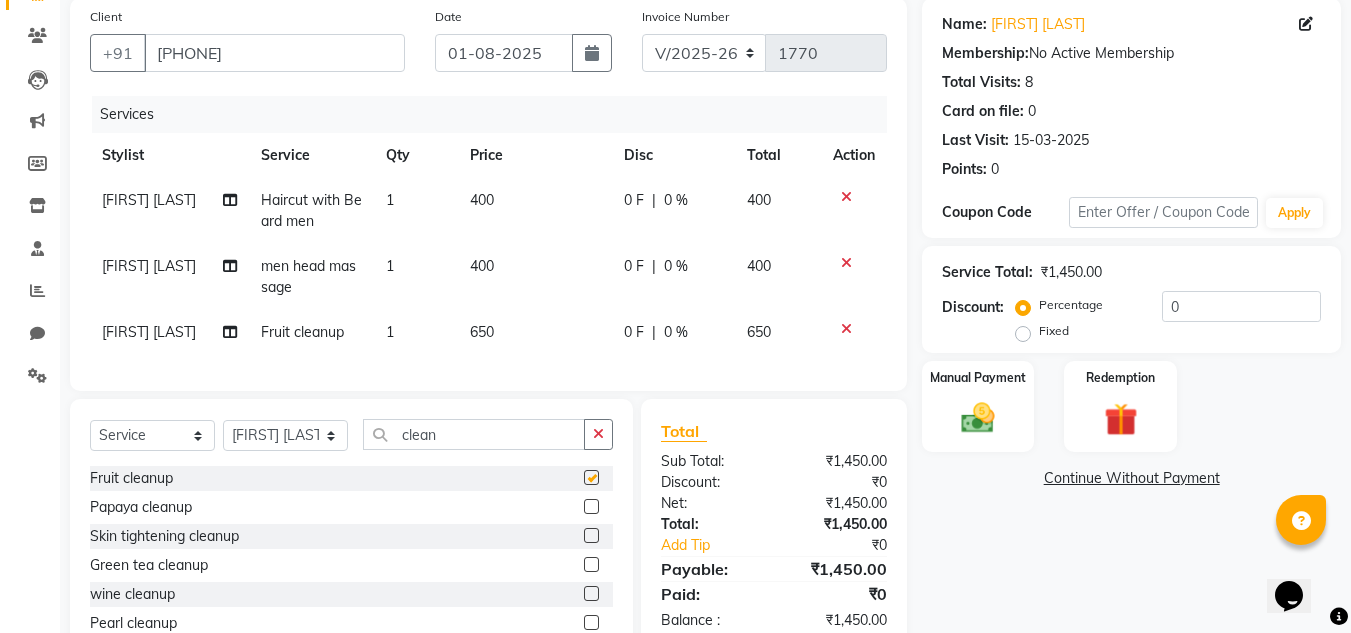 checkbox on "false" 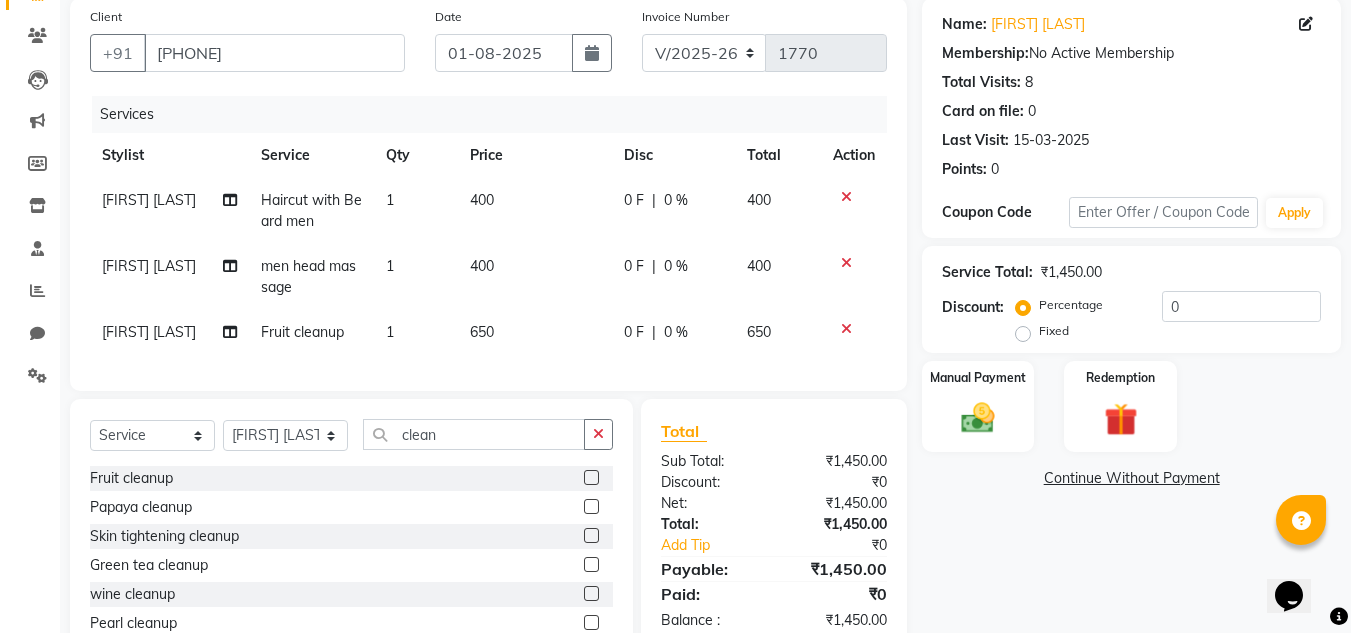 click on "650" 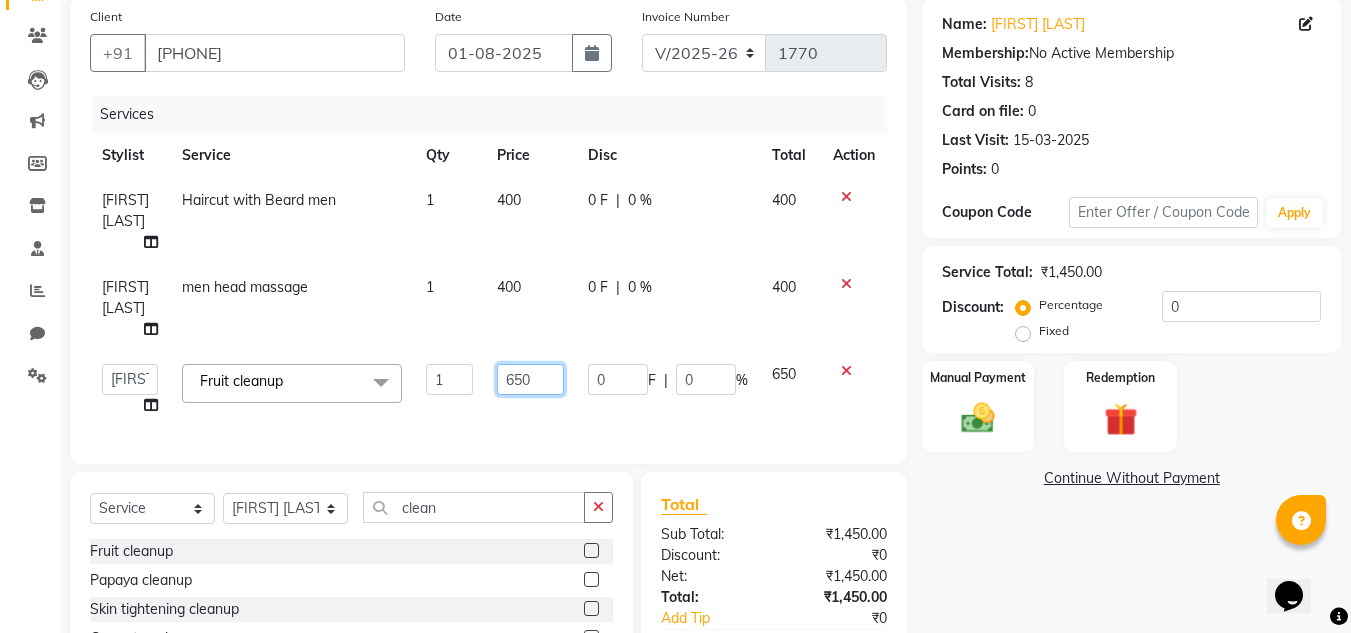 click on "650" 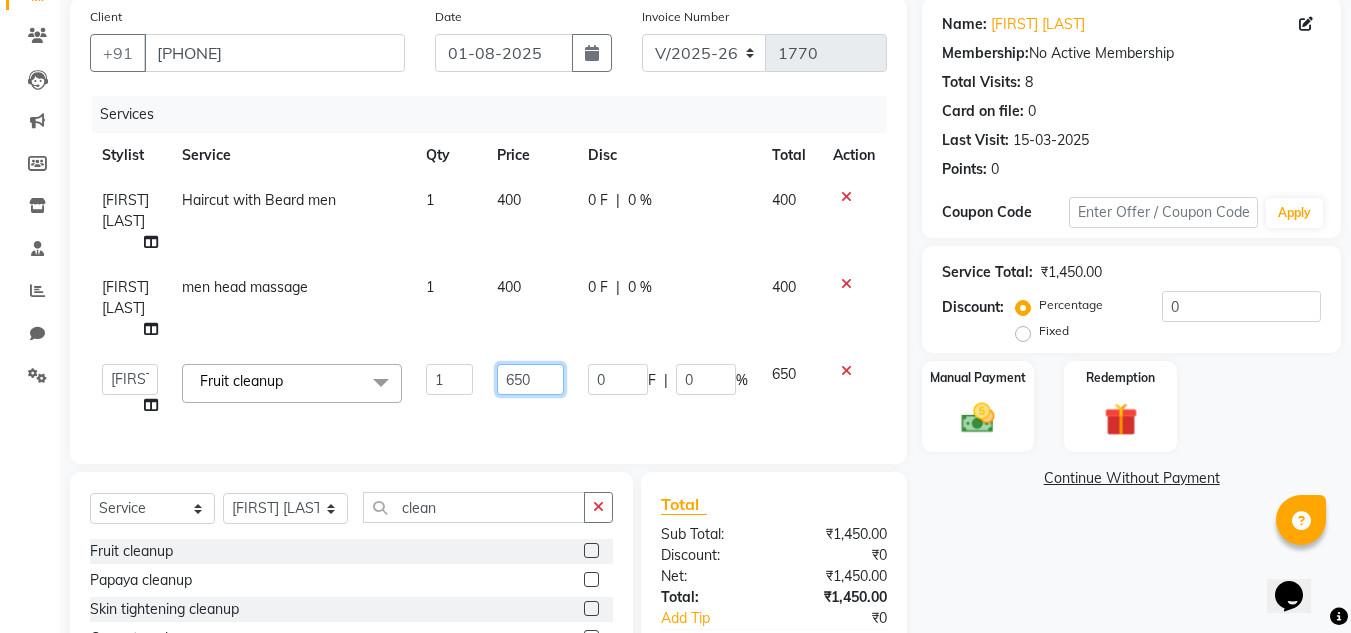 click on "650" 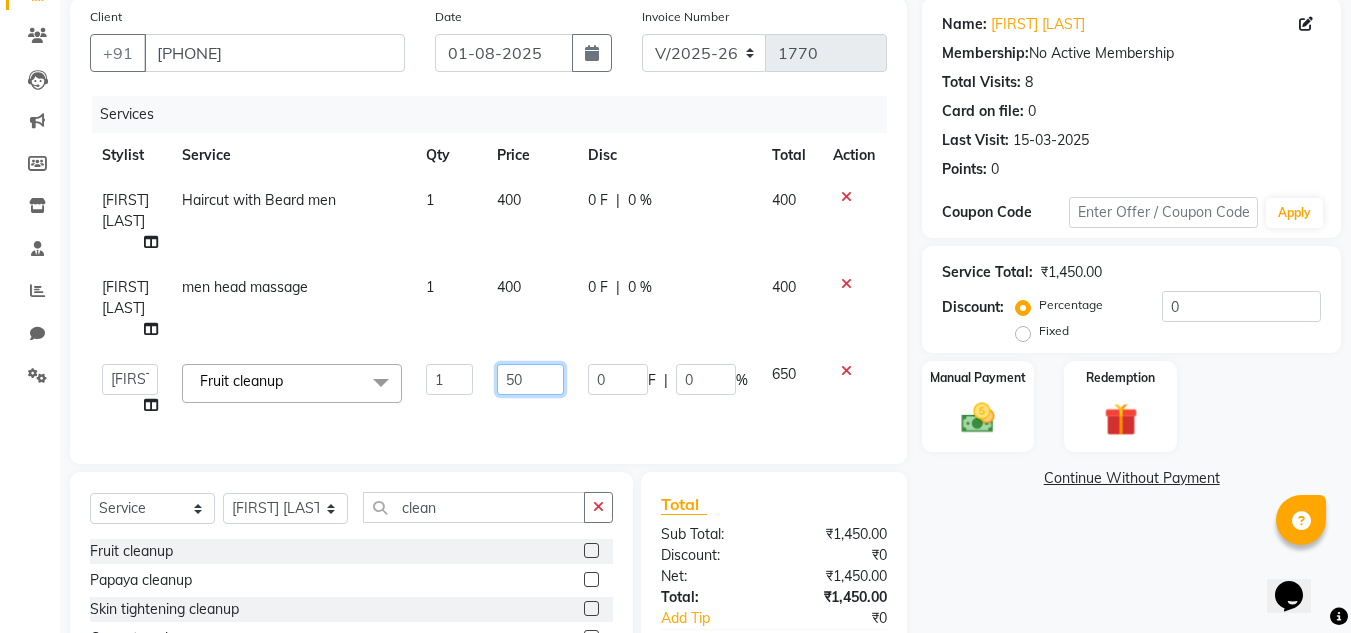 click on "50" 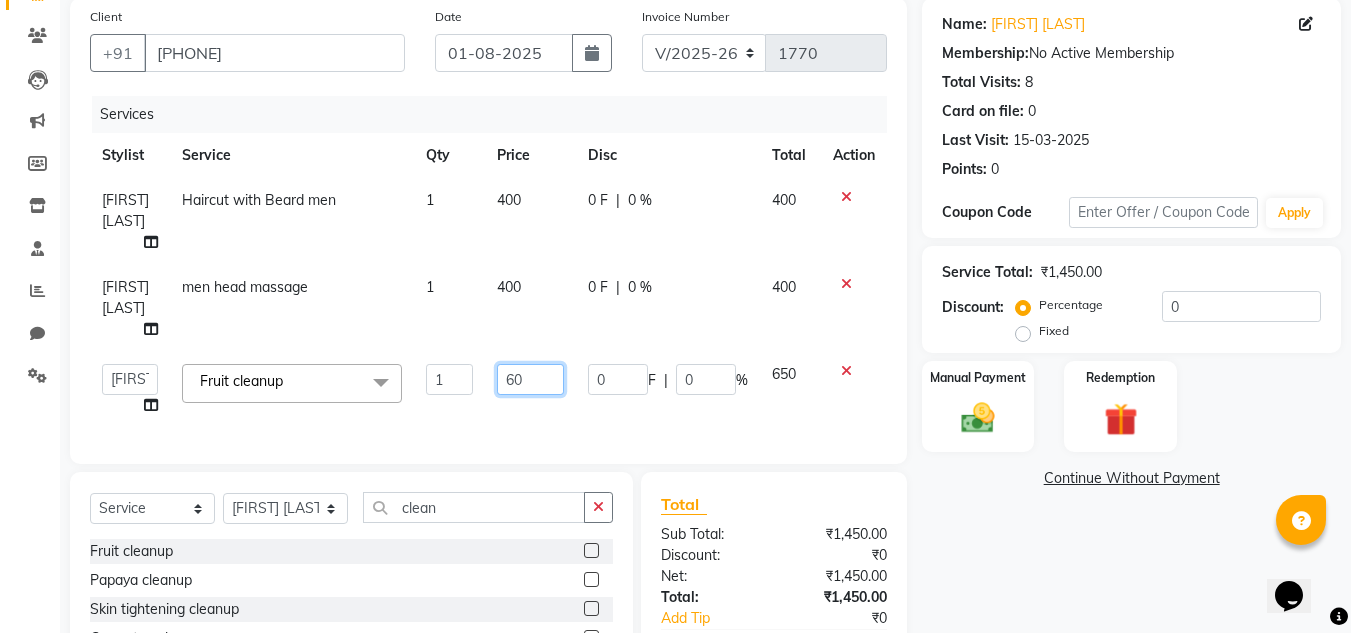 type on "600" 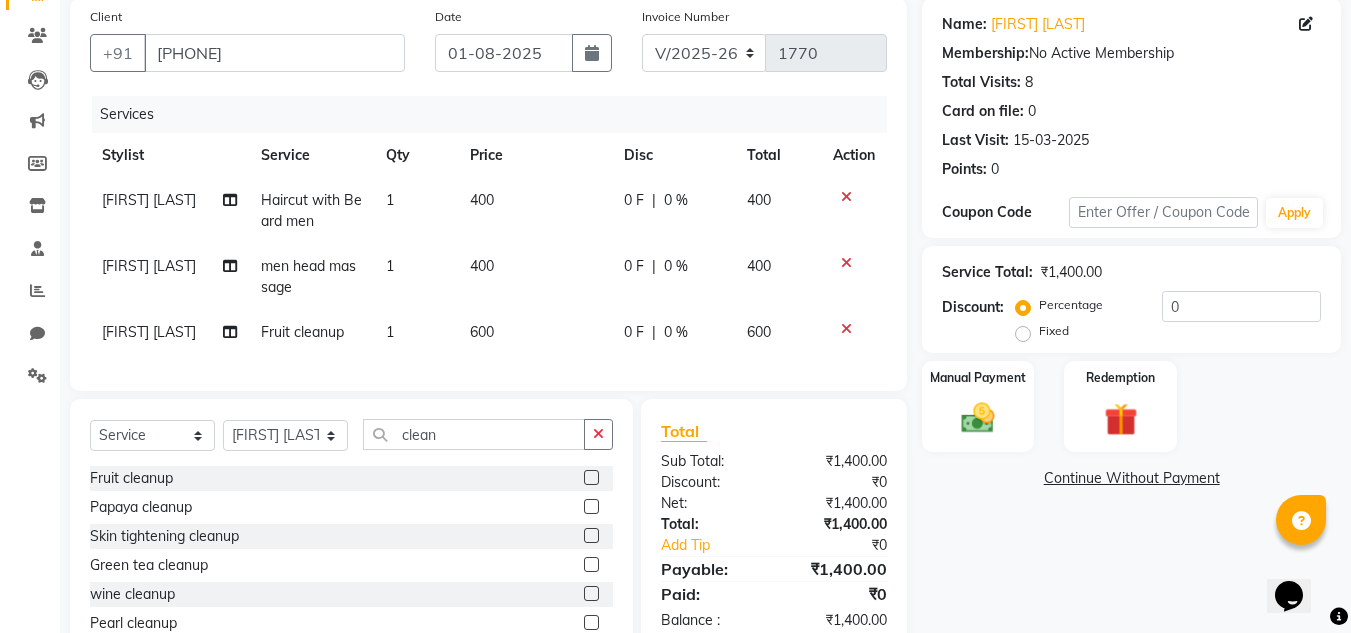 click on "400" 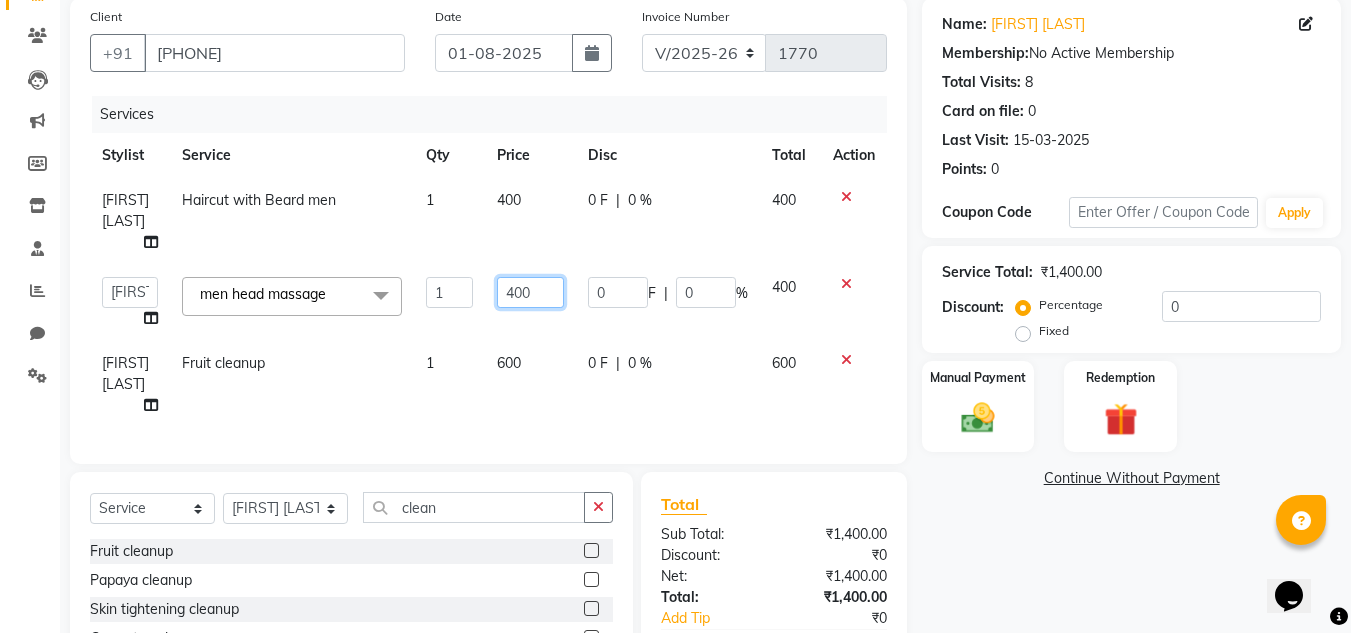 click on "400" 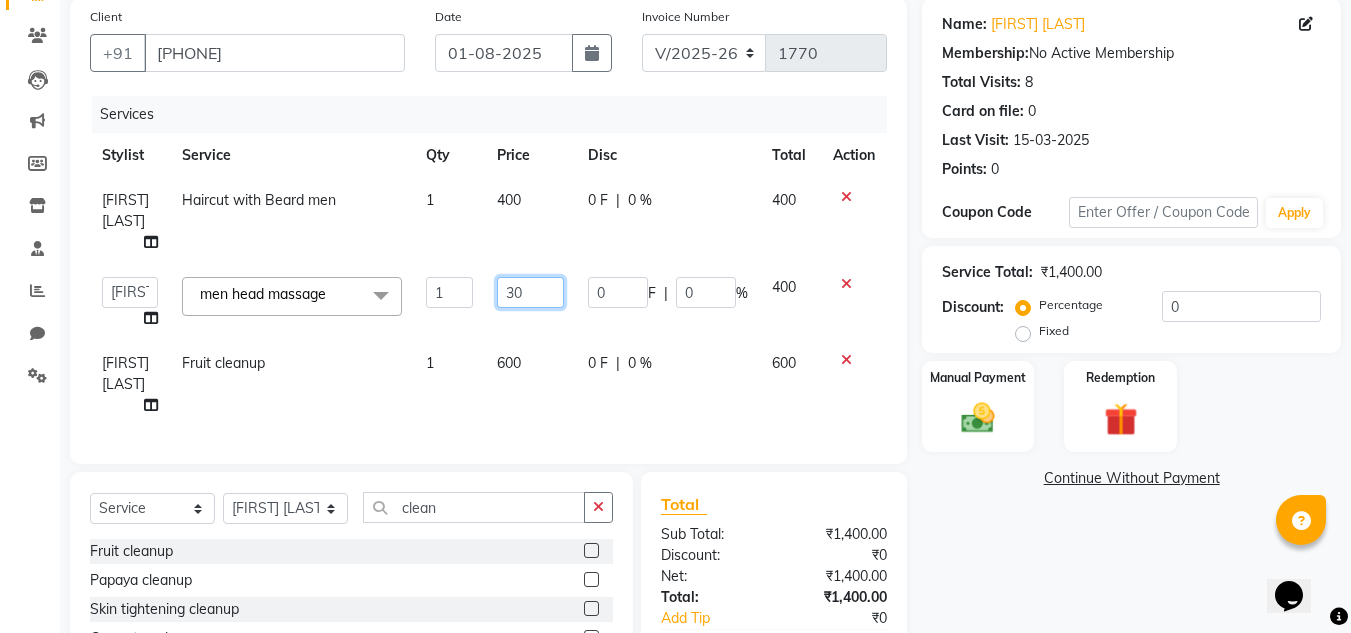 type on "300" 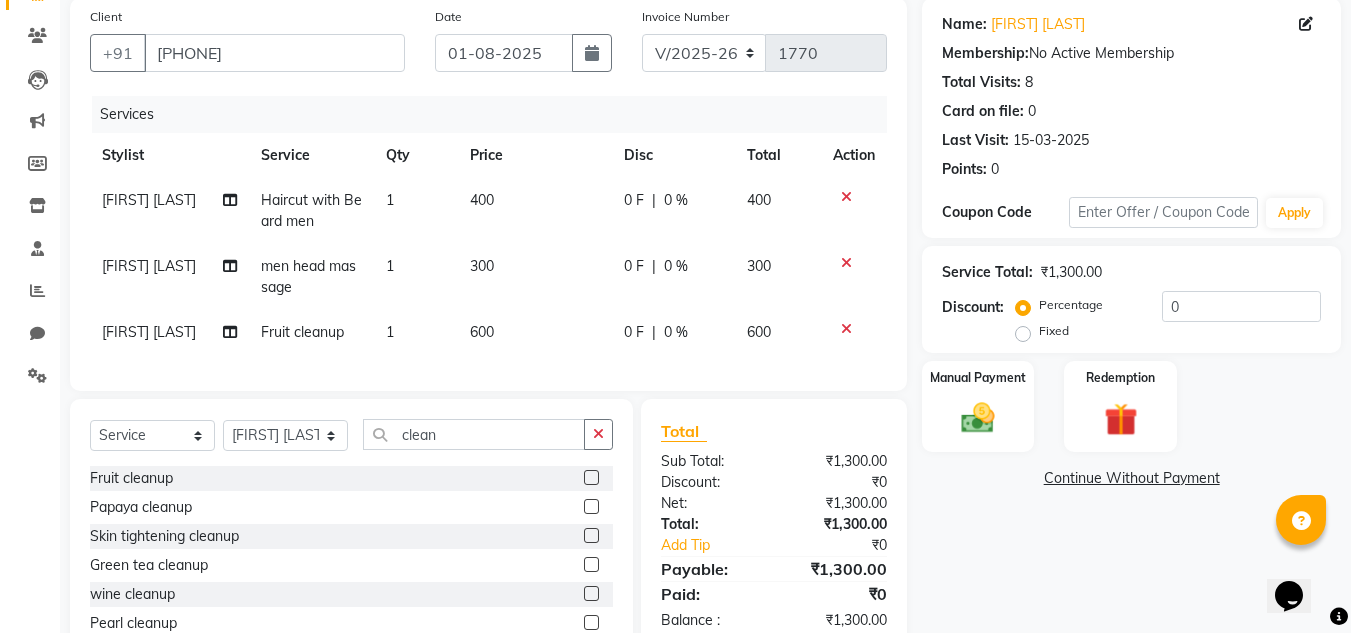 click on "400" 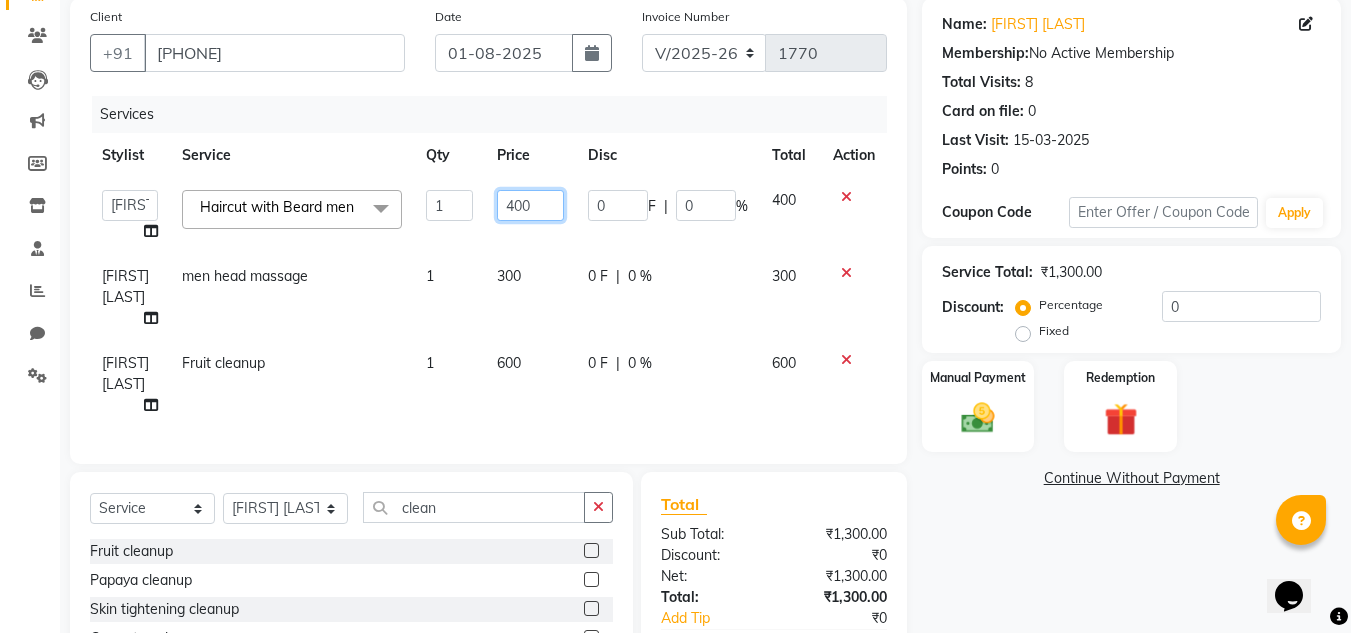 click on "400" 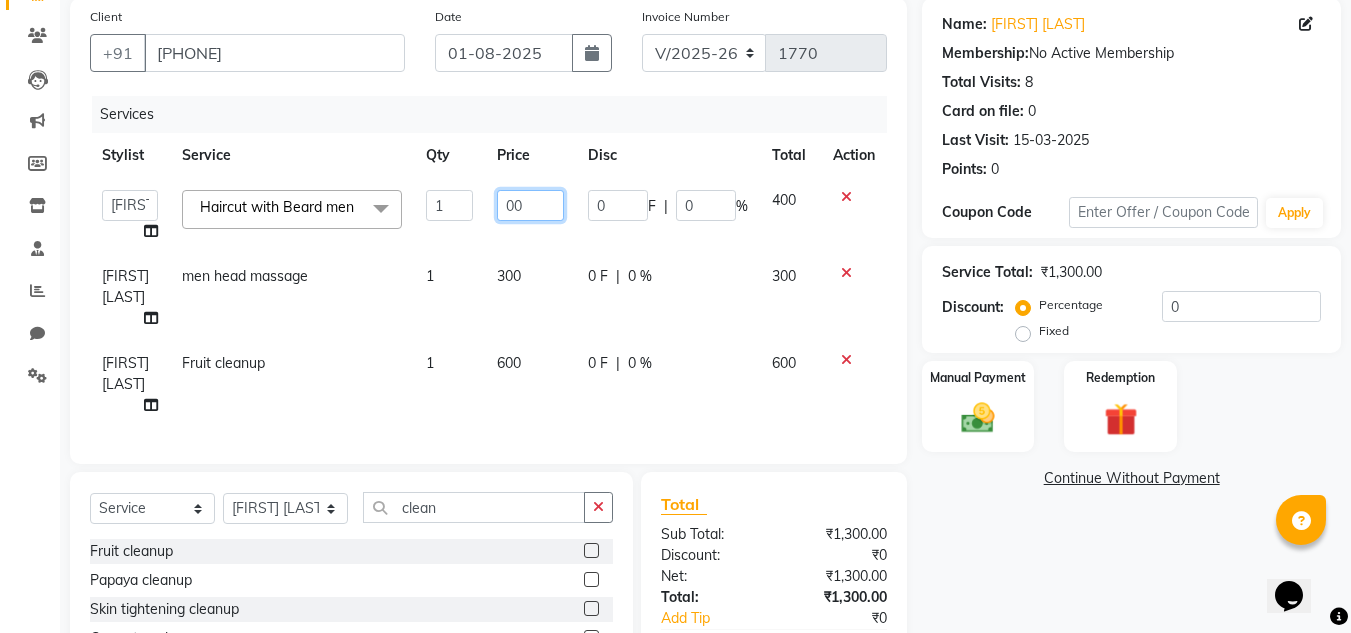 type on "300" 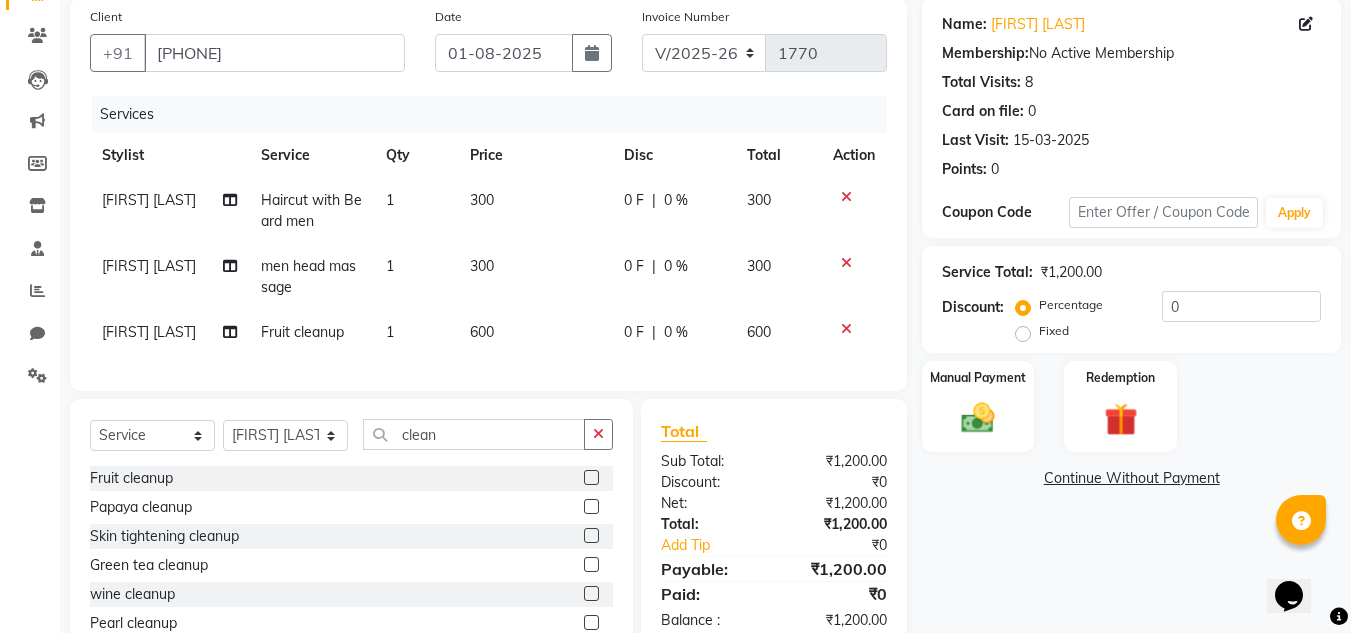 click on "Services Stylist Service Qty Price Disc Total Action Sandeep Sharma Haircut with Beard men 1 300 0 F | 0 % 300 Ashiwini N P men head massage 1 300 0 F | 0 % 300 Ashiwini N P Fruit cleanup 1 600 0 F | 0 % 600" 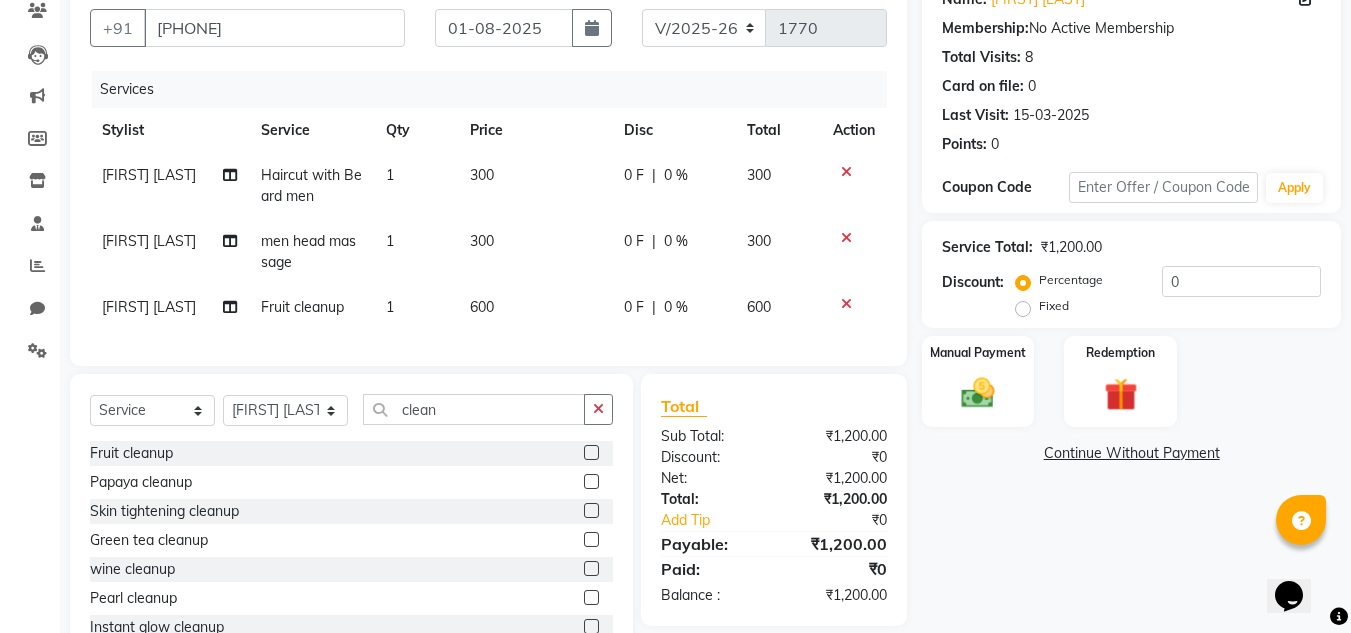 scroll, scrollTop: 172, scrollLeft: 0, axis: vertical 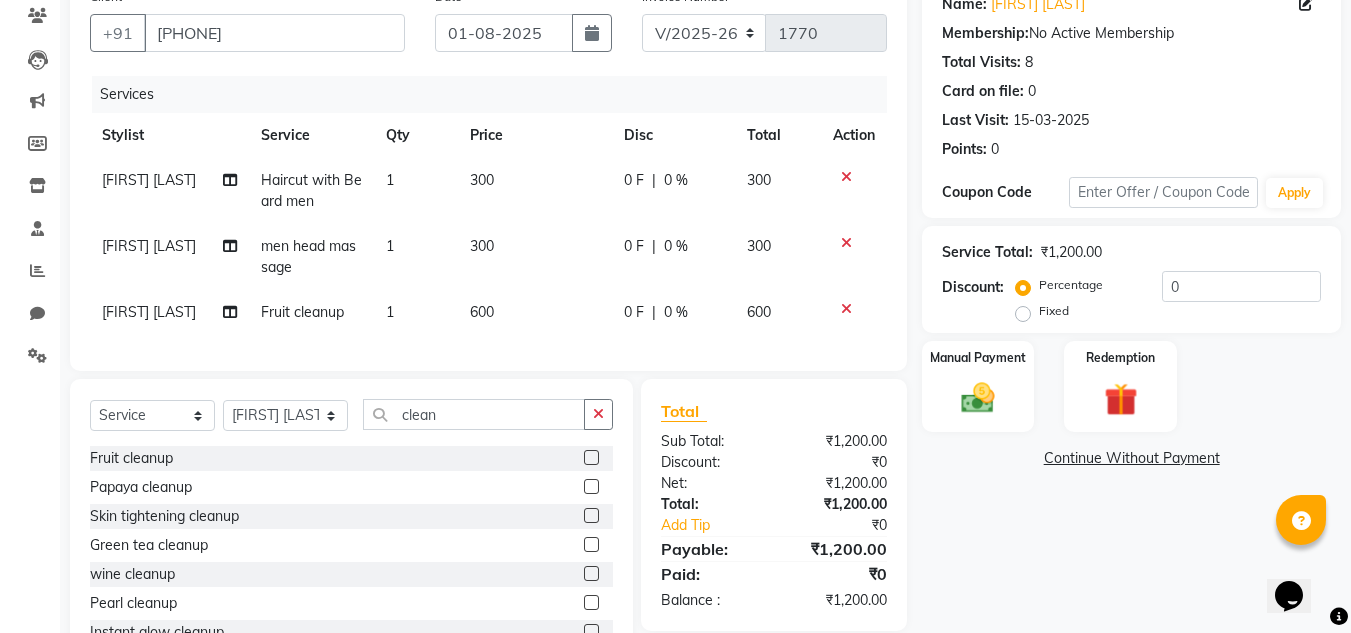 click on "300" 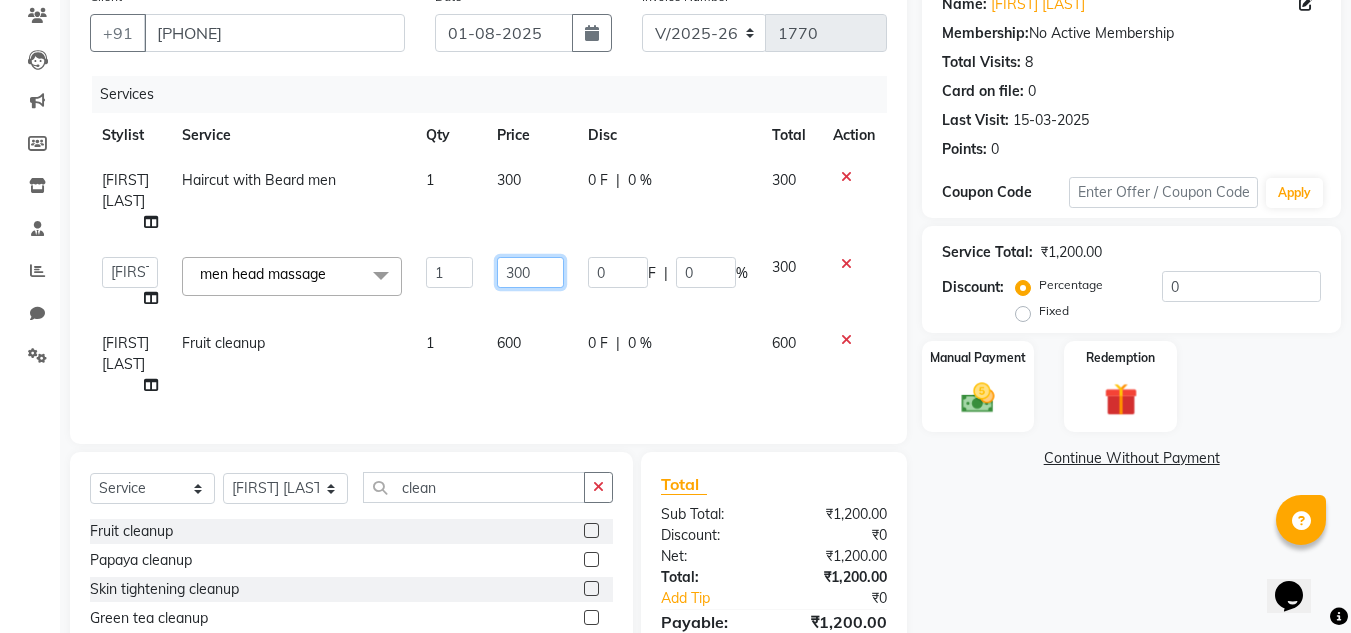 click on "300" 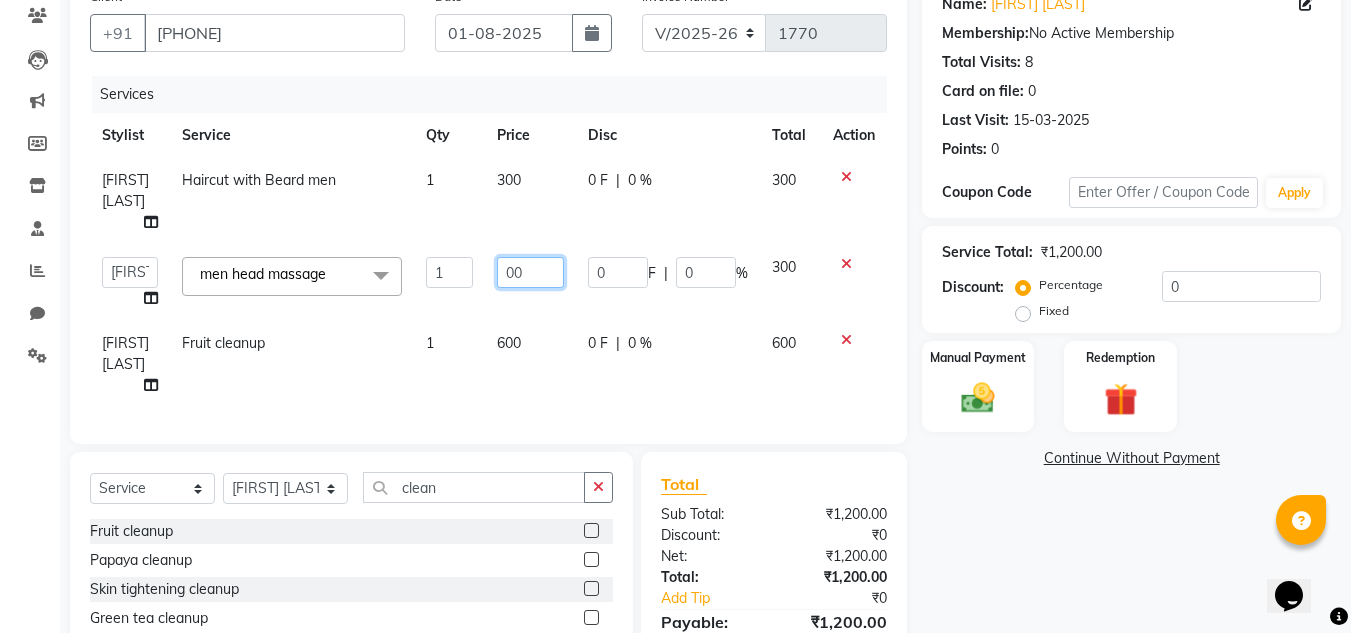 type on "400" 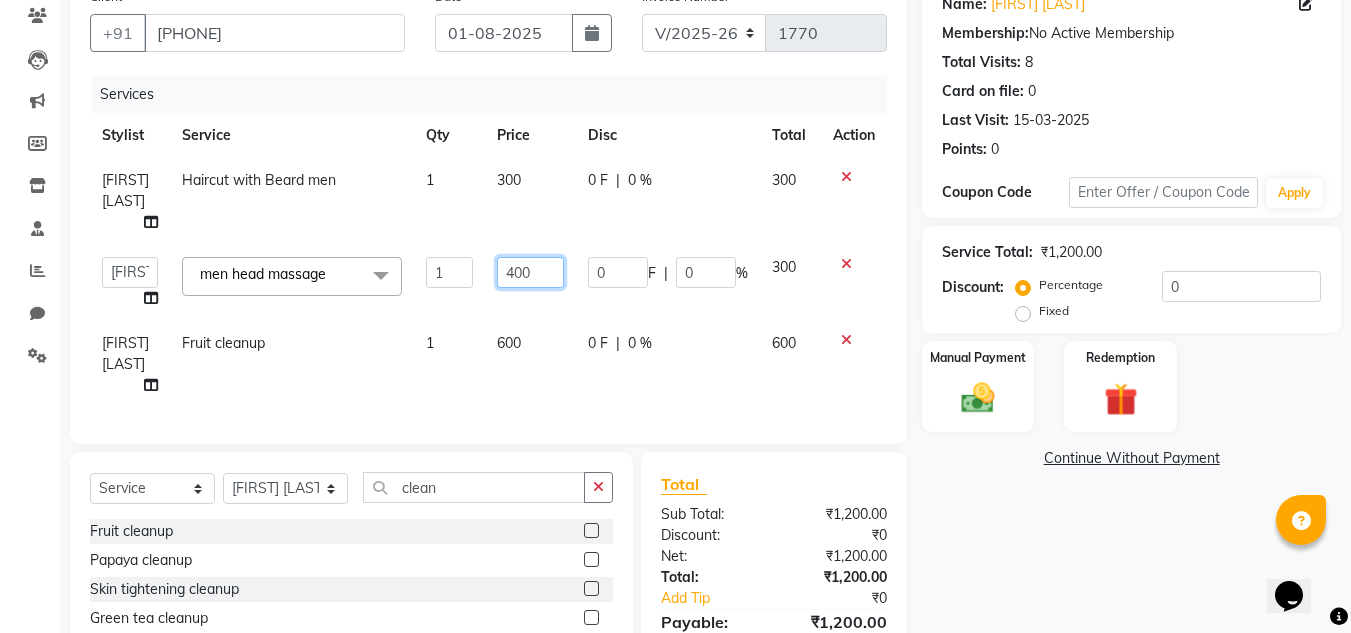 drag, startPoint x: 515, startPoint y: 272, endPoint x: 517, endPoint y: 404, distance: 132.01515 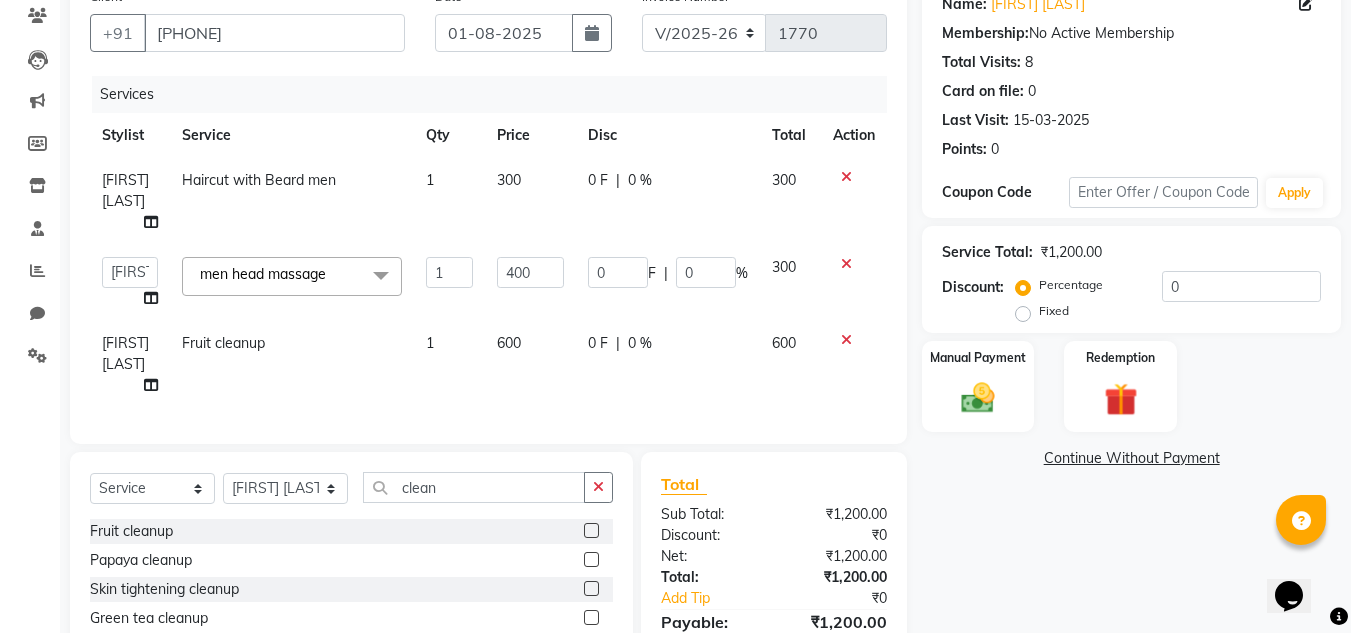 click on "Client +91 9964447735 Date 01-08-2025 Invoice Number V/2025 V/2025-26 1770 Services Stylist Service Qty Price Disc Total Action Sandeep Sharma Haircut with Beard men 1 300 0 F | 0 % 300  Ashiwini N P   Manjitha Chhetri   Manjula S   Mun Khan   Naveen Kumar   salon number   Sandeep Sharma   Shannu   Sridevi   Vanitha v  men head massage  x regular hairwash (women) loreal hairwash (women) deep nourishing hairwash (women) regular hairwash (men) Hair henna application Henna application after wash korean glass facial ozone gold blow dry (hairstyle) lroning (hairstyle) tongs (hairstyle) anti danddruff (hair treatment) (women) anti danddruff + spa (hair treatment)(women) hair fall treatment (hair treatment) (women) hair fall treatment + spa (hair treatment) (women) hair spa (loreal) (hair treatment) (women) hair spa (keratin) (hair treatment) (women) hair spa (jipsy) (hair treatment) (women) smoothing keratin treatment botox treatment (goorej) botox  treatment (nanoplastia) bluetox treatment Front hair color Mool 1" 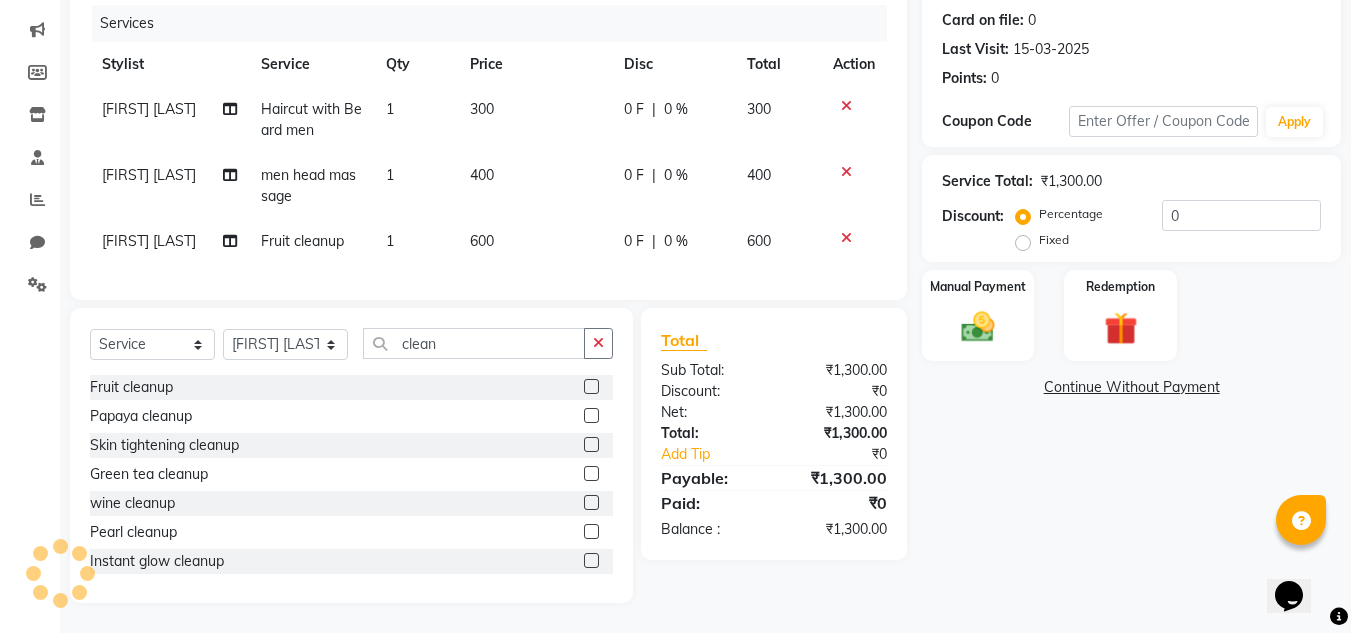 scroll, scrollTop: 255, scrollLeft: 0, axis: vertical 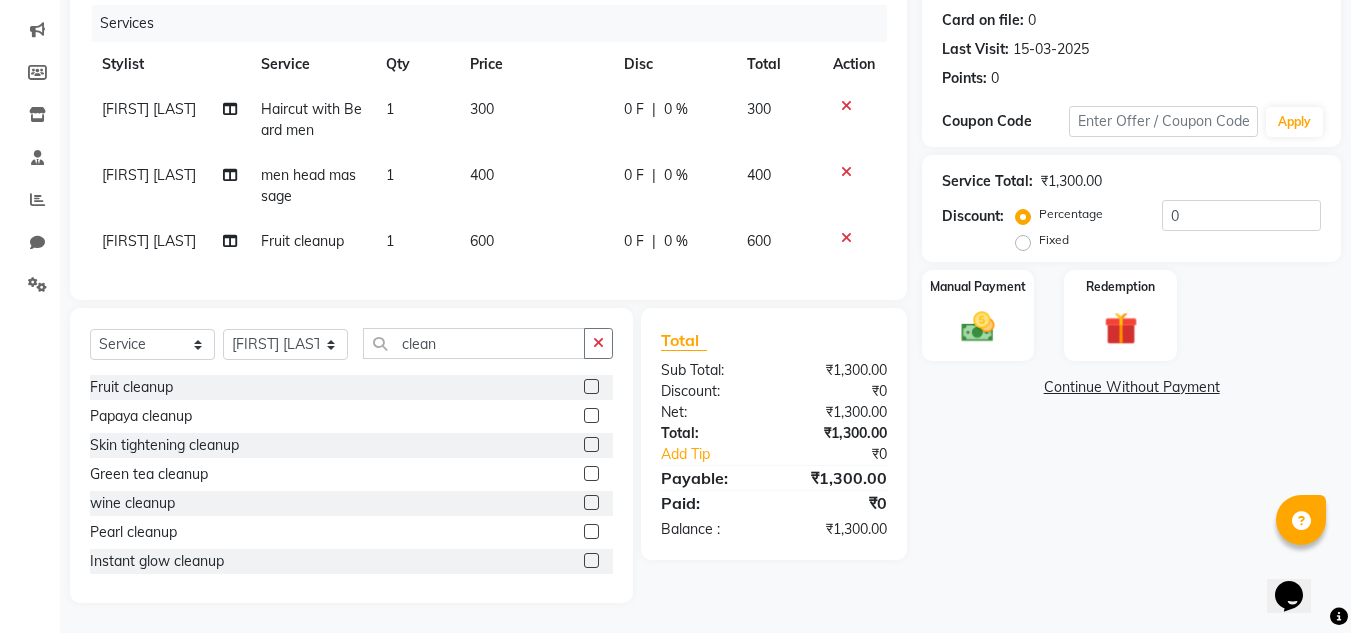 click on "[FIRST] [LAST]" 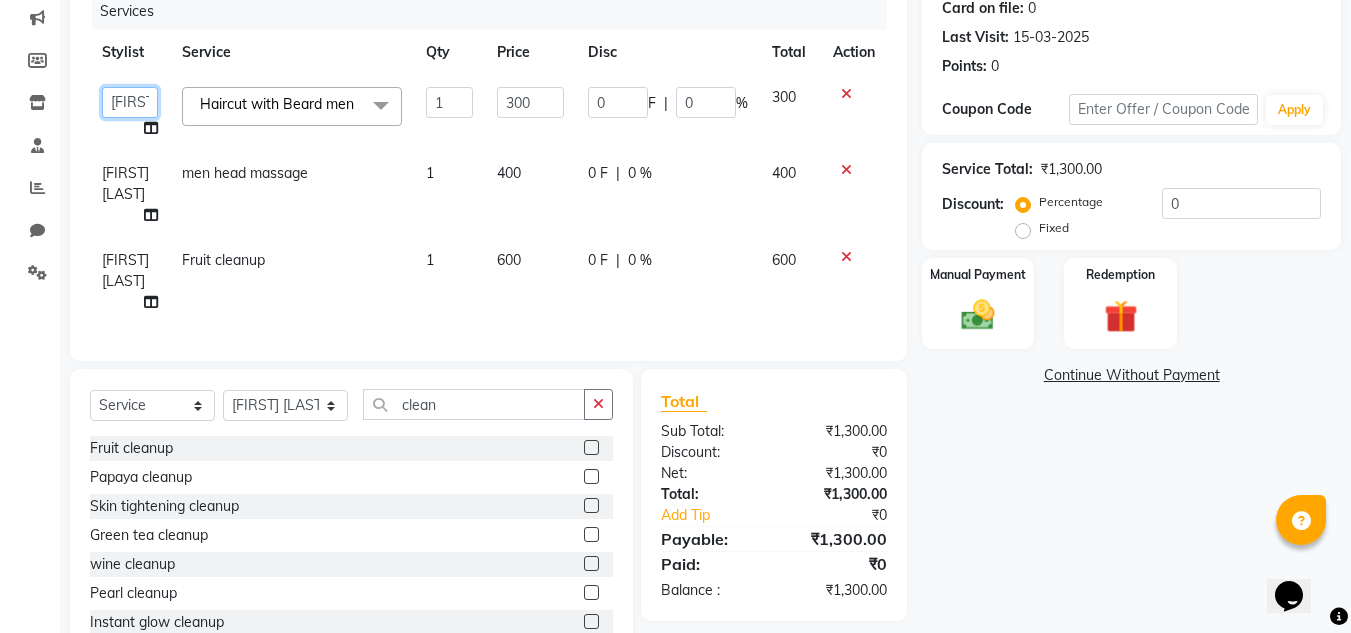click on "Ashiwini N P   Manjitha Chhetri   Manjula S   Mun Khan   Naveen Kumar   salon number   Sandeep Sharma   Shannu   Sridevi   Vanitha v" 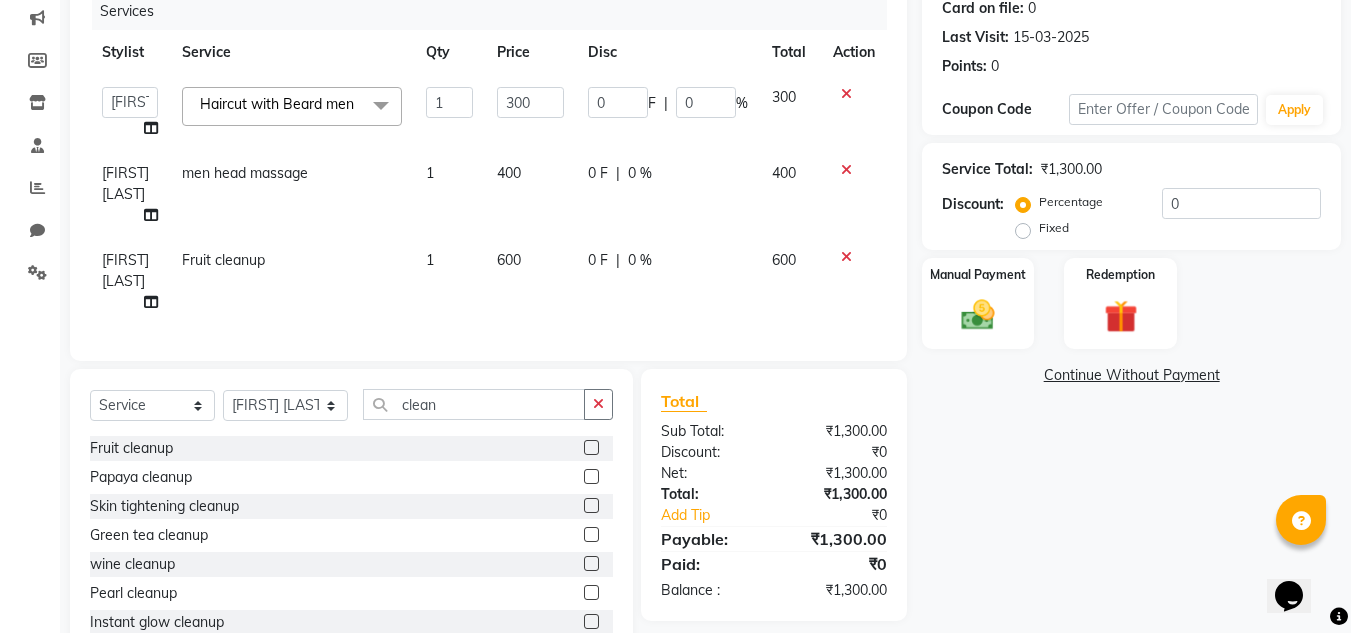 select on "85009" 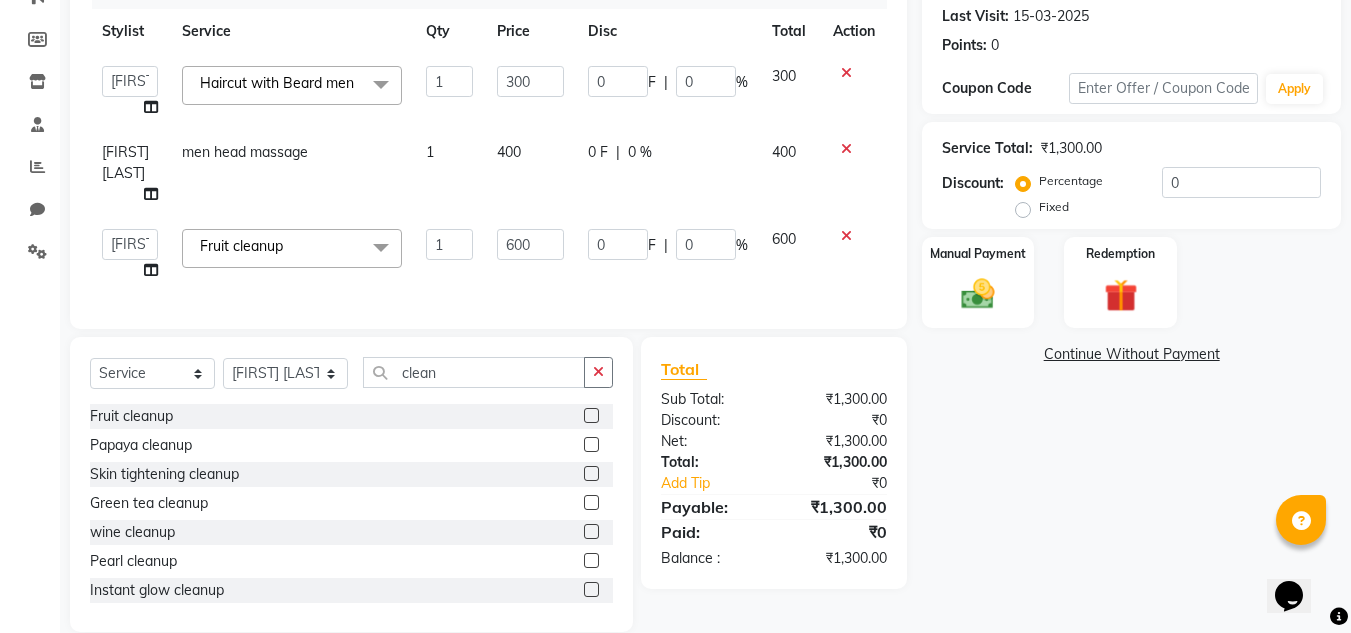 scroll, scrollTop: 308, scrollLeft: 0, axis: vertical 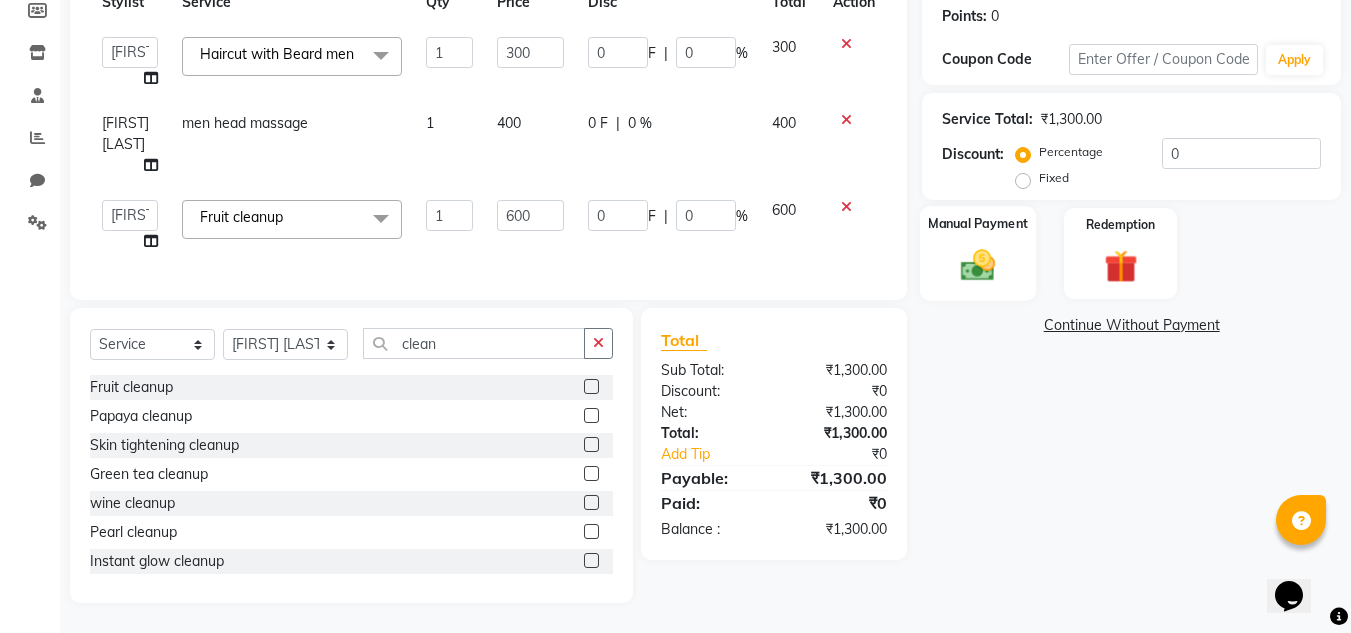 click 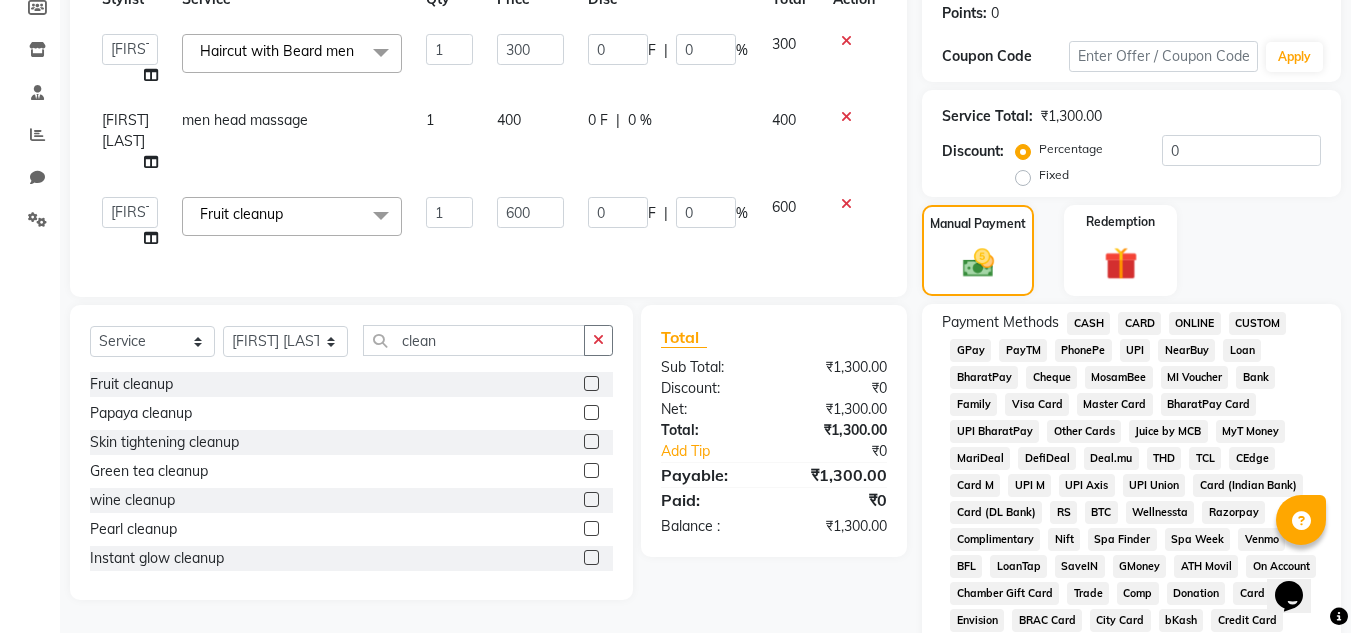 click on "PhonePe" 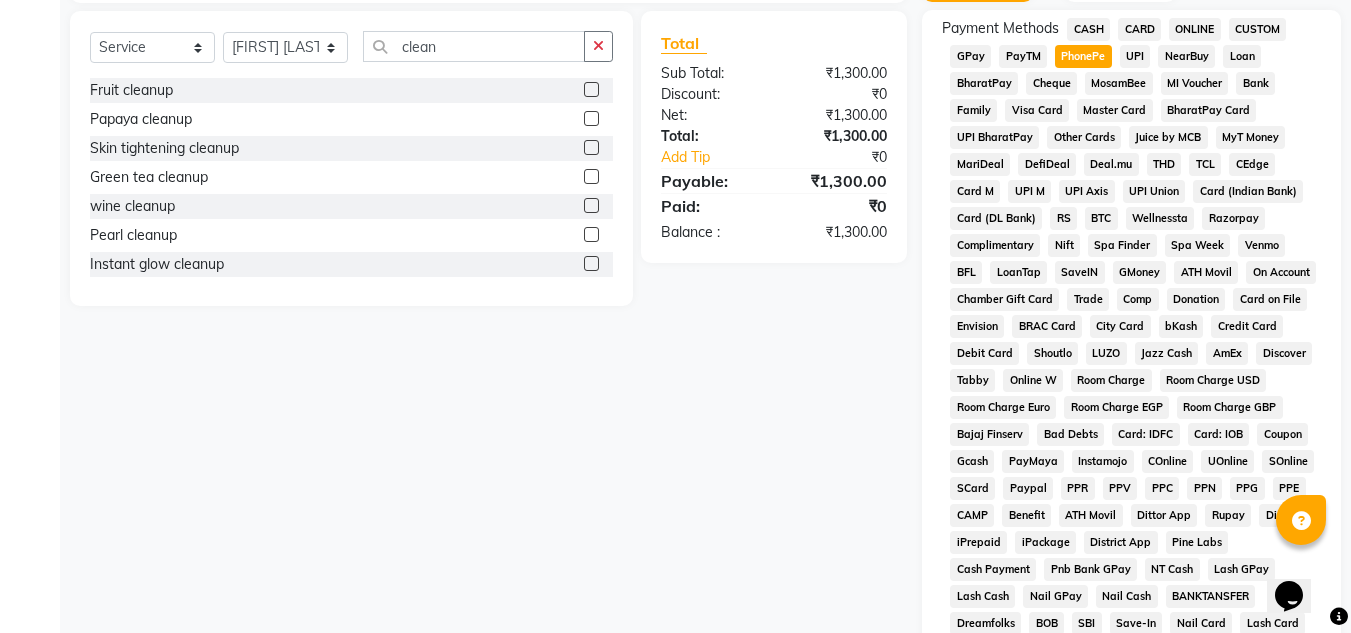scroll, scrollTop: 869, scrollLeft: 0, axis: vertical 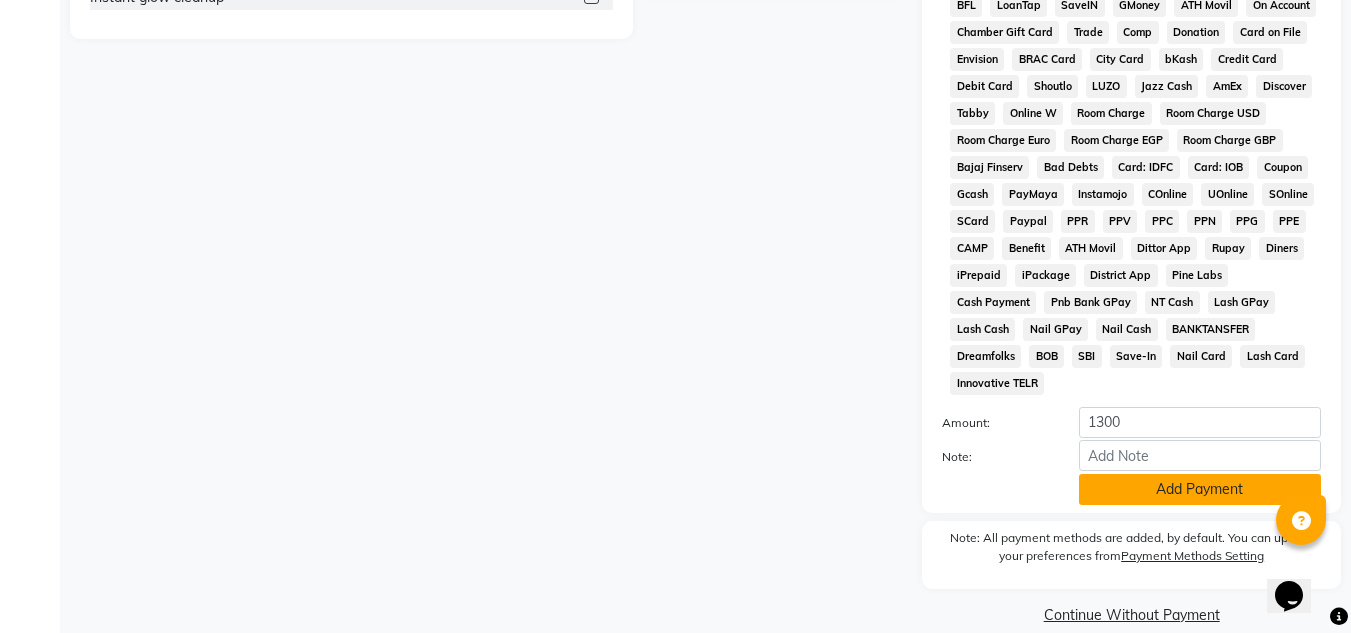 click on "Add Payment" 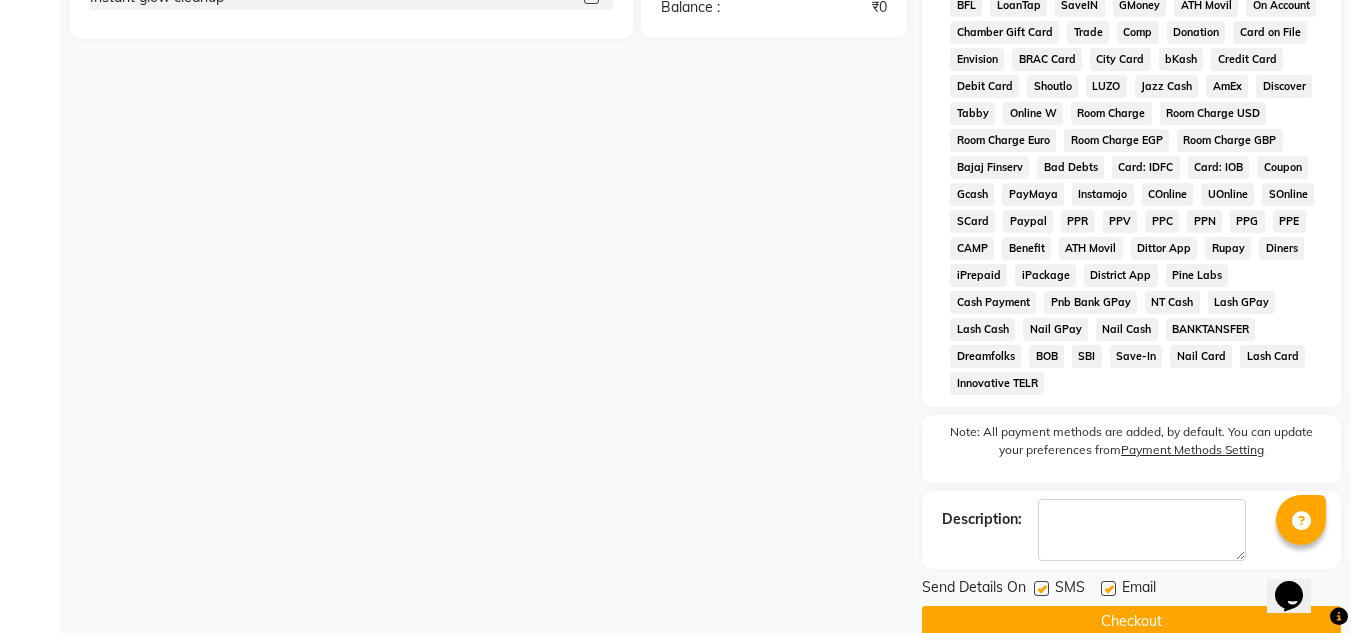 click 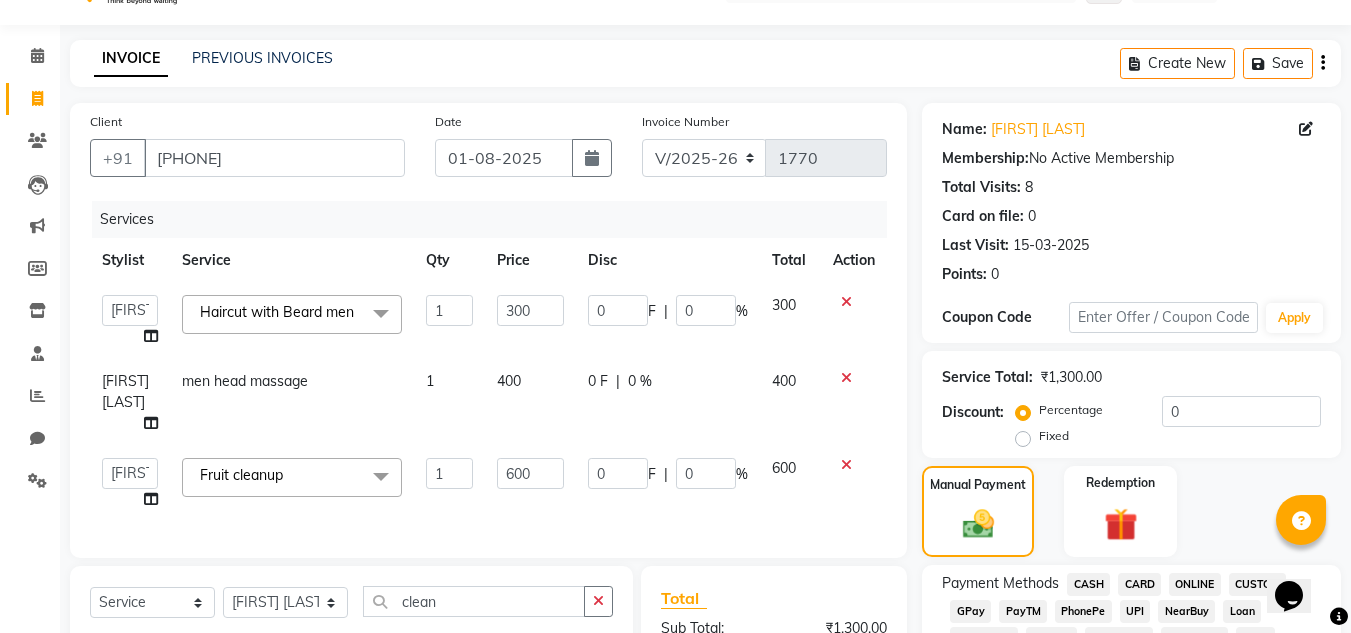 scroll, scrollTop: 0, scrollLeft: 0, axis: both 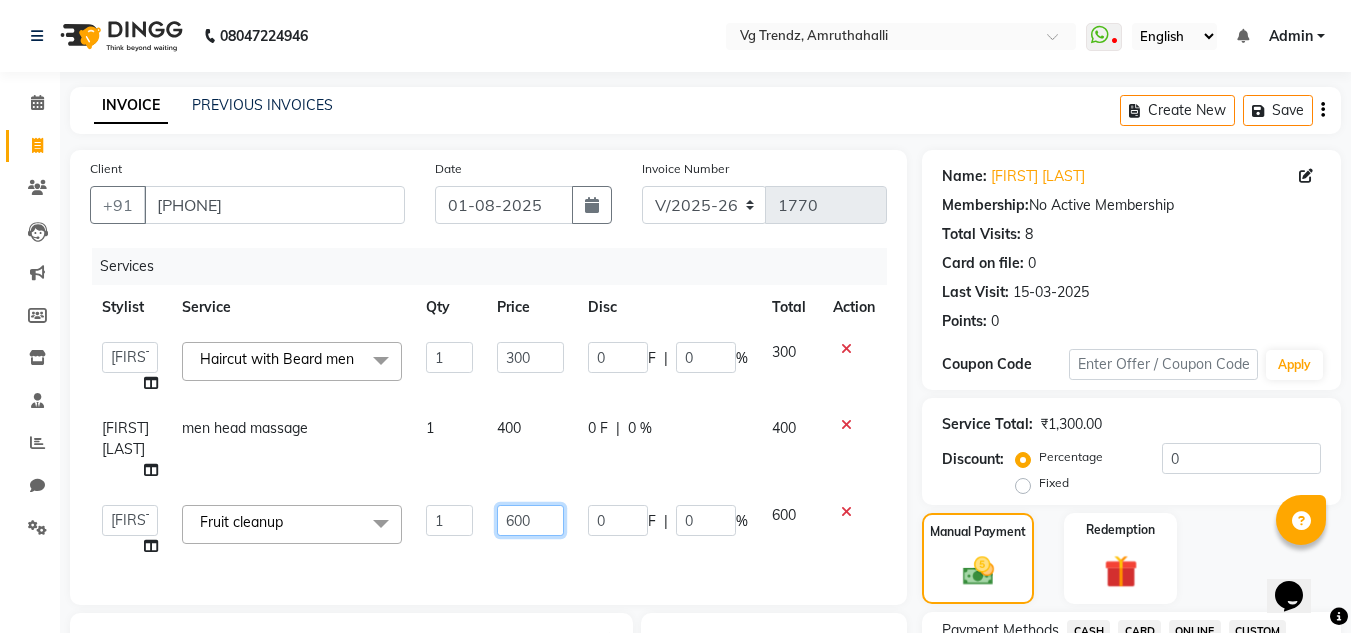 click on "600" 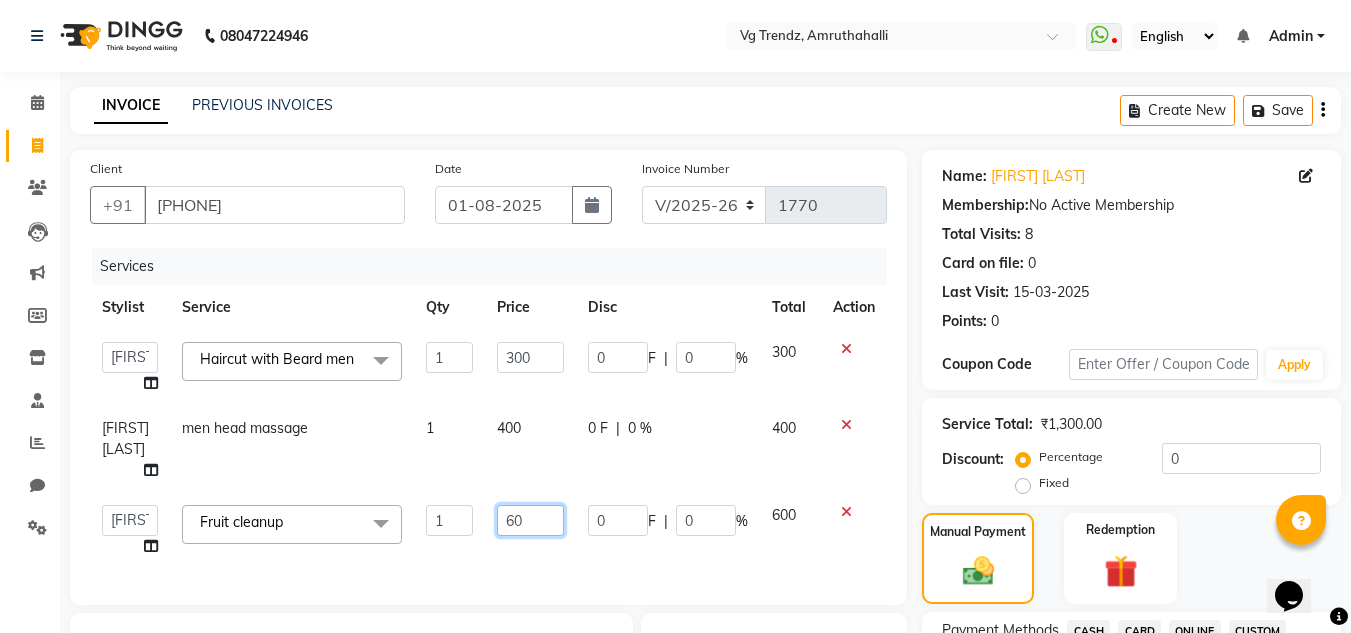 type on "650" 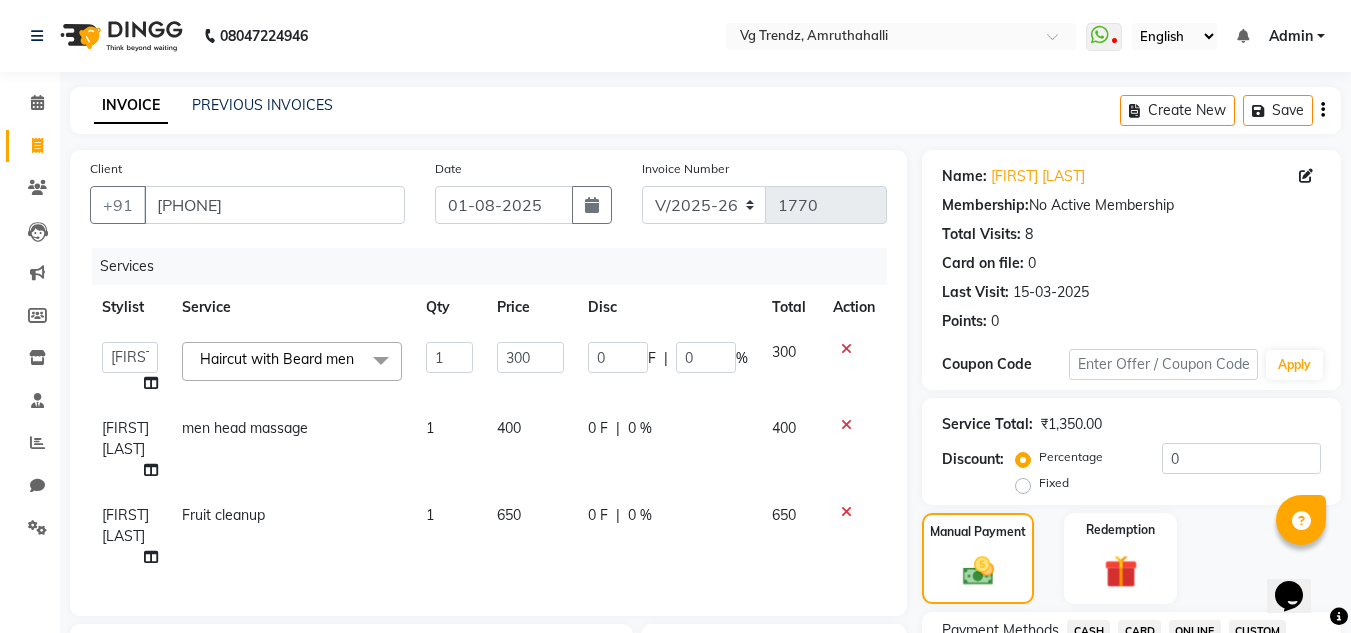 click on "0 F" 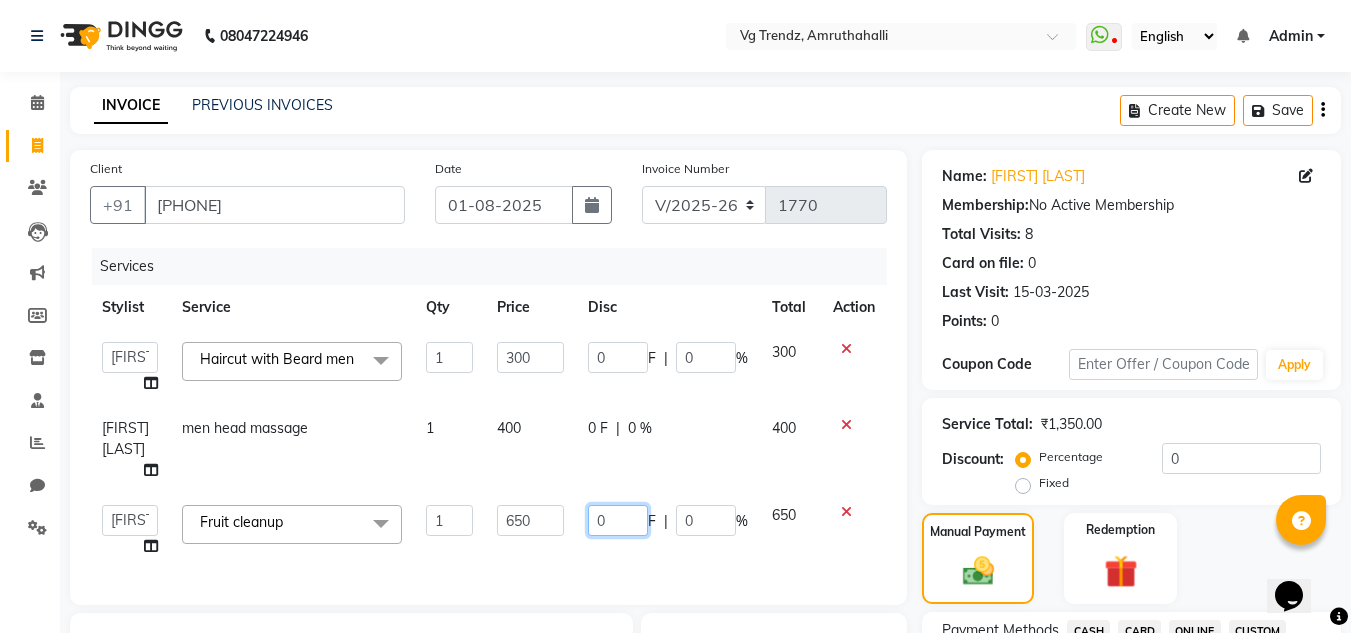 click on "0" 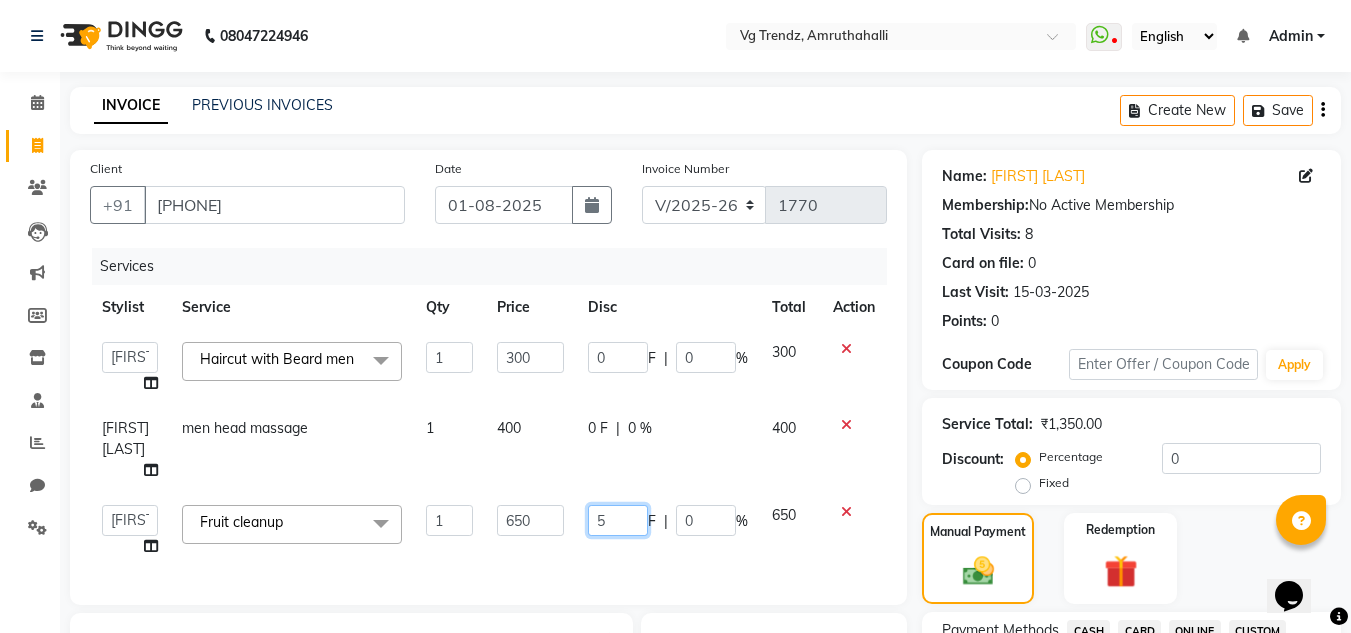 type on "50" 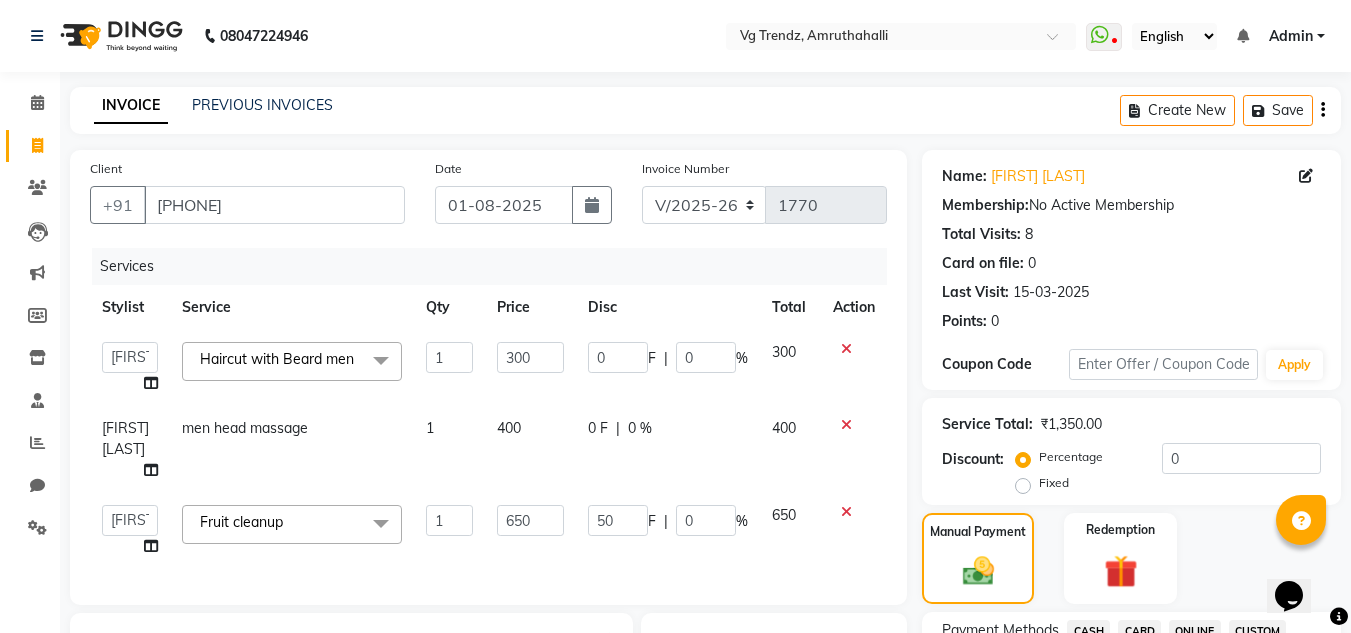 click on "Services Stylist Service Qty Price Disc Total Action  Ashiwini N P   Manjitha Chhetri   Manjula S   Mun Khan   Naveen Kumar   salon number   Sandeep Sharma   Shannu   Sridevi   Vanitha v  Haircut with Beard men  x regular hairwash (women) loreal hairwash (women) deep nourishing hairwash (women) regular hairwash (men) Hair henna application Henna application after wash korean glass facial ozone gold blow dry (hairstyle) lroning (hairstyle) tongs (hairstyle) anti danddruff (hair treatment) (women) anti danddruff + spa (hair treatment)(women) hair fall treatment (hair treatment) (women) hair fall treatment + spa (hair treatment) (women) hair spa (loreal) (hair treatment) (women) hair spa (keratin) (hair treatment) (women) hair spa (jipsy) (hair treatment) (women) smoothing keratin treatment botox treatment (goorej) botox  treatment (nanoplastia) bluetox treatment Root Touchup(Ammonia free) (women) haircolour Global Colour (Ammonia free) (women) haircolour Global Colour (women) haircolour Front hair color Mool 1" 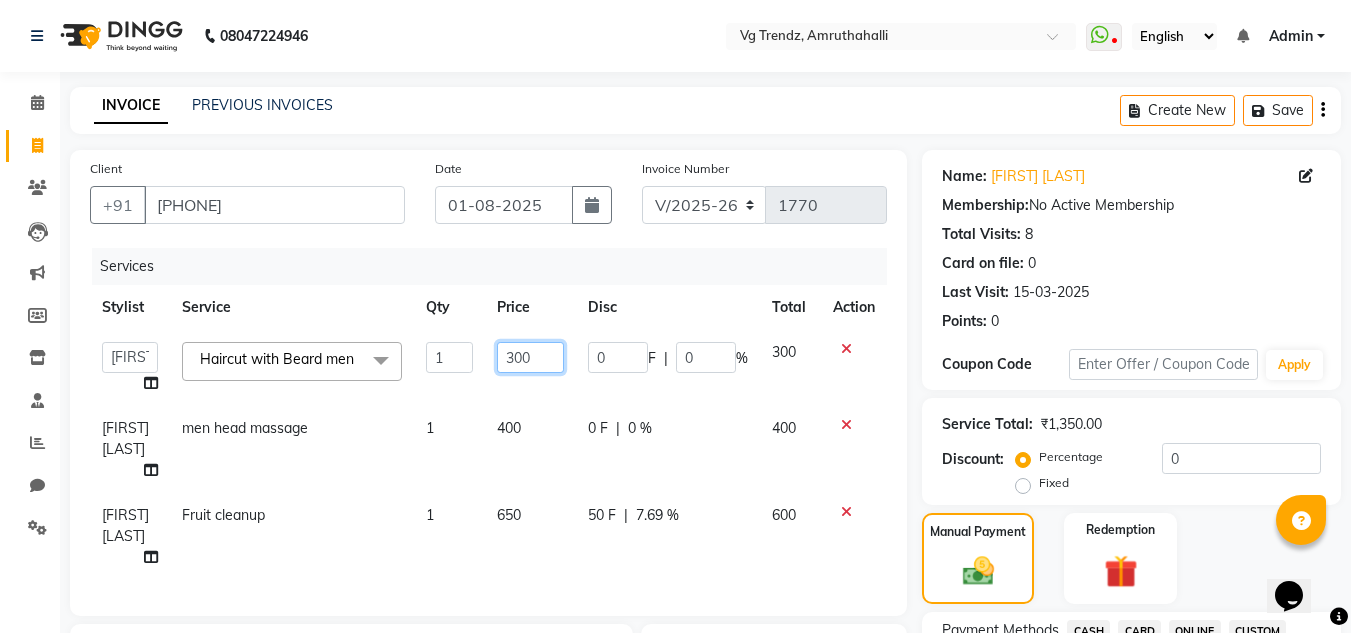 click on "300" 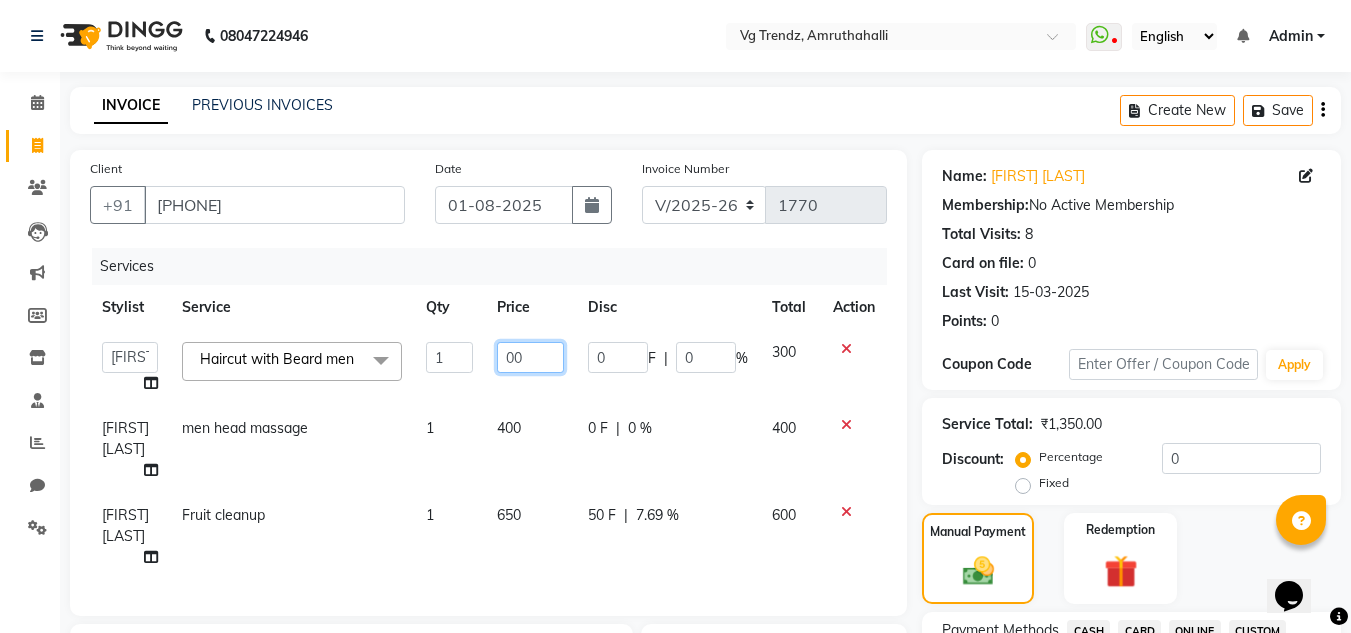 type on "400" 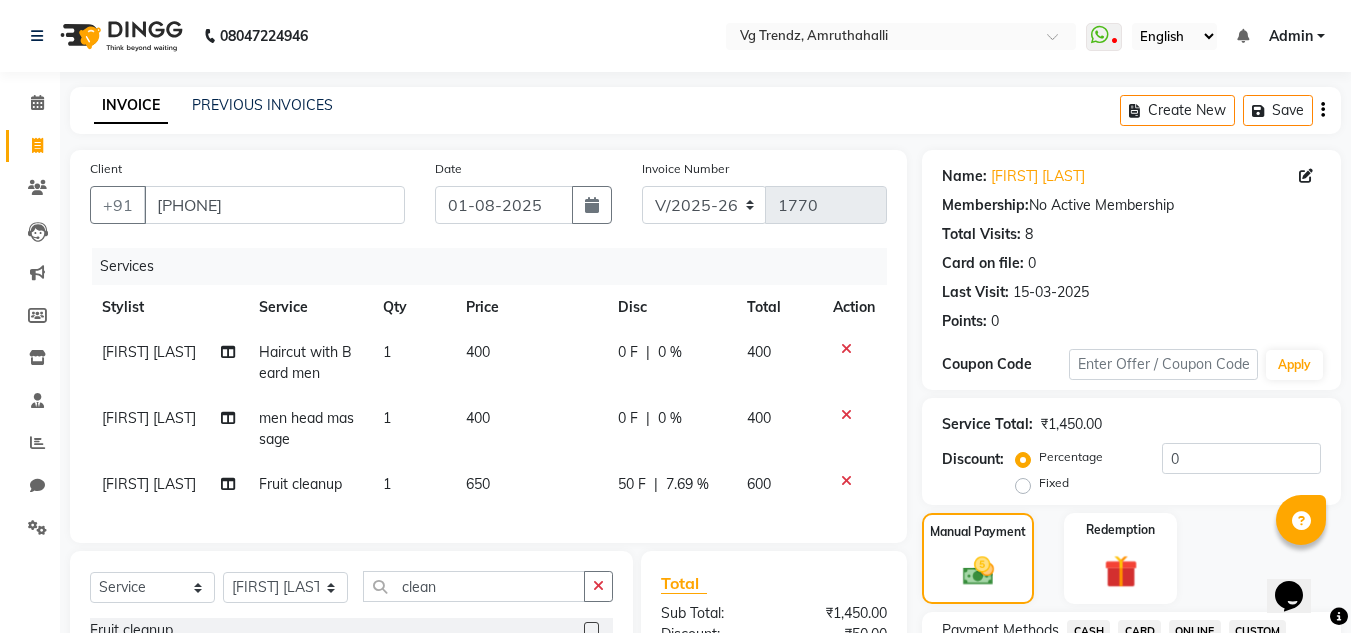 click on "0 F" 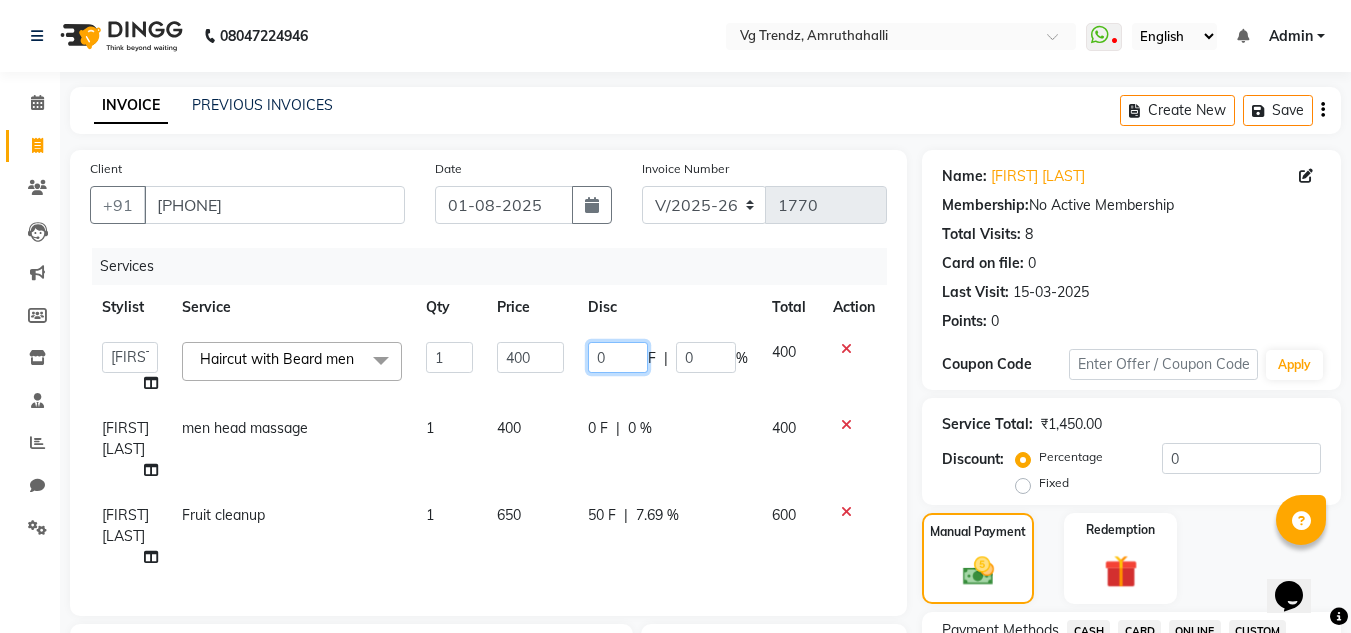 click on "0" 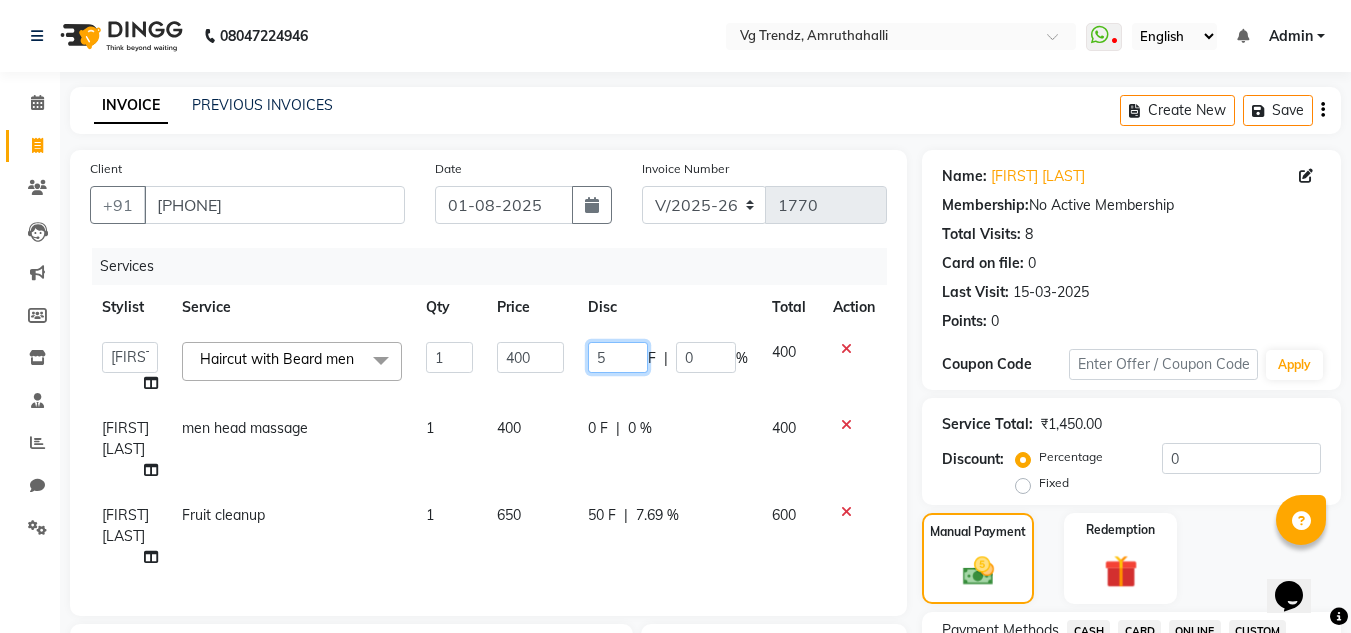 type on "50" 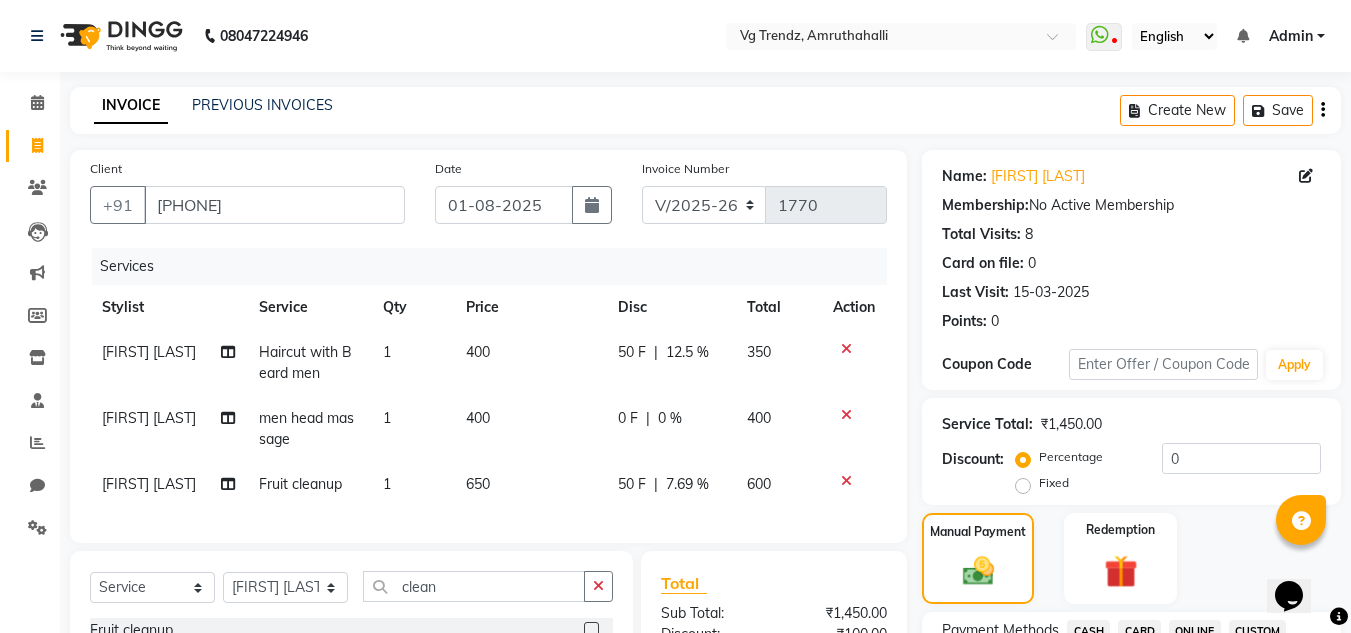 click on "50 F | 12.5 %" 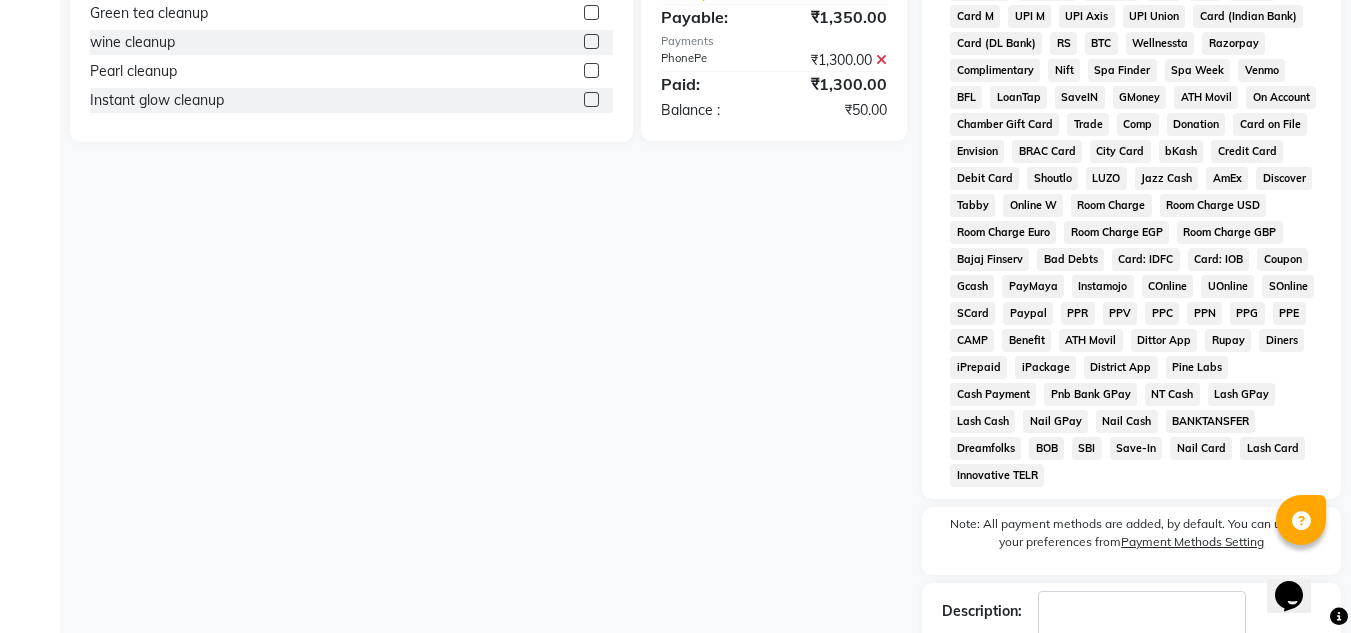 scroll, scrollTop: 876, scrollLeft: 0, axis: vertical 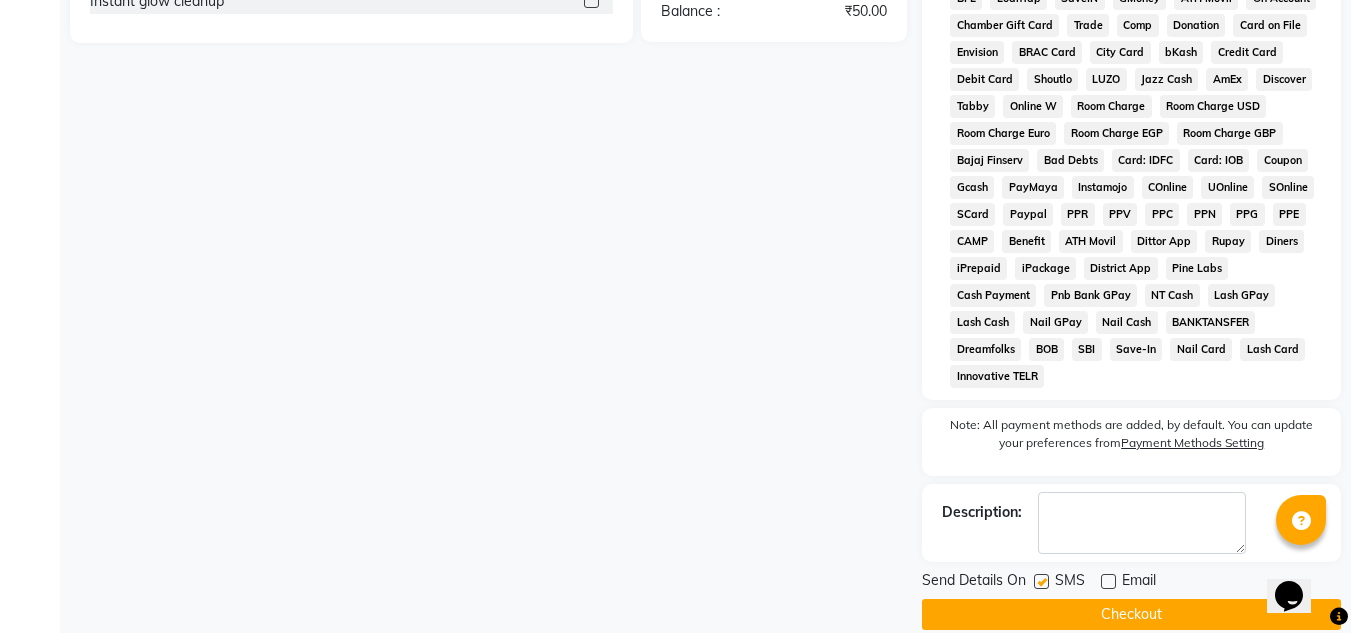 click 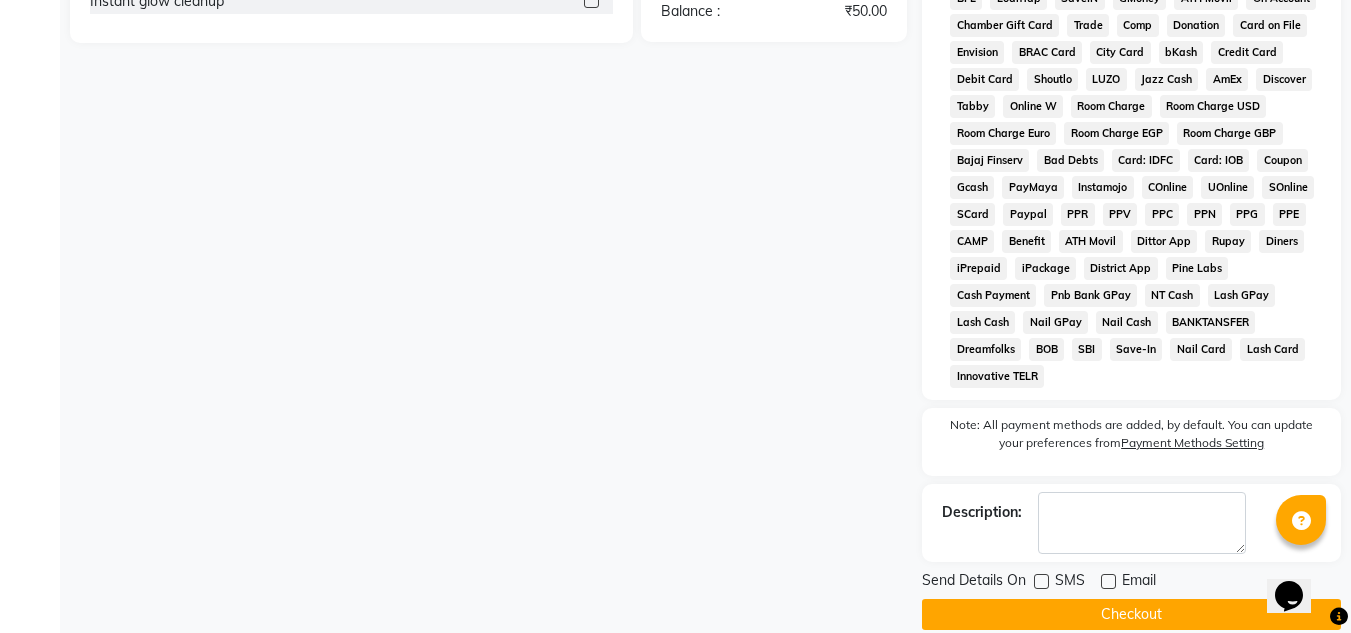 click on "Checkout" 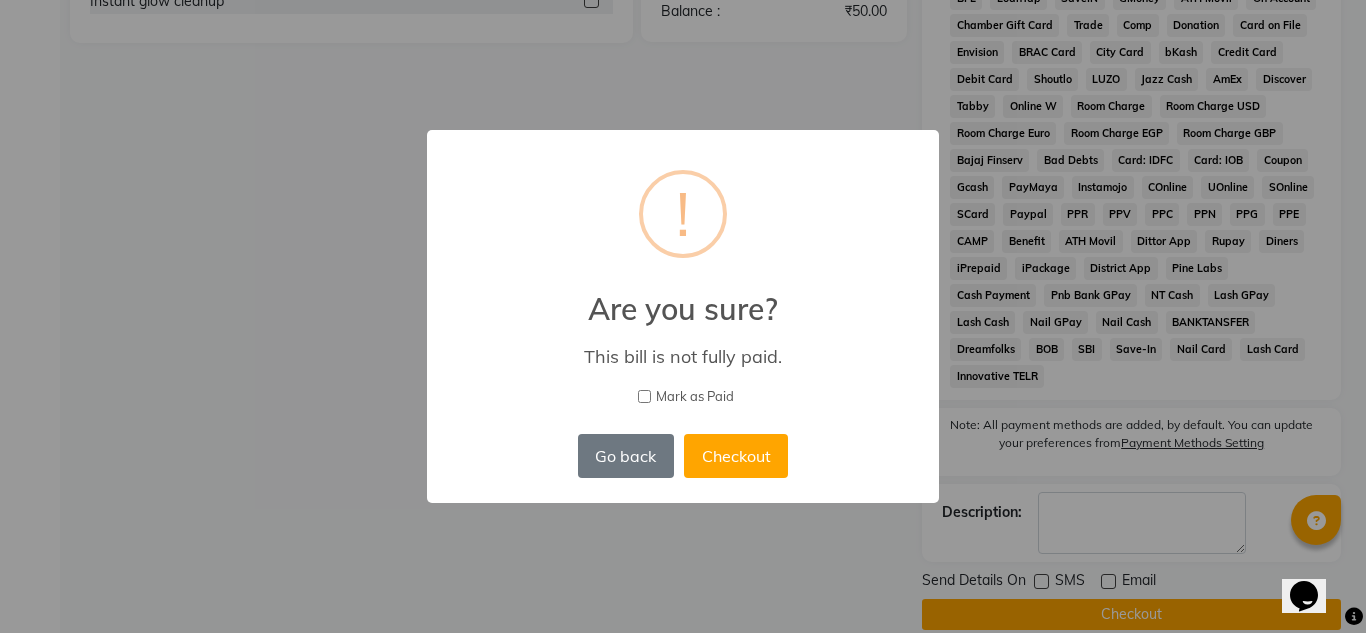 click on "× ! Are you sure? This bill is not fully paid. Mark as Paid Go back No Checkout" at bounding box center (683, 316) 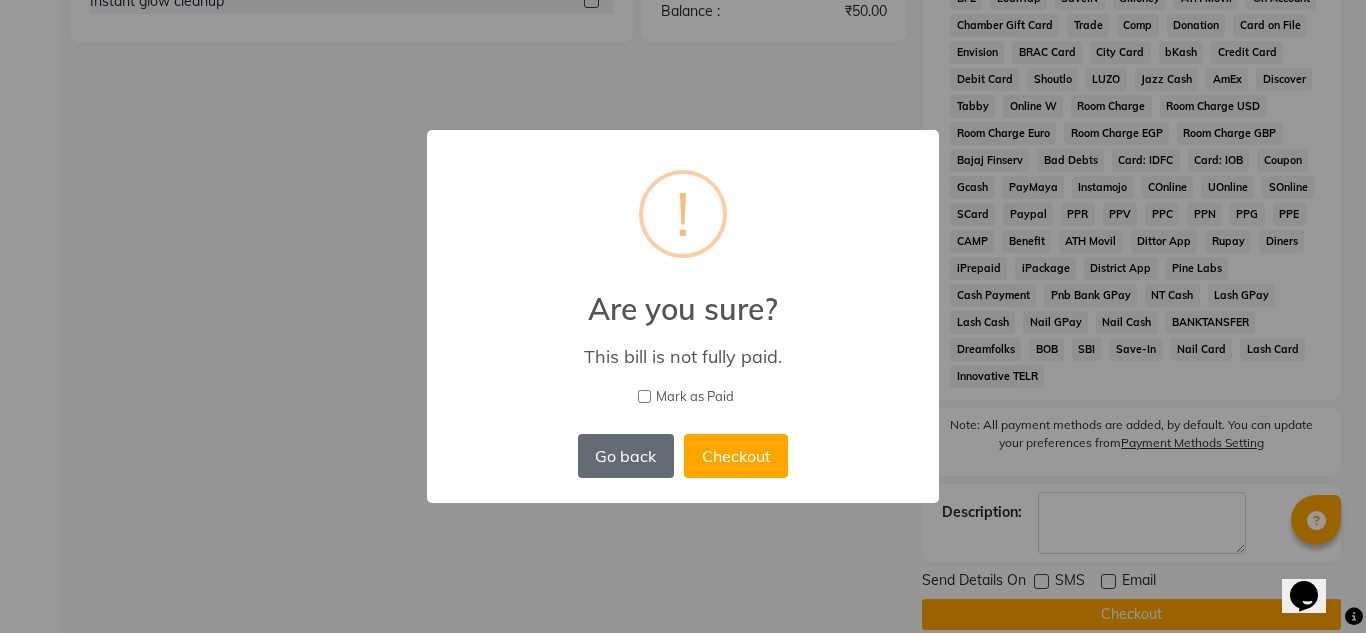 click on "Go back" at bounding box center [626, 456] 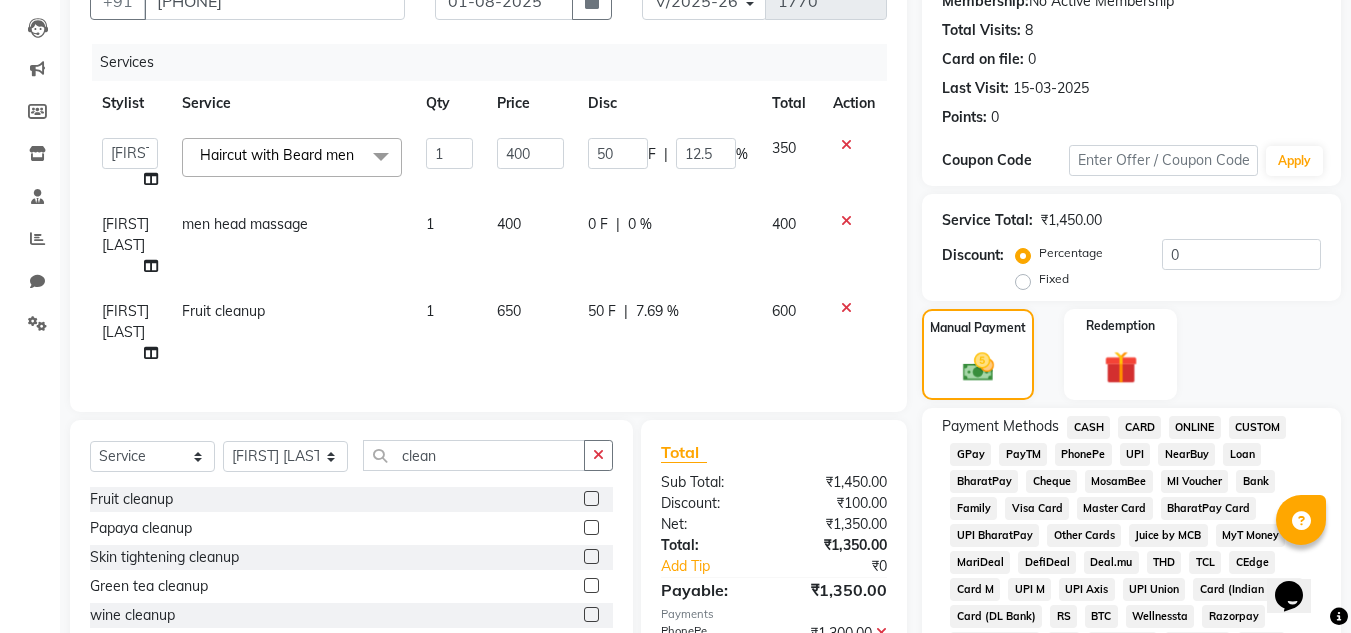scroll, scrollTop: 203, scrollLeft: 0, axis: vertical 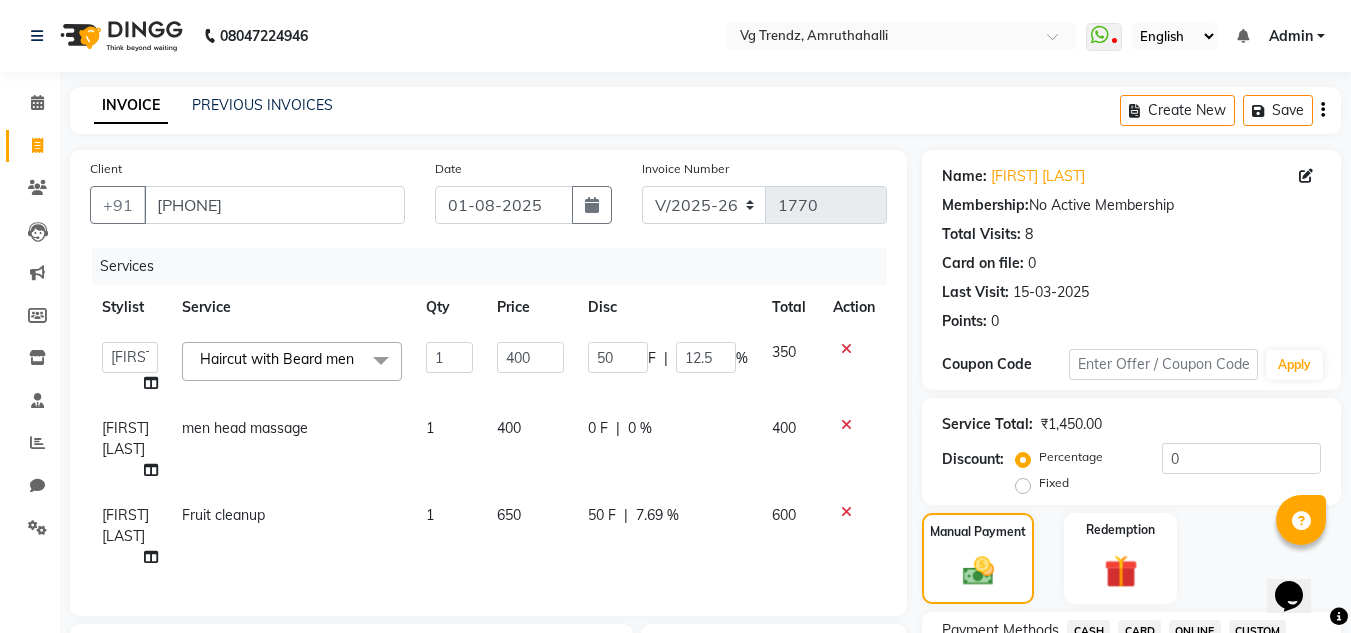 click on "0 %" 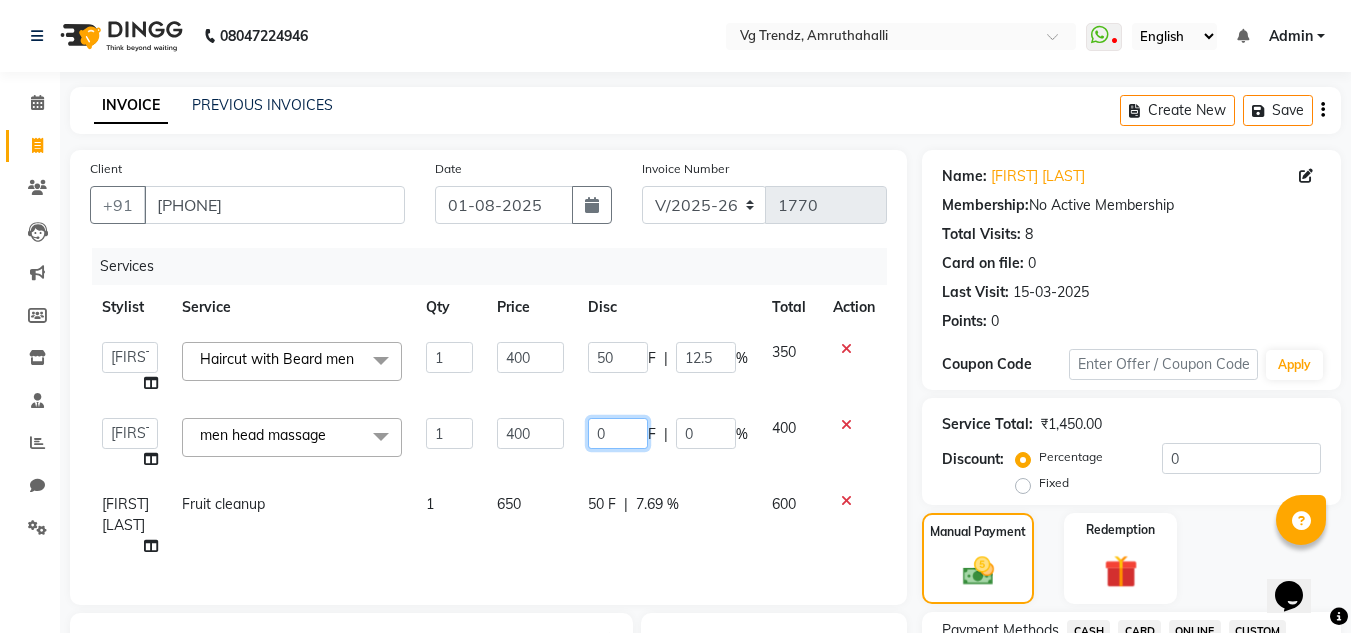 click on "0" 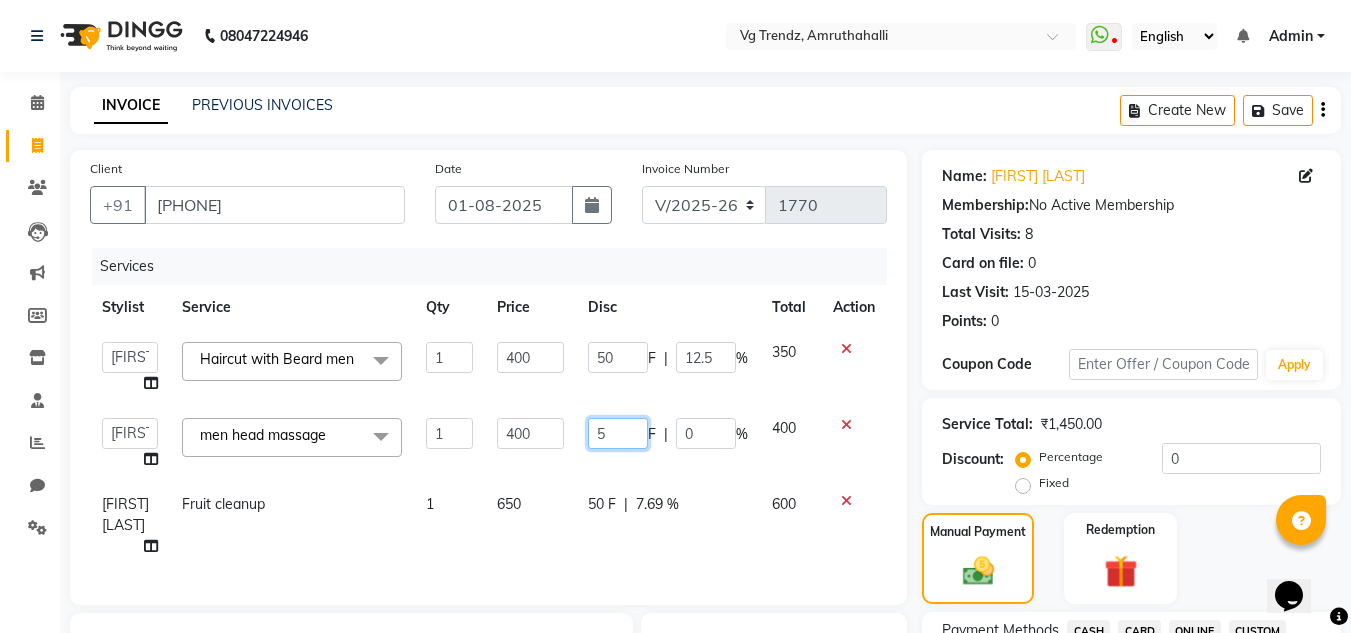 type on "50" 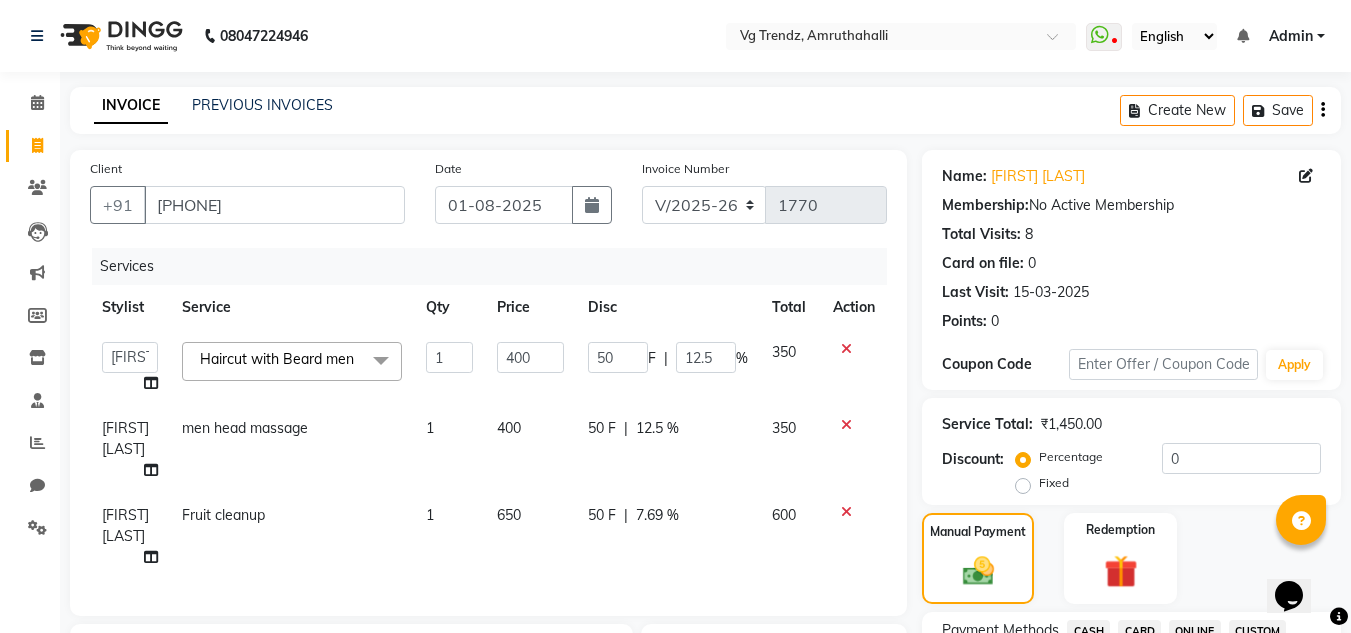 click on "Services Stylist Service Qty Price Disc Total Action  Ashiwini N P   Manjitha Chhetri   Manjula S   Mun Khan   Naveen Kumar   salon number   Sandeep Sharma   Shannu   Sridevi   Vanitha v  Haircut with Beard men  x regular hairwash (women) loreal hairwash (women) deep nourishing hairwash (women) regular hairwash (men) Hair henna application Henna application after wash korean glass facial ozone gold blow dry (hairstyle) lroning (hairstyle) tongs (hairstyle) anti danddruff (hair treatment) (women) anti danddruff + spa (hair treatment)(women) hair fall treatment (hair treatment) (women) hair fall treatment + spa (hair treatment) (women) hair spa (loreal) (hair treatment) (women) hair spa (keratin) (hair treatment) (women) hair spa (jipsy) (hair treatment) (women) smoothing keratin treatment botox treatment (goorej) botox  treatment (nanoplastia) bluetox treatment Root Touchup(Ammonia free) (women) haircolour Global Colour (Ammonia free) (women) haircolour Global Colour (women) haircolour Front hair color Mool 1" 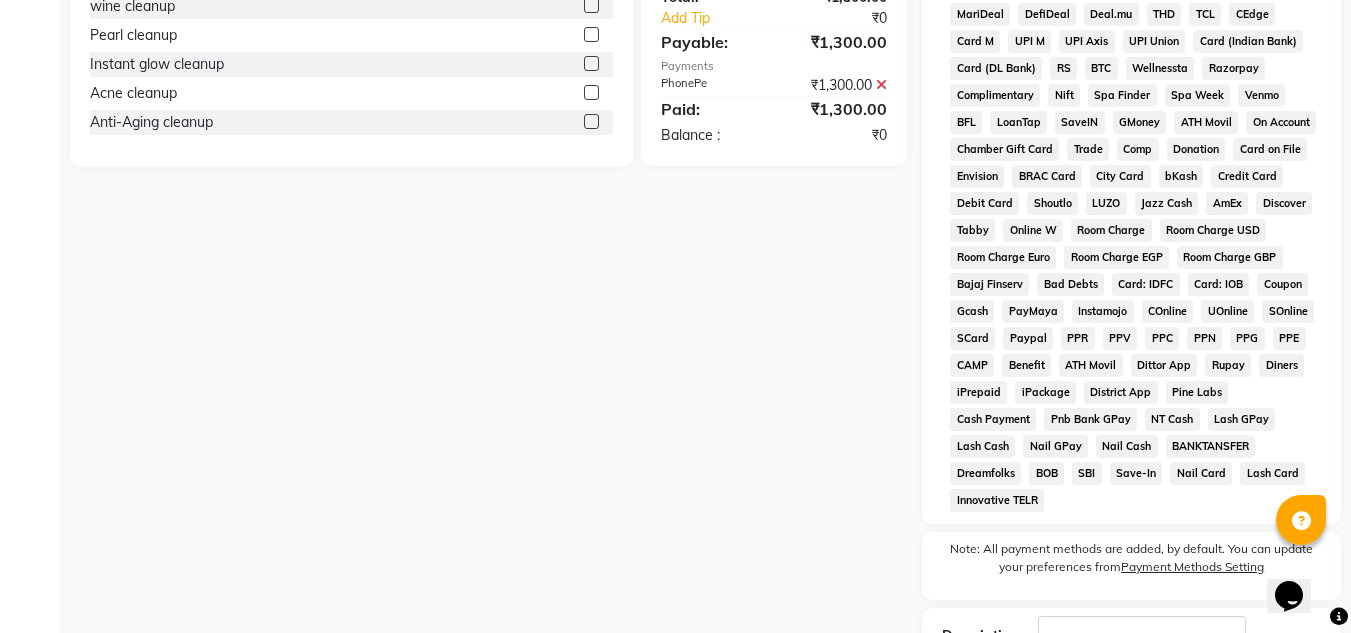 scroll, scrollTop: 844, scrollLeft: 0, axis: vertical 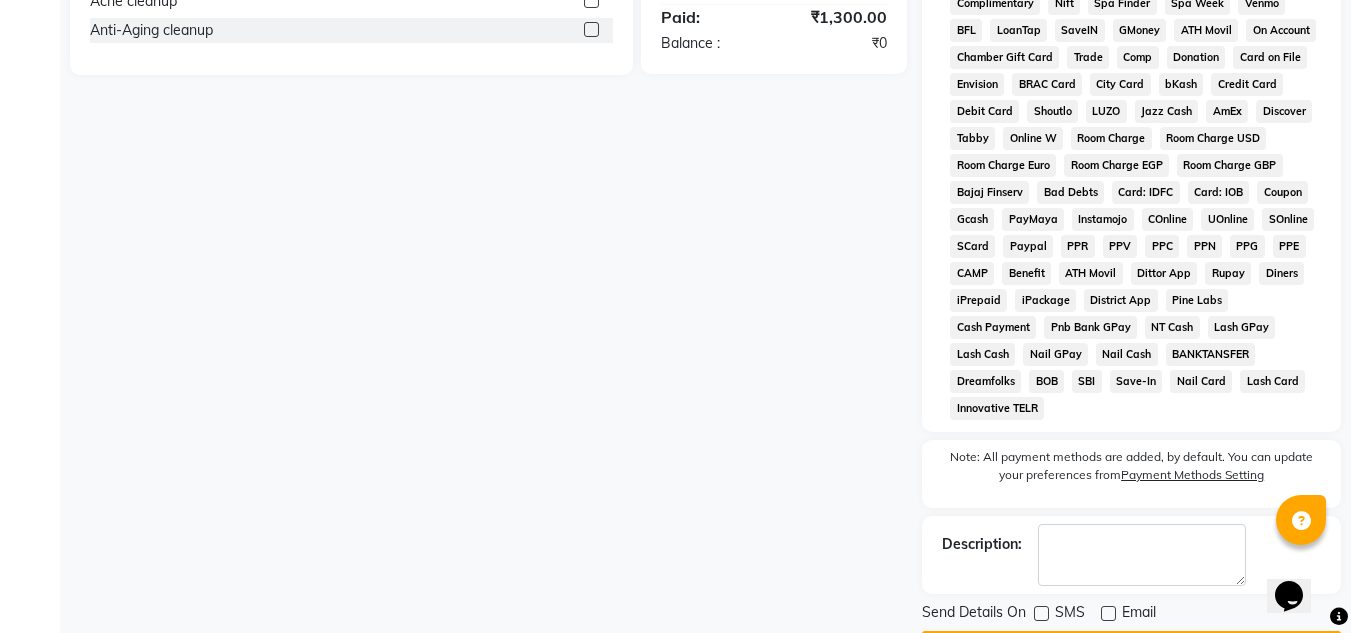 click on "Checkout" 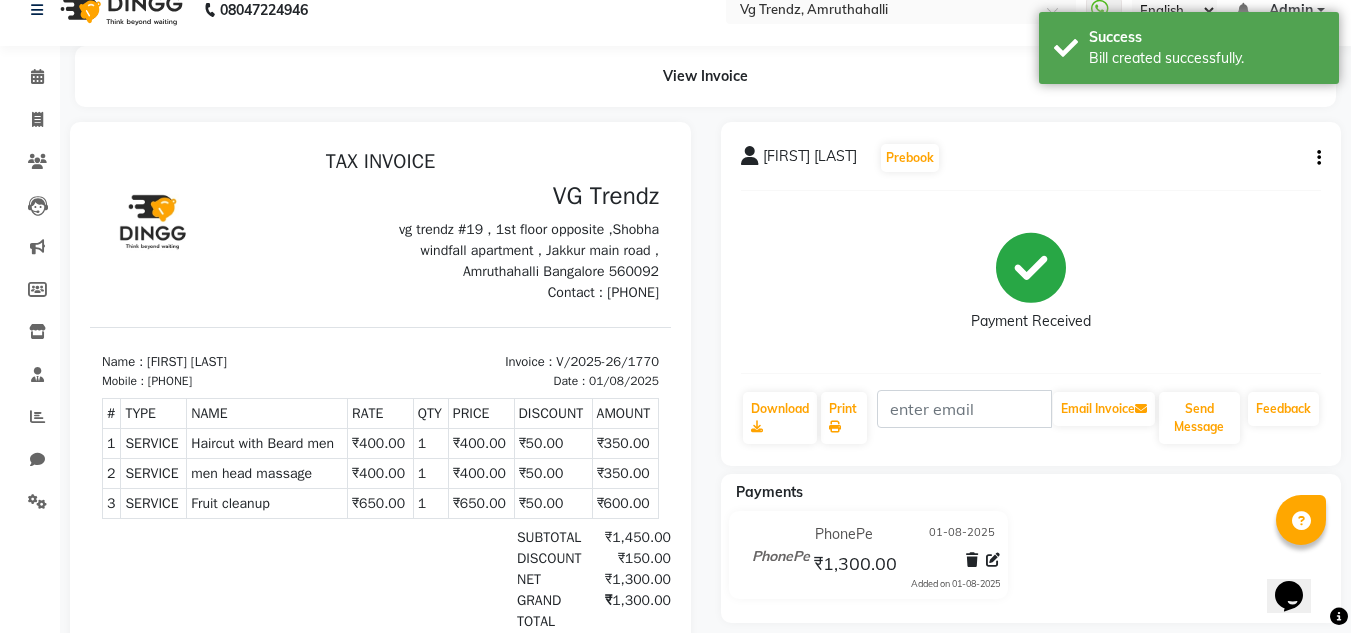 scroll, scrollTop: 0, scrollLeft: 0, axis: both 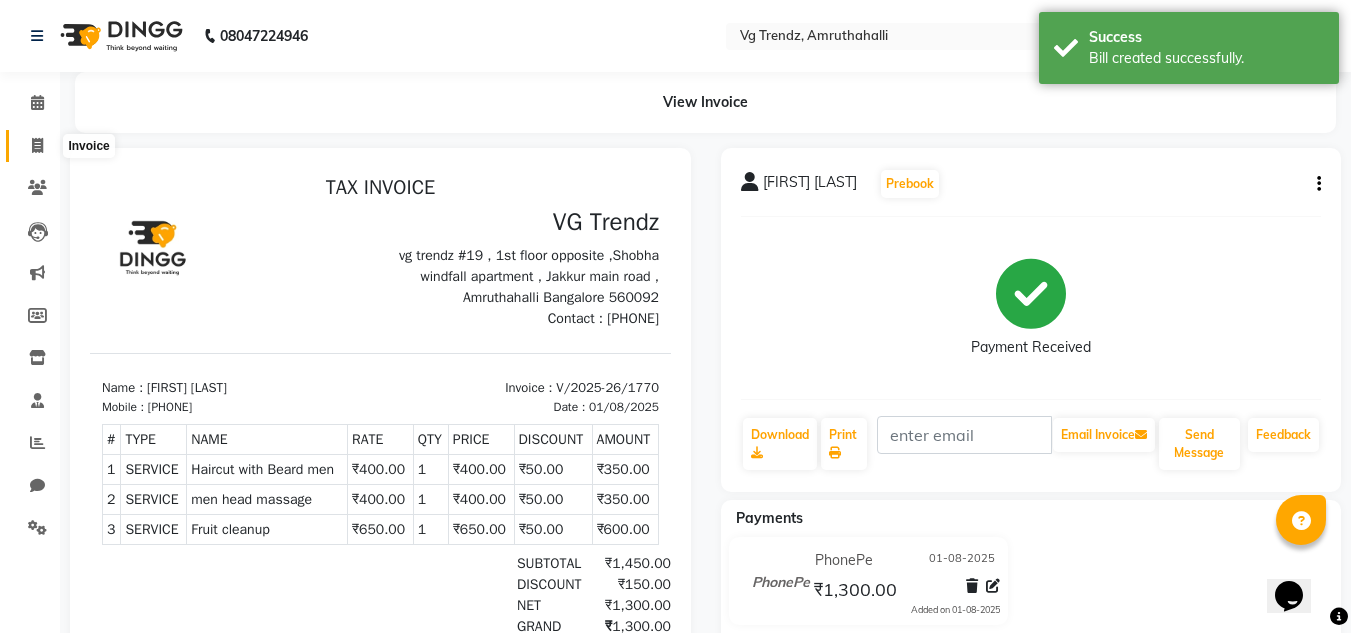 click 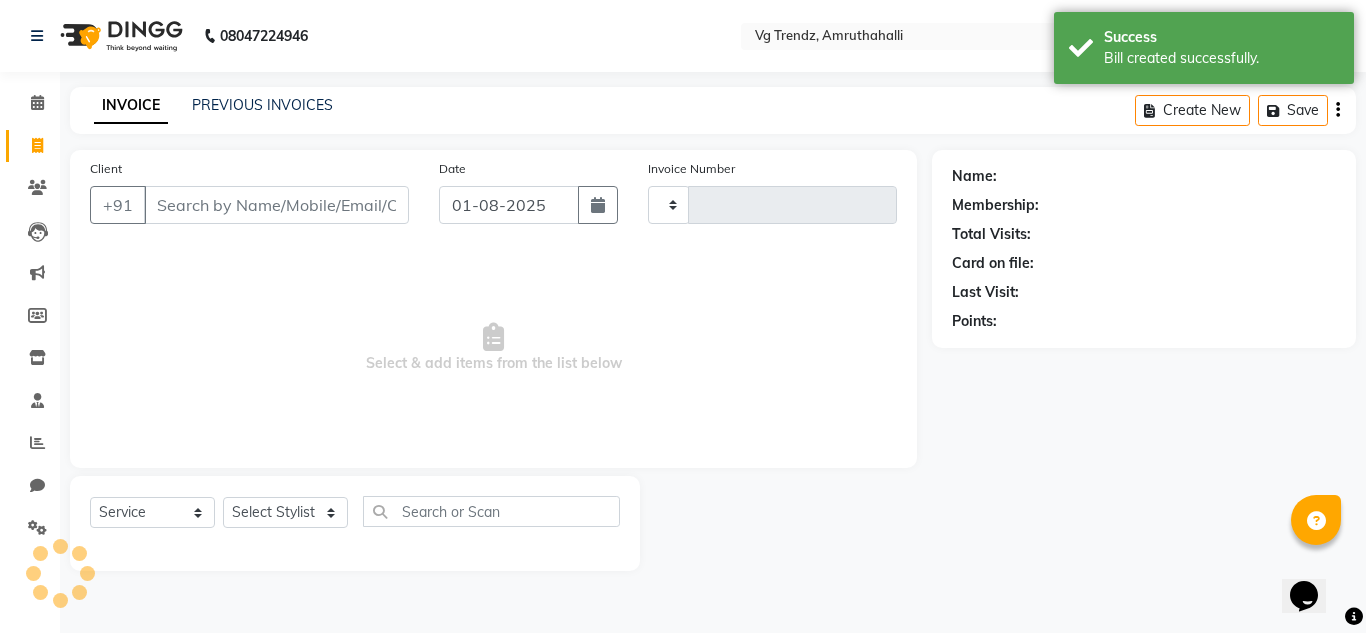 type on "1771" 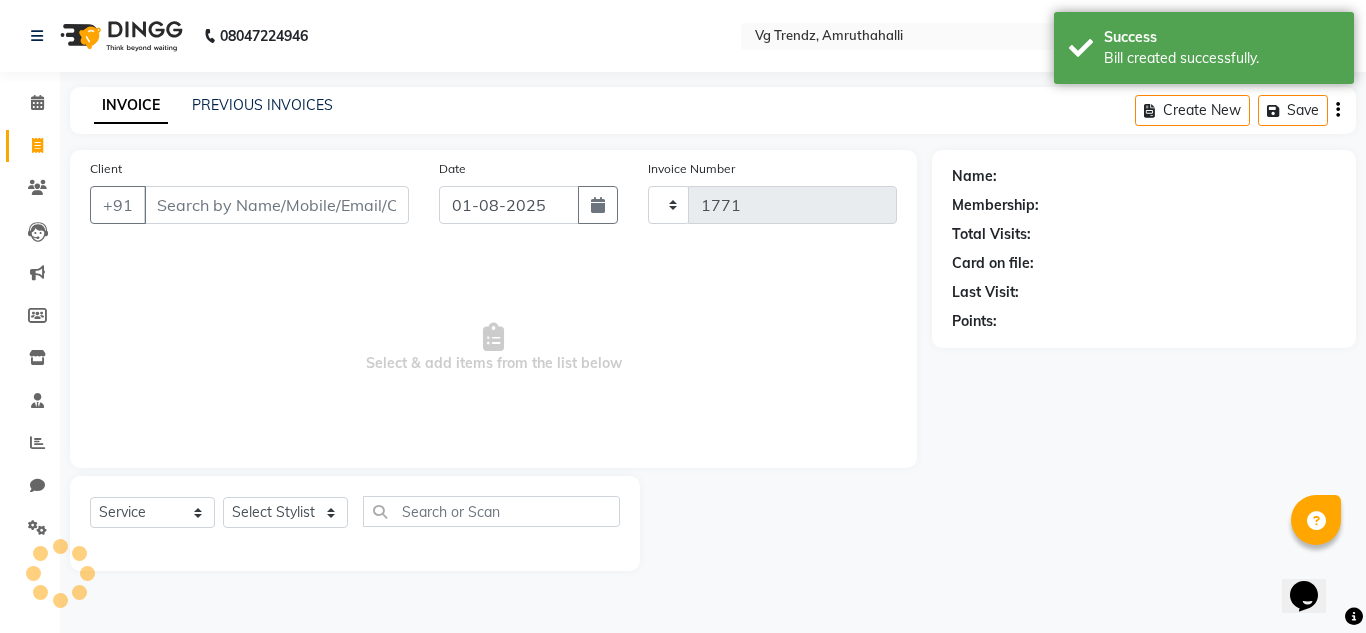 select on "5536" 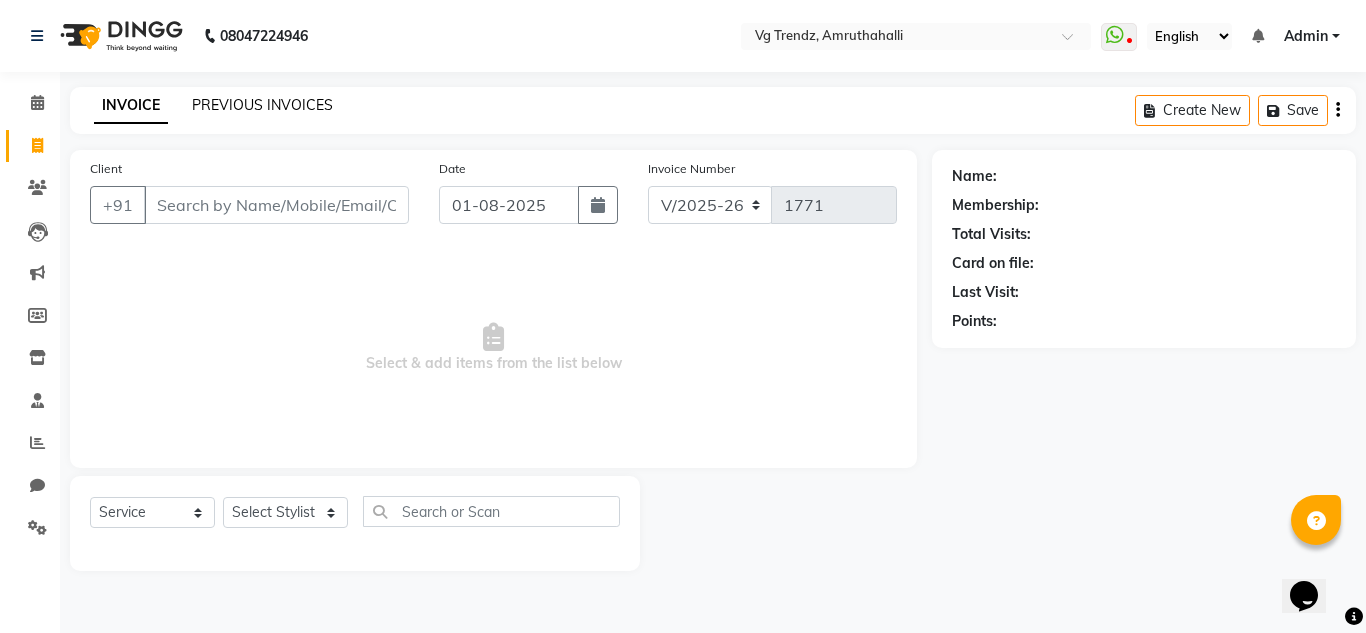 click on "PREVIOUS INVOICES" 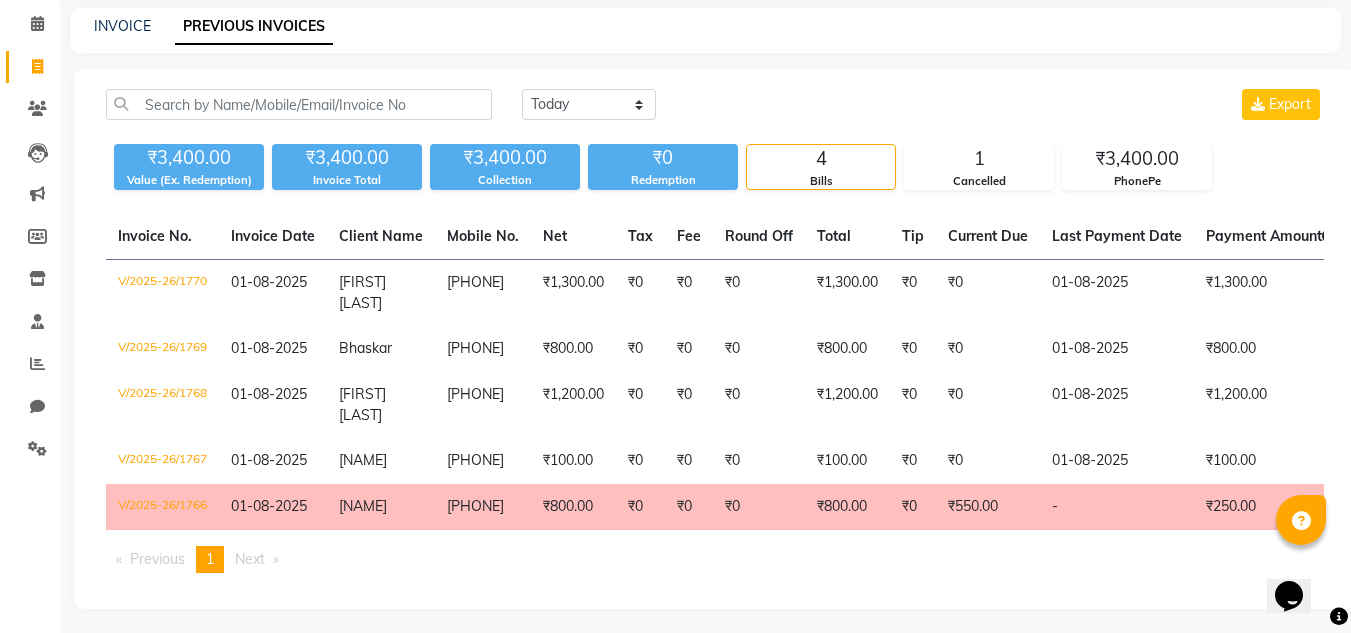 scroll, scrollTop: 100, scrollLeft: 0, axis: vertical 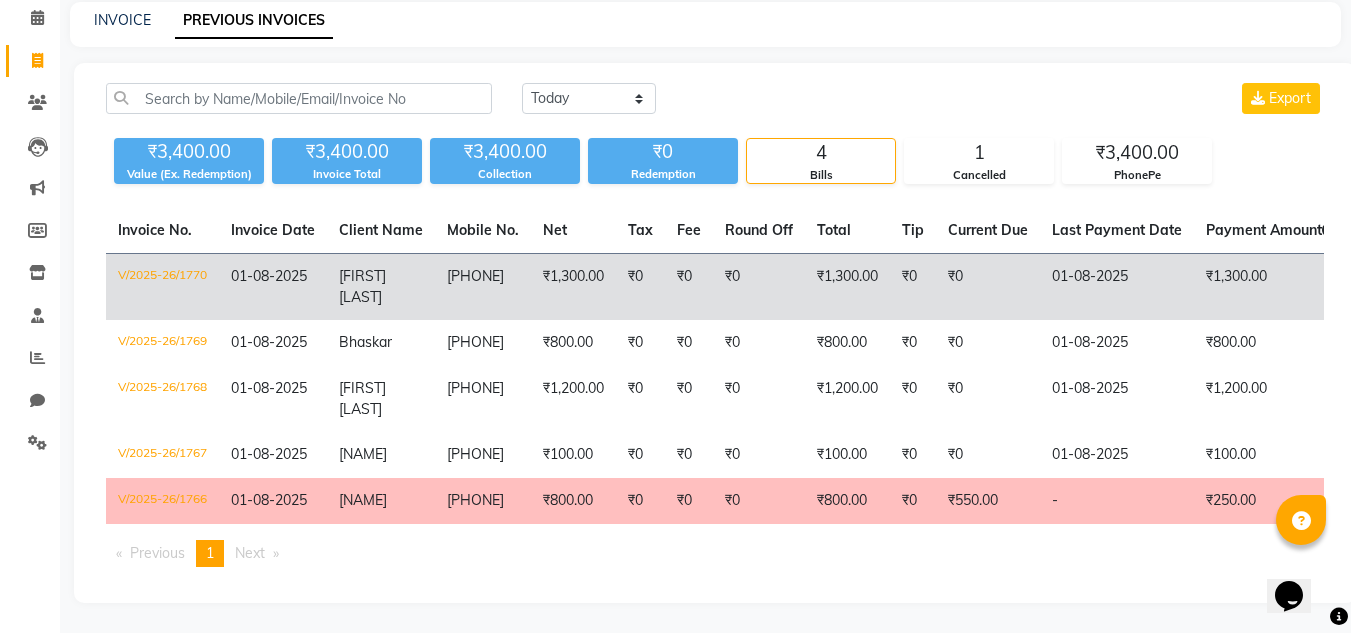 click on "[FIRST] [LAST]" 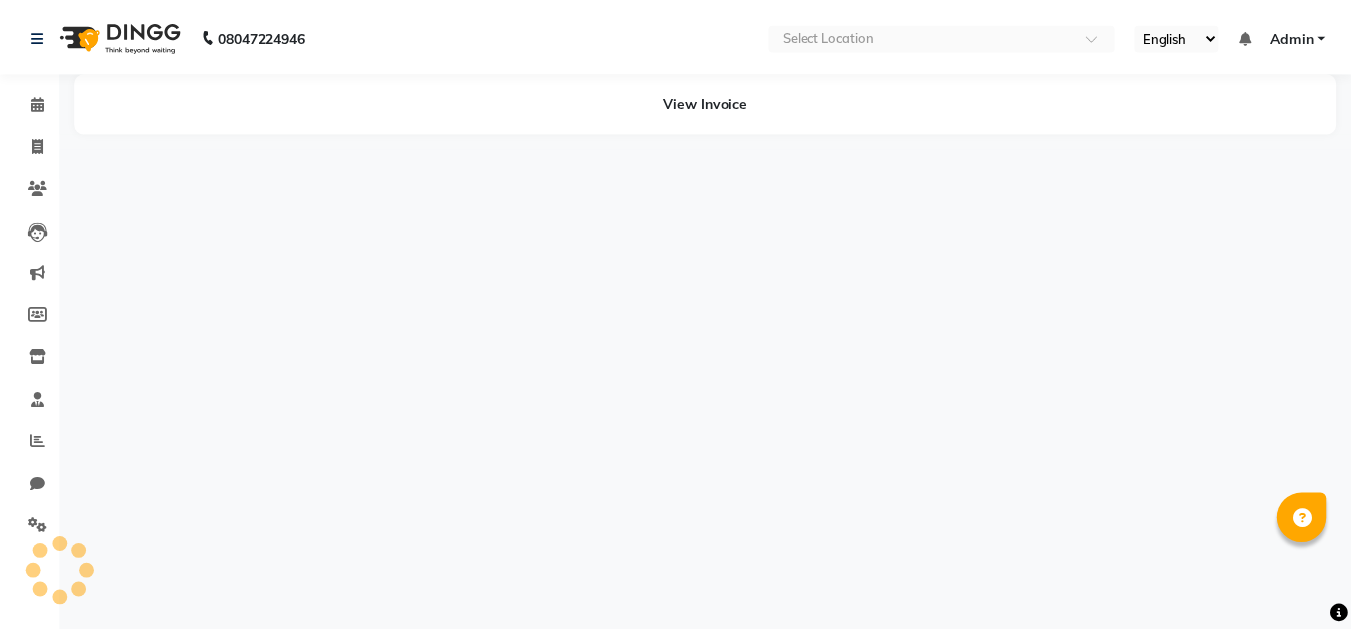 scroll, scrollTop: 0, scrollLeft: 0, axis: both 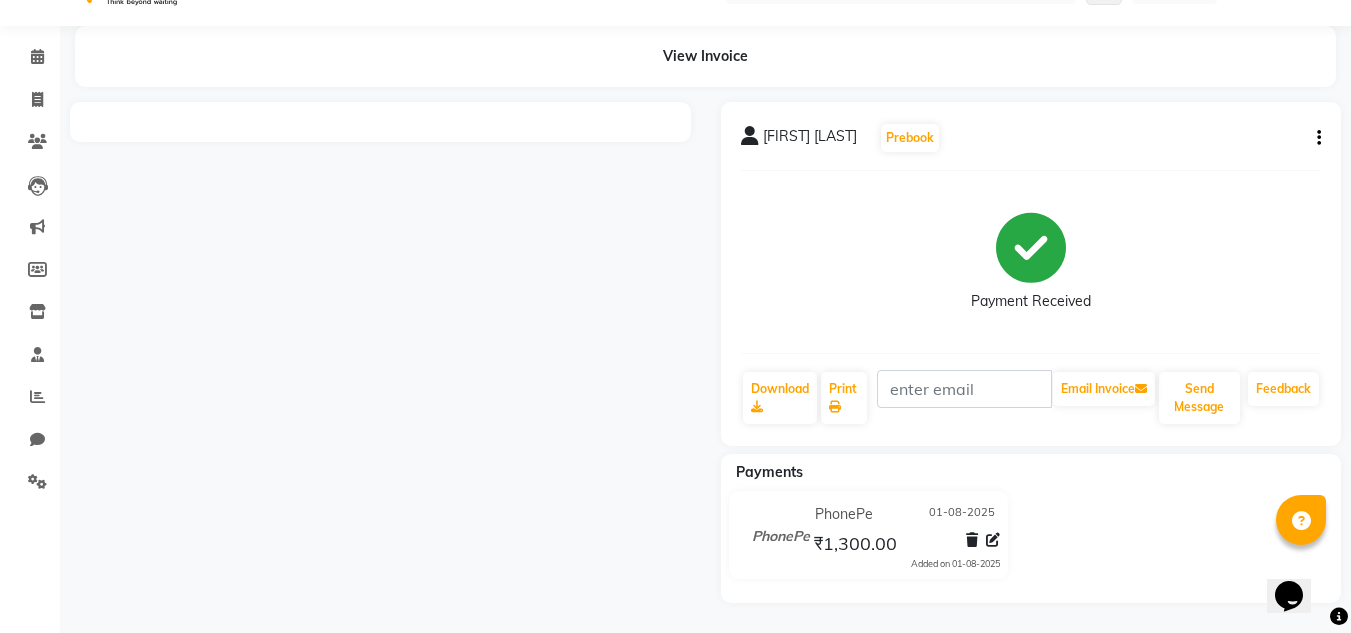 click 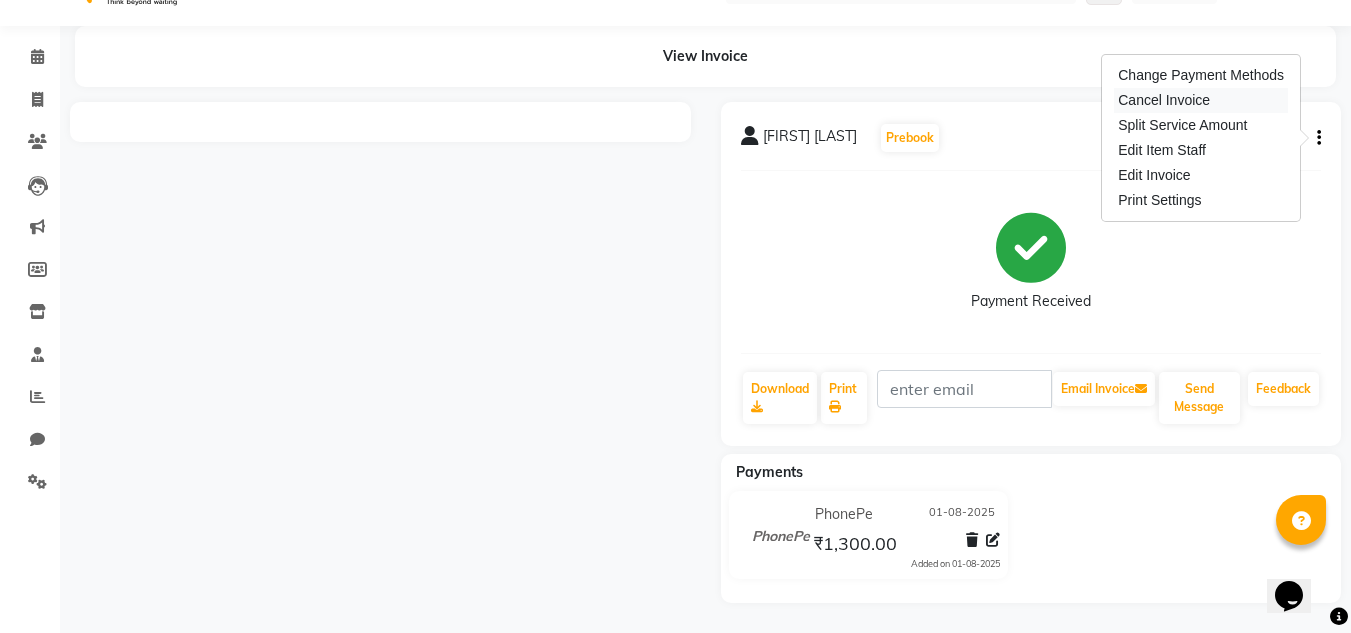 click on "Cancel Invoice" at bounding box center [1201, 100] 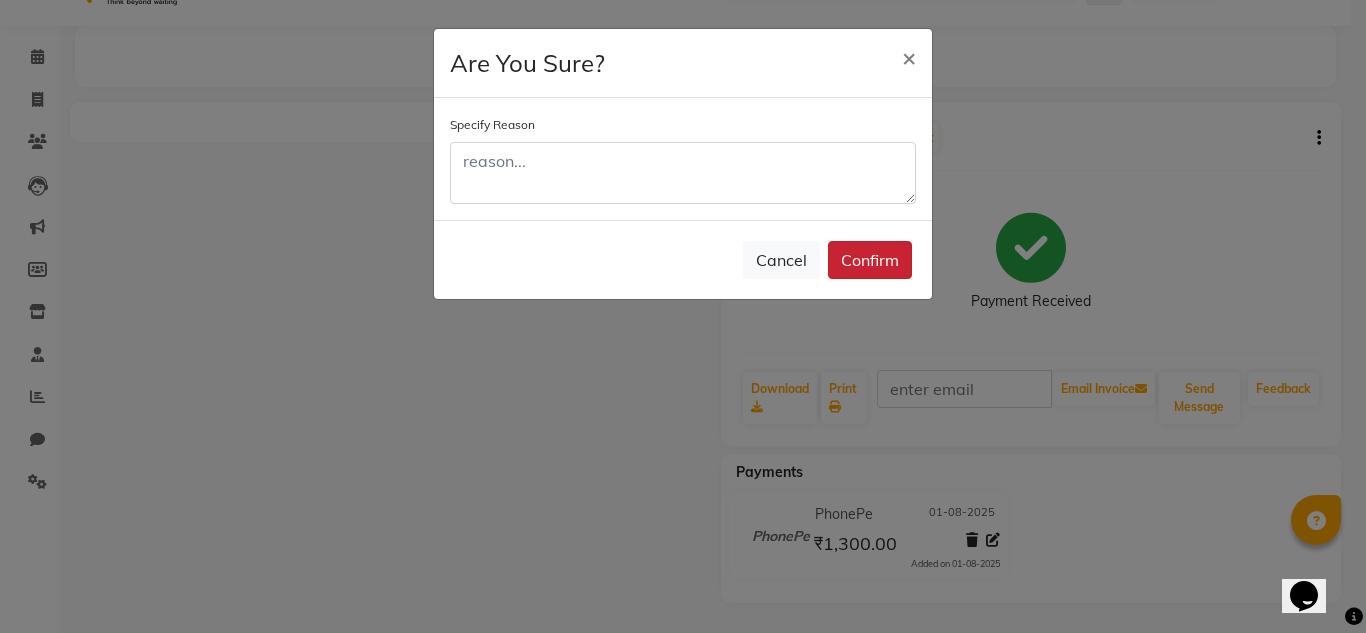 click on "Confirm" 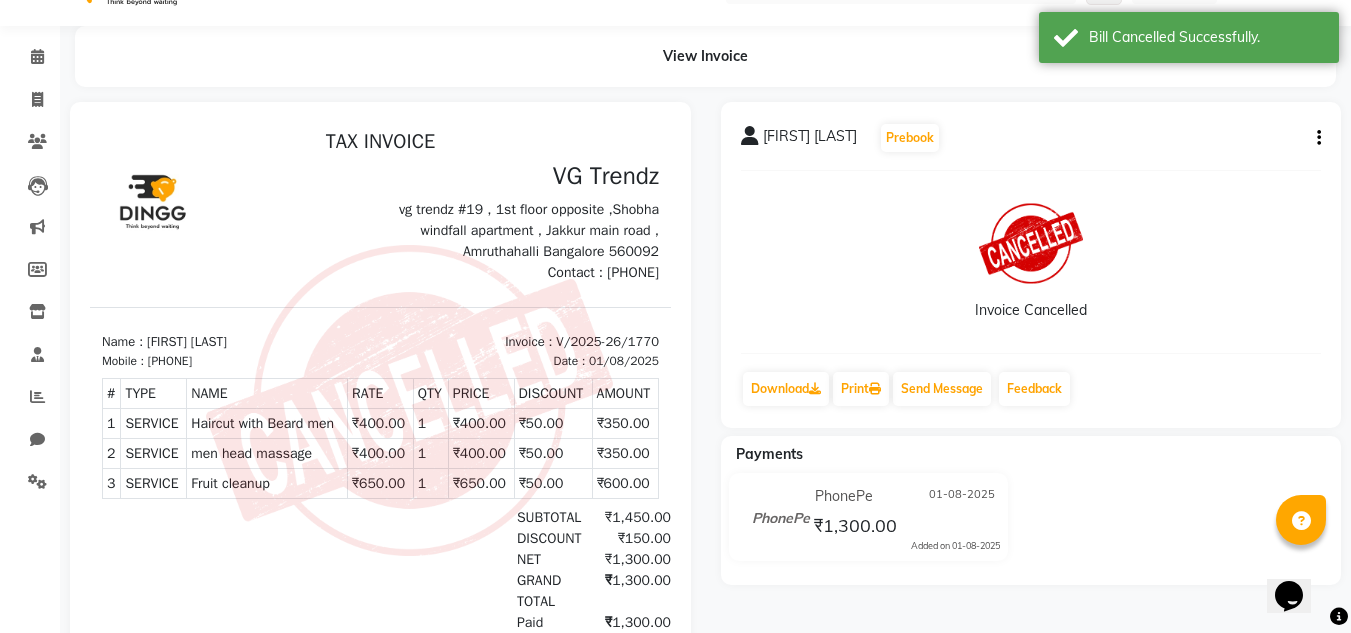 scroll, scrollTop: 0, scrollLeft: 0, axis: both 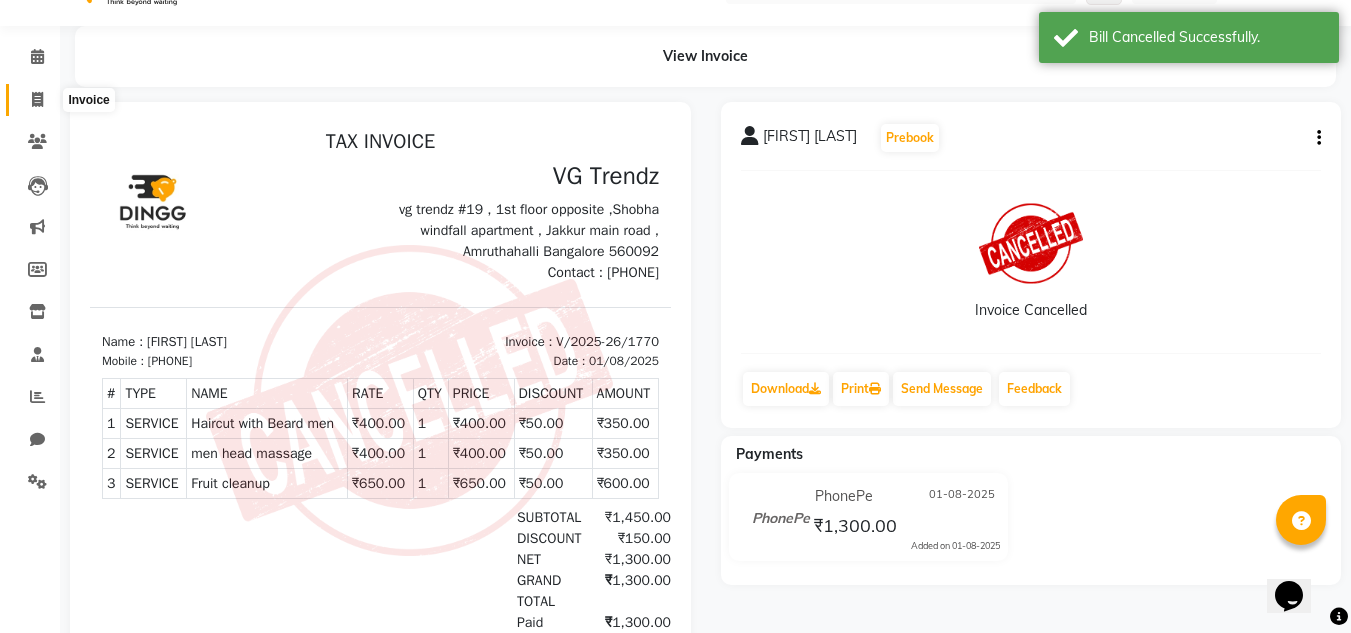 click 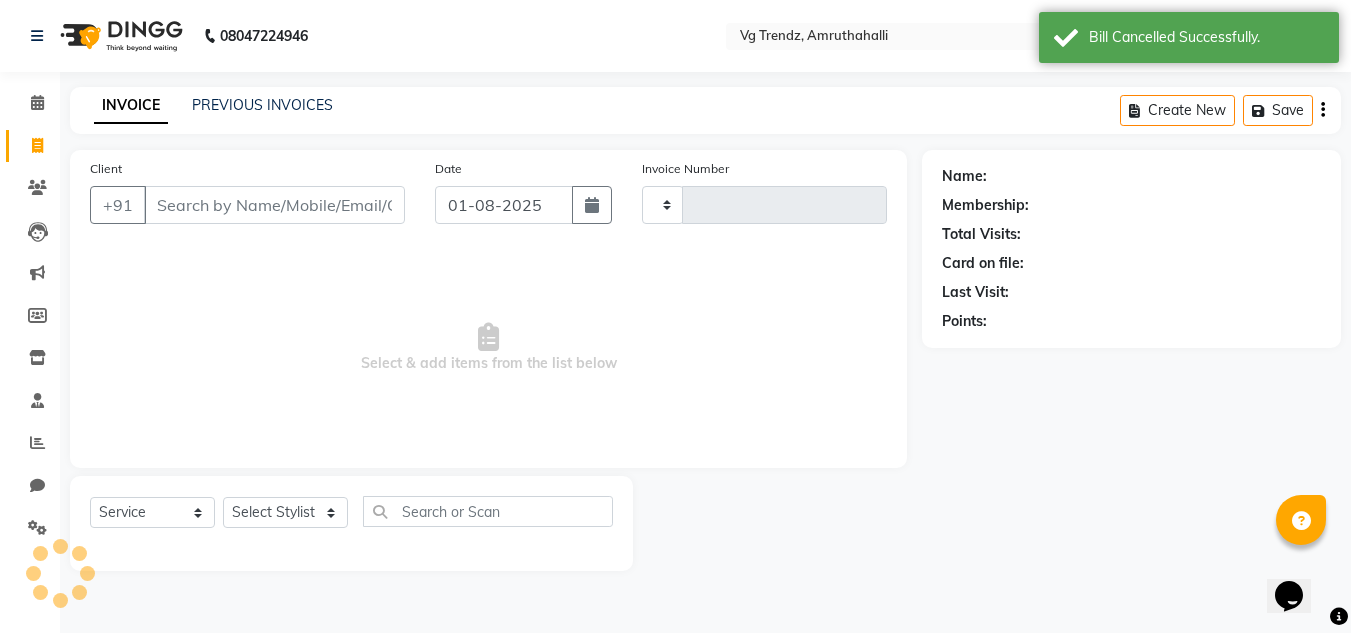 scroll, scrollTop: 0, scrollLeft: 0, axis: both 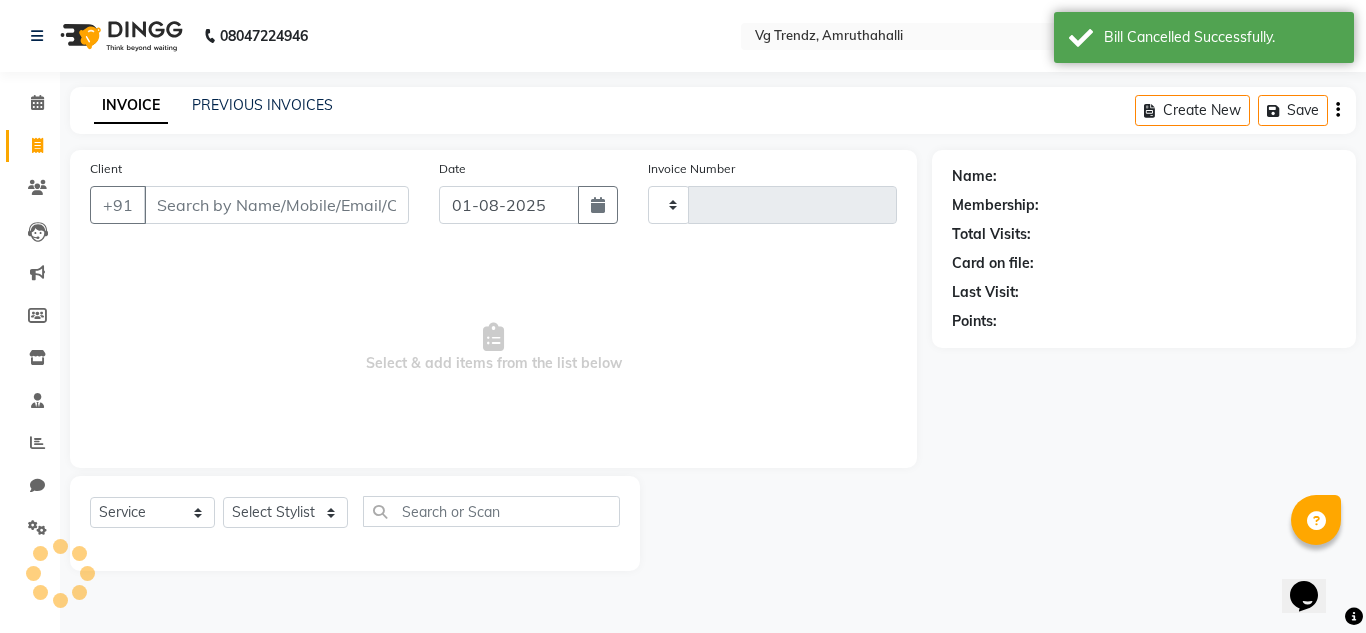 type on "1771" 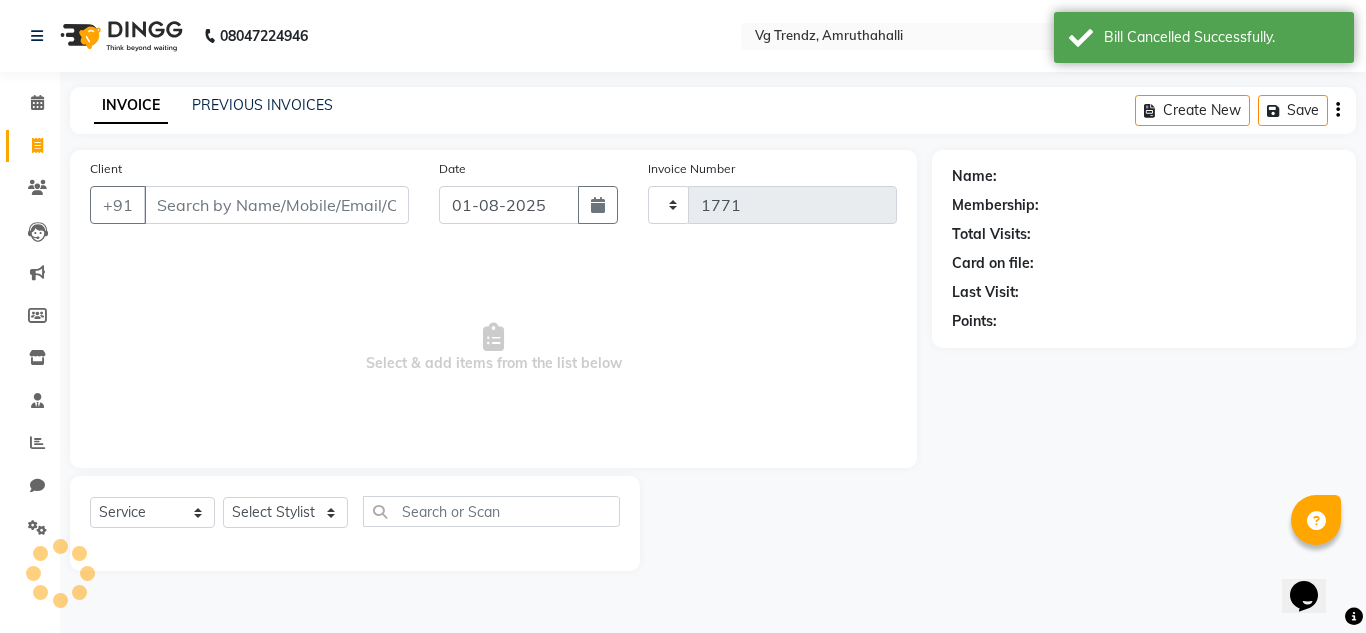 select on "5536" 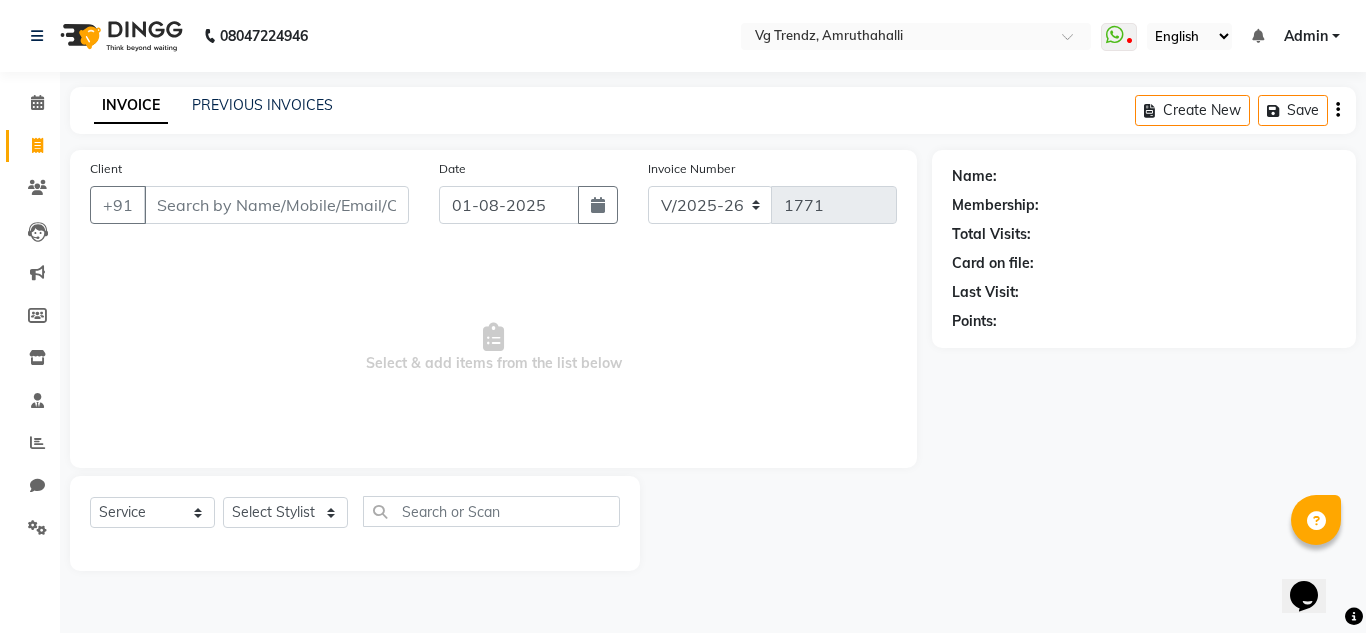 click on "Client" at bounding box center [276, 205] 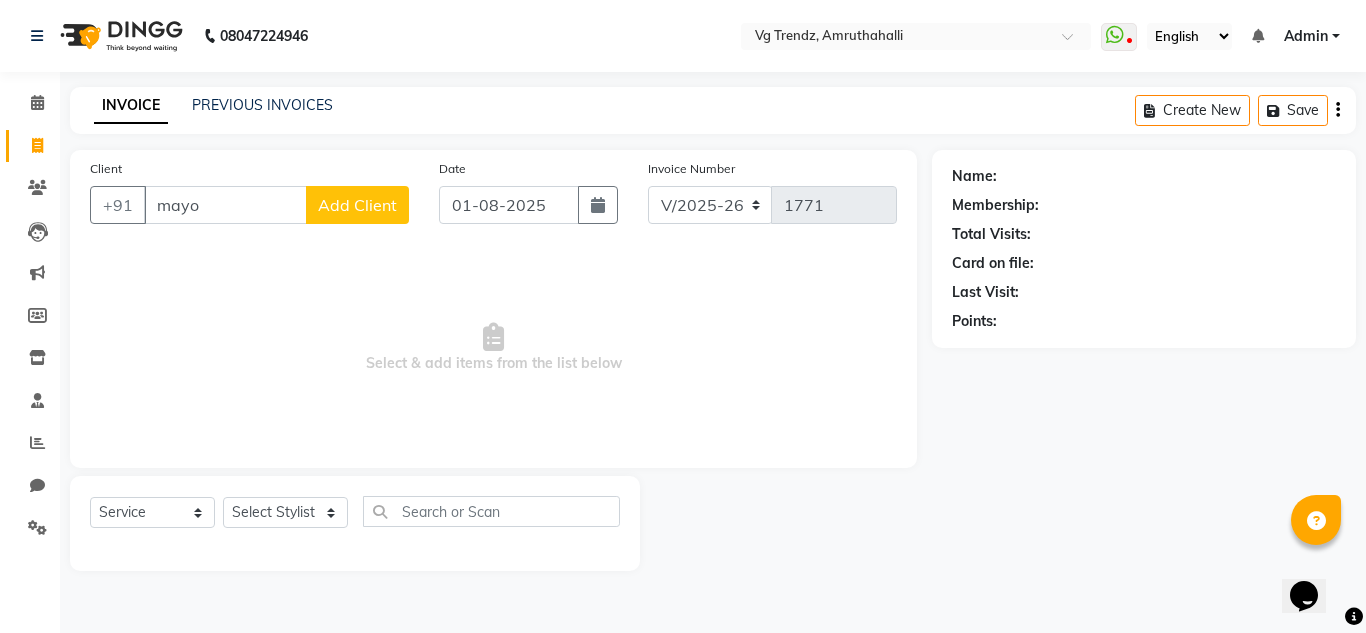 click on "mayo" at bounding box center (225, 205) 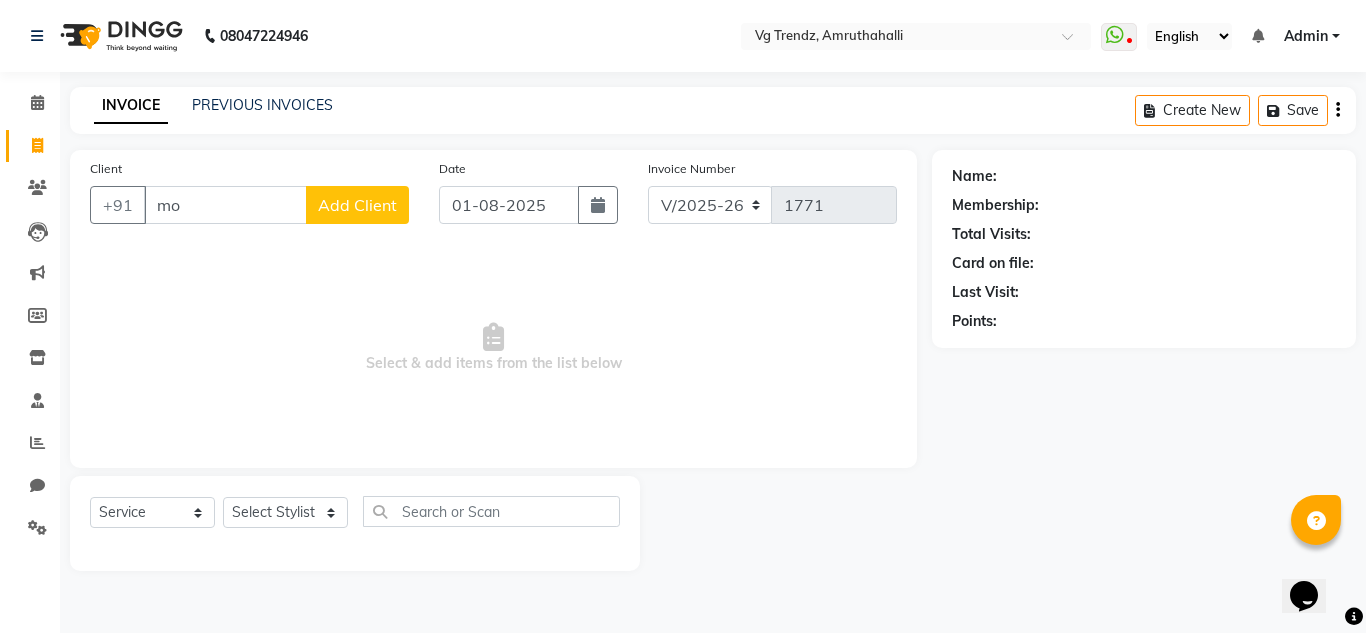 type on "o" 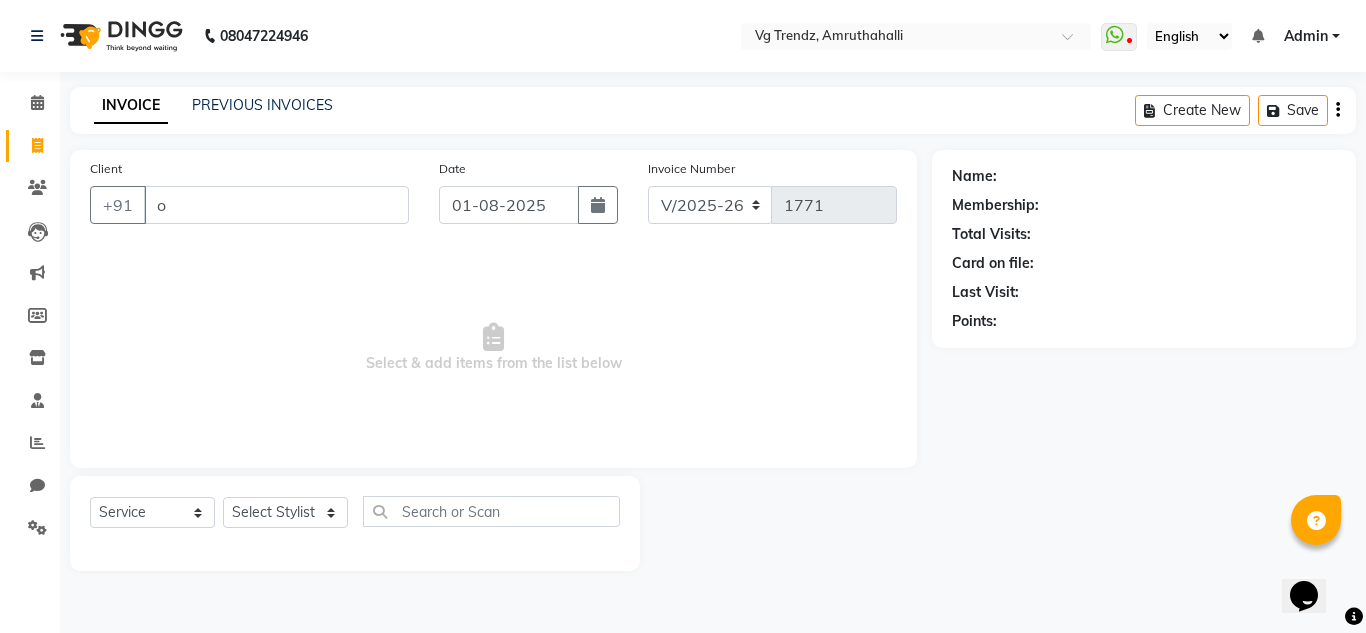 click on "o" at bounding box center (276, 205) 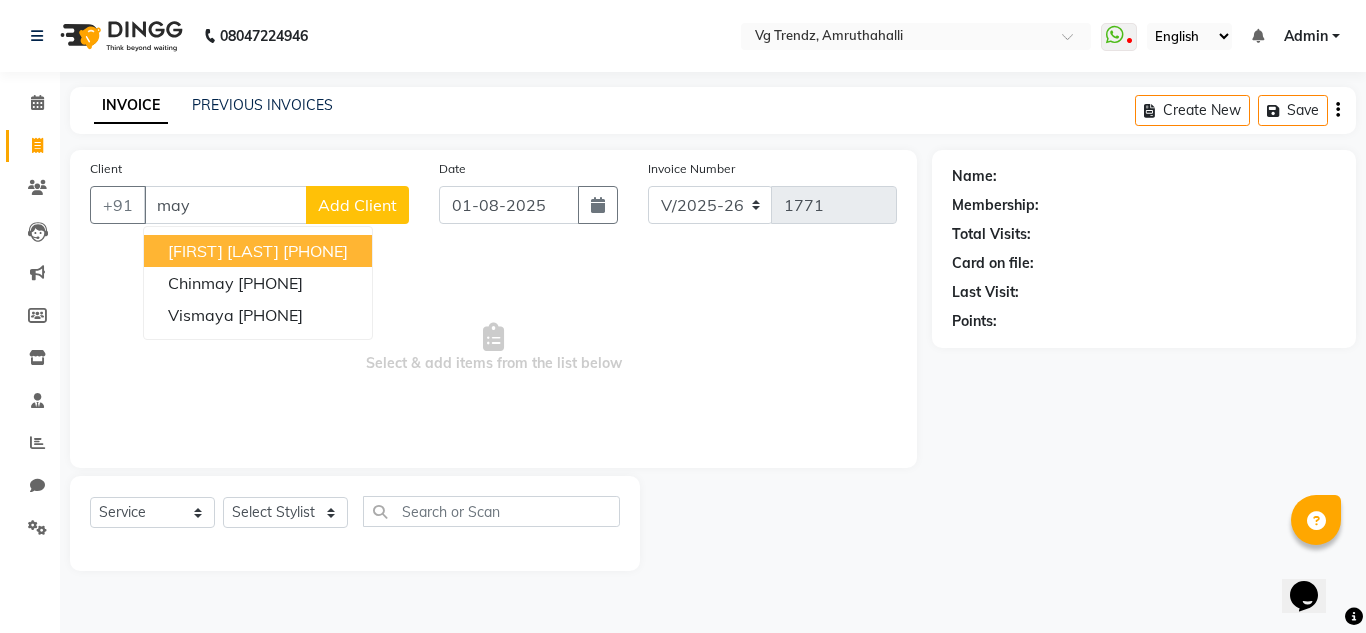 click on "[FIRST] [LAST]" at bounding box center (223, 251) 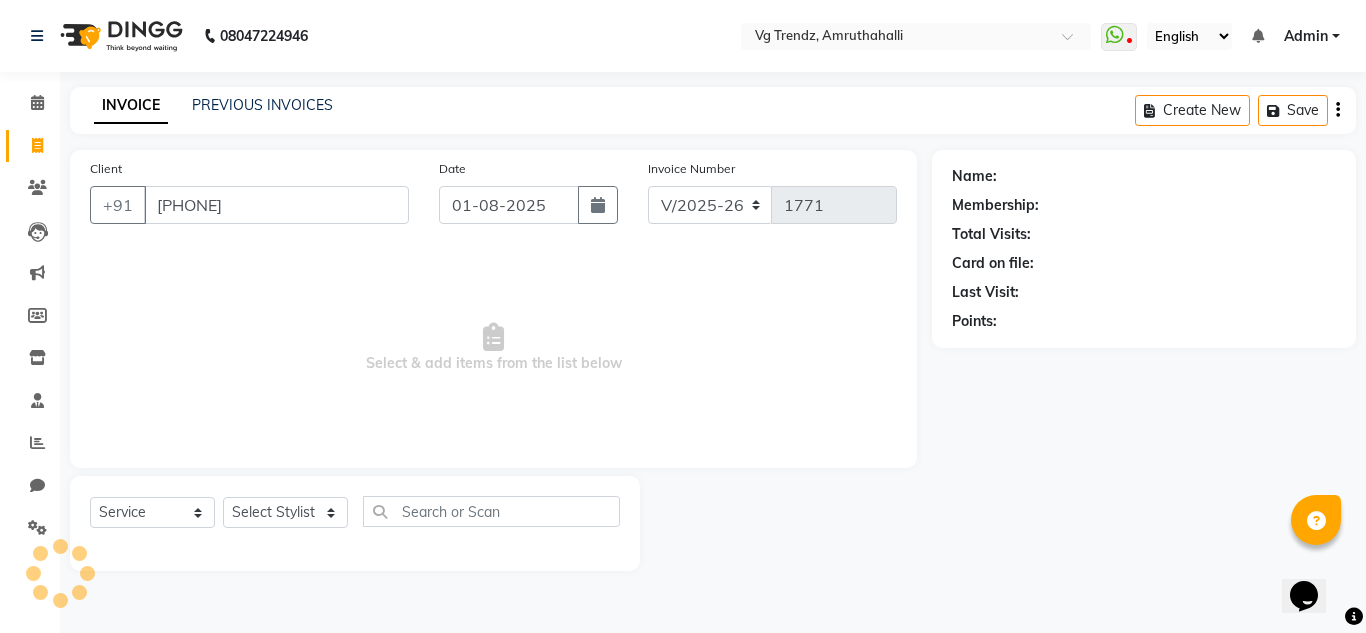 type on "[PHONE]" 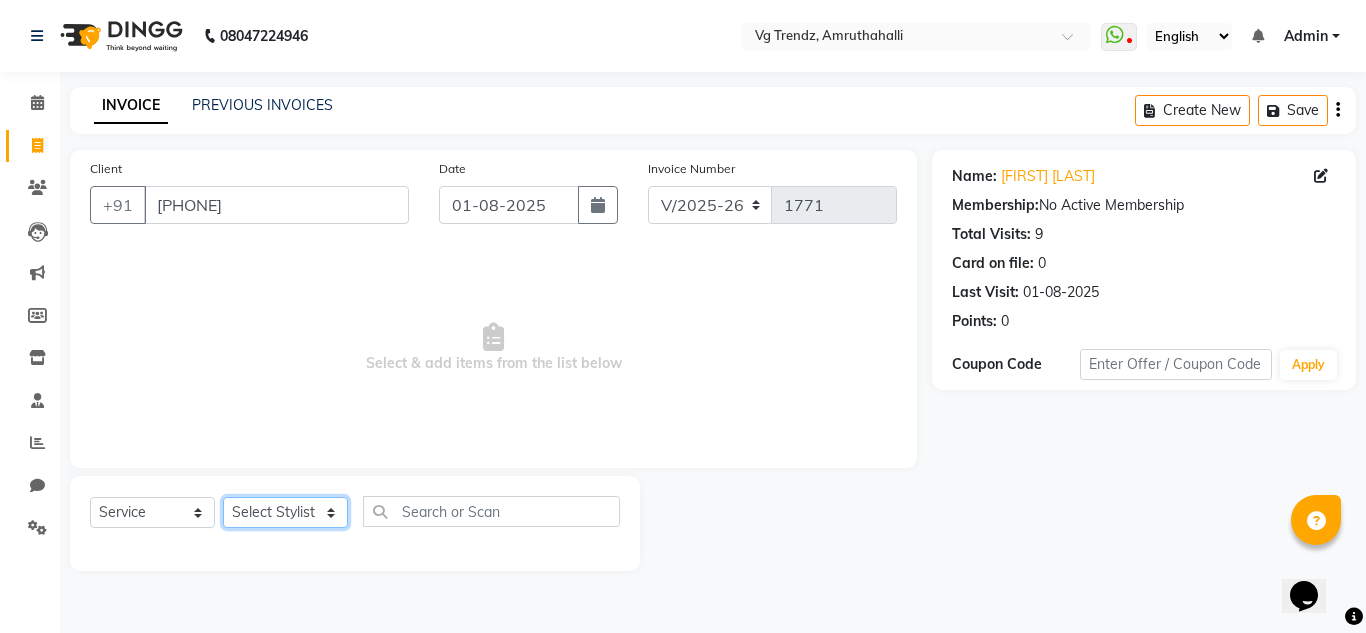 click on "Select Stylist [FIRST] [LAST] [FIRST] [LAST] [FIRST] [LAST] [FIRST] [LAST] [FIRST] [LAST] salon number [FIRST] [LAST] [FIRST] [LAST] [FIRST] [LAST] [FIRST] [LAST] [FIRST] [LAST]" 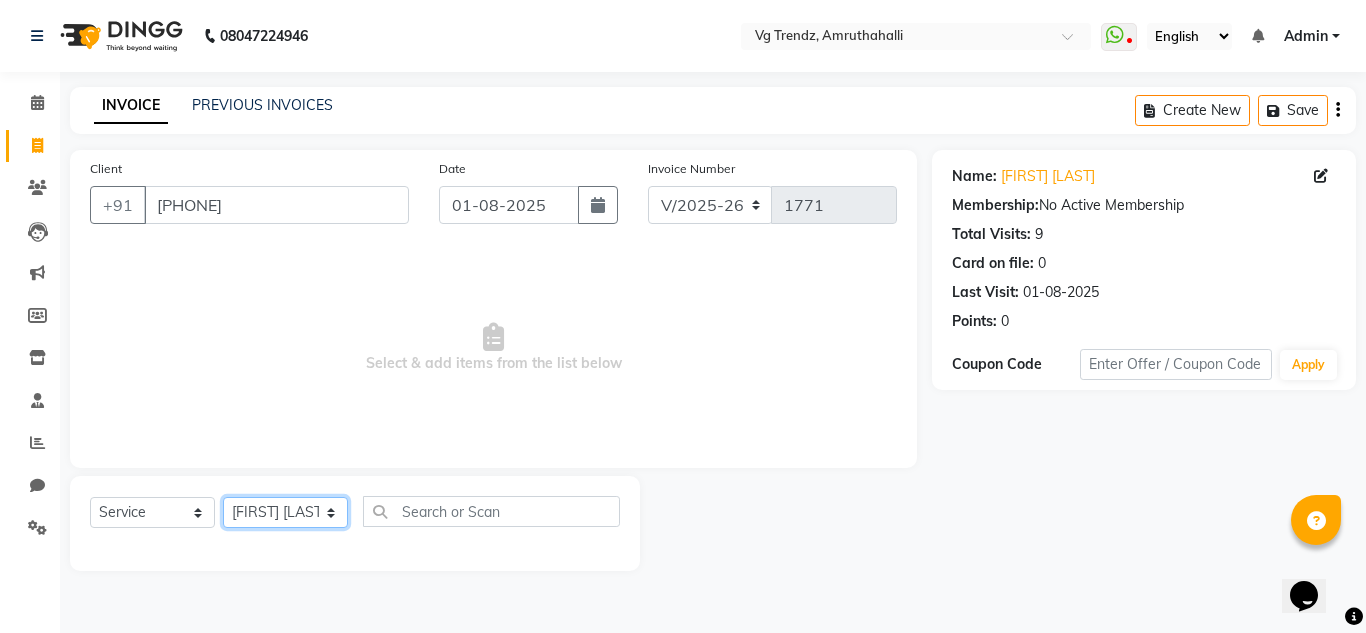 click on "Select Stylist [FIRST] [LAST] [FIRST] [LAST] [FIRST] [LAST] [FIRST] [LAST] [FIRST] [LAST] salon number [FIRST] [LAST] [FIRST] [LAST] [FIRST] [LAST] [FIRST] [LAST] [FIRST] [LAST]" 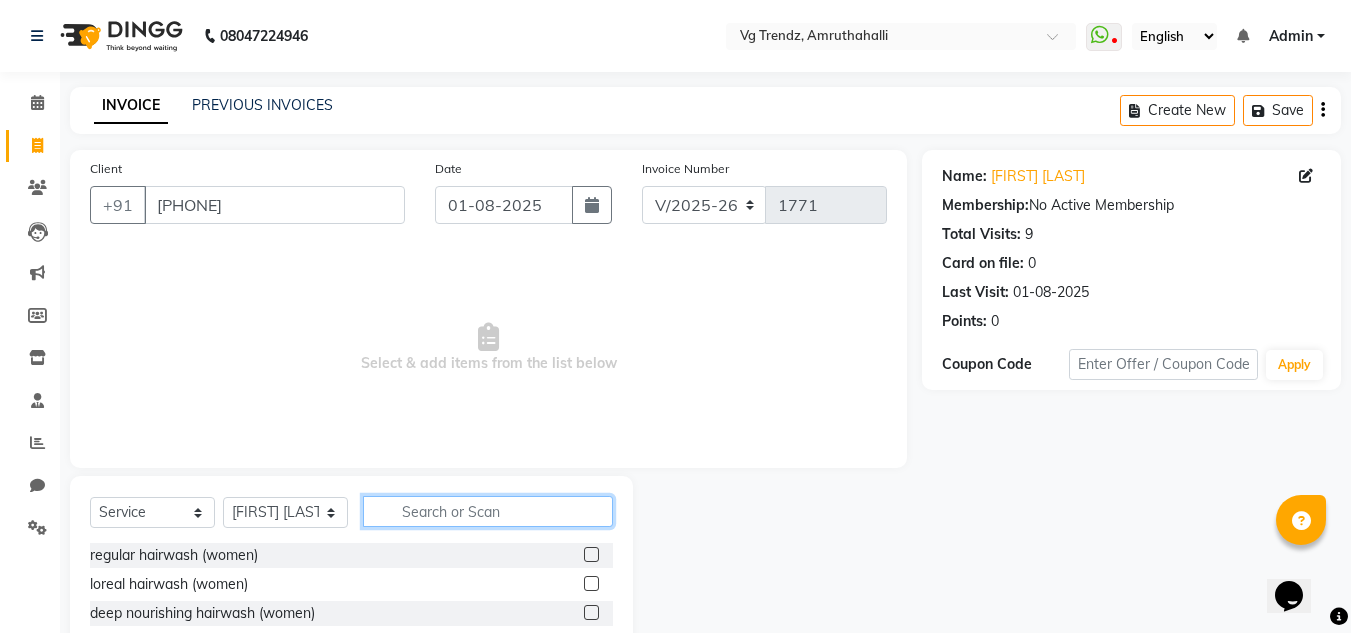 click 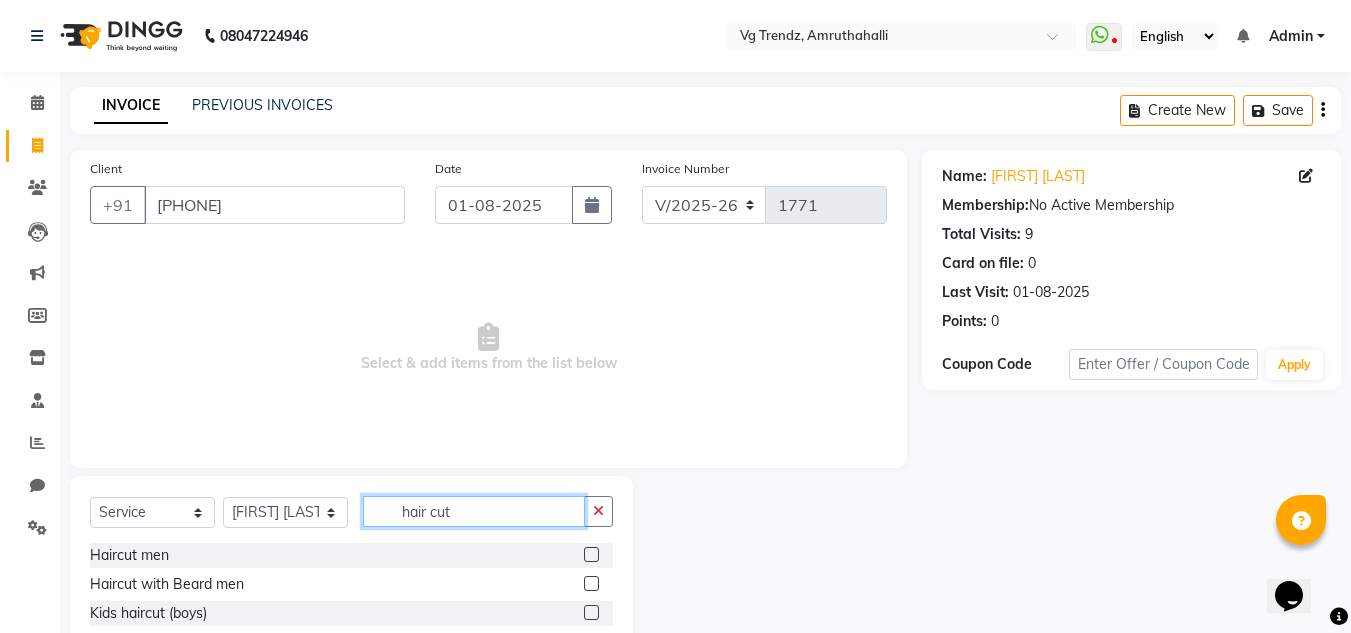 type on "hair cut" 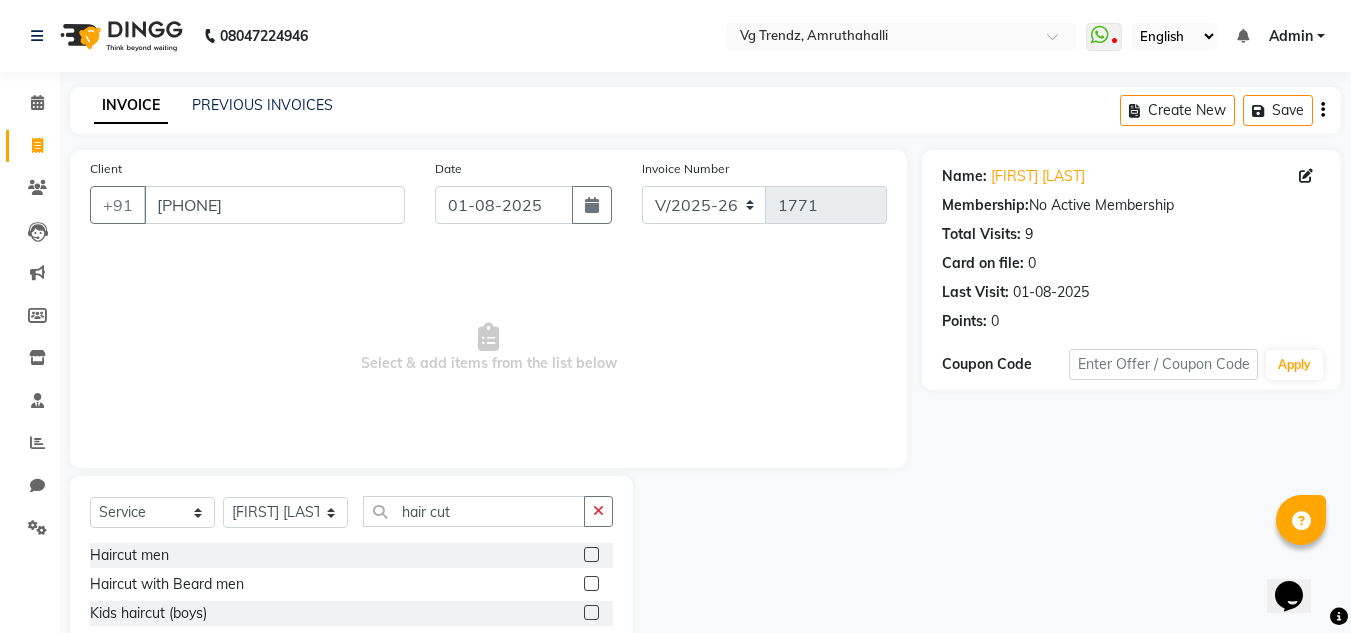 click 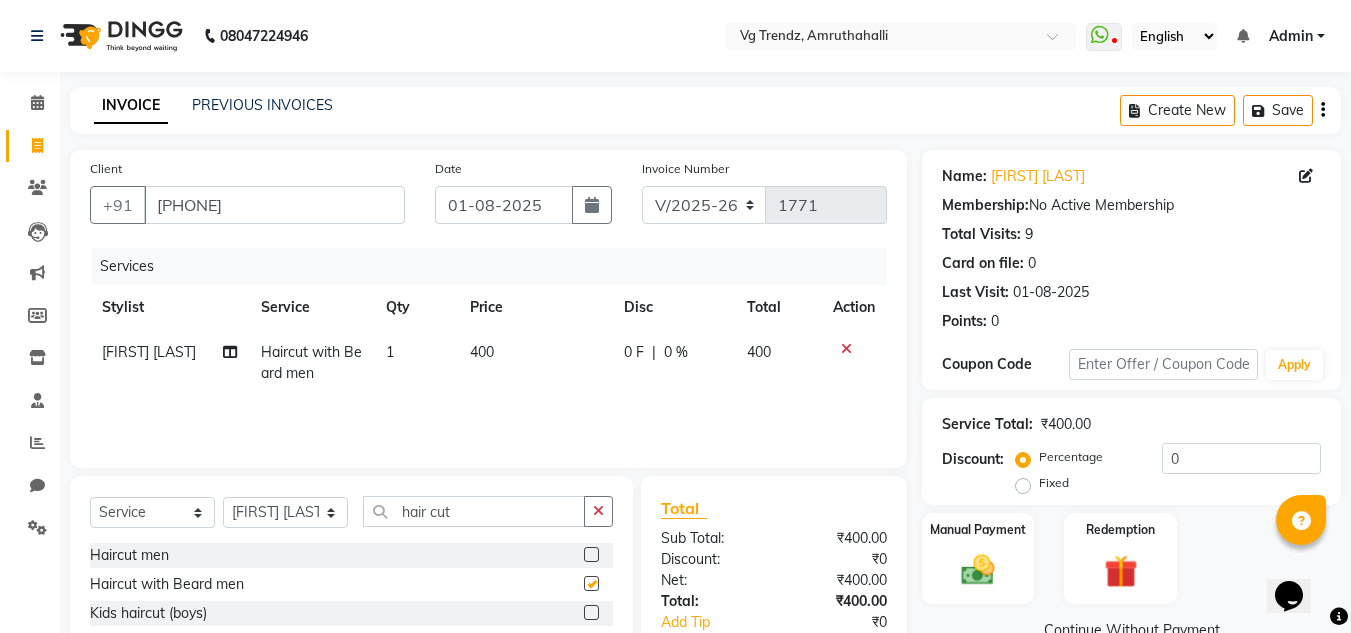 checkbox on "false" 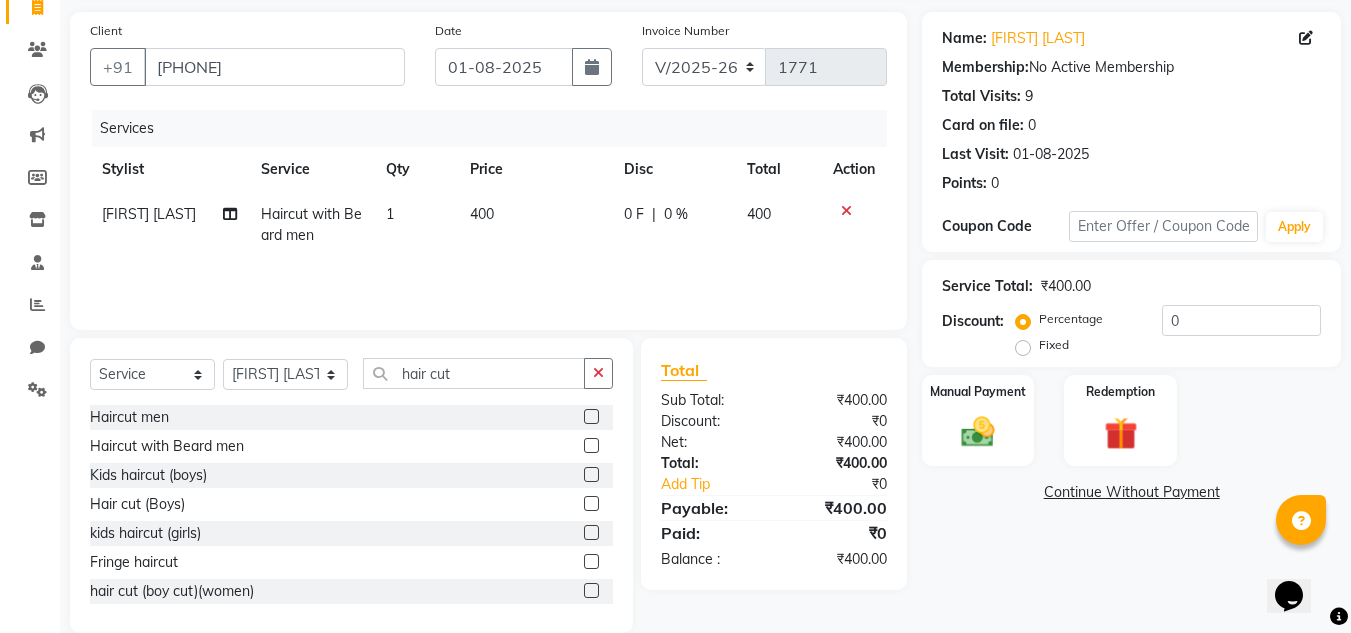 scroll, scrollTop: 139, scrollLeft: 0, axis: vertical 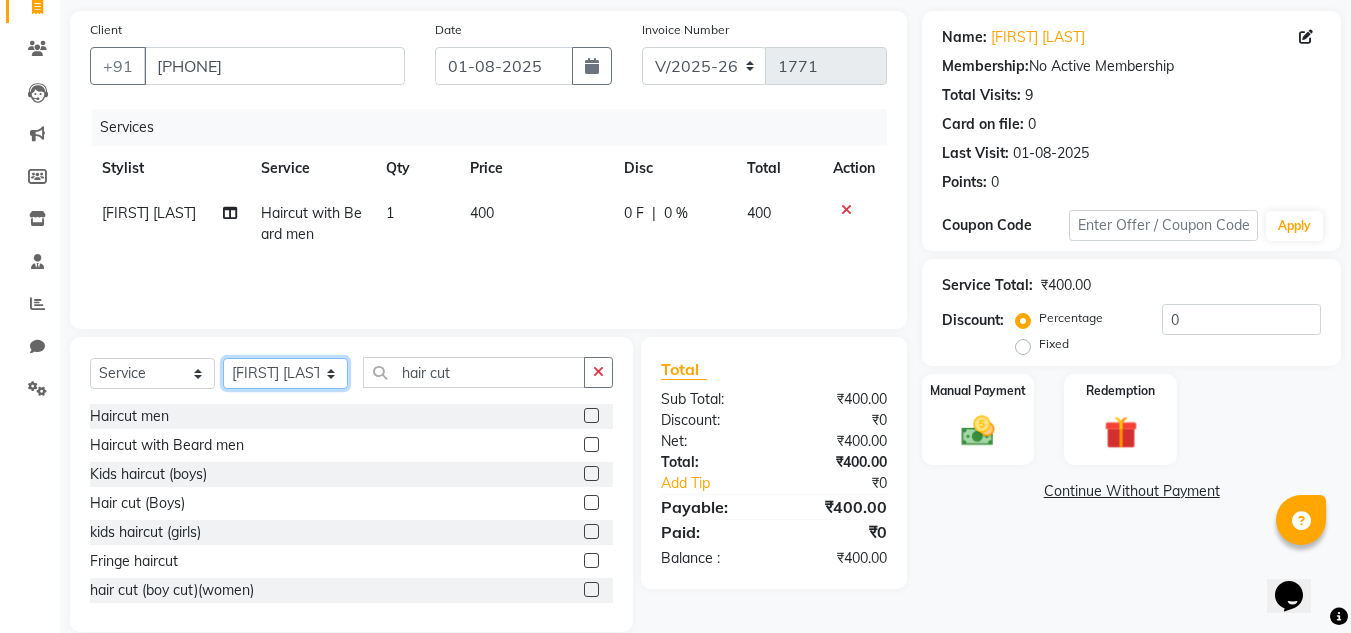 click on "Select Stylist [FIRST] [LAST] [FIRST] [LAST] [FIRST] [LAST] [FIRST] [LAST] [FIRST] [LAST] salon number [FIRST] [LAST] [FIRST] [LAST] [FIRST] [LAST] [FIRST] [LAST] [FIRST] [LAST]" 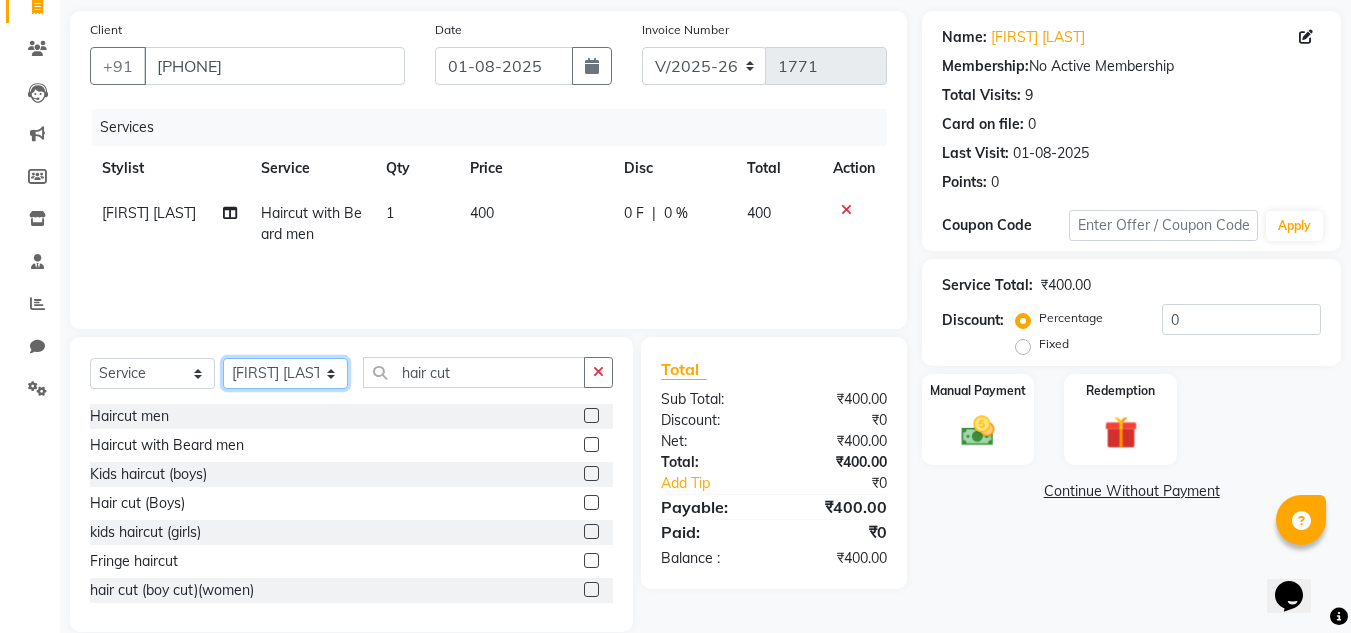 select on "85011" 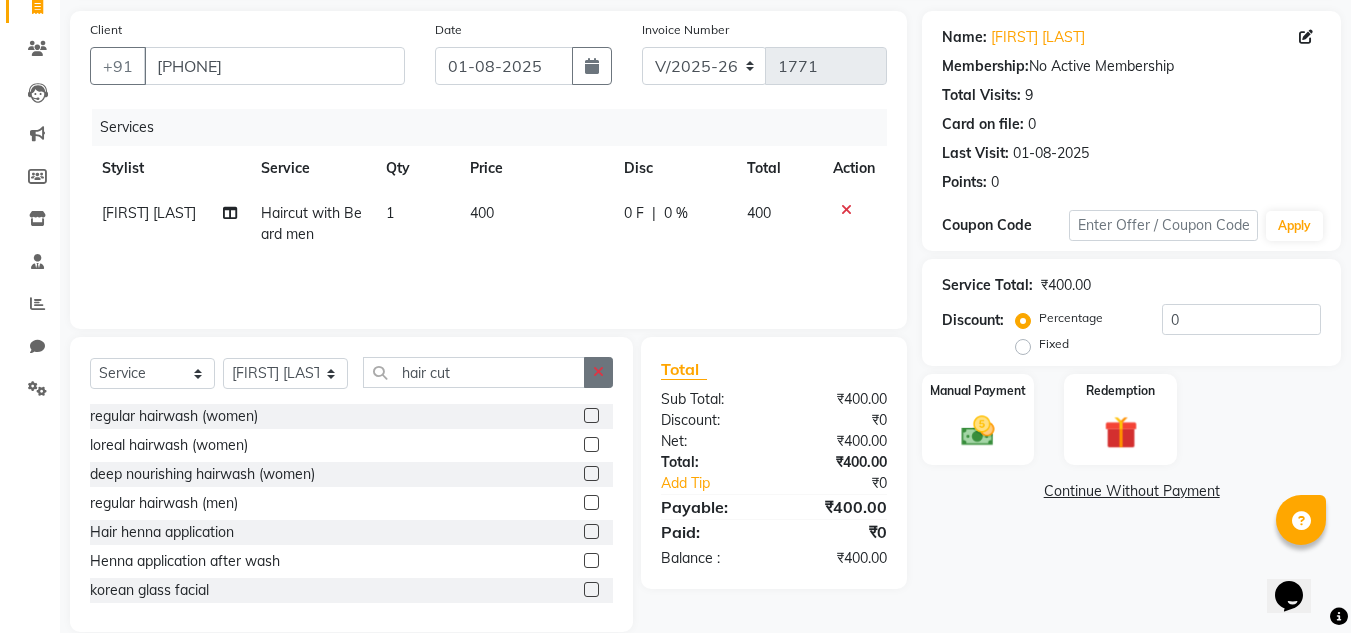 click 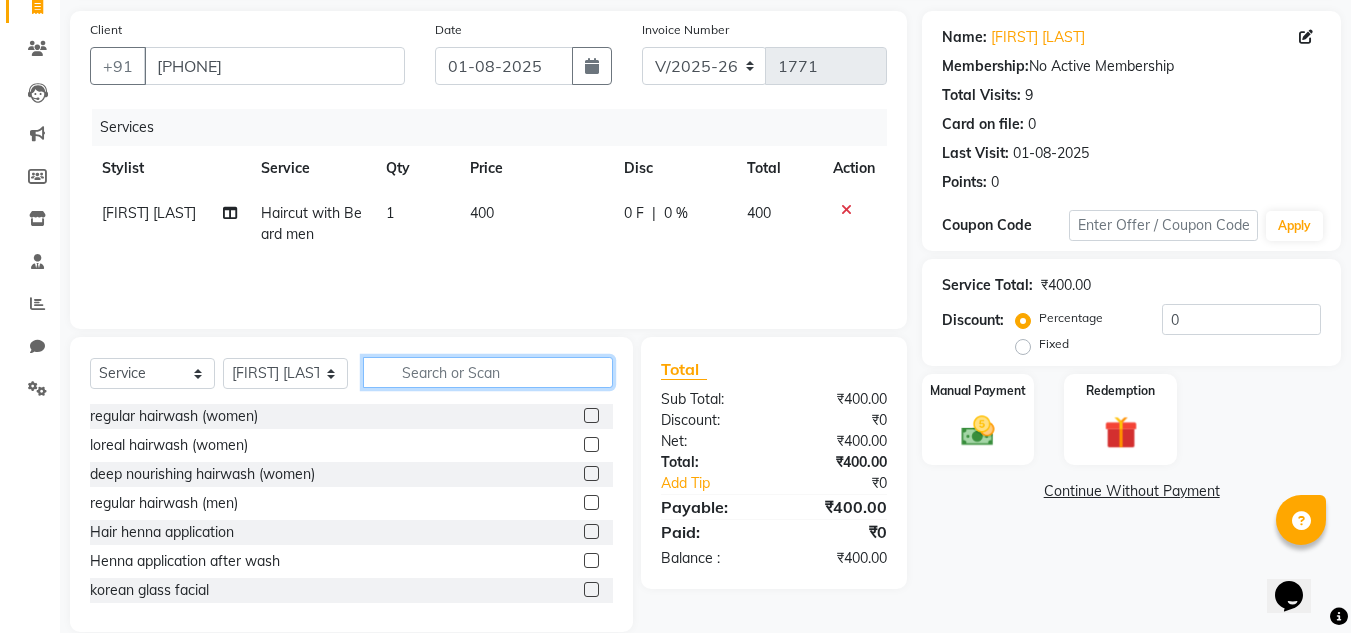 click 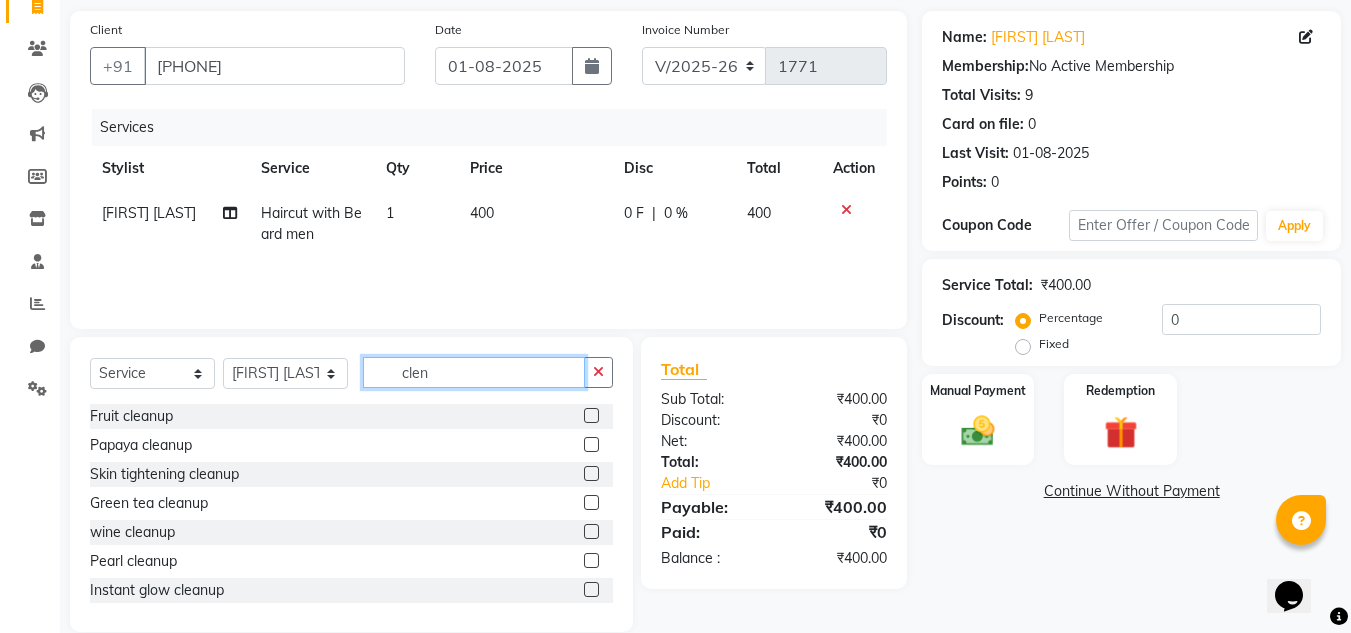 scroll, scrollTop: 125, scrollLeft: 0, axis: vertical 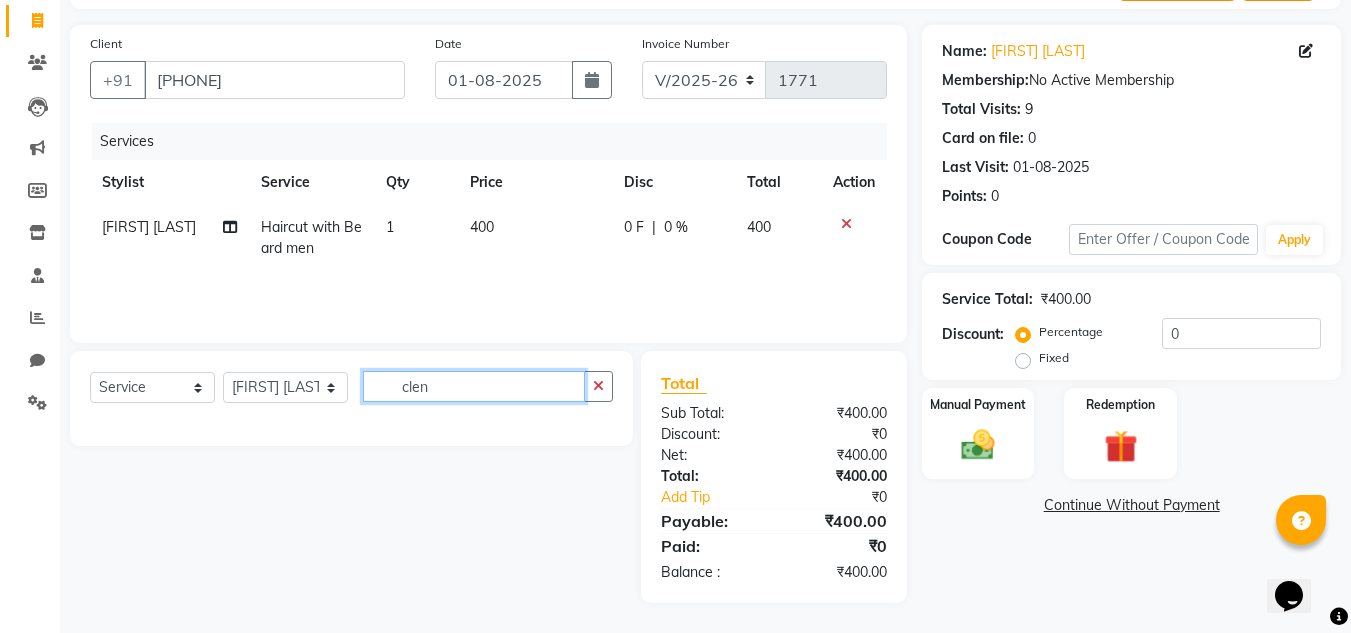 click on "clen" 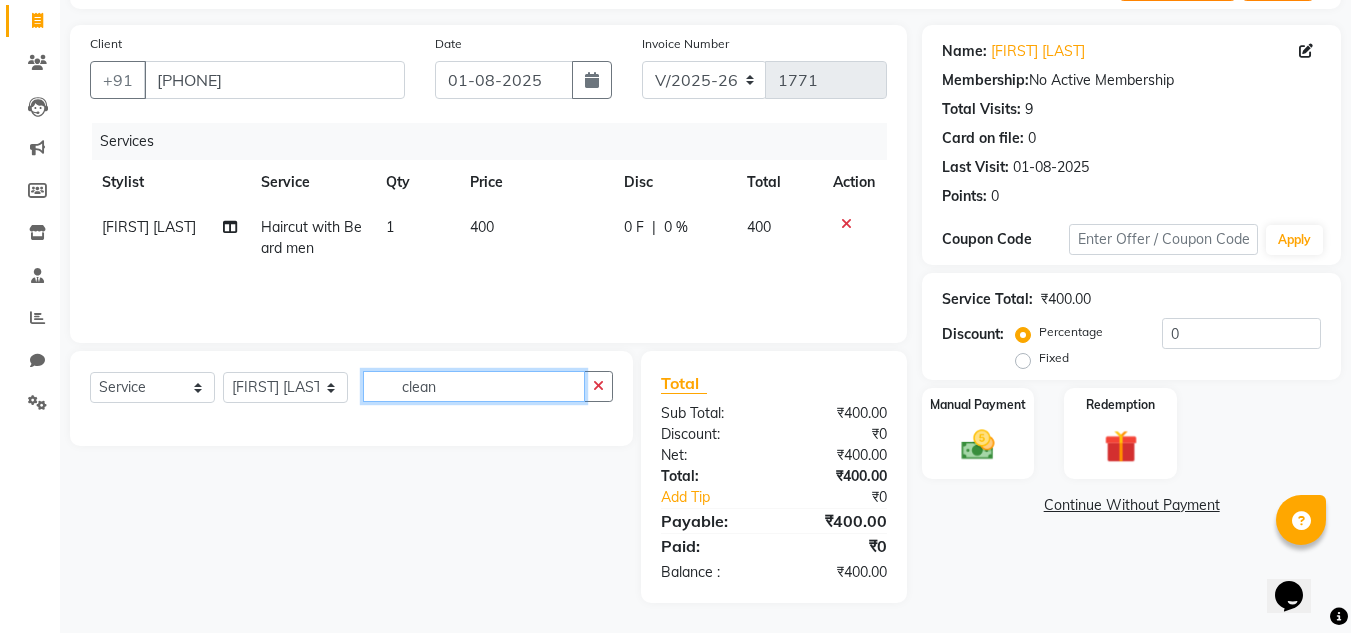 scroll, scrollTop: 139, scrollLeft: 0, axis: vertical 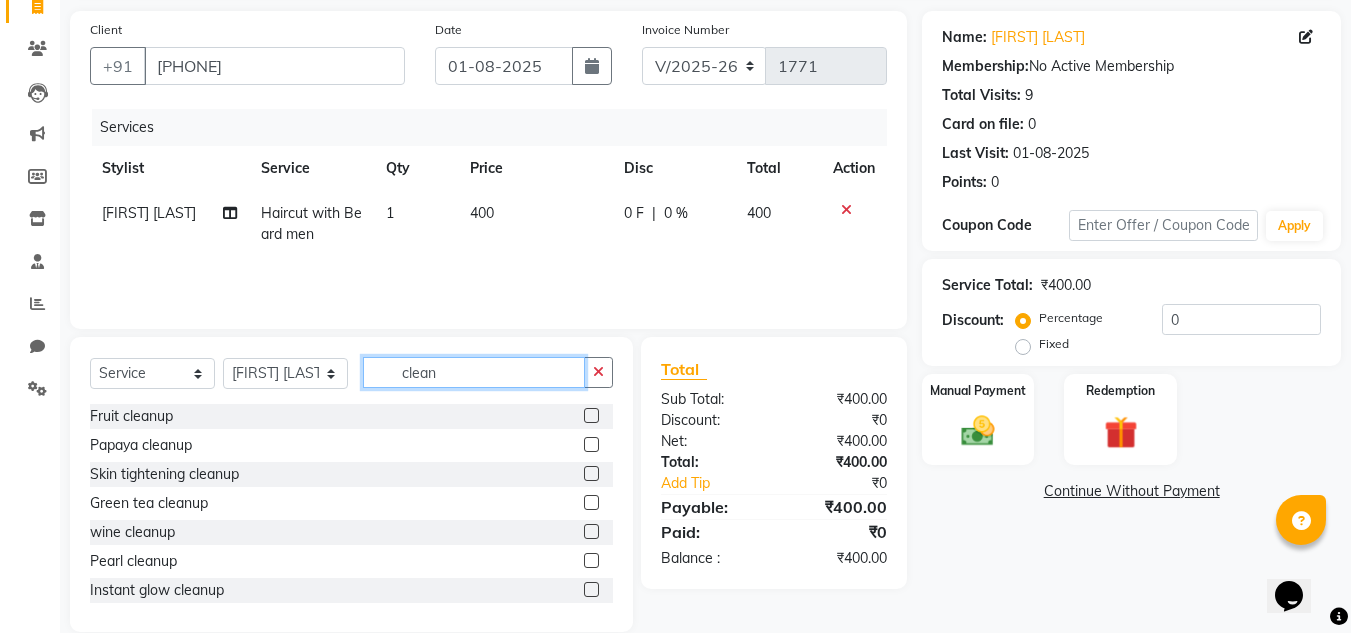 type on "clean" 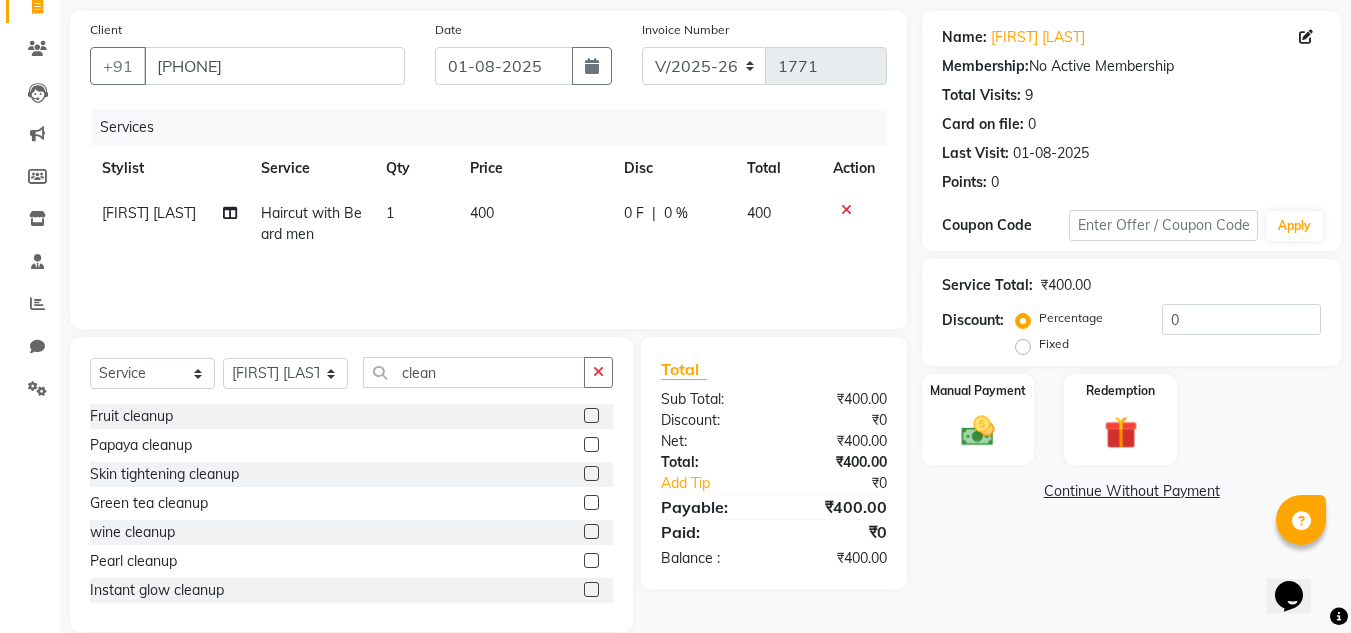 click 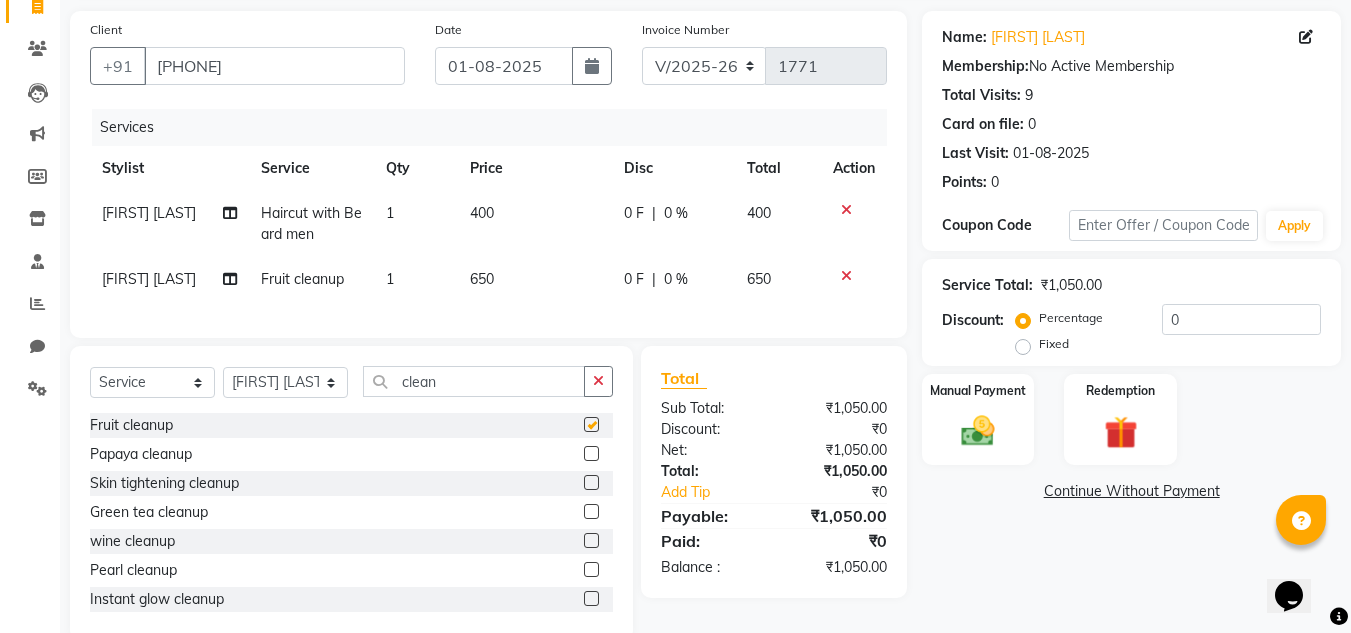 checkbox on "false" 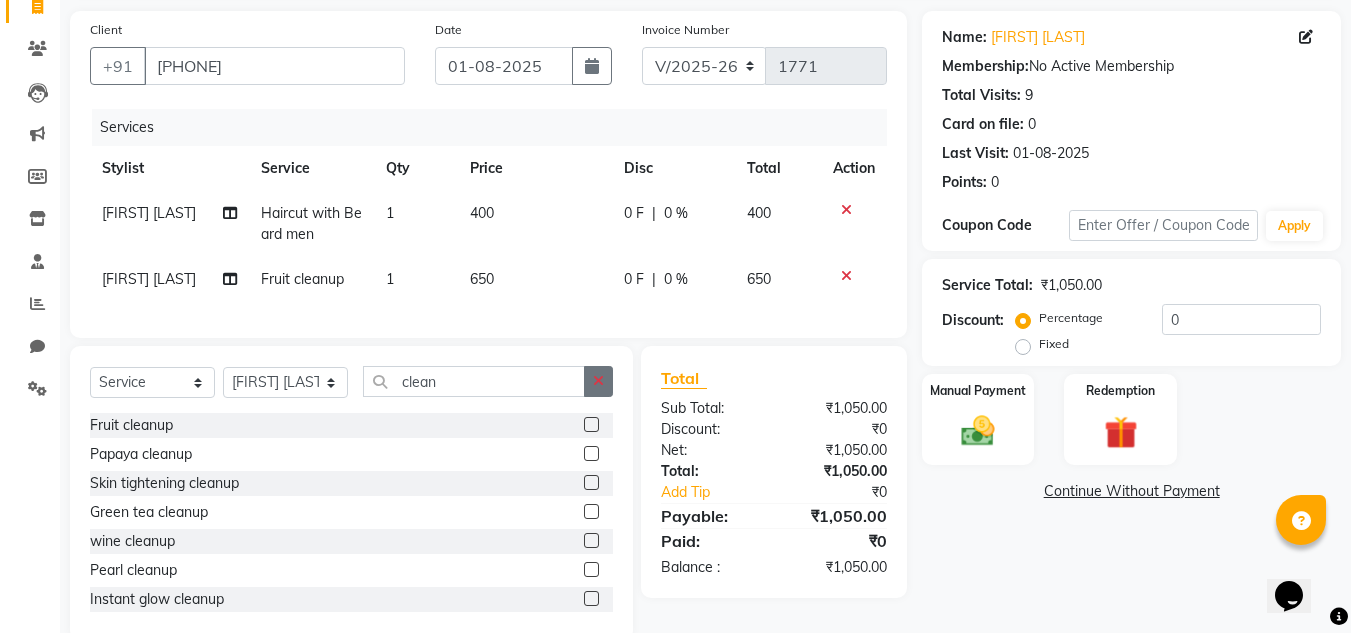 click 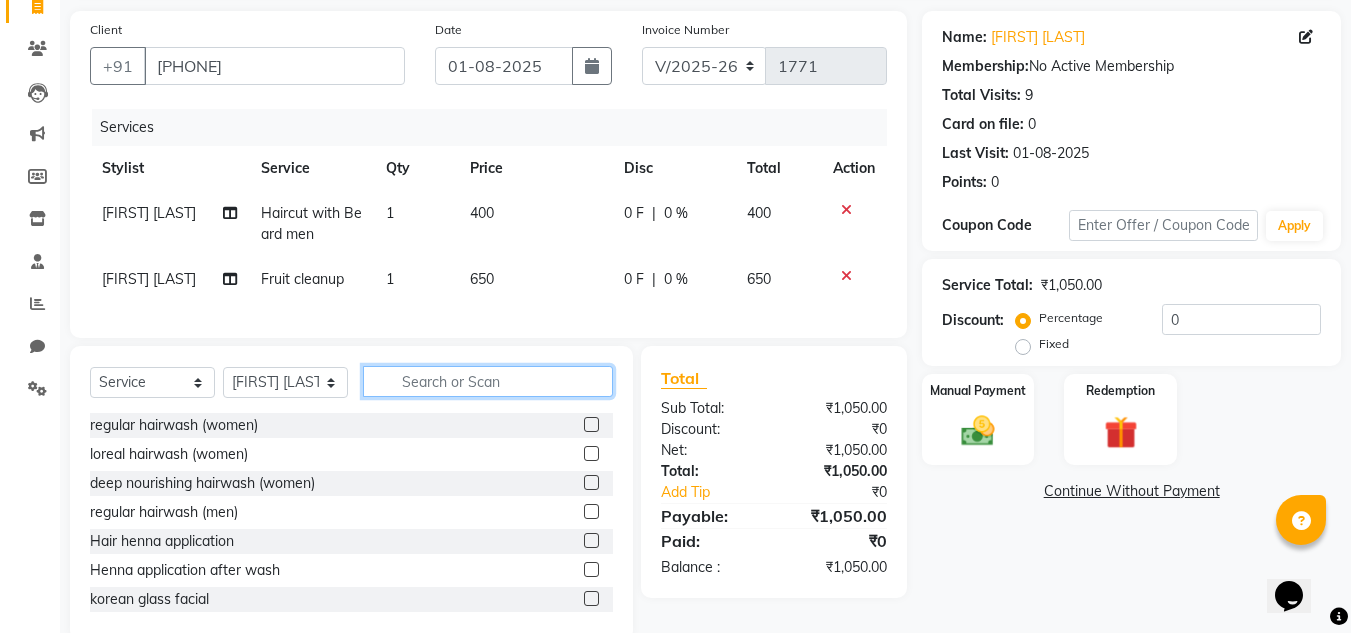 click 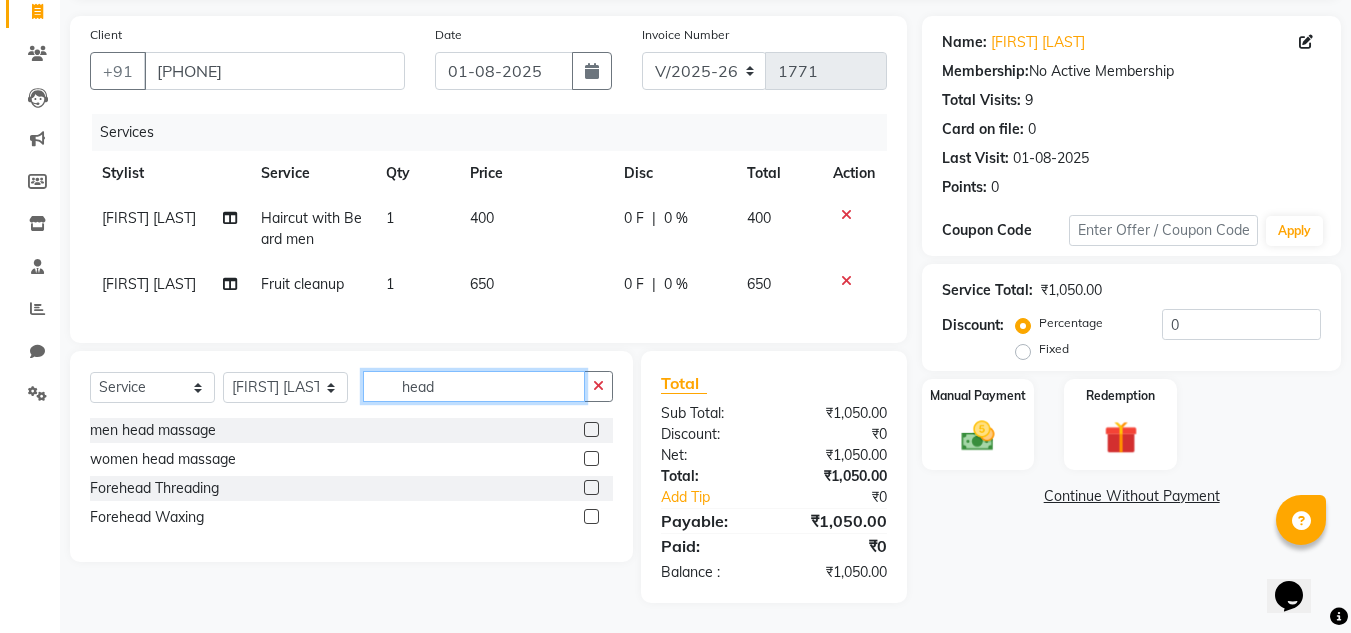 type on "head" 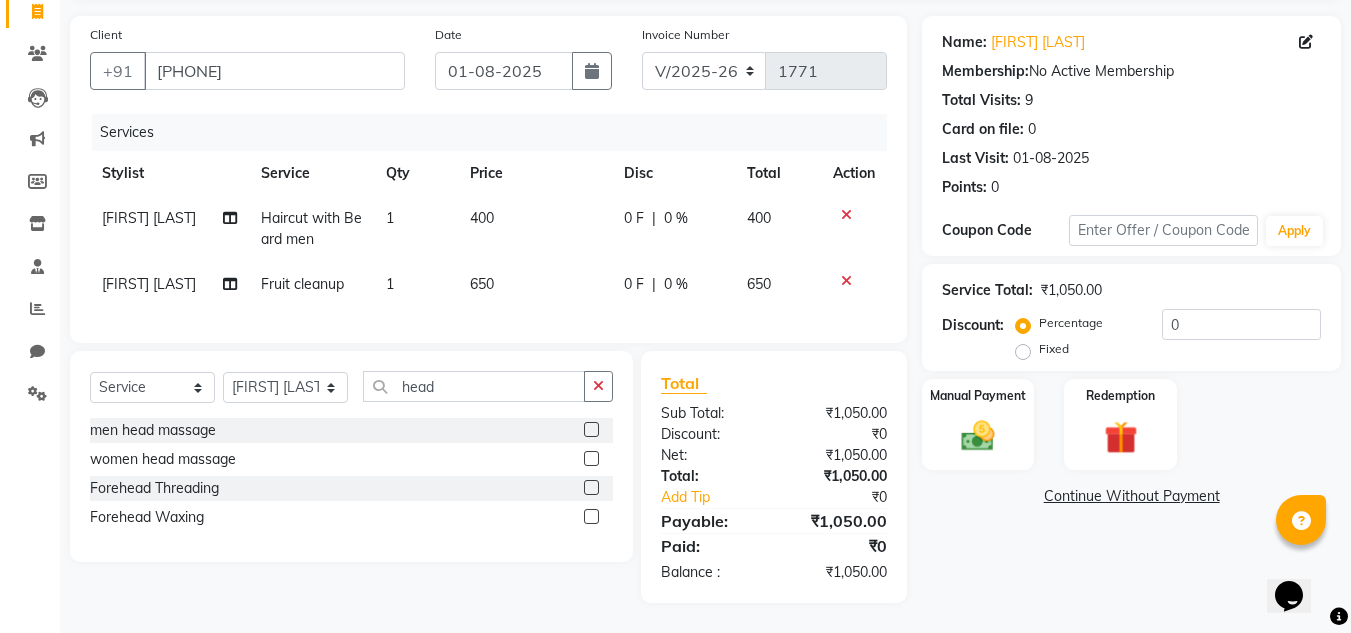 click 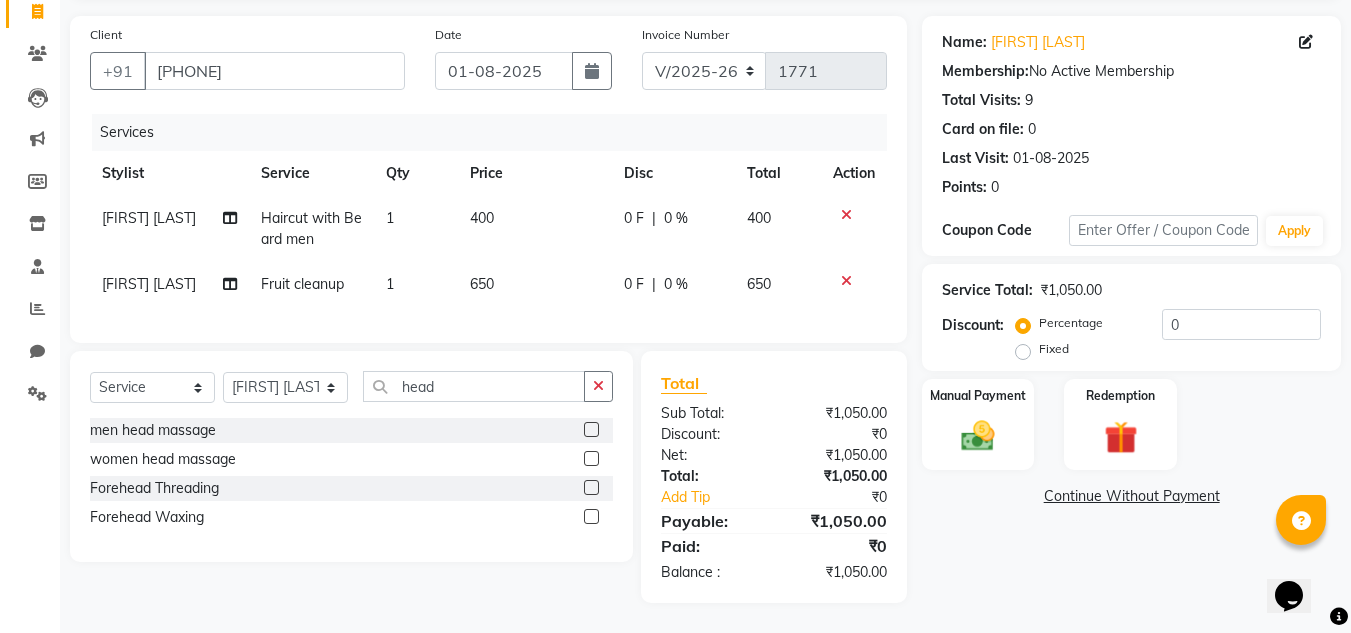 click at bounding box center [590, 430] 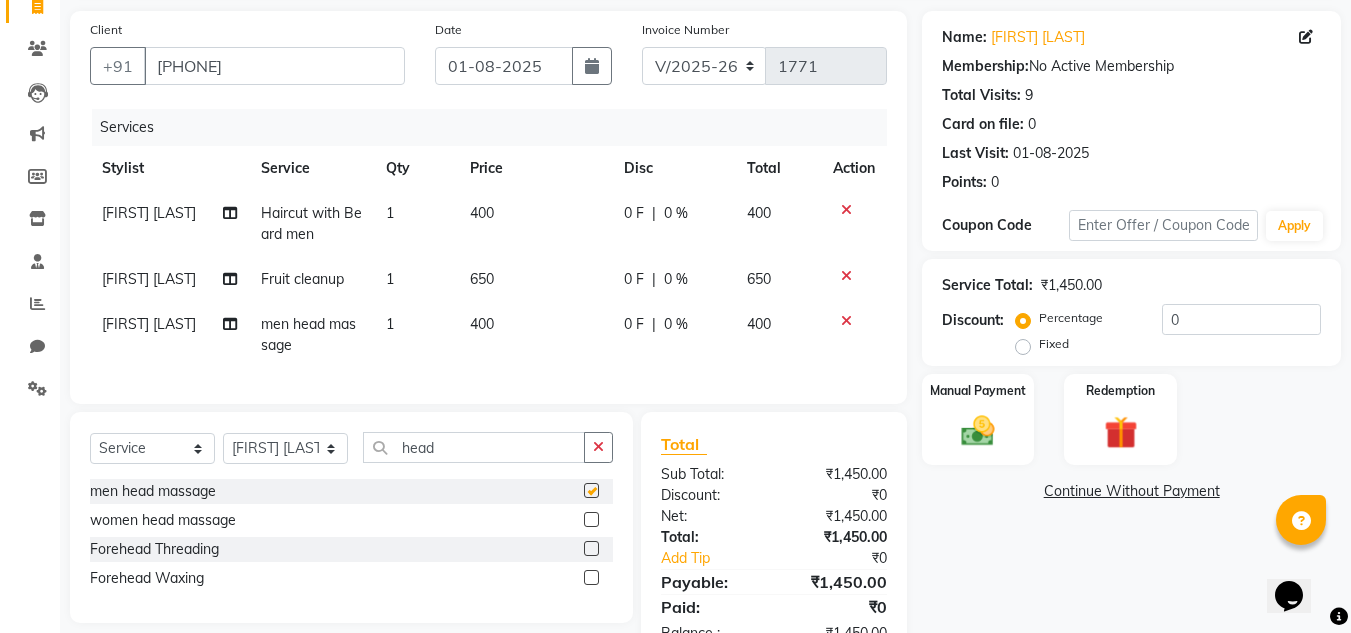 checkbox on "false" 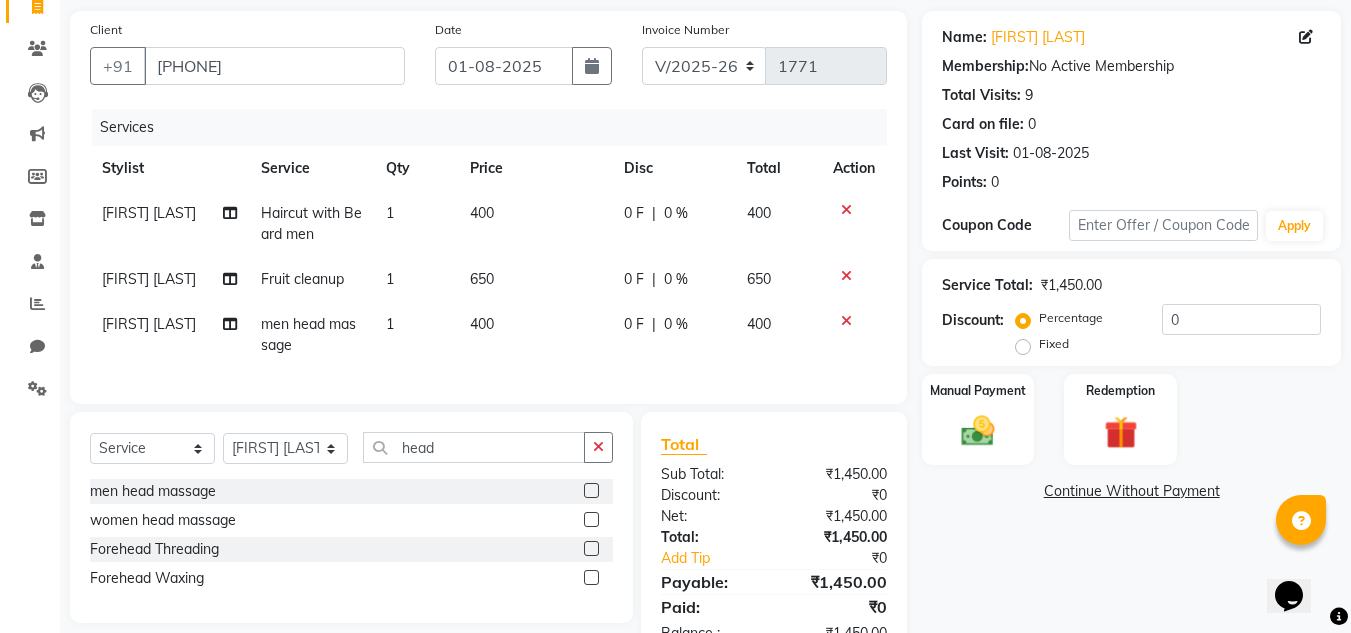 click on "650" 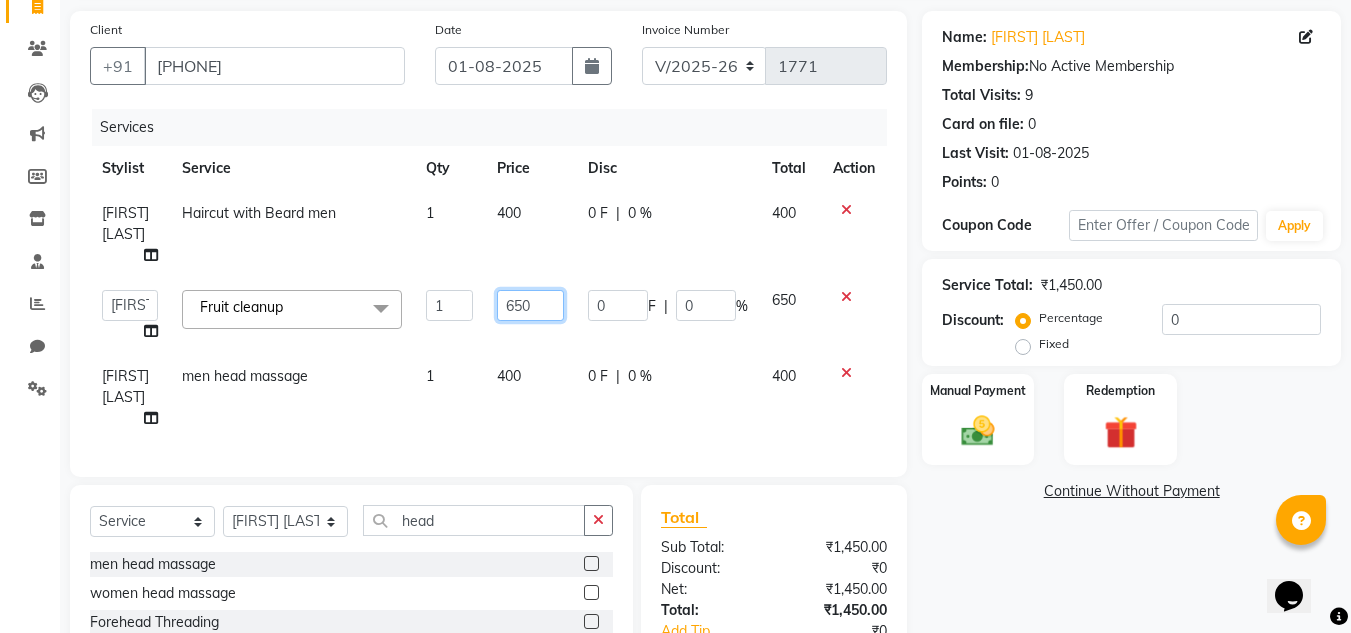 click on "650" 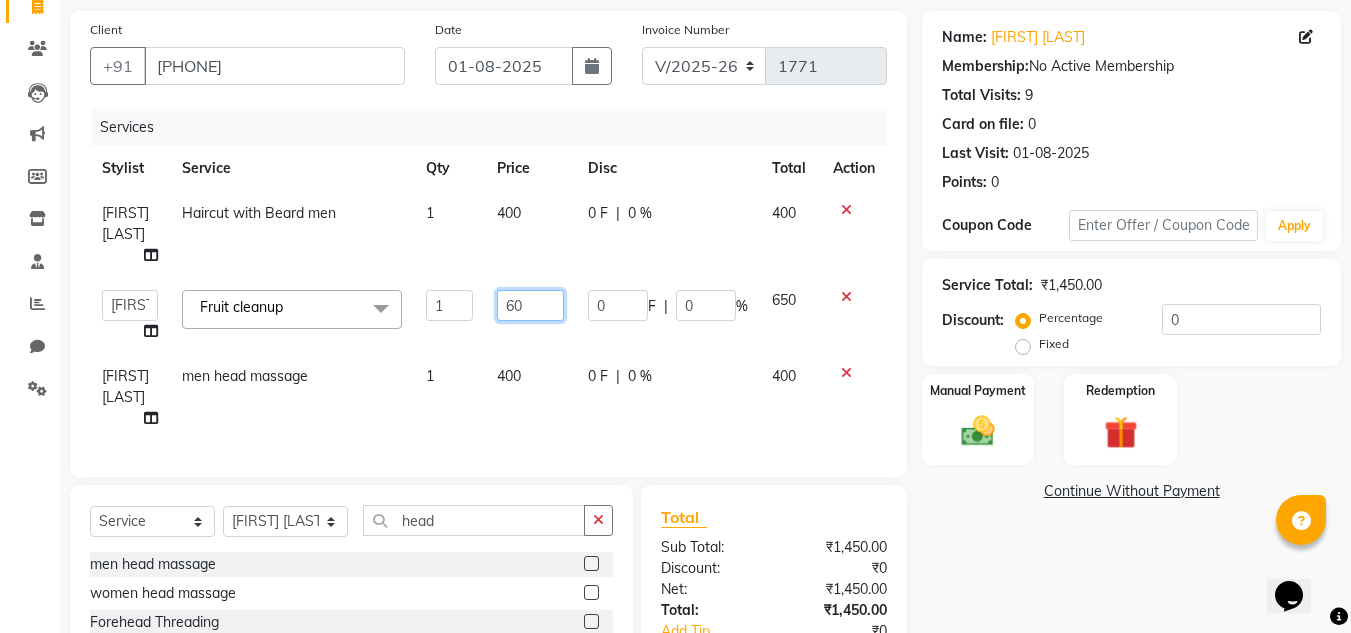 type on "600" 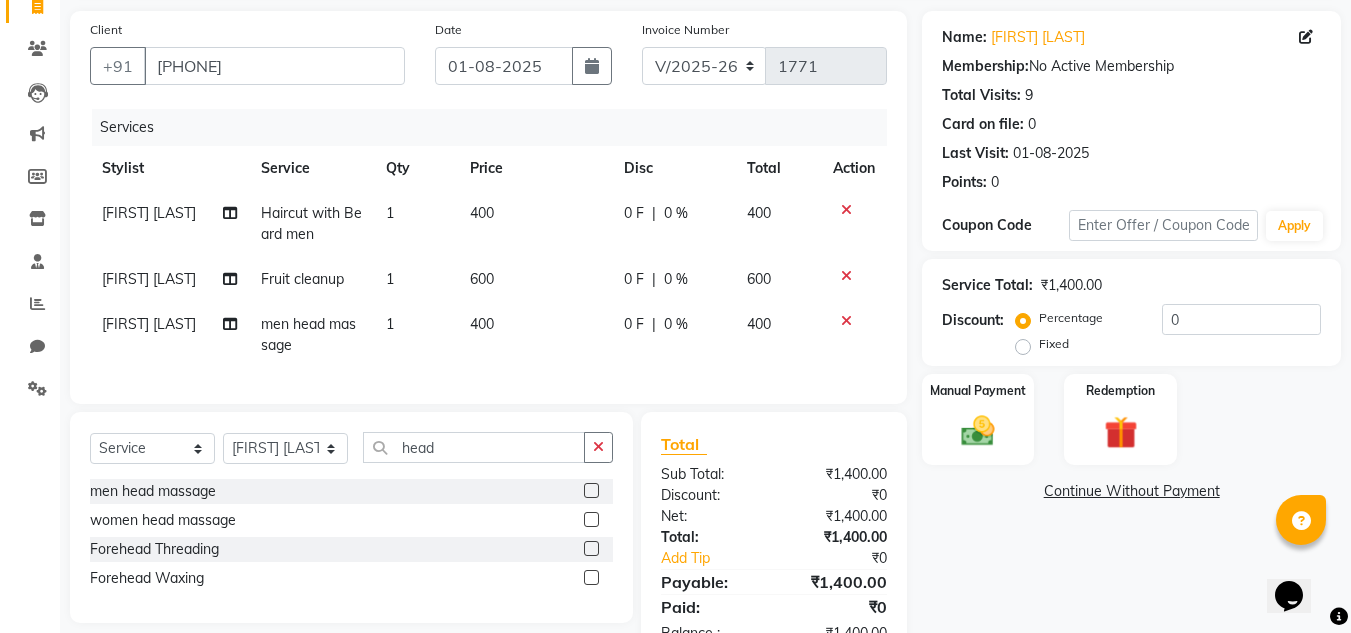 click on "400" 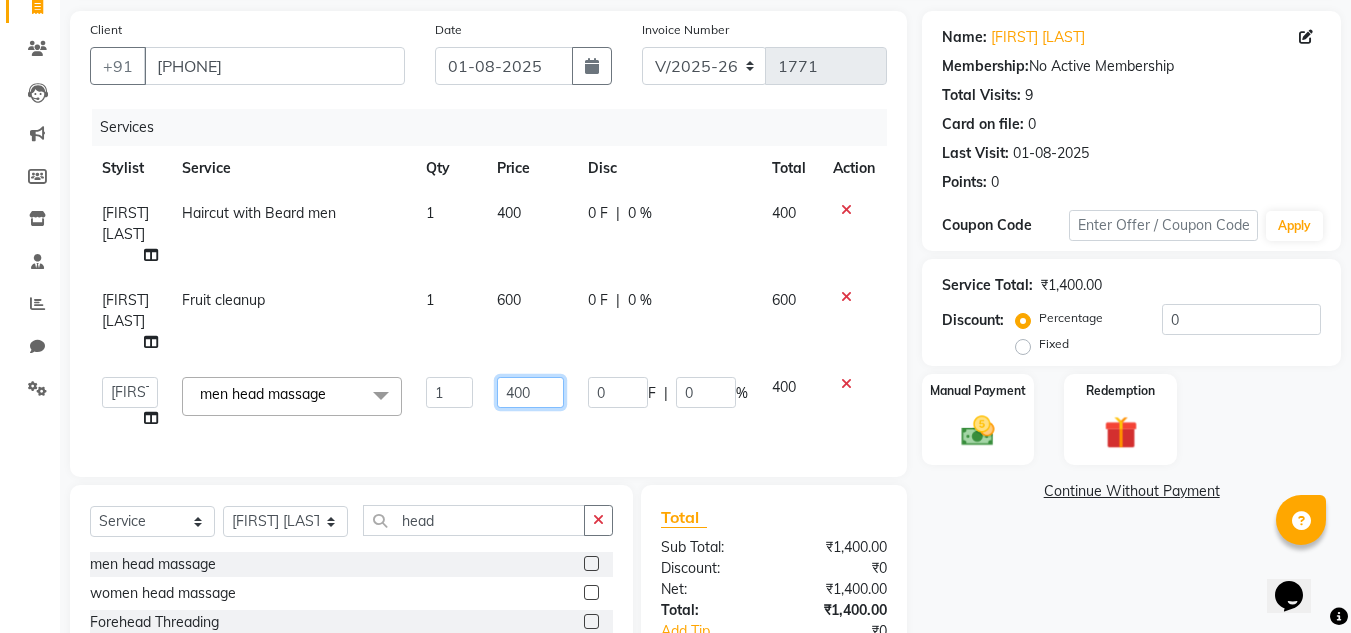 click on "400" 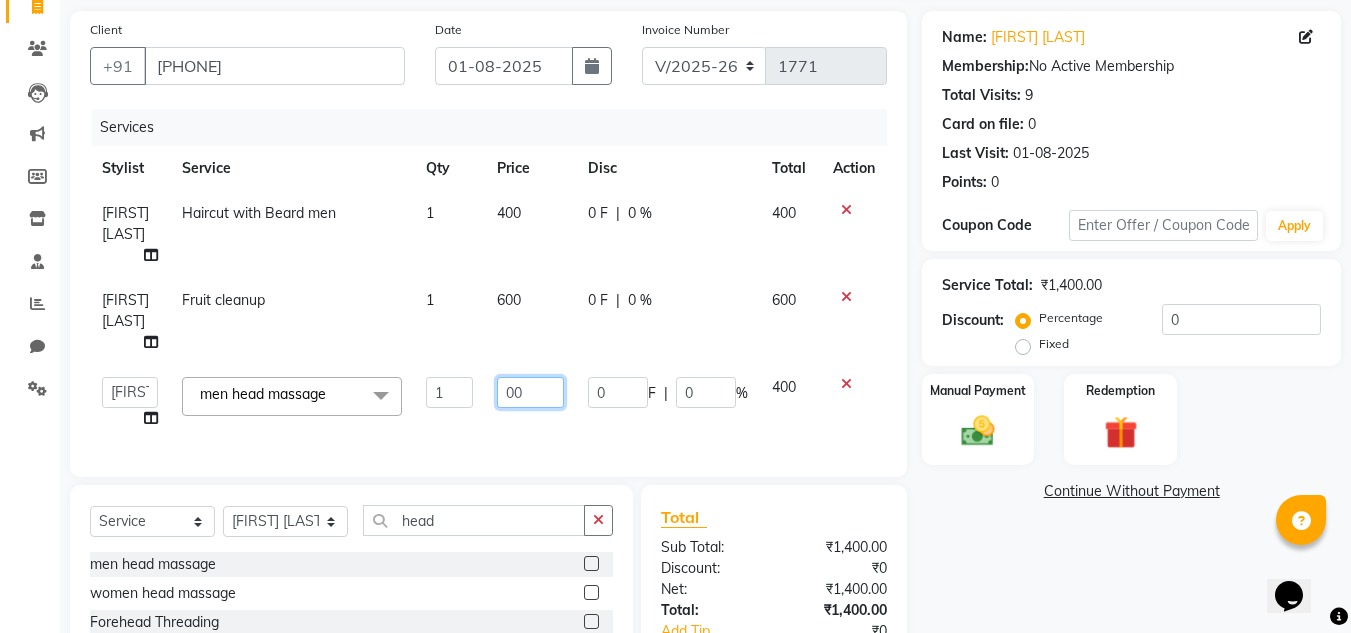 type on "300" 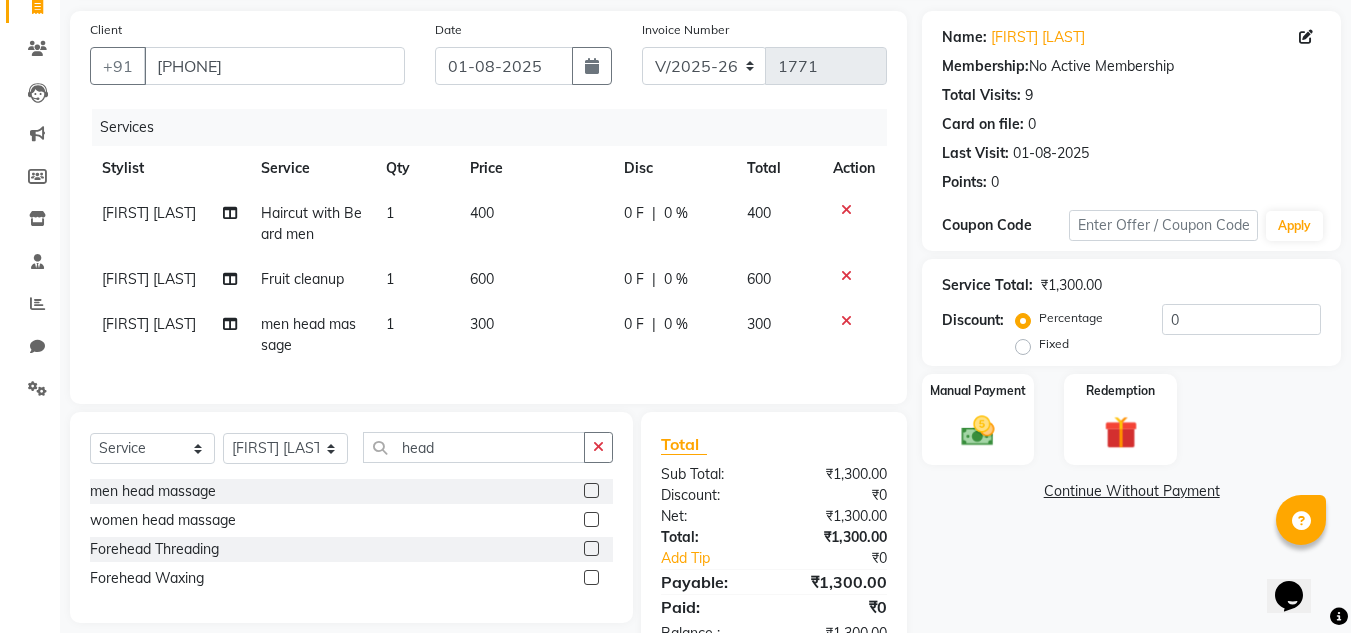 click on "Services Stylist Service Qty Price Disc Total Action [FIRST] [LAST] Haircut with Beard men 1 400 0 F | 0 % 400 [FIRST] [LAST] Fruit cleanup 1 600 0 F | 0 % 600 [FIRST] [LAST] men head massage 1 300 0 F | 0 % 300" 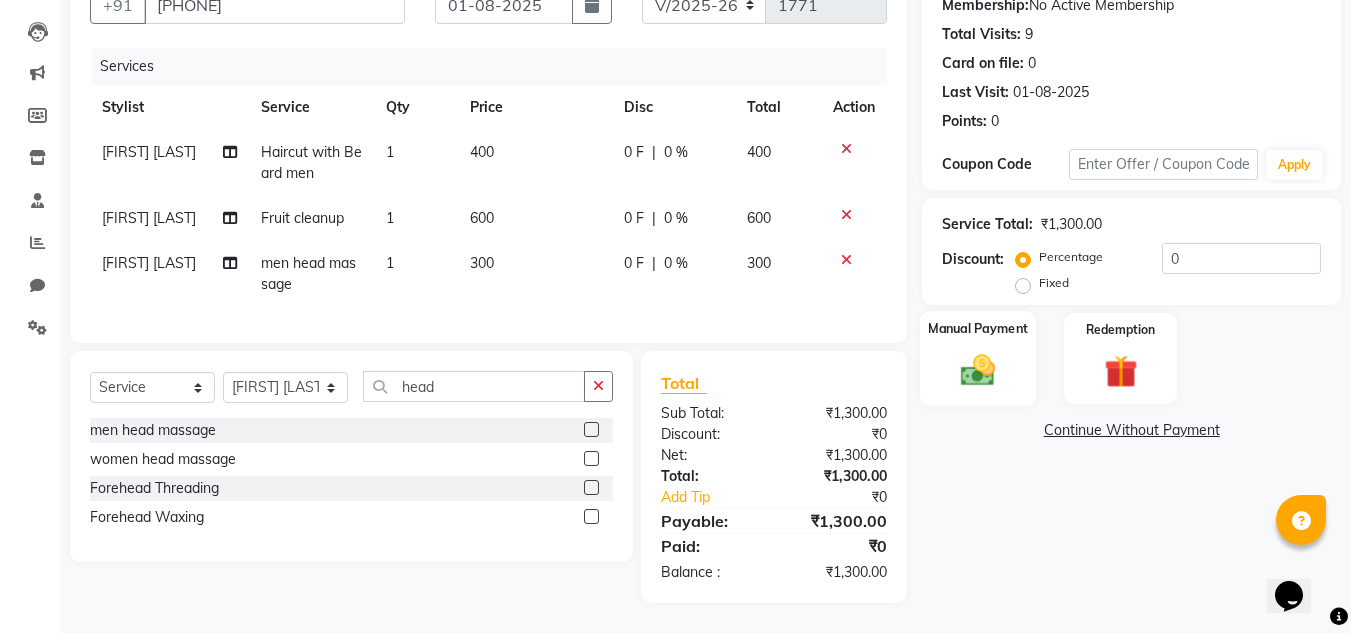 click 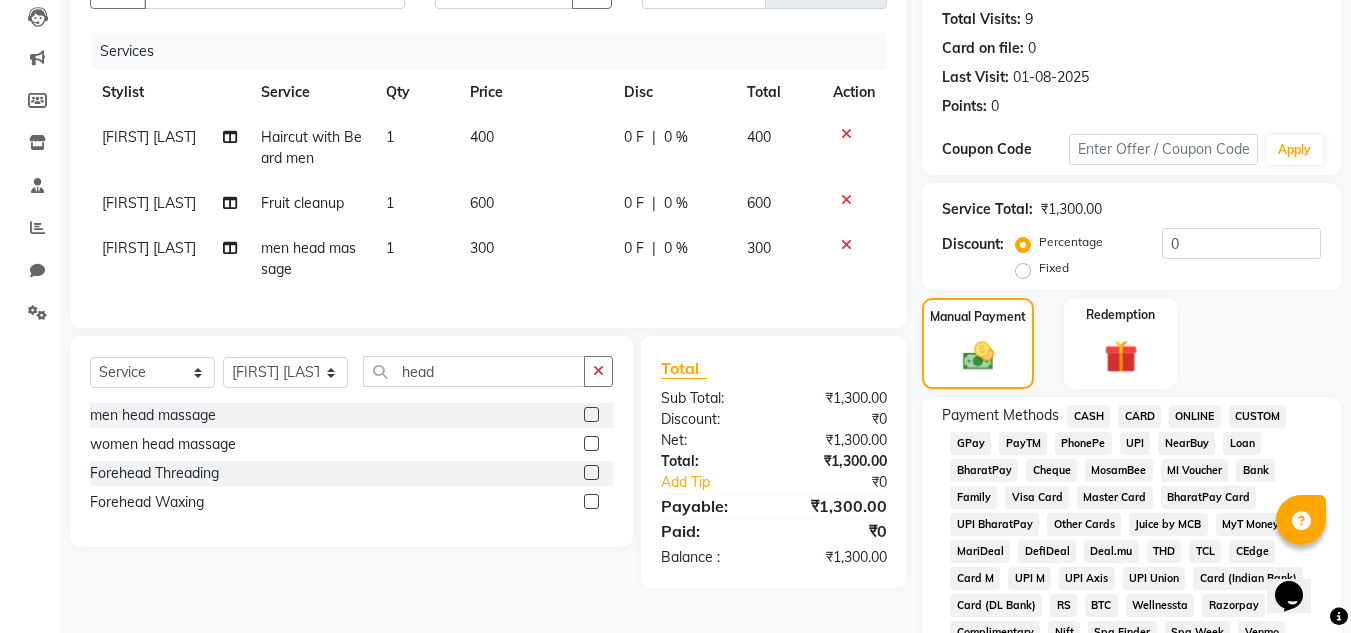 click on "PhonePe" 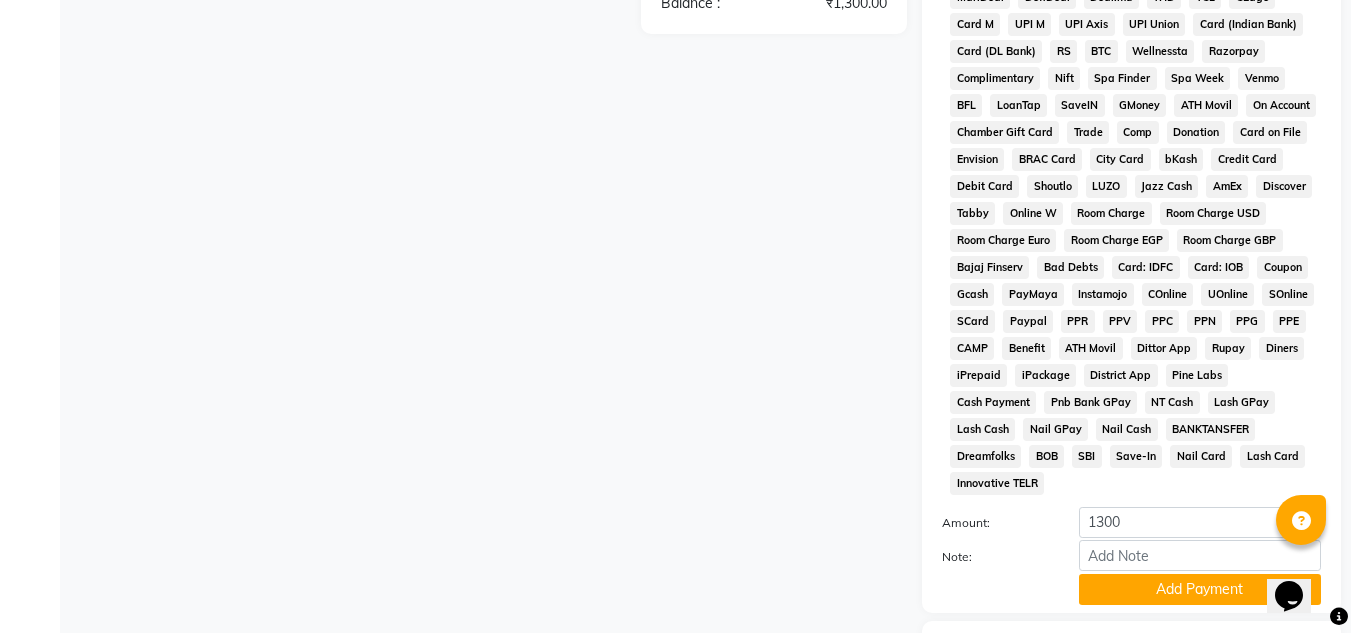 scroll, scrollTop: 869, scrollLeft: 0, axis: vertical 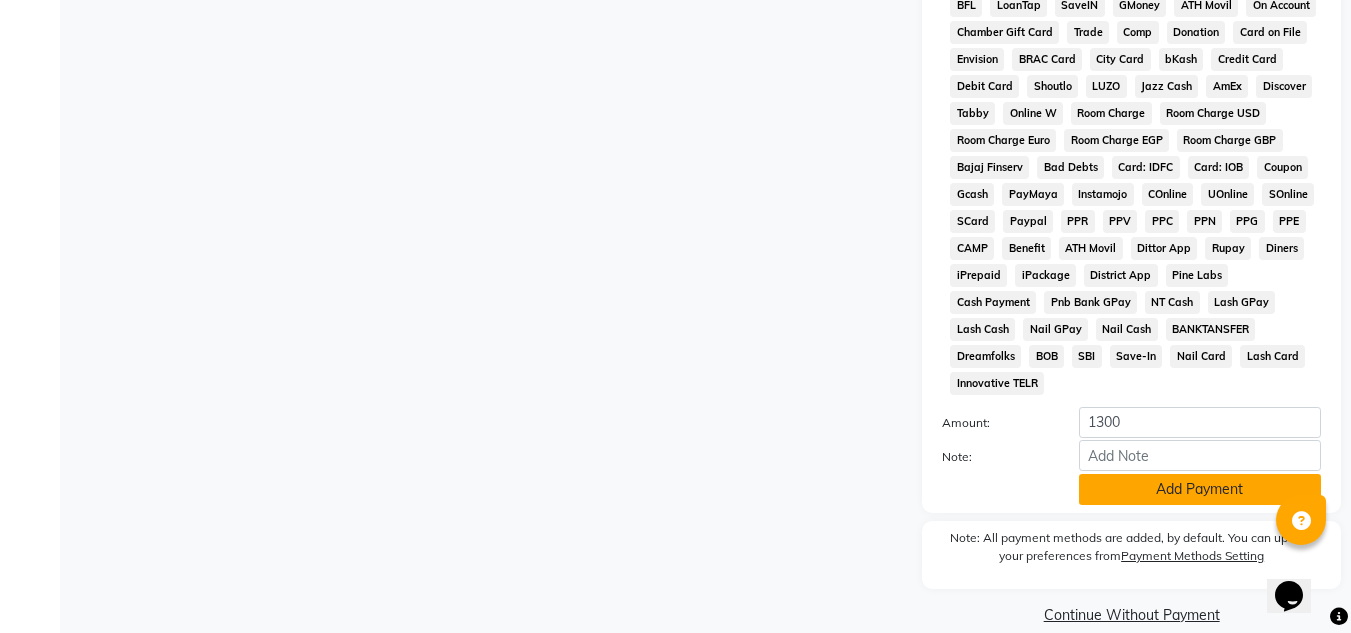 click on "Add Payment" 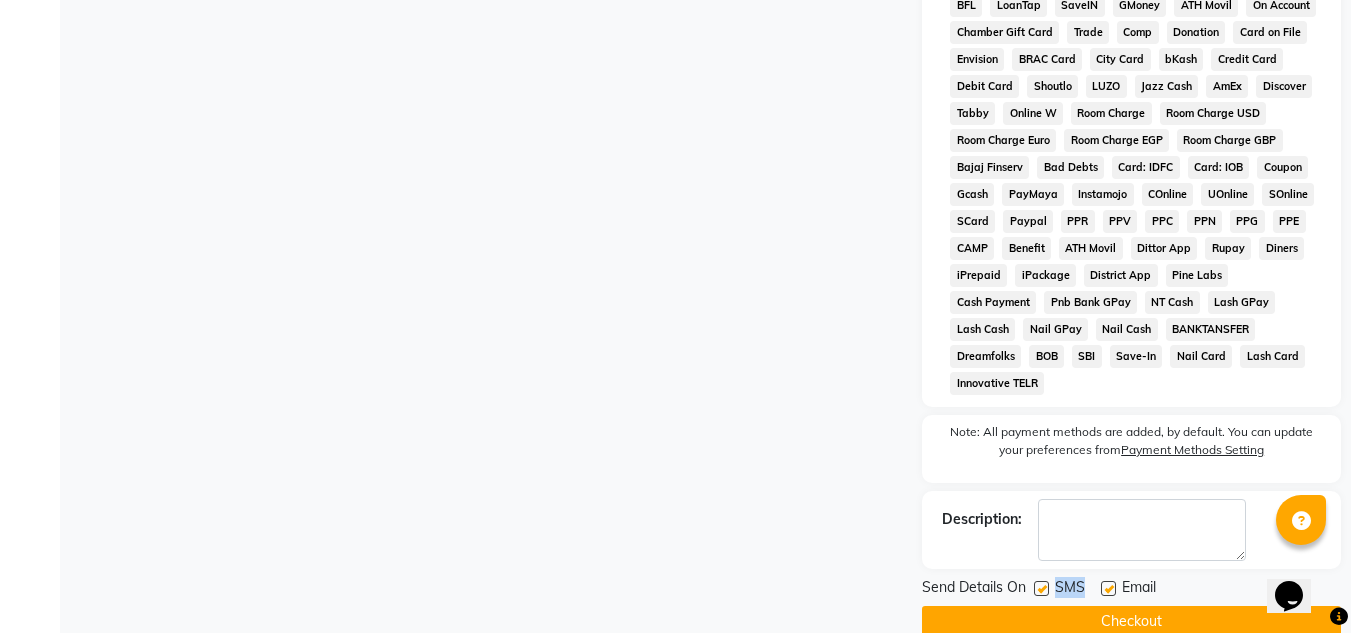 drag, startPoint x: 1108, startPoint y: 561, endPoint x: 1044, endPoint y: 568, distance: 64.381676 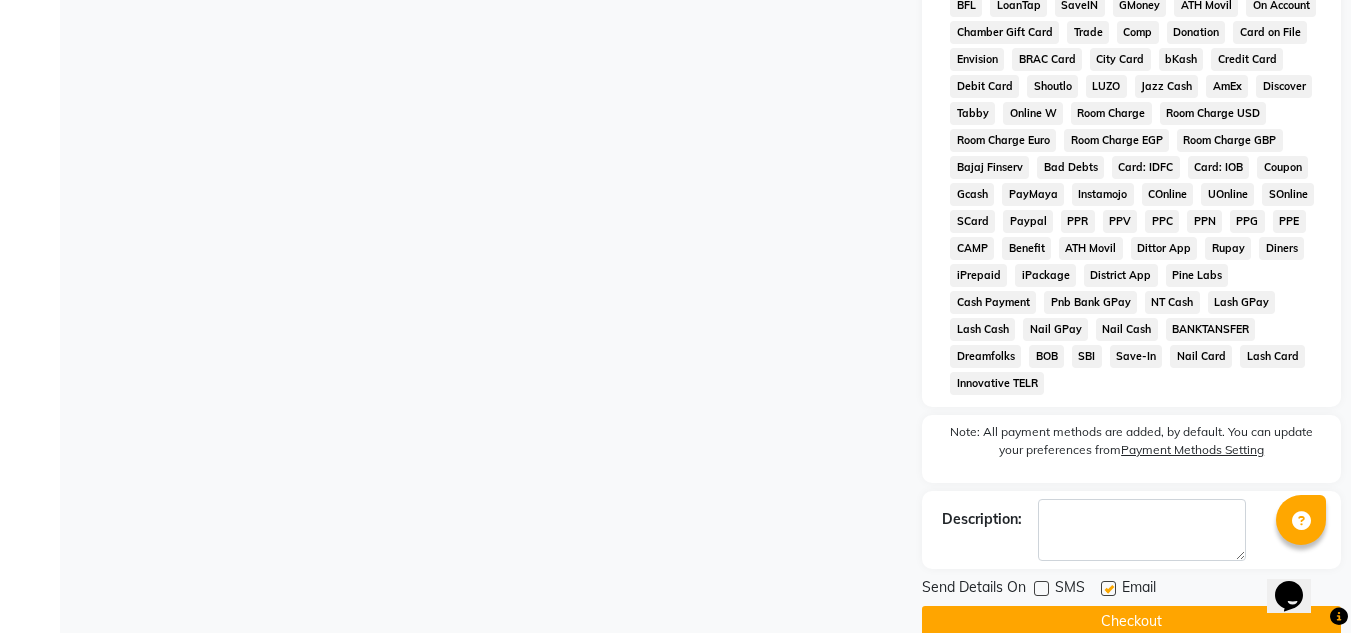 click 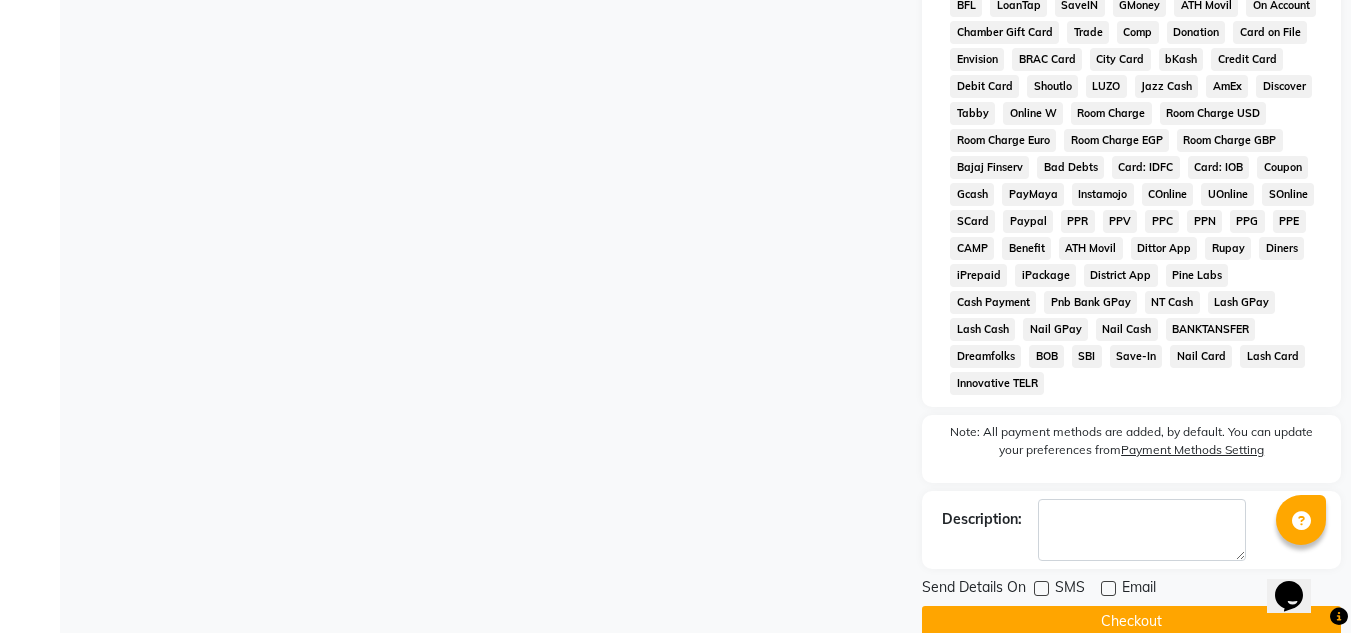 click on "INVOICE PREVIOUS INVOICES Create New   Save  Client +[COUNTRY CODE] [PHONE] Date [DATE] Invoice Number V/2025 V/2025-26 1771 Services Stylist Service Qty Price Disc Total Action [FIRST] [LAST] Haircut with Beard men 1 400 0 F | 0 % 400 [FIRST] [LAST] Fruit cleanup 1 600 0 F | 0 % 600 [FIRST] [LAST] men head massage 1 300 0 F | 0 % 300 Select  Service  Product  Membership  Package Voucher Prepaid Gift Card  Select Stylist [FIRST] [LAST] [FIRST] [LAST] [FIRST] [LAST] [FIRST] [LAST] [FIRST] [LAST] salon number [FIRST] [LAST] [FIRST] [LAST] [FIRST] [LAST] [FIRST] [LAST] [FIRST] [LAST] head men head massage  women head massage  Forehead Threading  Forehead Waxing  Total Sub Total: ₹1,300.00 Discount: ₹0 Net: ₹1,300.00 Total: ₹1,300.00 Add Tip ₹0 Payable: ₹1,300.00 Payments PhonePe ₹1,300.00  Paid: ₹1,300.00 Balance   : ₹0 Name: [FIRST] [LAST]  Membership:  No Active Membership  Total Visits:  9 Card on file:  0 Last Visit:   [DATE] Points:   0  Coupon Code Apply Service Total:  ₹1,300.00  Discount:  Percentage   Fixed  0 Manual Payment Redemption SMS" 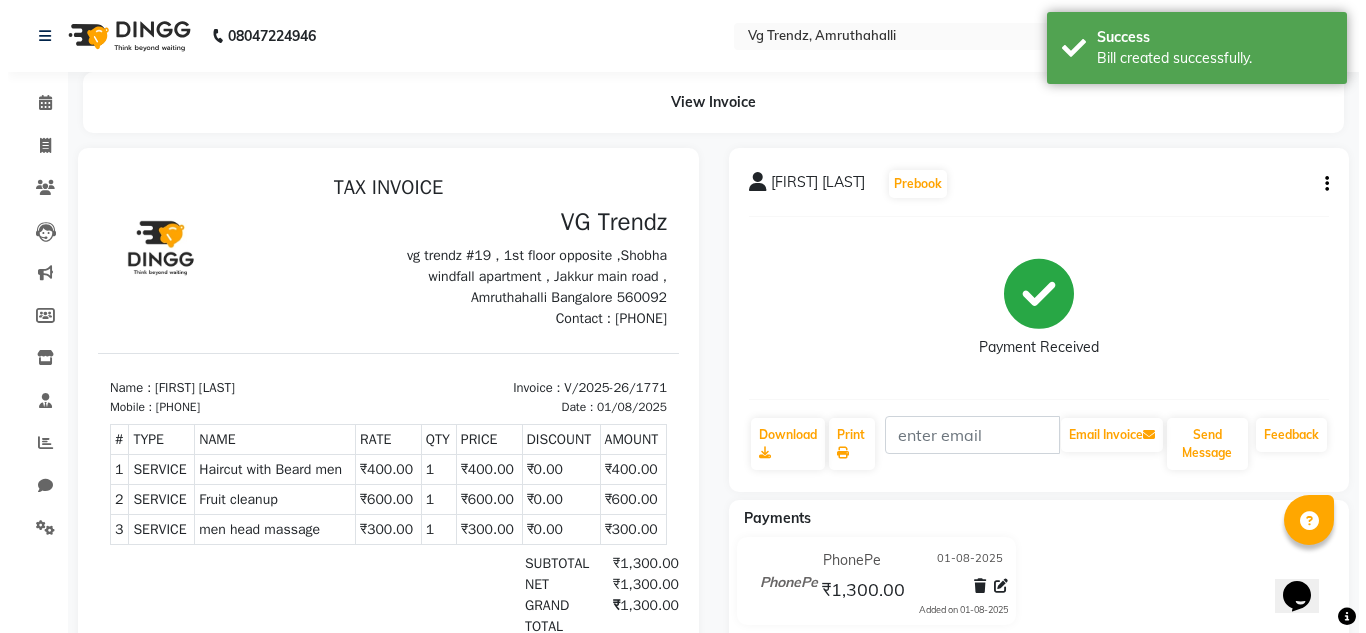 scroll, scrollTop: 0, scrollLeft: 0, axis: both 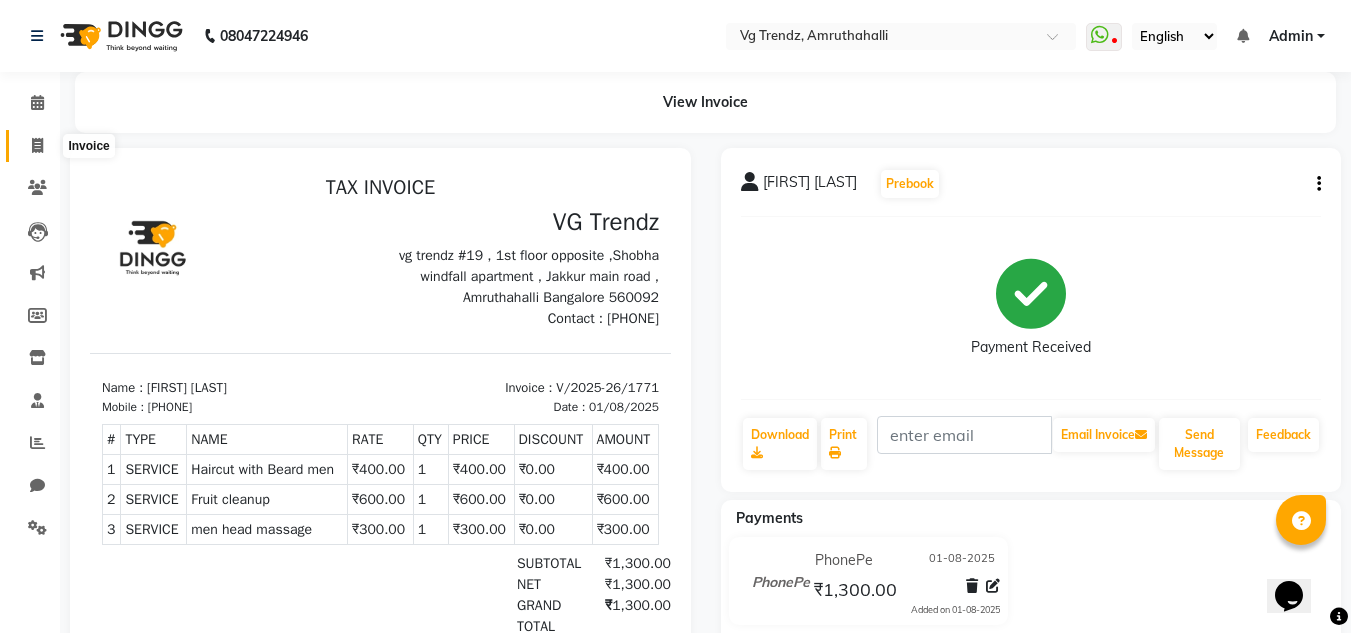 click 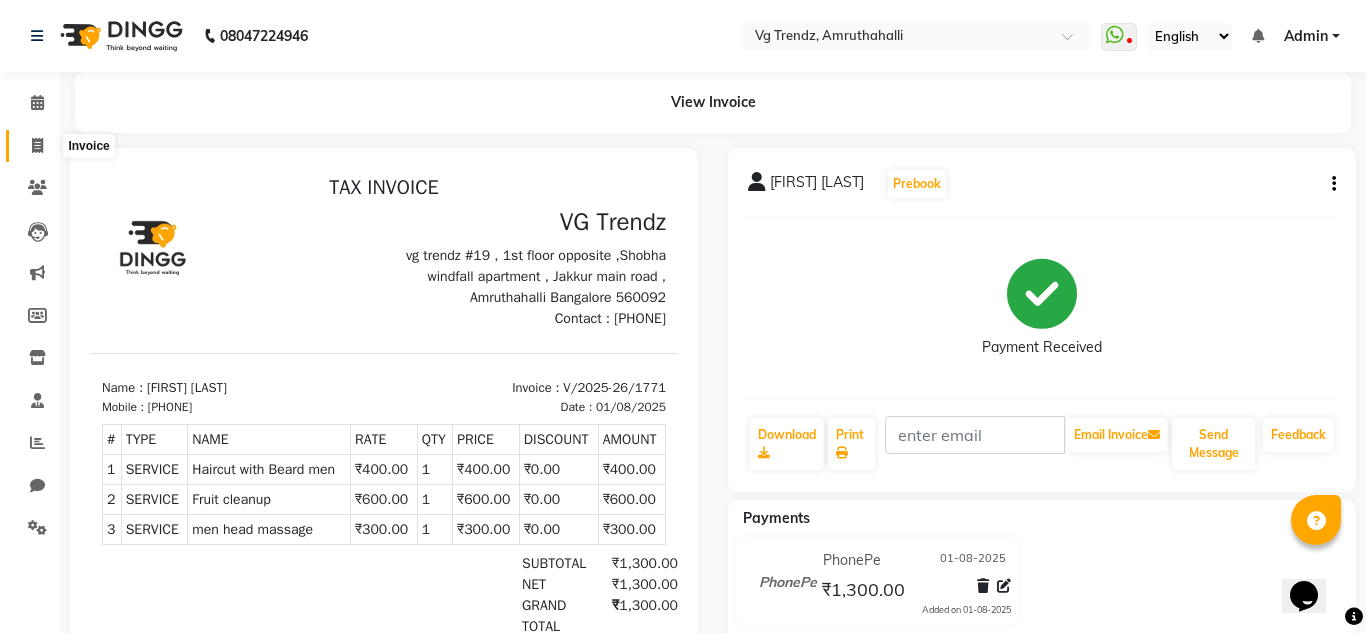 select on "service" 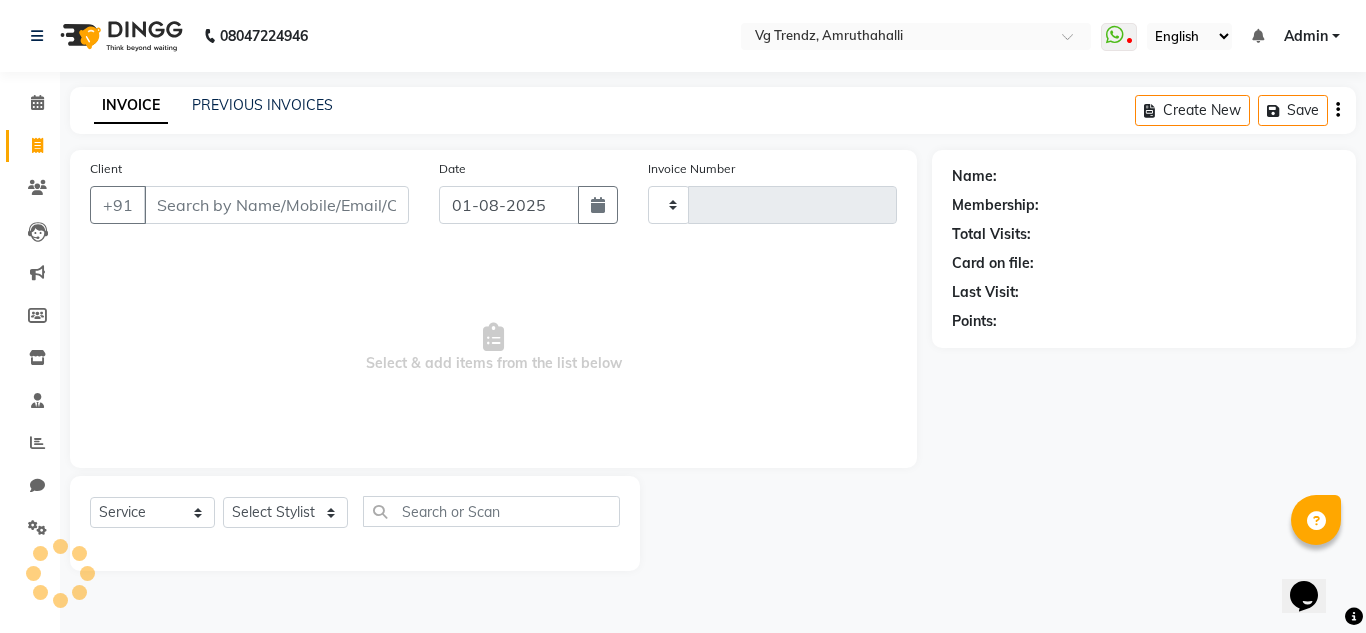 type on "1772" 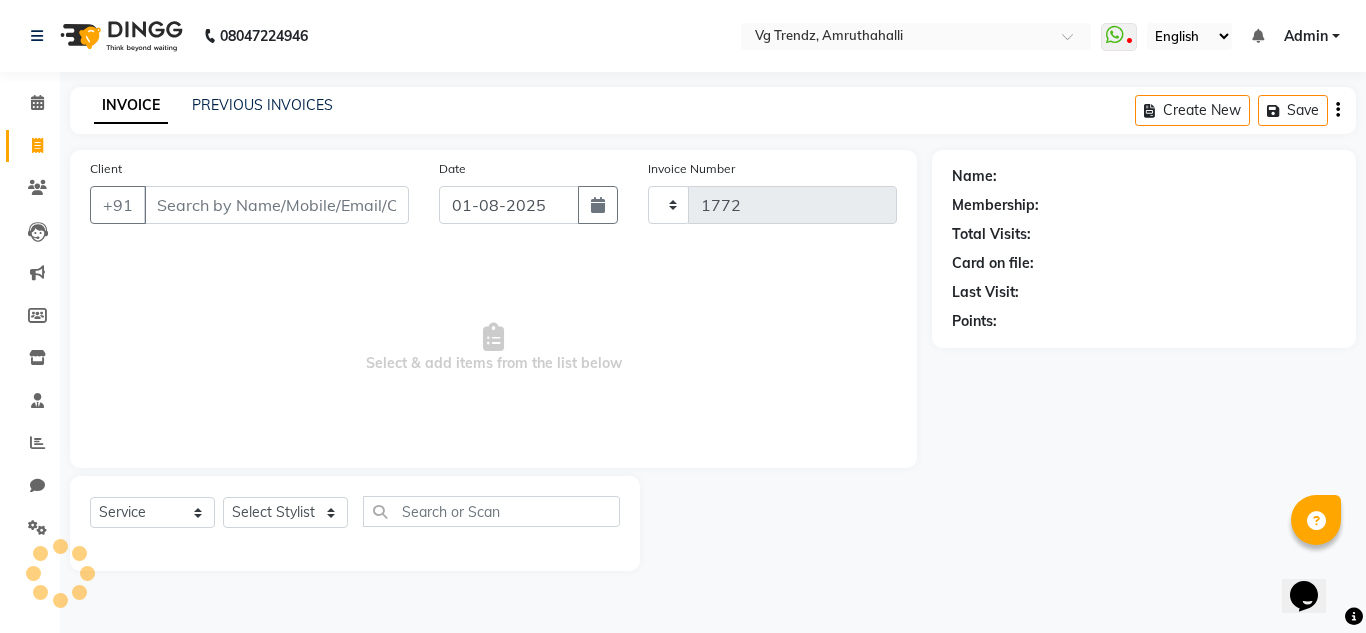 select on "5536" 